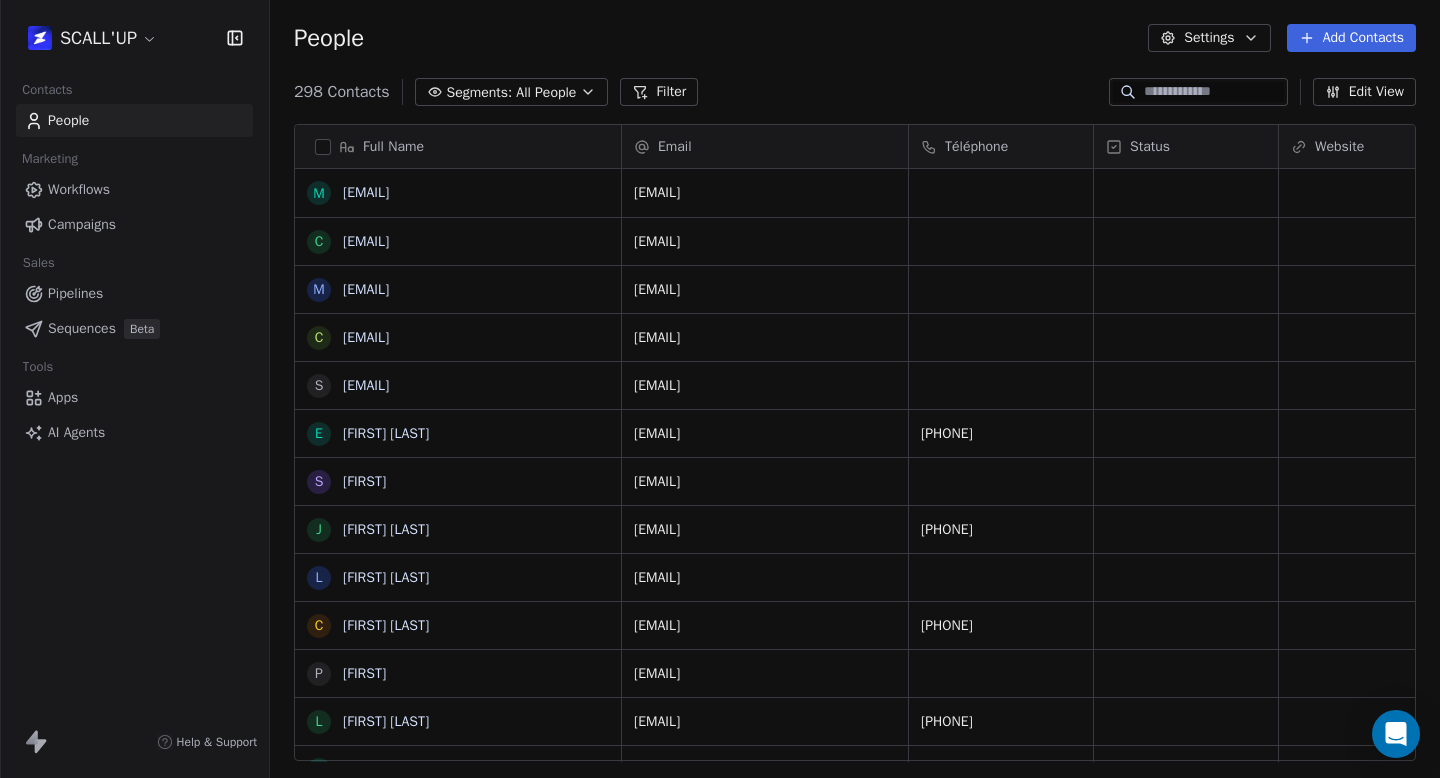 scroll, scrollTop: 0, scrollLeft: 0, axis: both 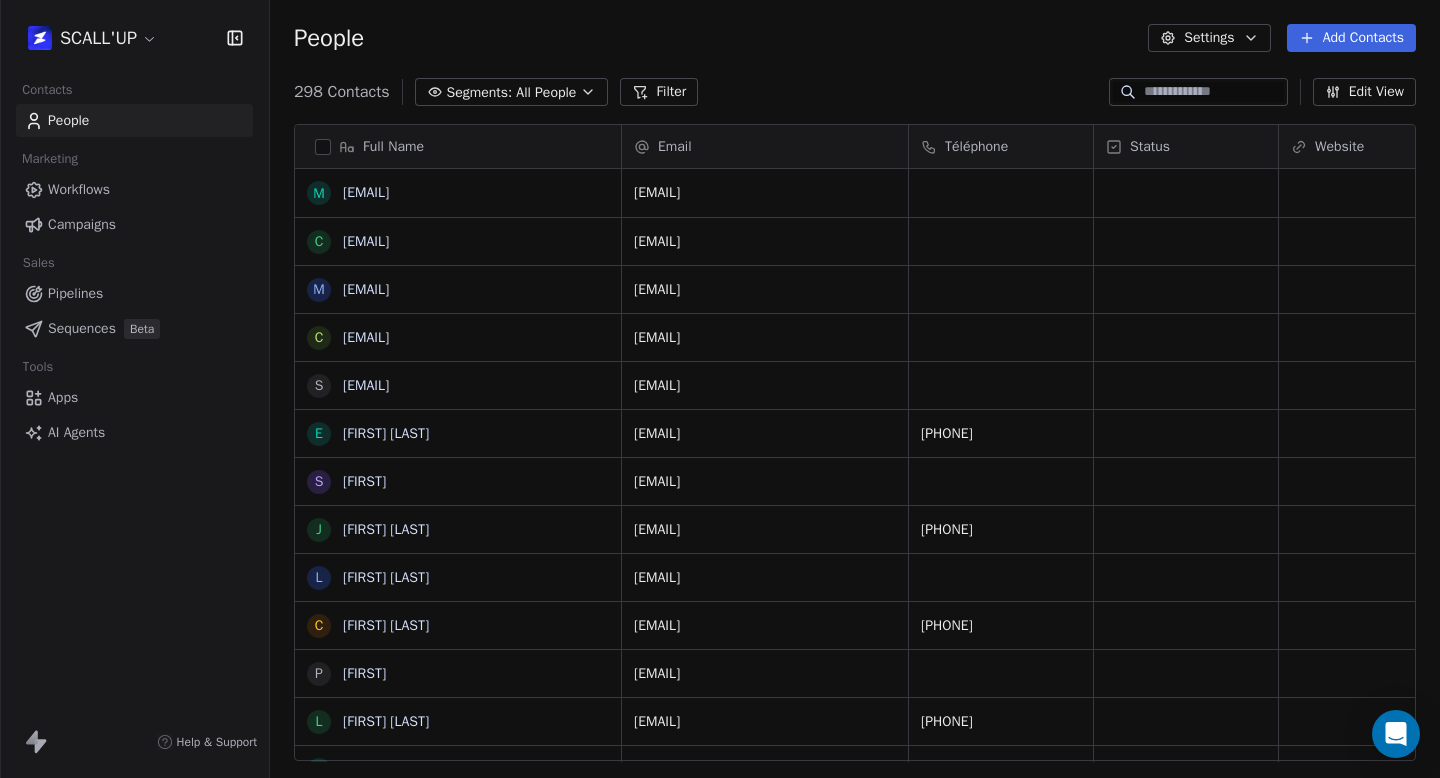 click at bounding box center (1214, 92) 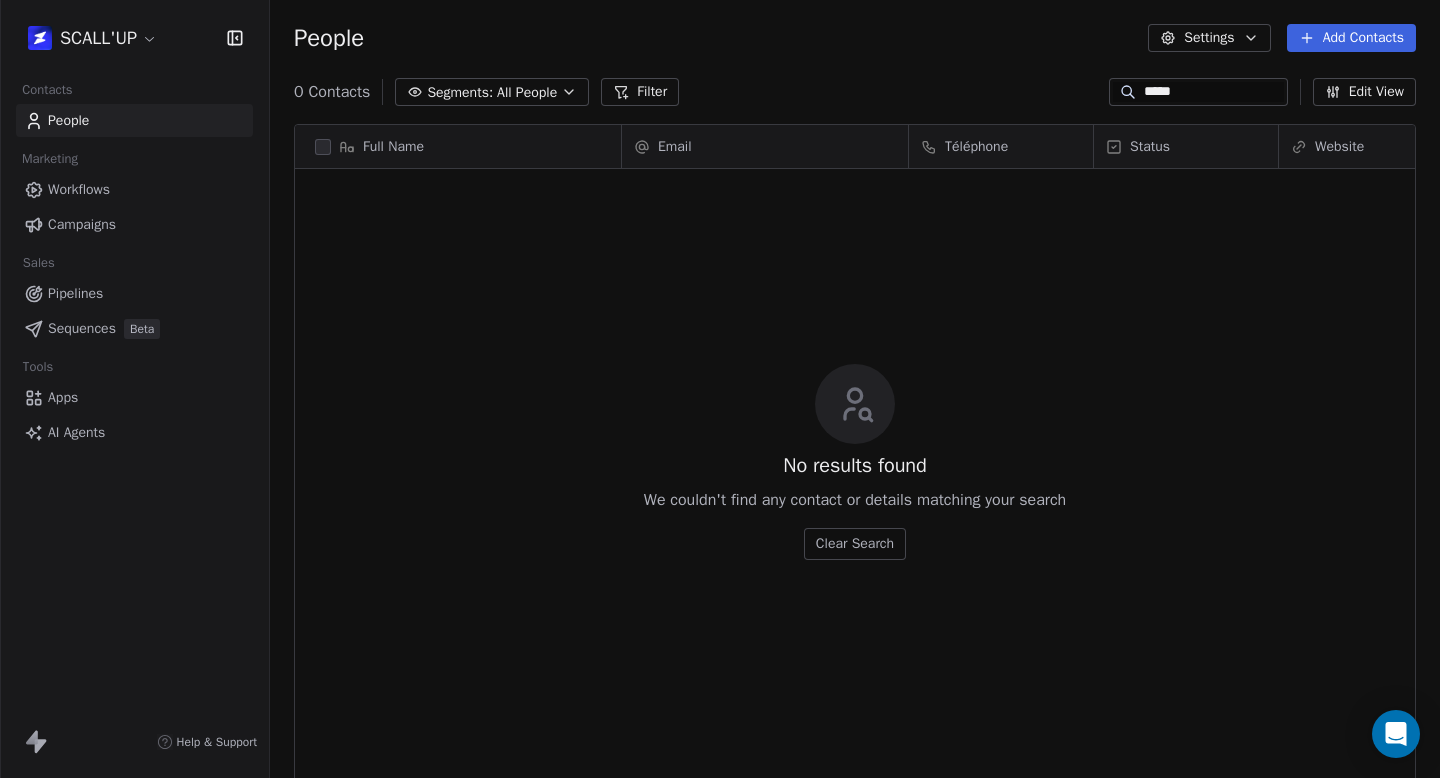 scroll, scrollTop: 1, scrollLeft: 1, axis: both 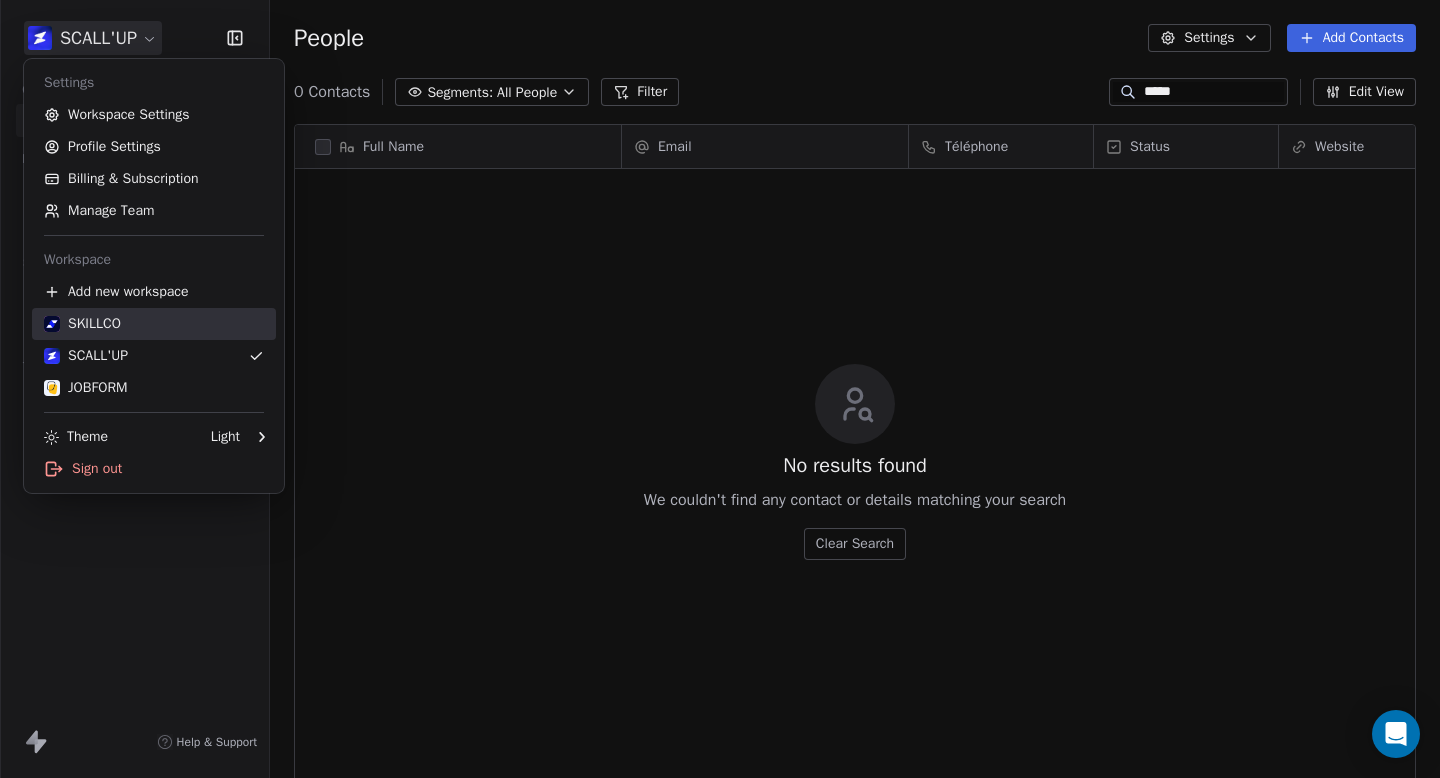 click on "SKILLCO" at bounding box center (82, 324) 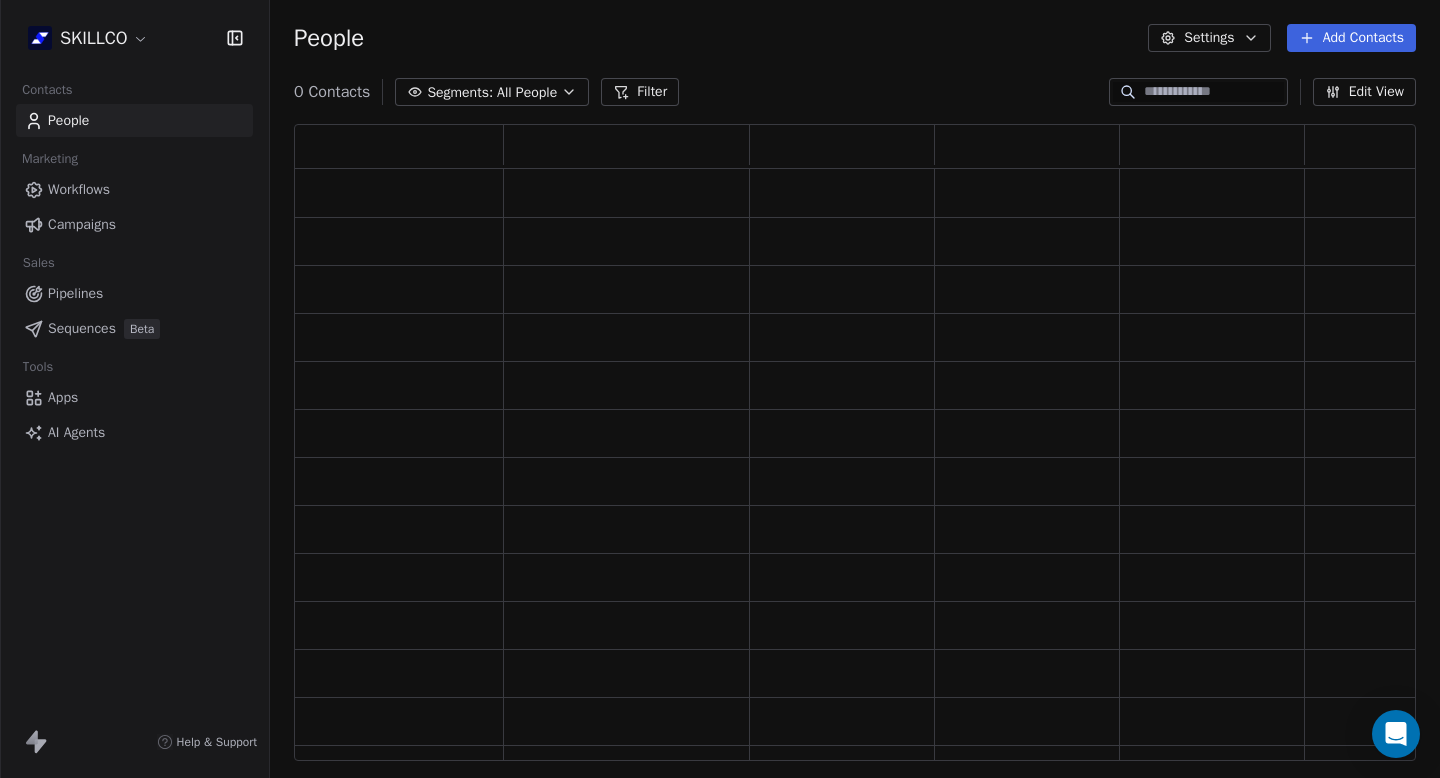 scroll, scrollTop: 1, scrollLeft: 1, axis: both 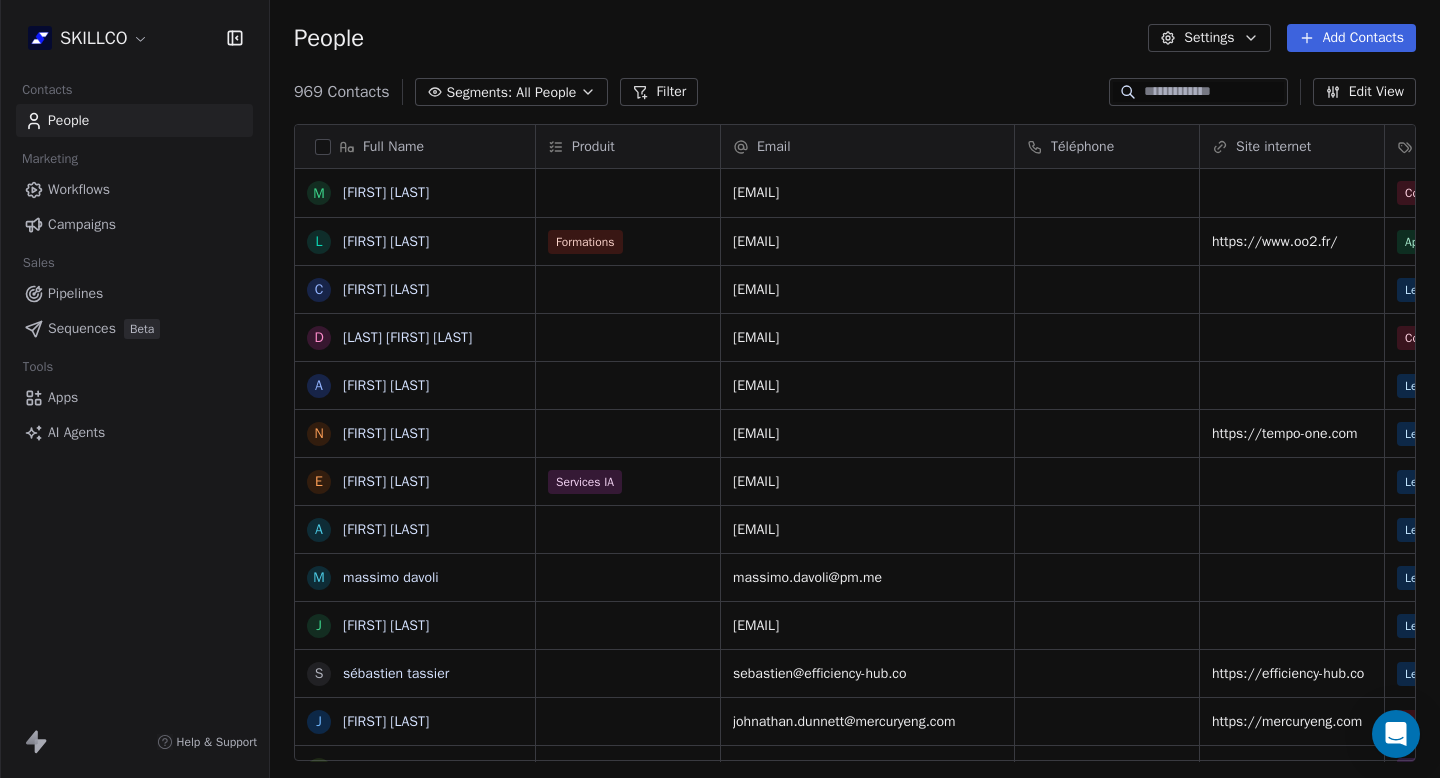 click at bounding box center (1214, 92) 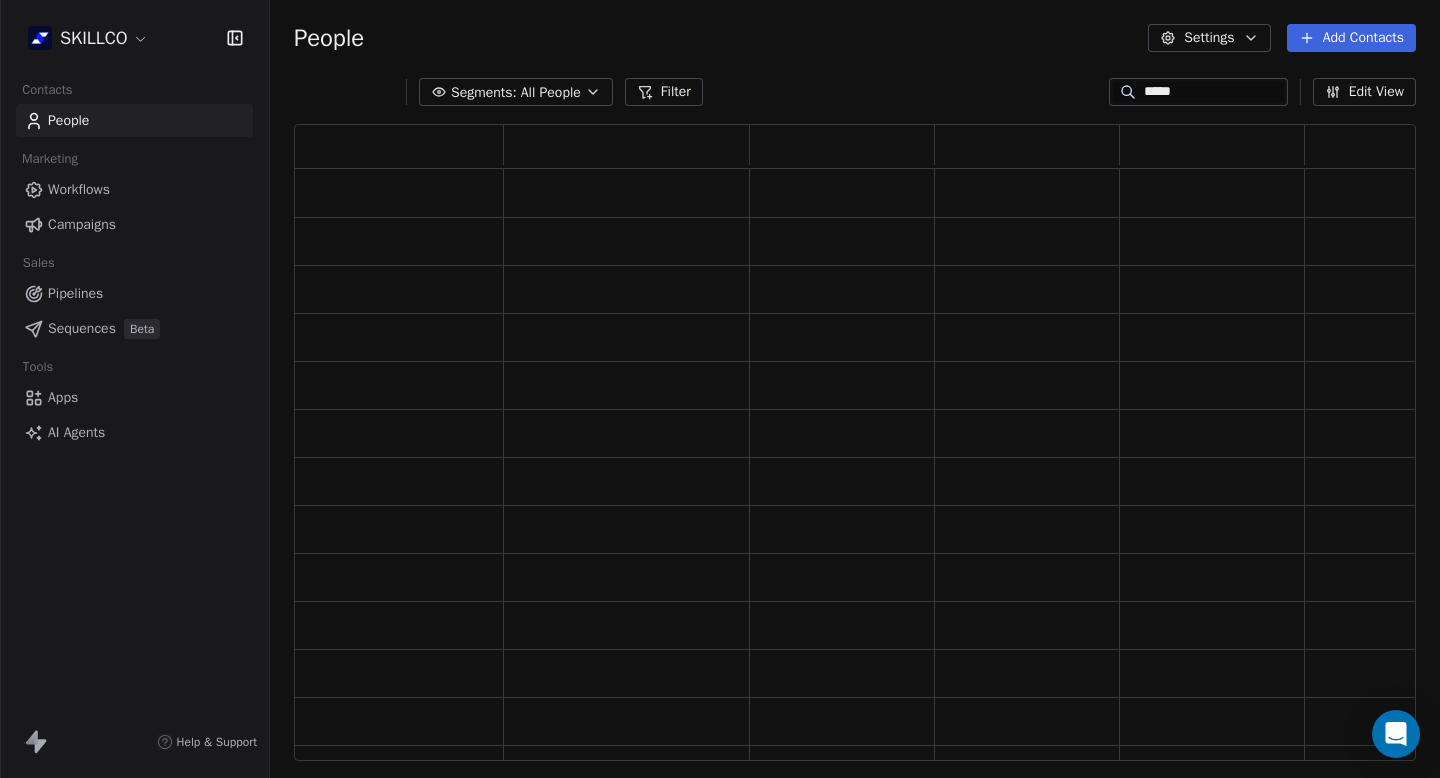 type on "*****" 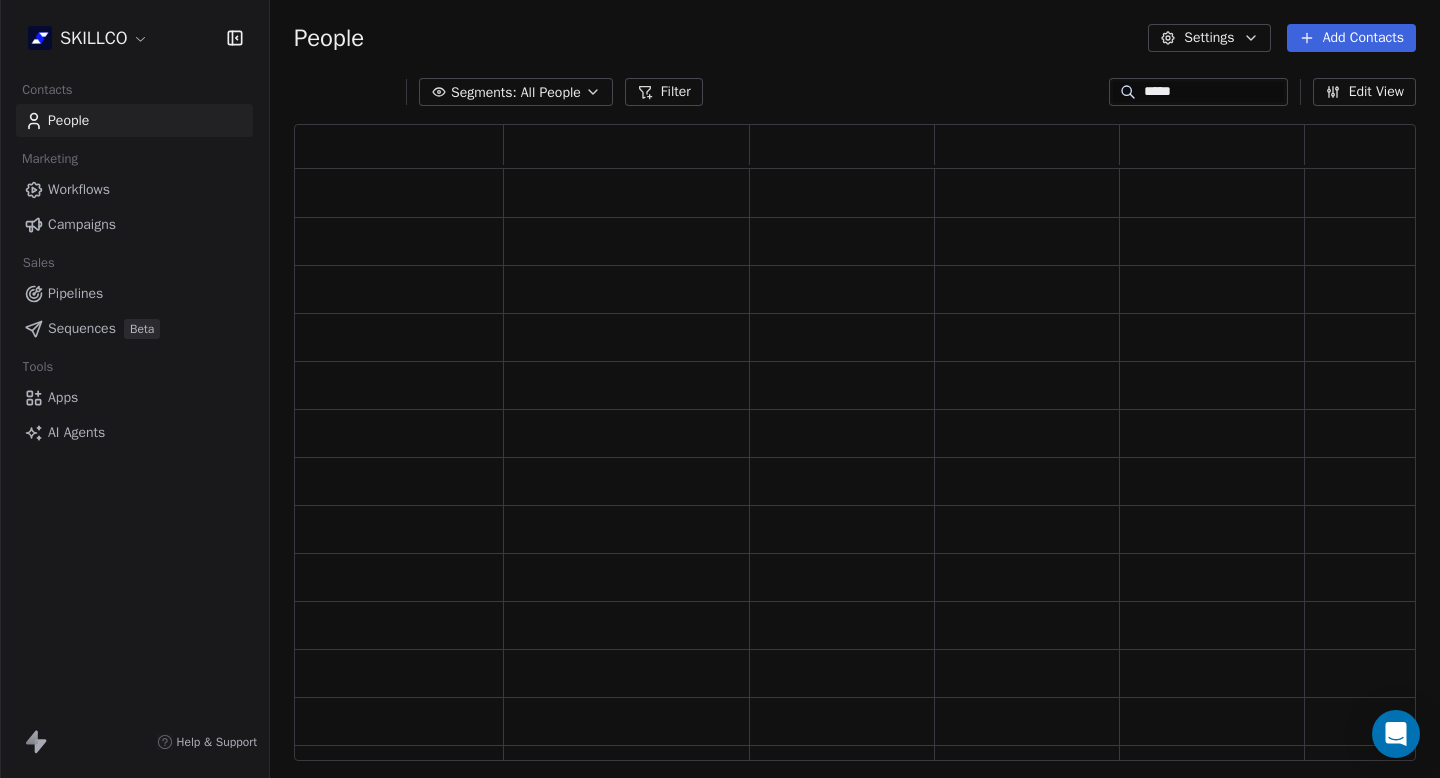 scroll, scrollTop: 0, scrollLeft: 0, axis: both 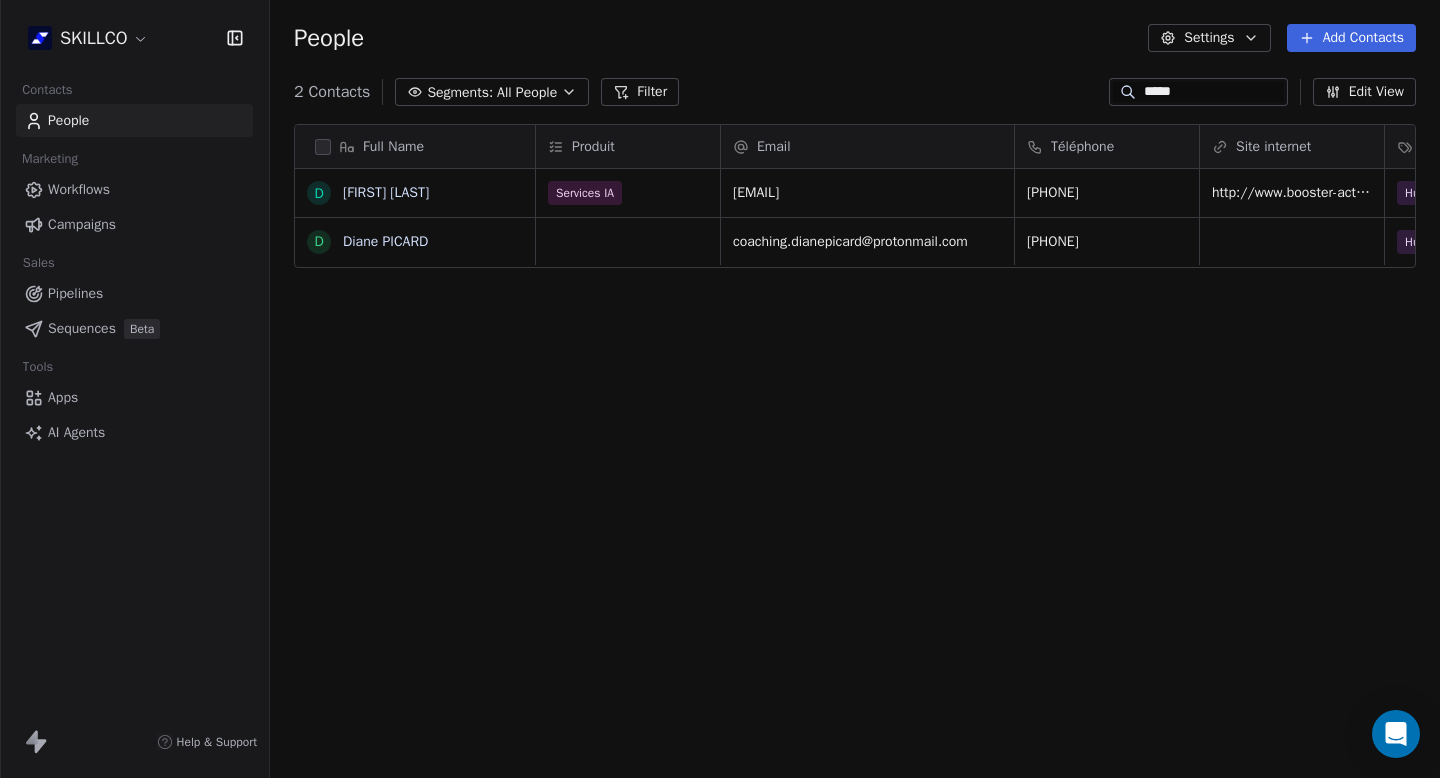 click on "[FIRST] [LAST] [FIRST] [LAST] [EMAIL] [PHONE] [URL] [EMAIL] [PHONE]" at bounding box center [855, 450] 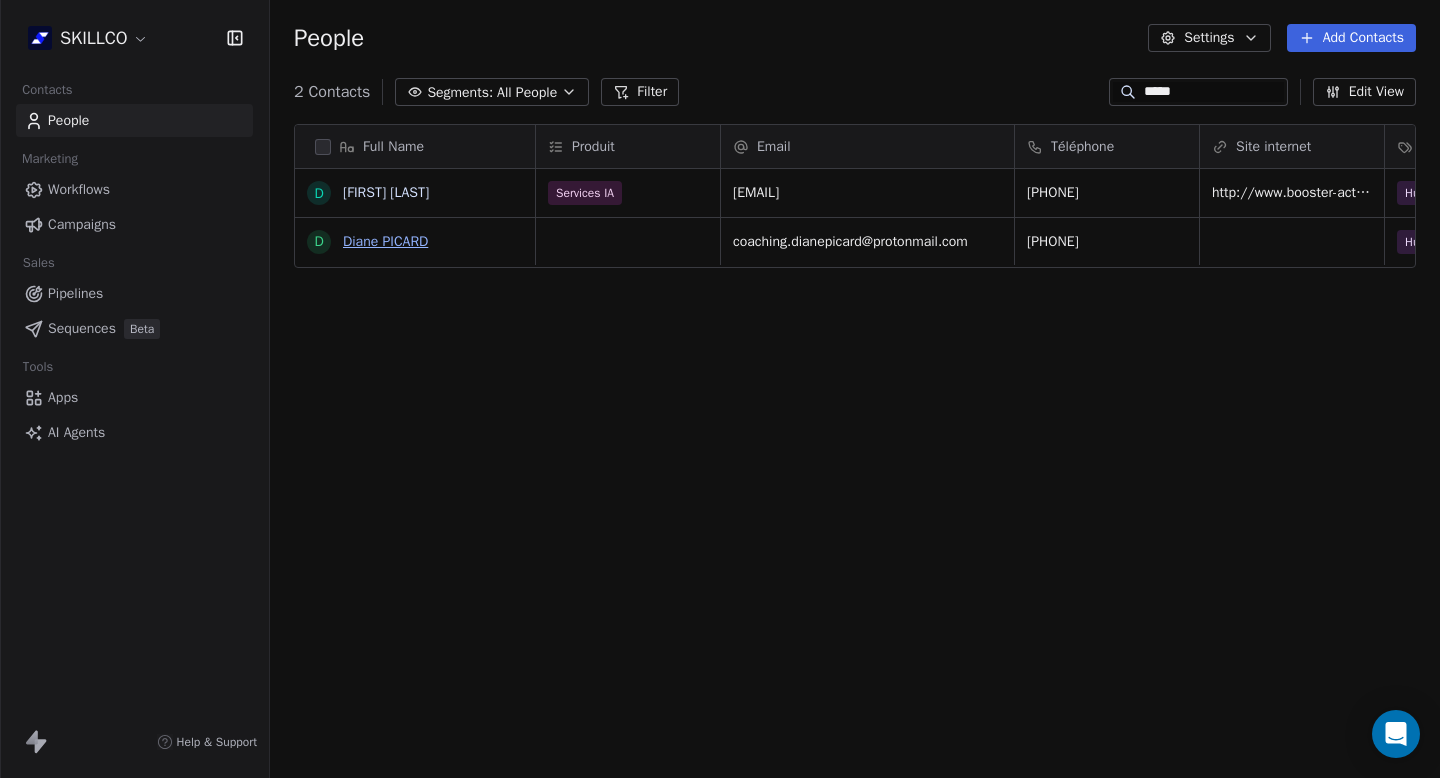 click on "Diane PICARD" at bounding box center [385, 241] 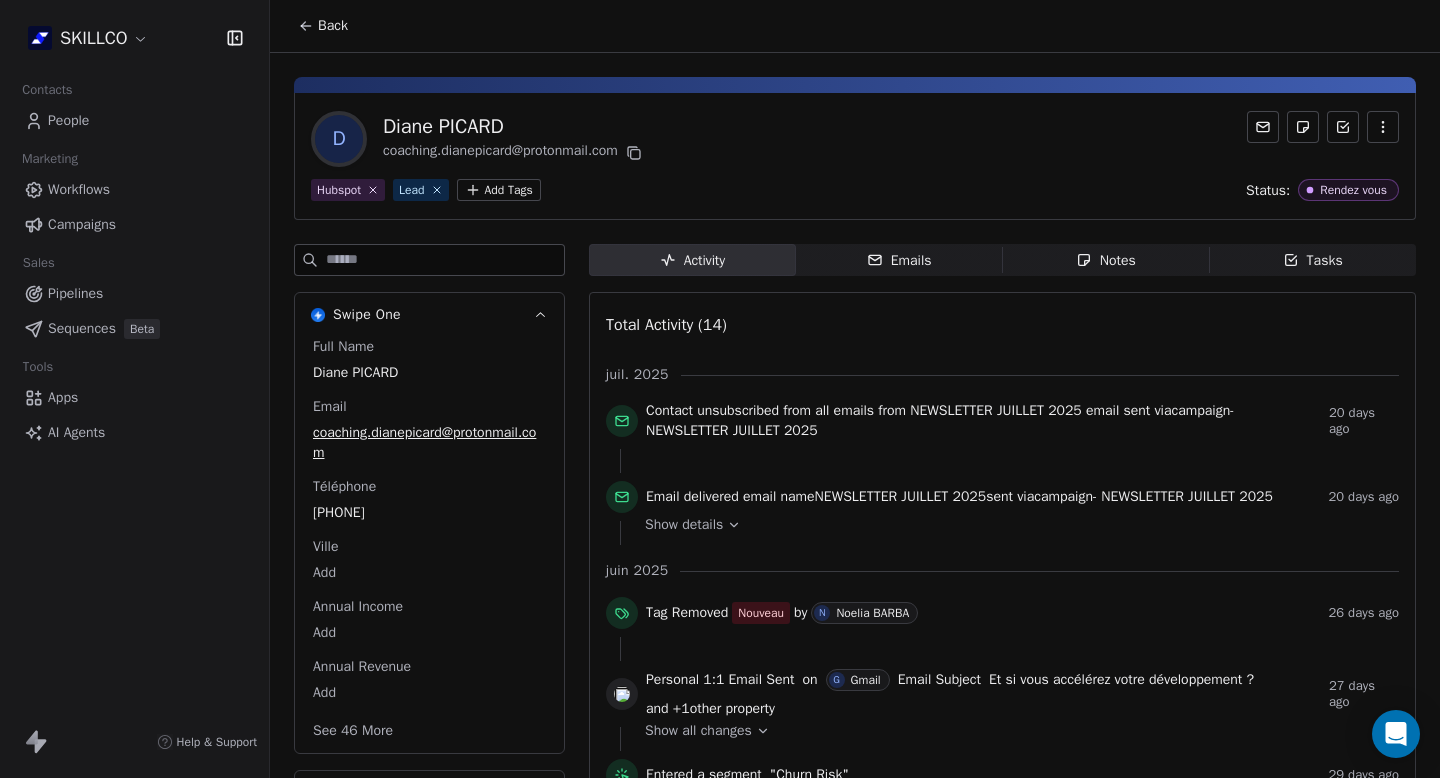 click on "Notes   Notes" at bounding box center (1106, 260) 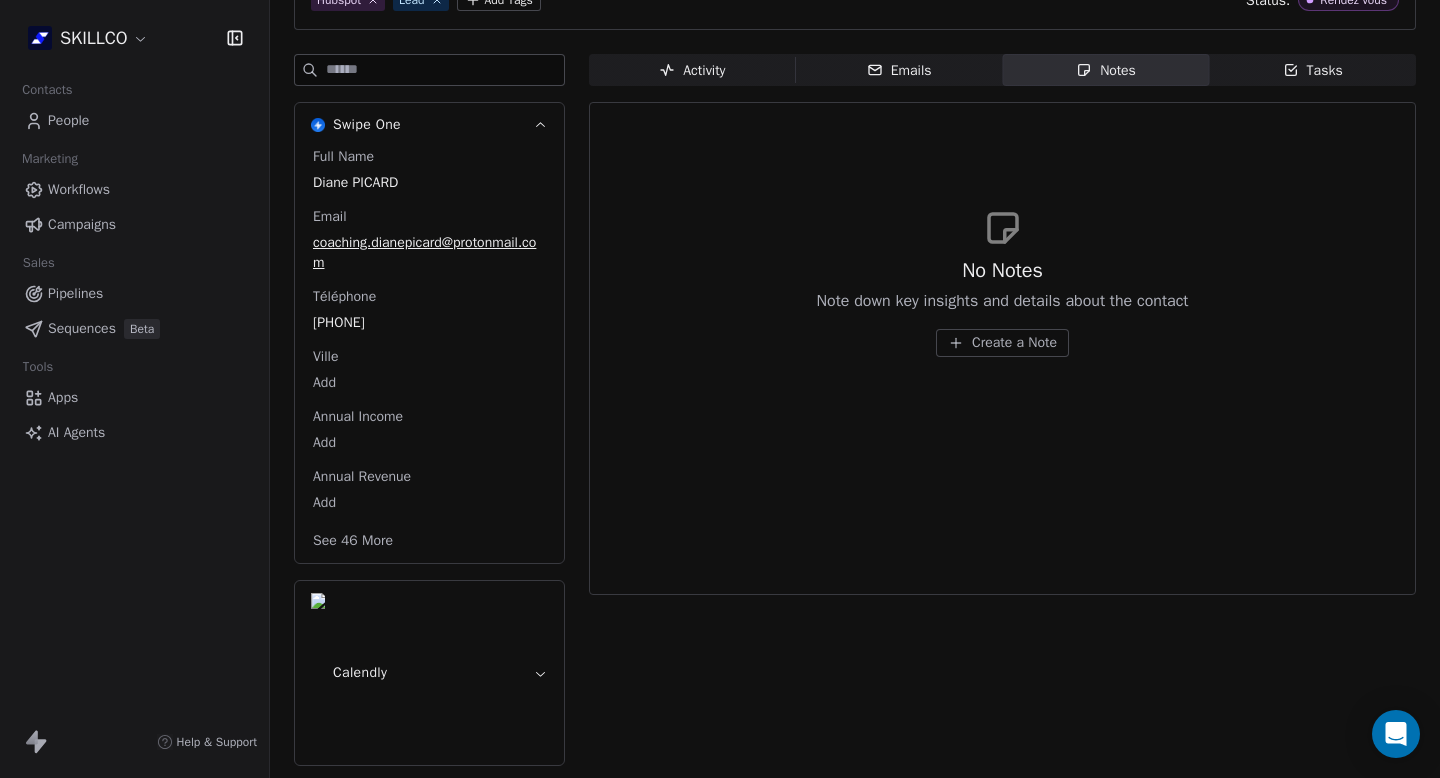 scroll, scrollTop: 50, scrollLeft: 0, axis: vertical 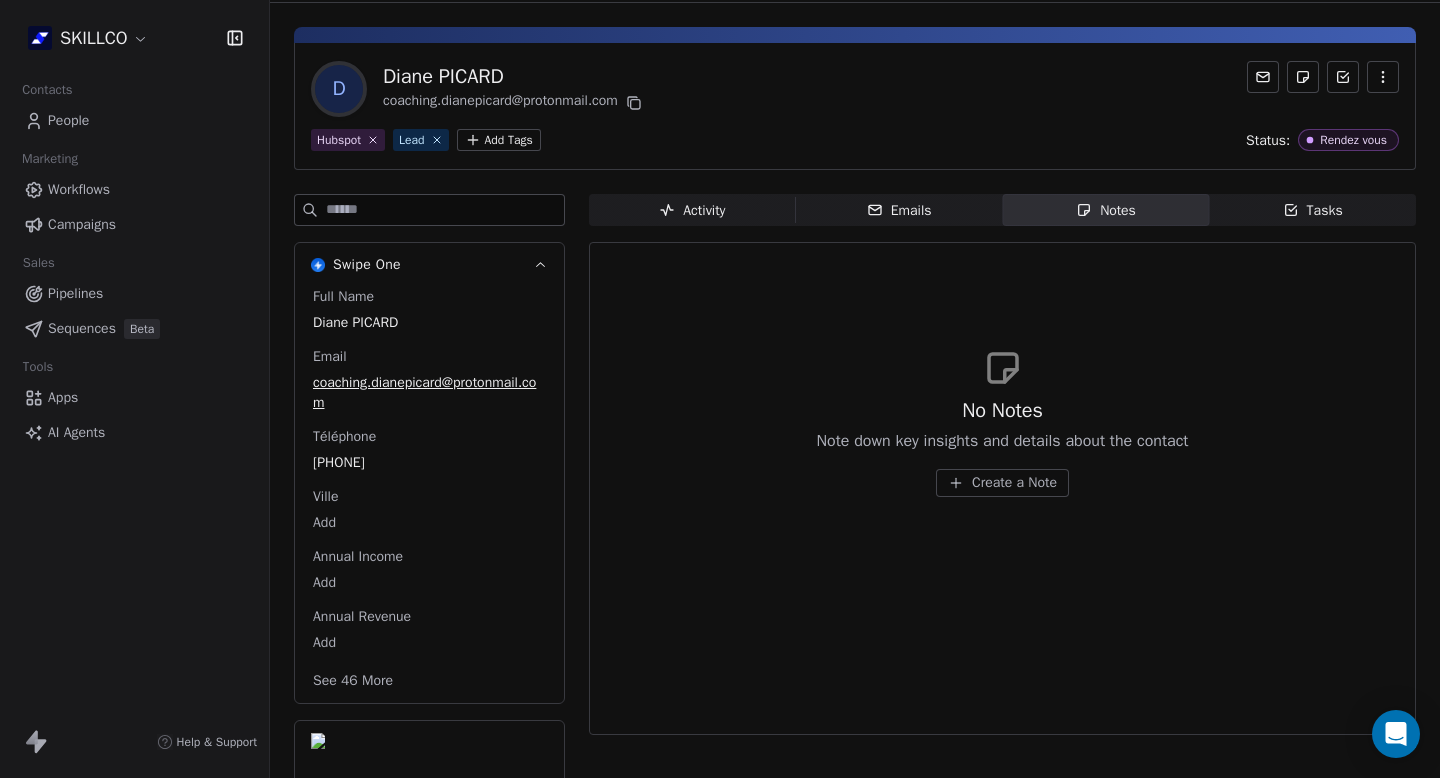 click on "Create a Note" at bounding box center [1014, 483] 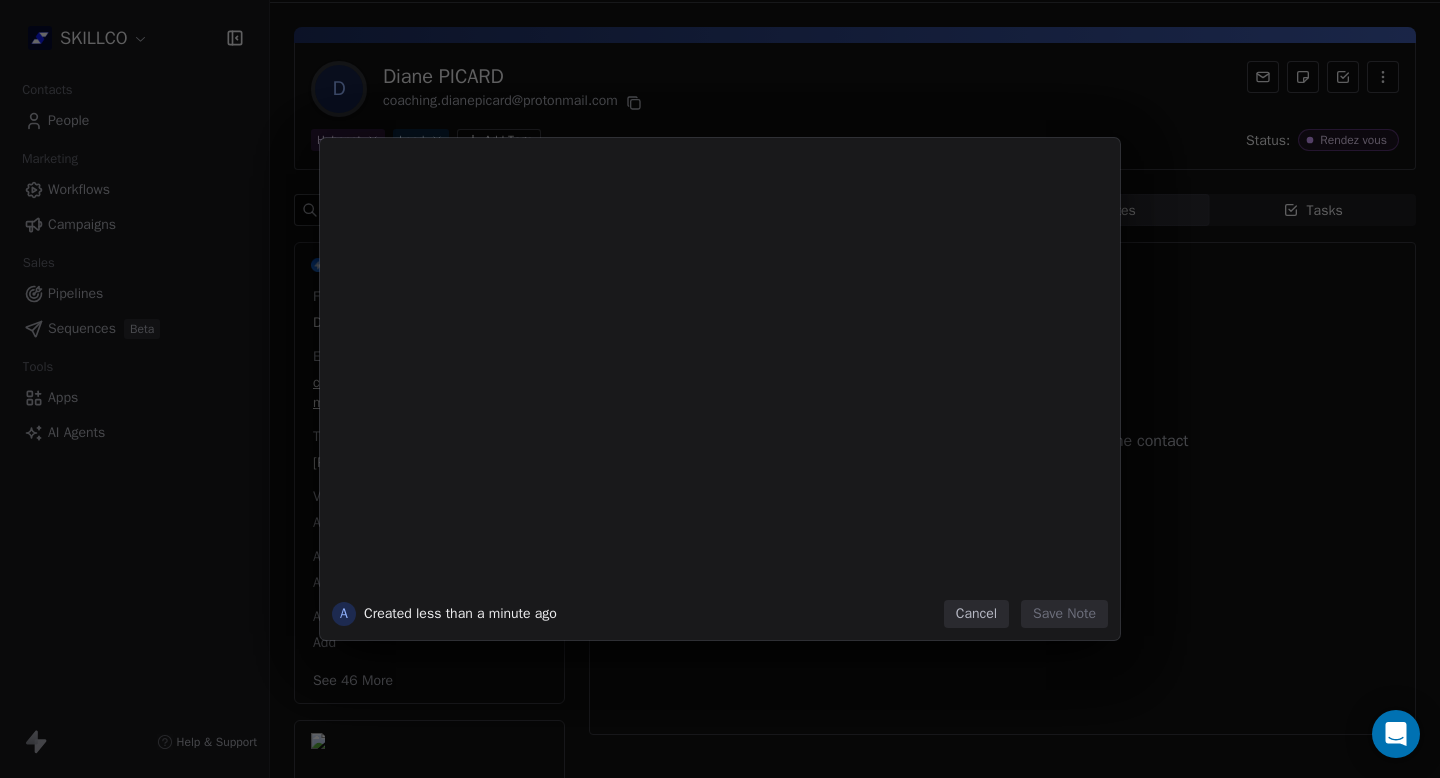 type 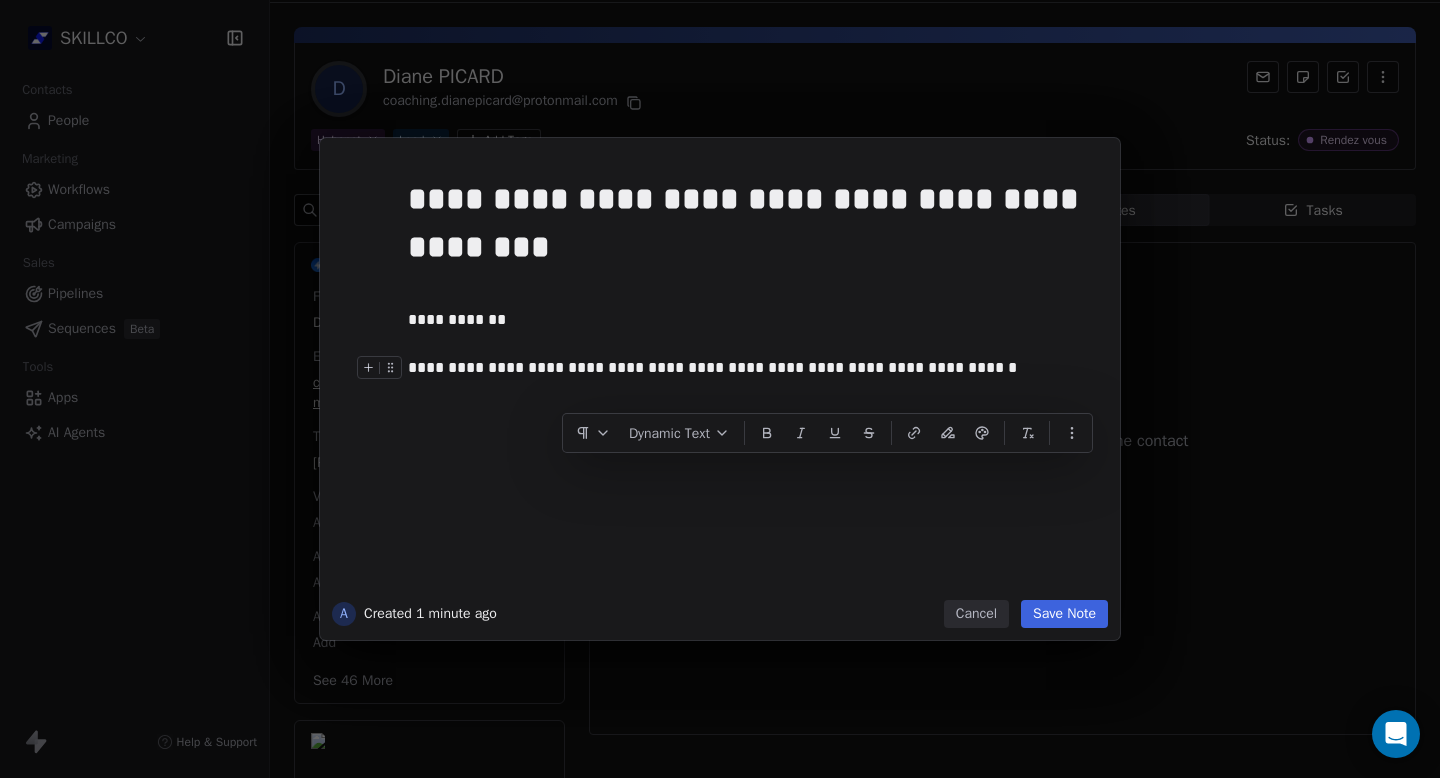 click on "**********" at bounding box center [750, 368] 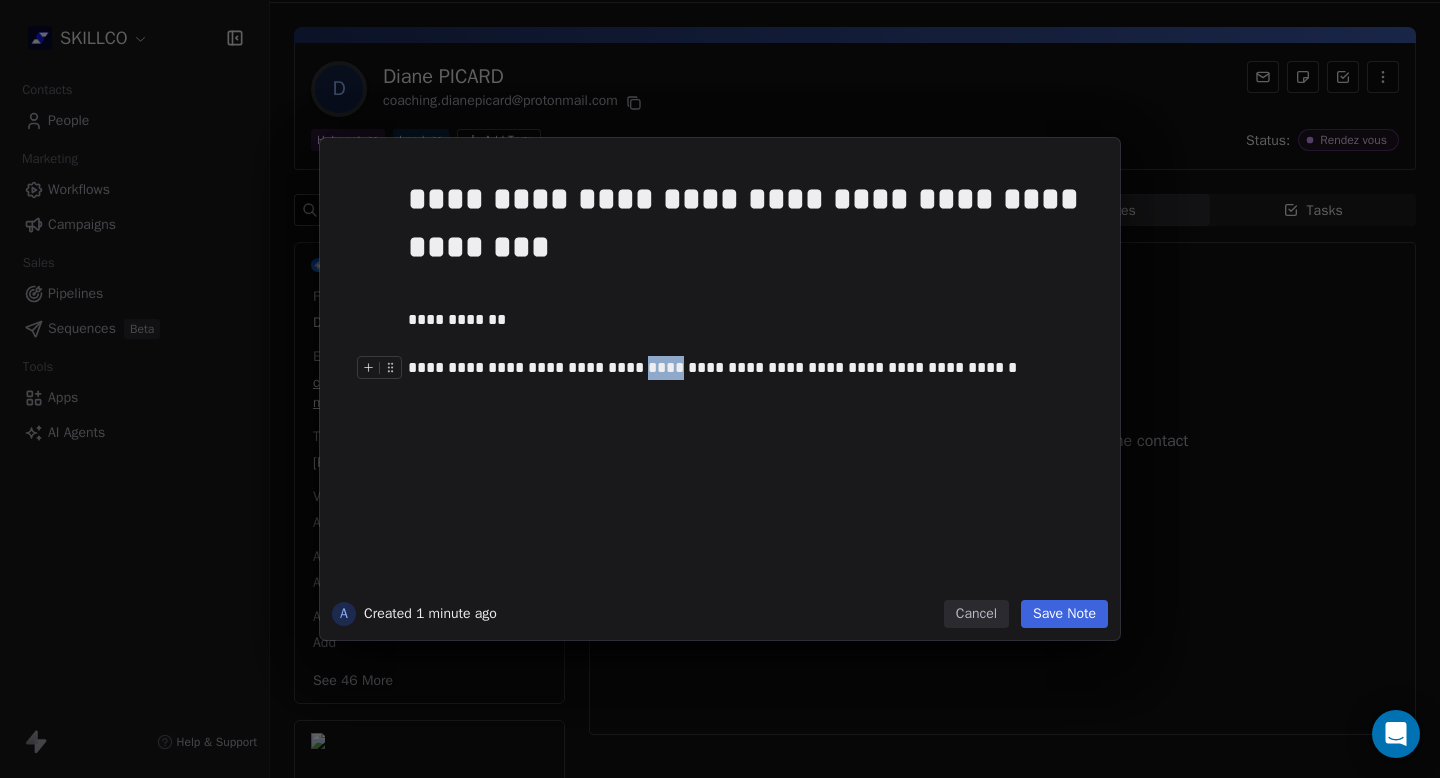 click on "**********" at bounding box center [750, 368] 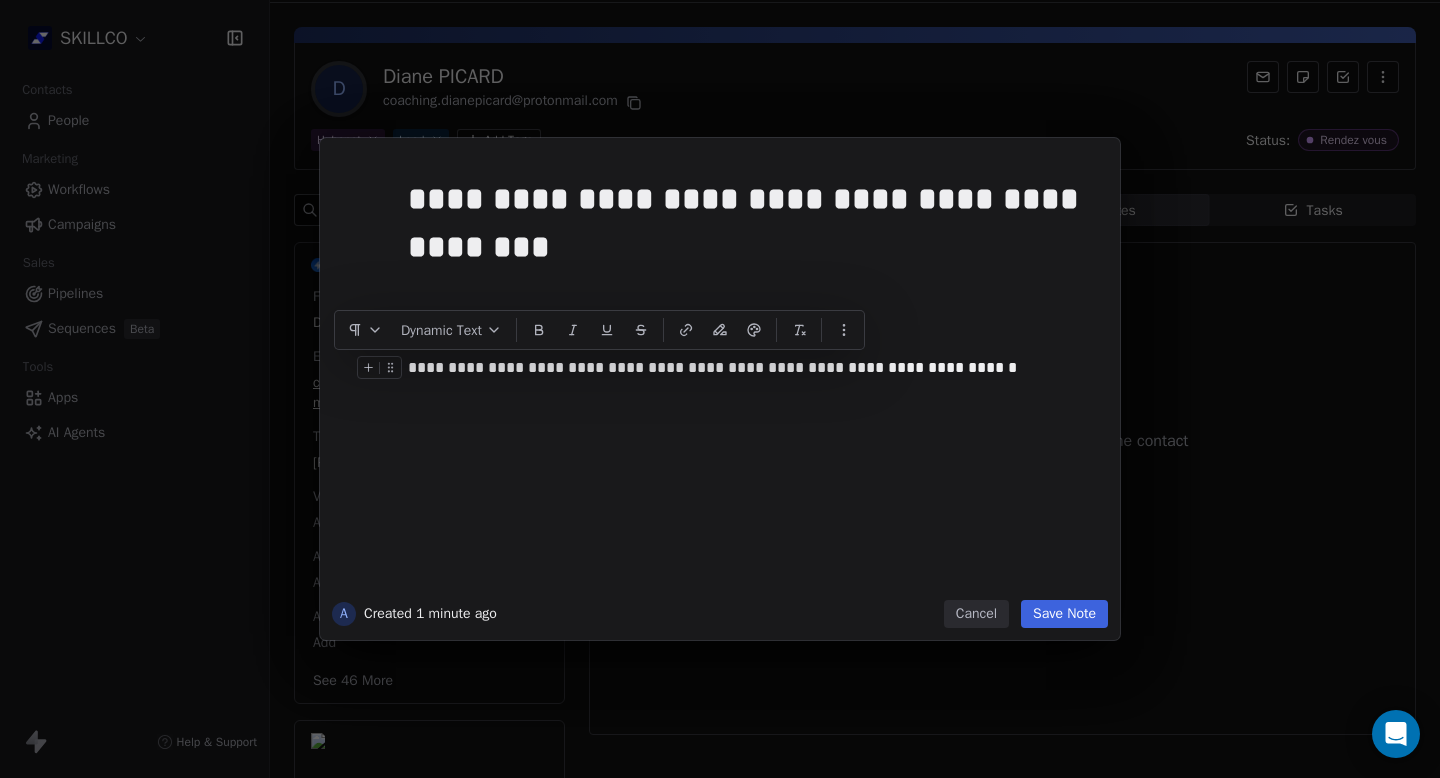 click on "**********" at bounding box center (750, 368) 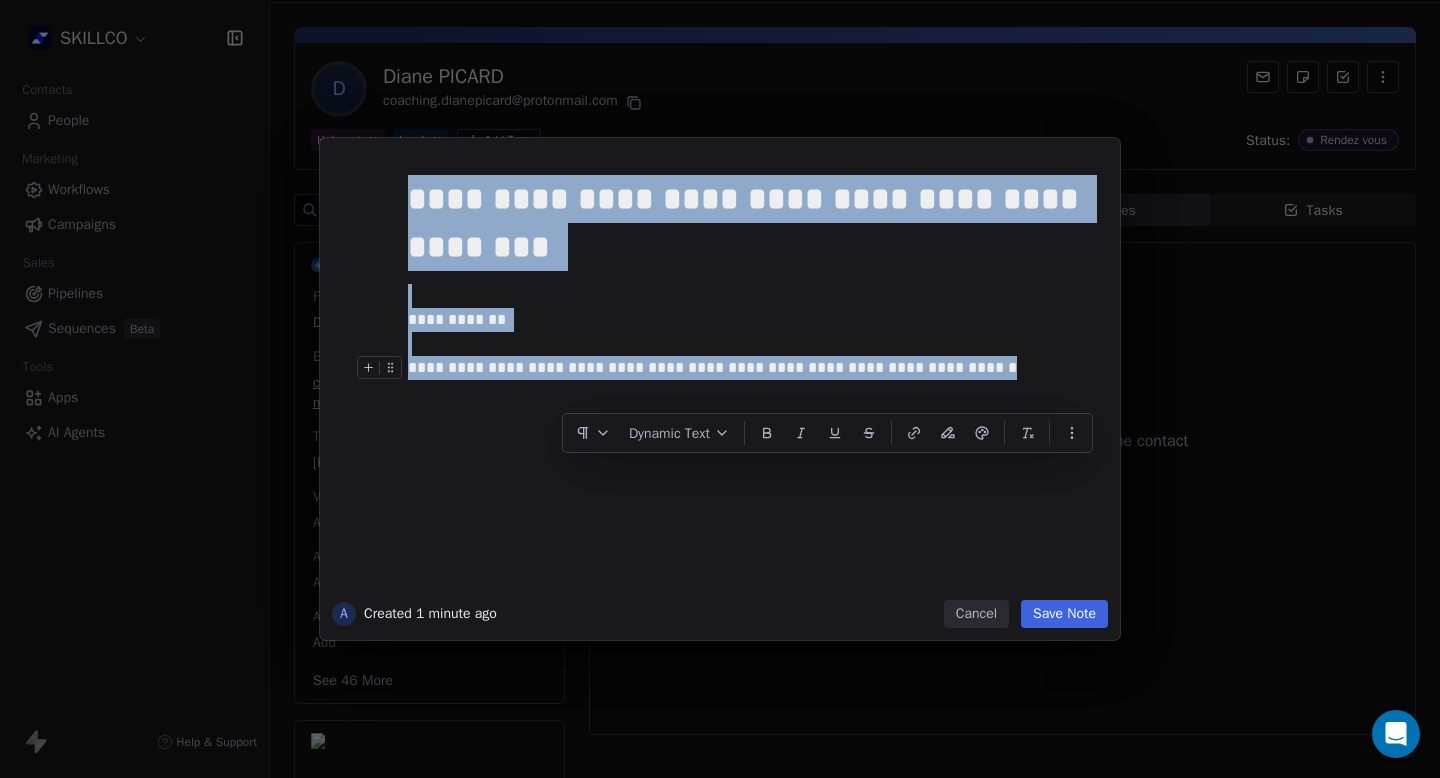 copy on "**********" 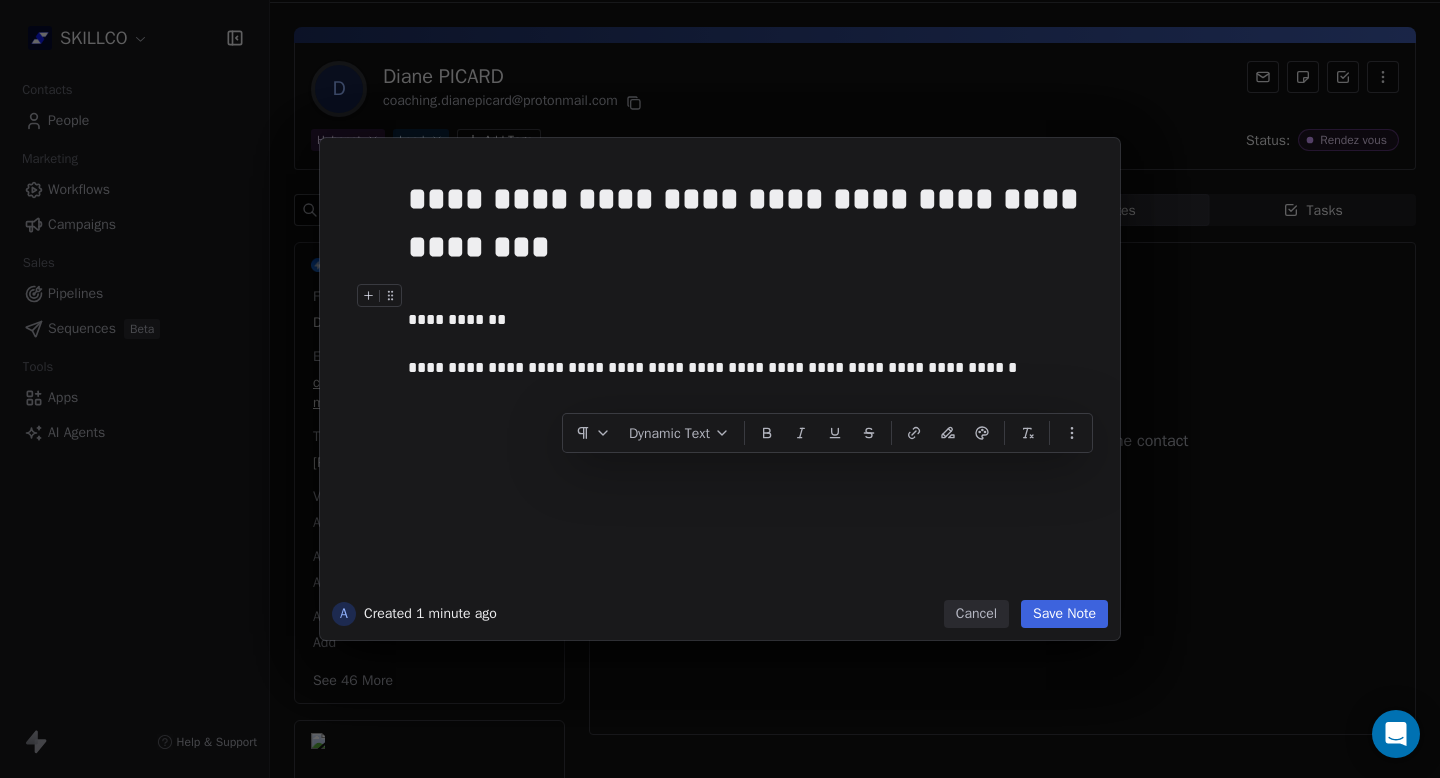 click on "**********" at bounding box center (750, 320) 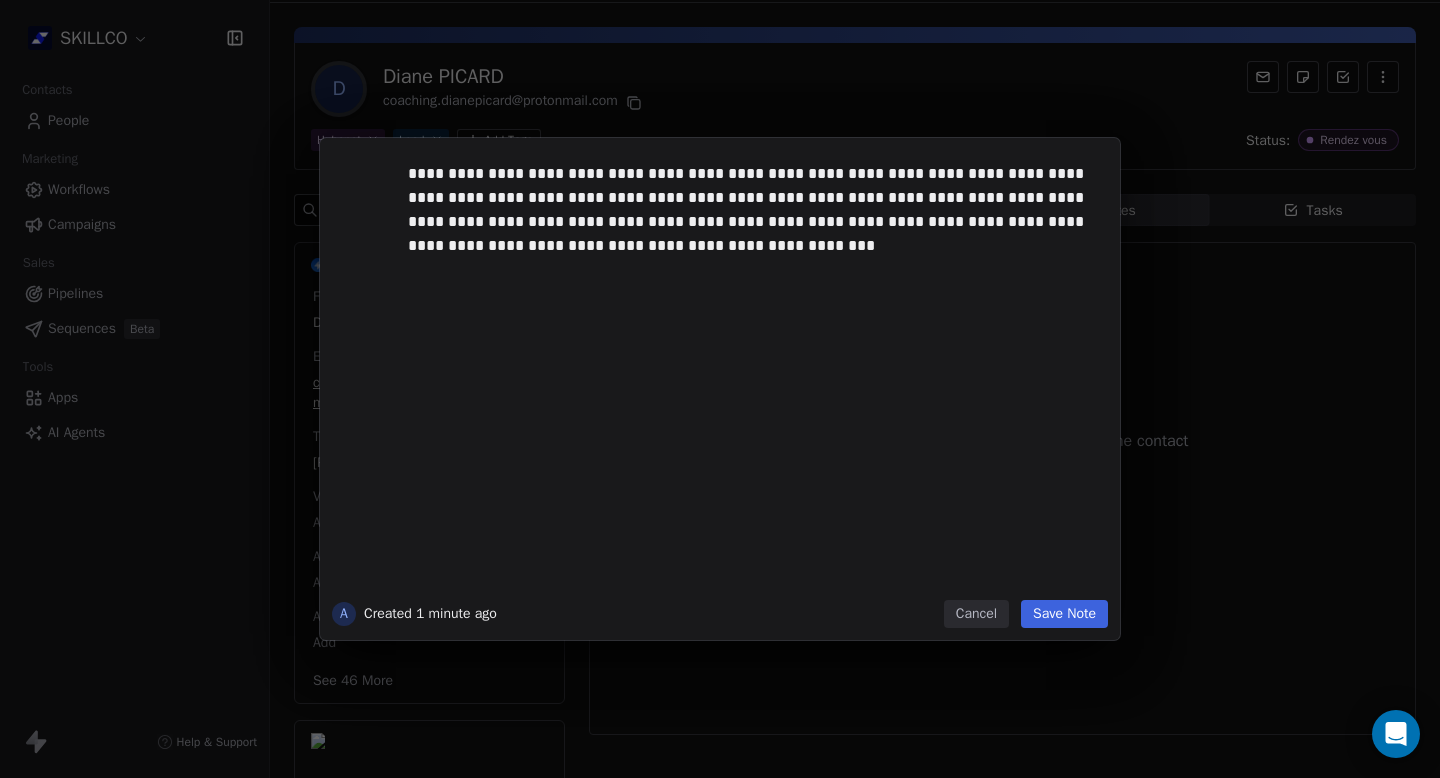 click on "Save Note" at bounding box center [1064, 614] 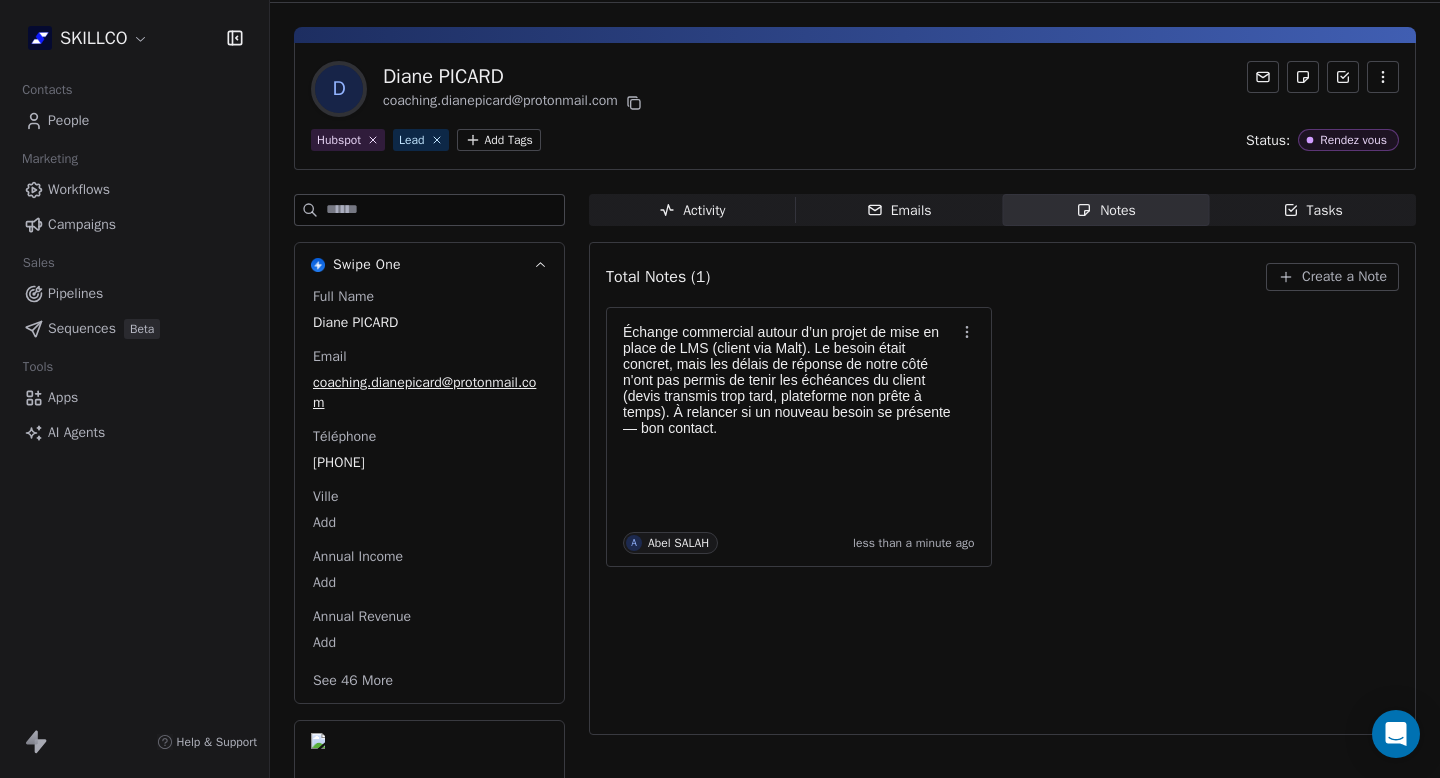 scroll, scrollTop: 0, scrollLeft: 0, axis: both 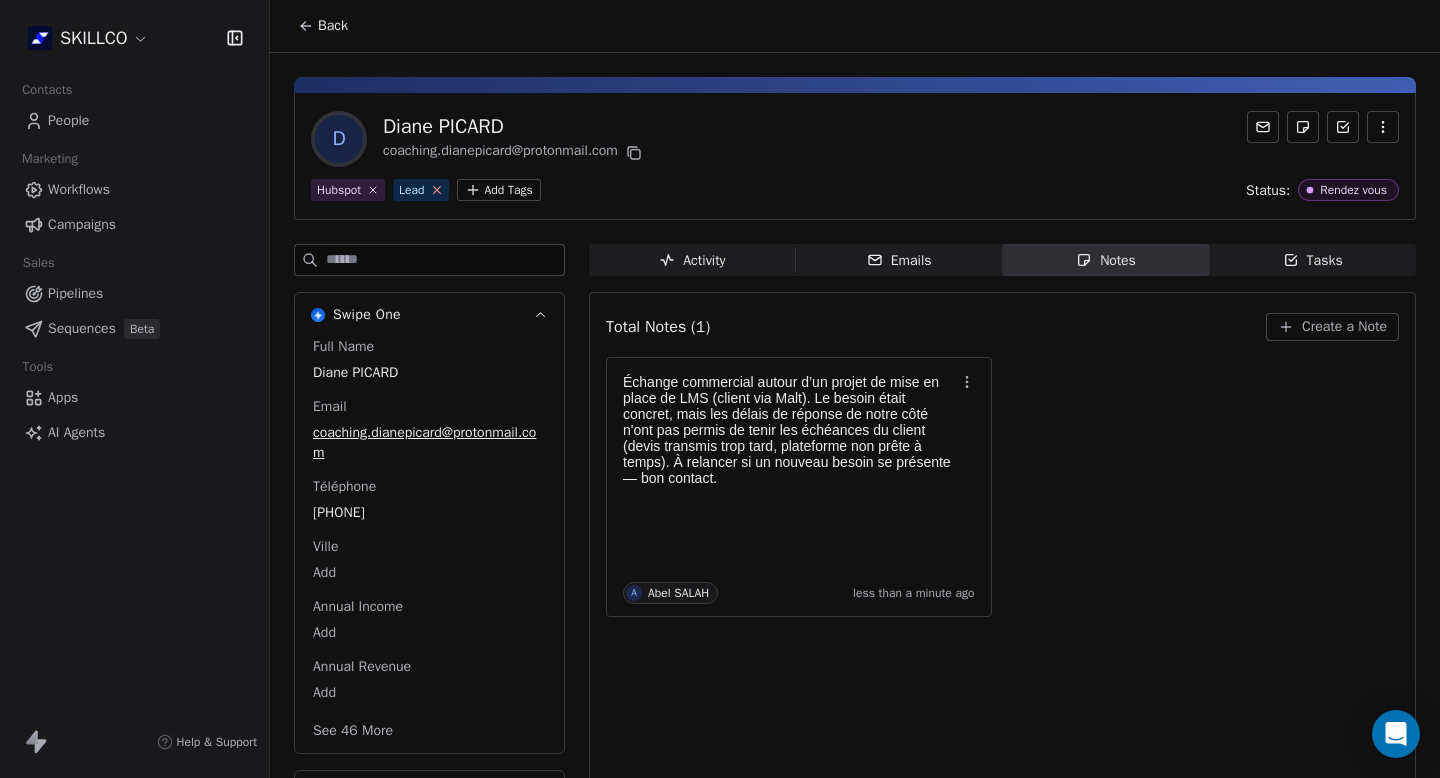click 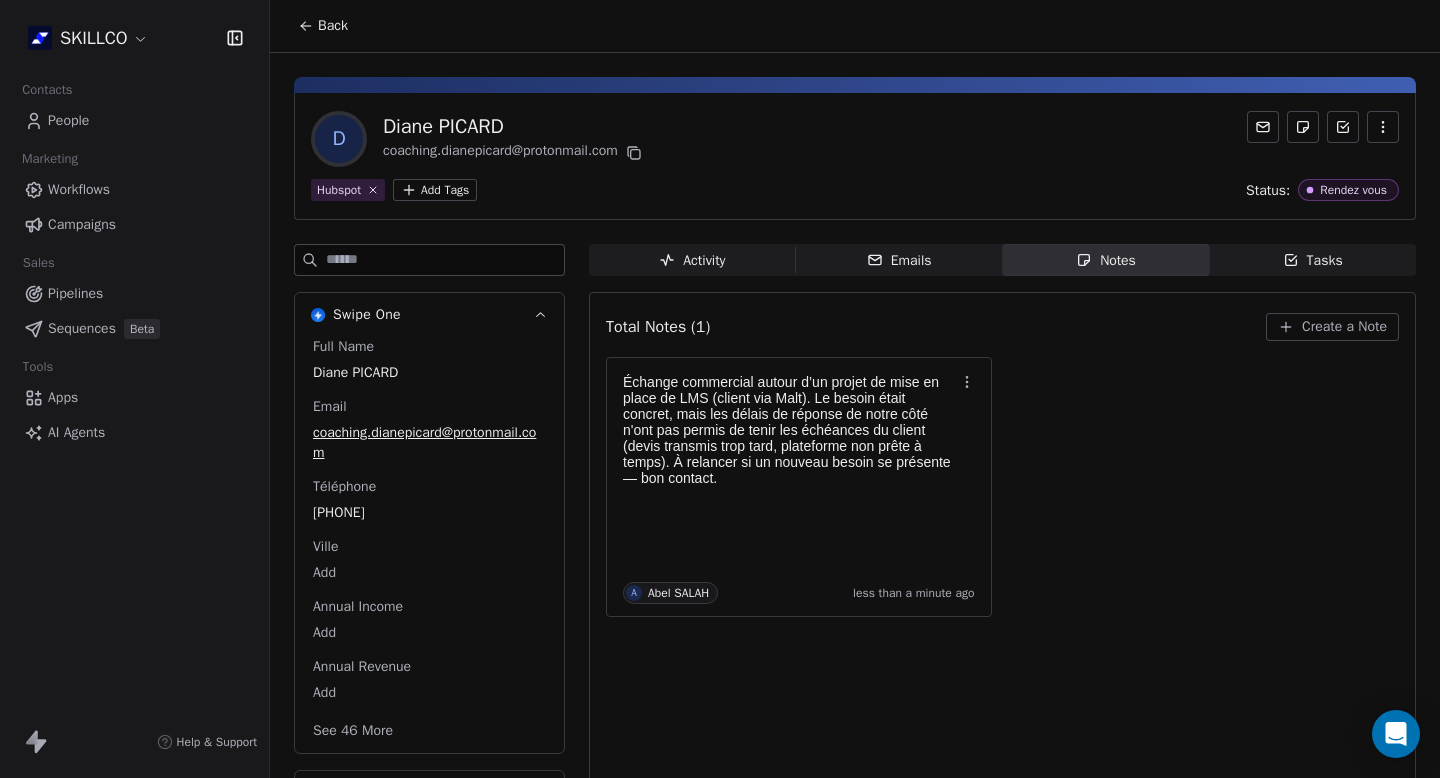 click on "Full Name [FIRST] [LAST] Email [EMAIL] Téléphone [PHONE] Ville Add Annual Income Add Annual Revenue Add See 46 More Calendly Activity Activity Emails Emails Notes Notes Tasks Tasks Total Notes (1) Create a Note Échange commercial autour d’un projet de mise en place de LMS (client via Malt). Le besoin était concret, mais les délais de réponse de notre côté n'ont pas permis de tenir les échéances du client (devis transmis trop tard, plateforme non prête à temps). À relancer si un nouveau besoin se présente — bon contact. A [FIRST] [LAST] less than a minute ago" at bounding box center (720, 389) 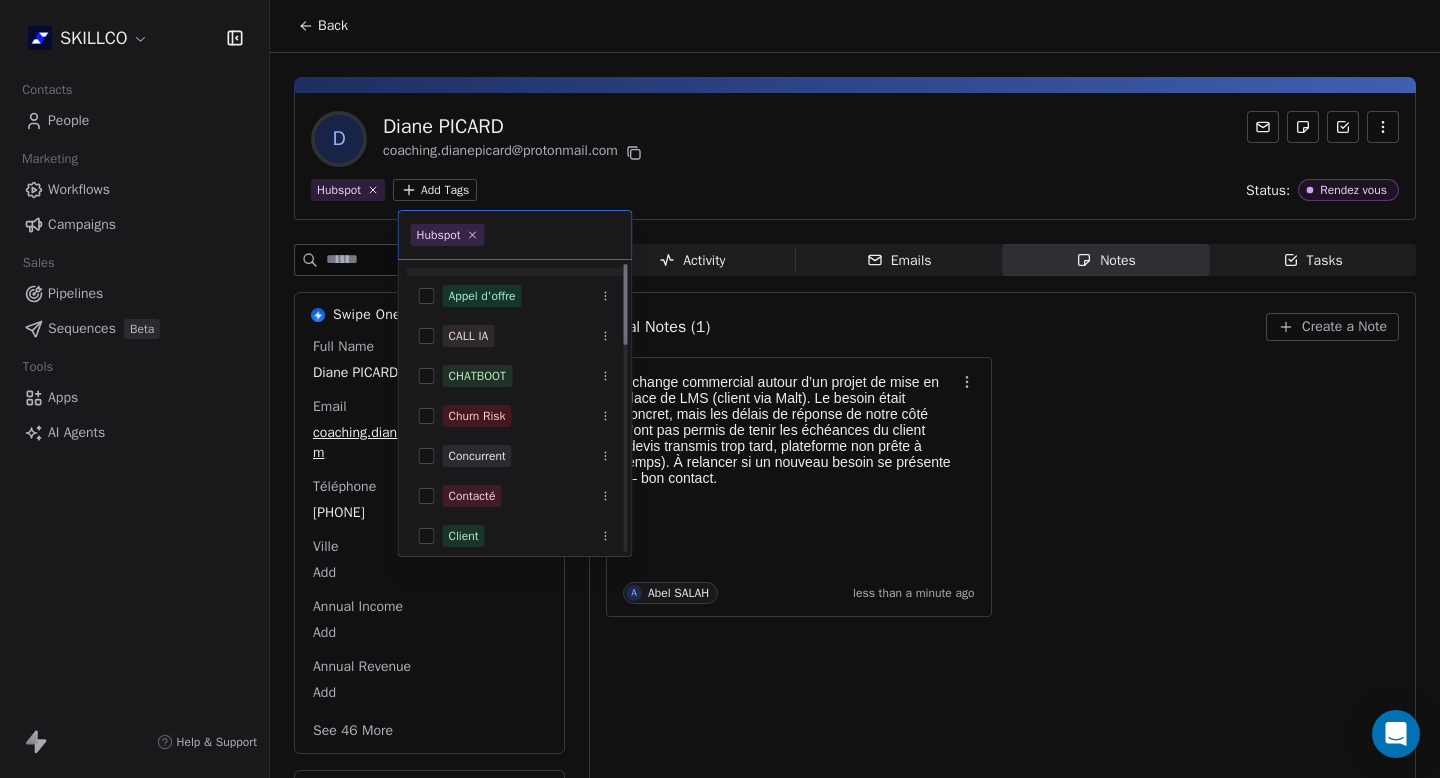 scroll, scrollTop: 0, scrollLeft: 0, axis: both 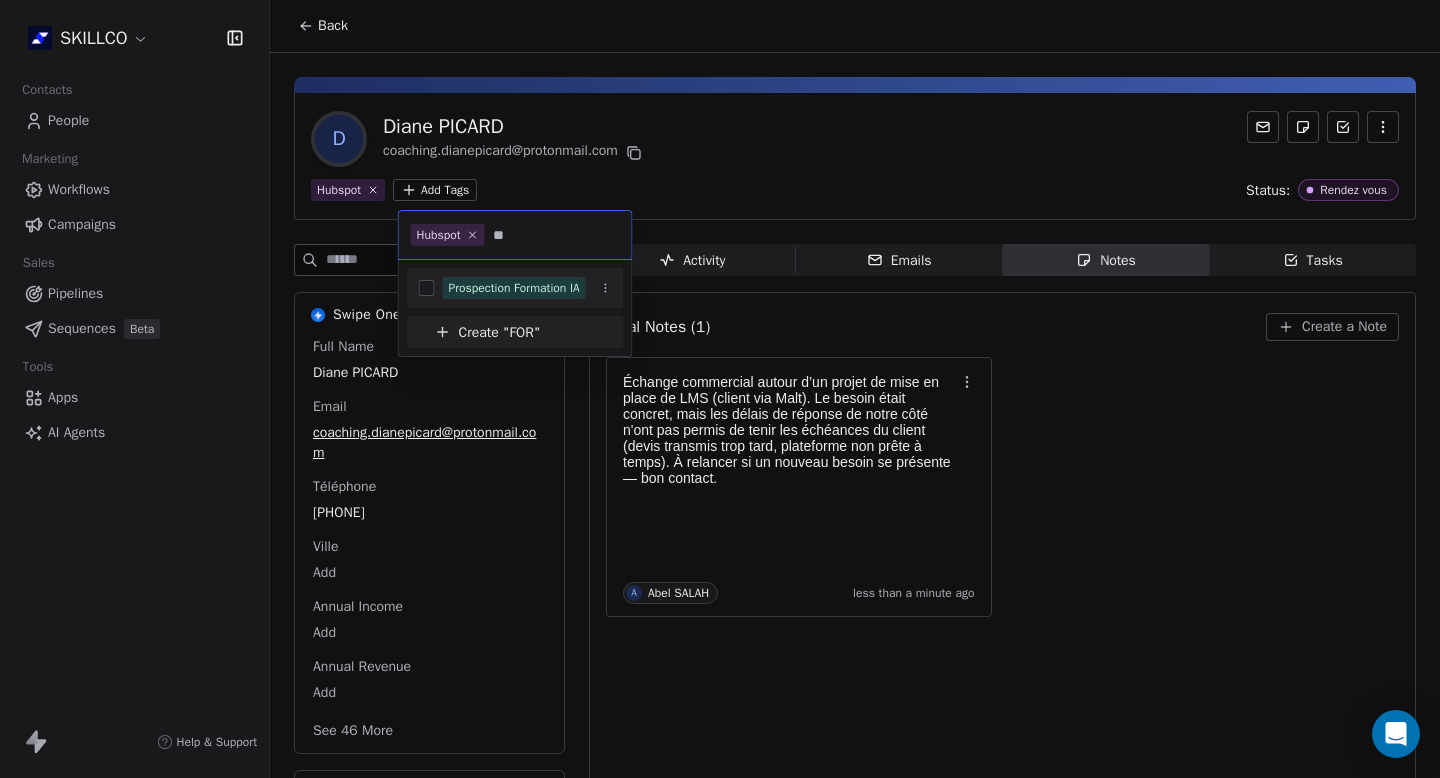 type on "*" 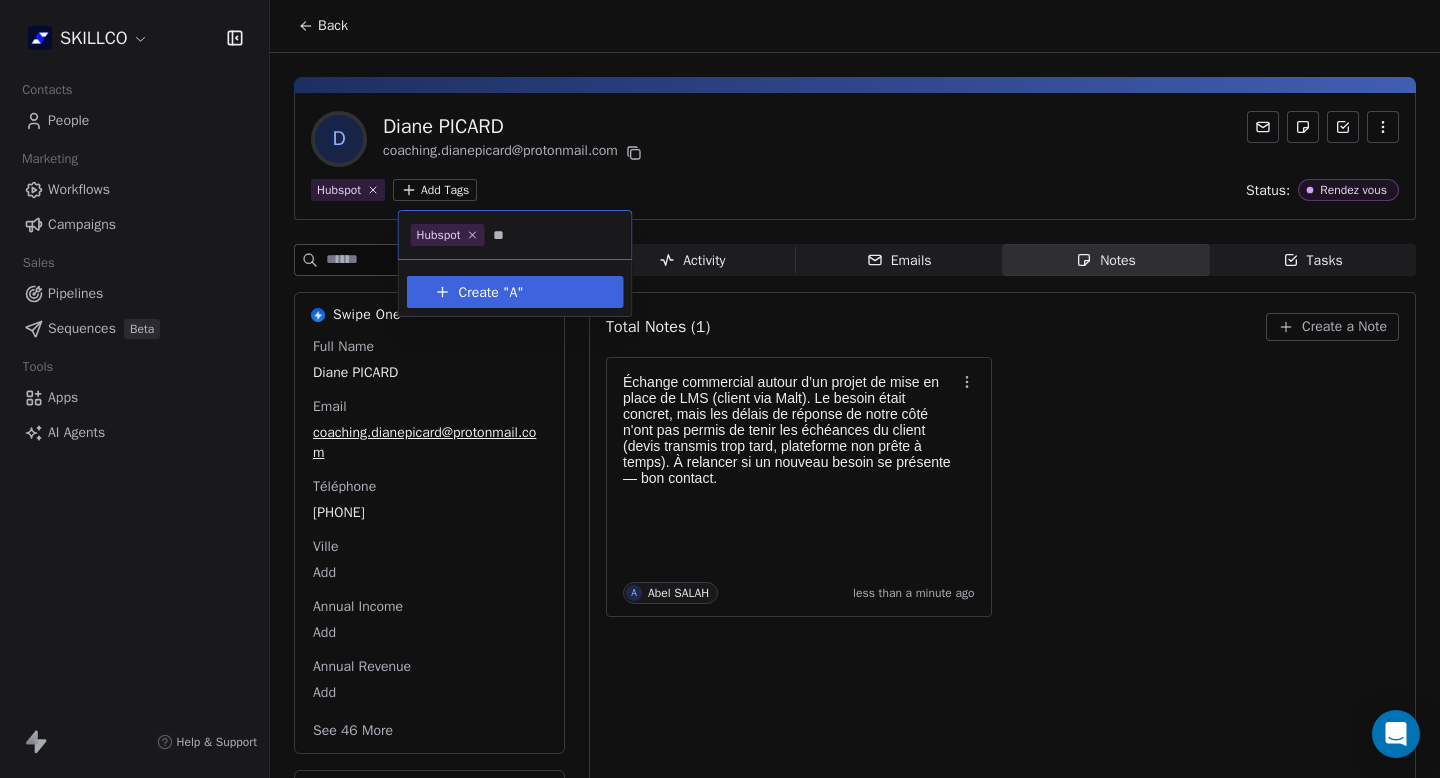 type on "*" 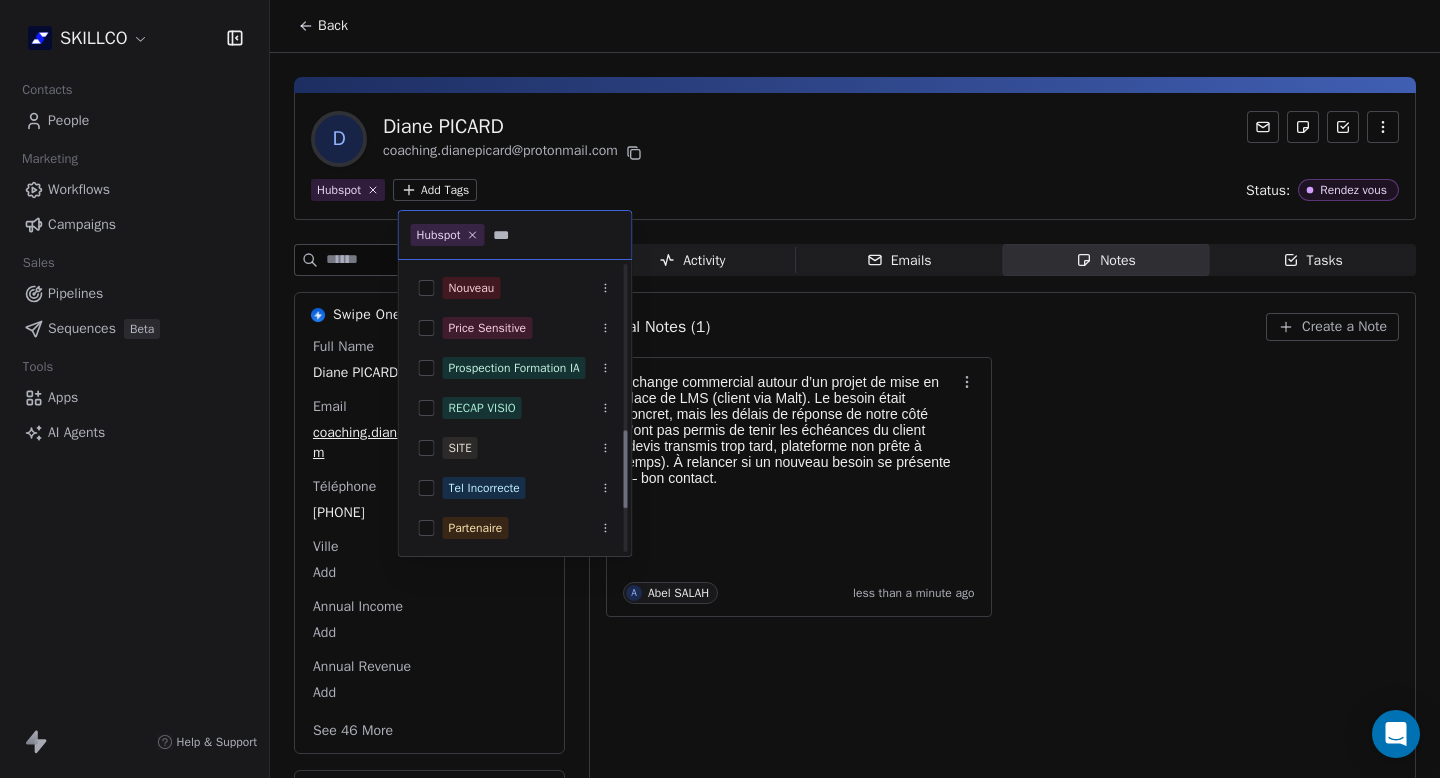 scroll, scrollTop: 0, scrollLeft: 0, axis: both 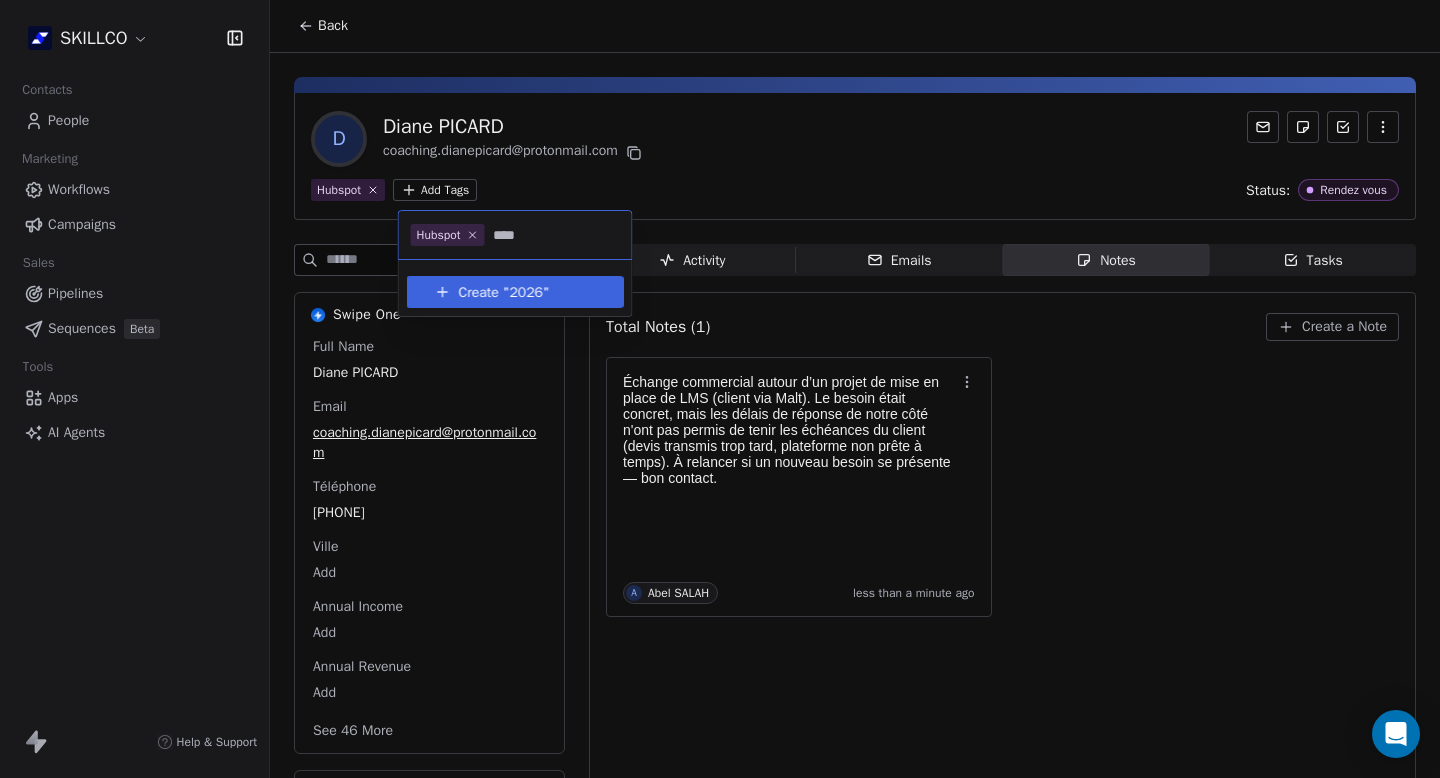 type on "****" 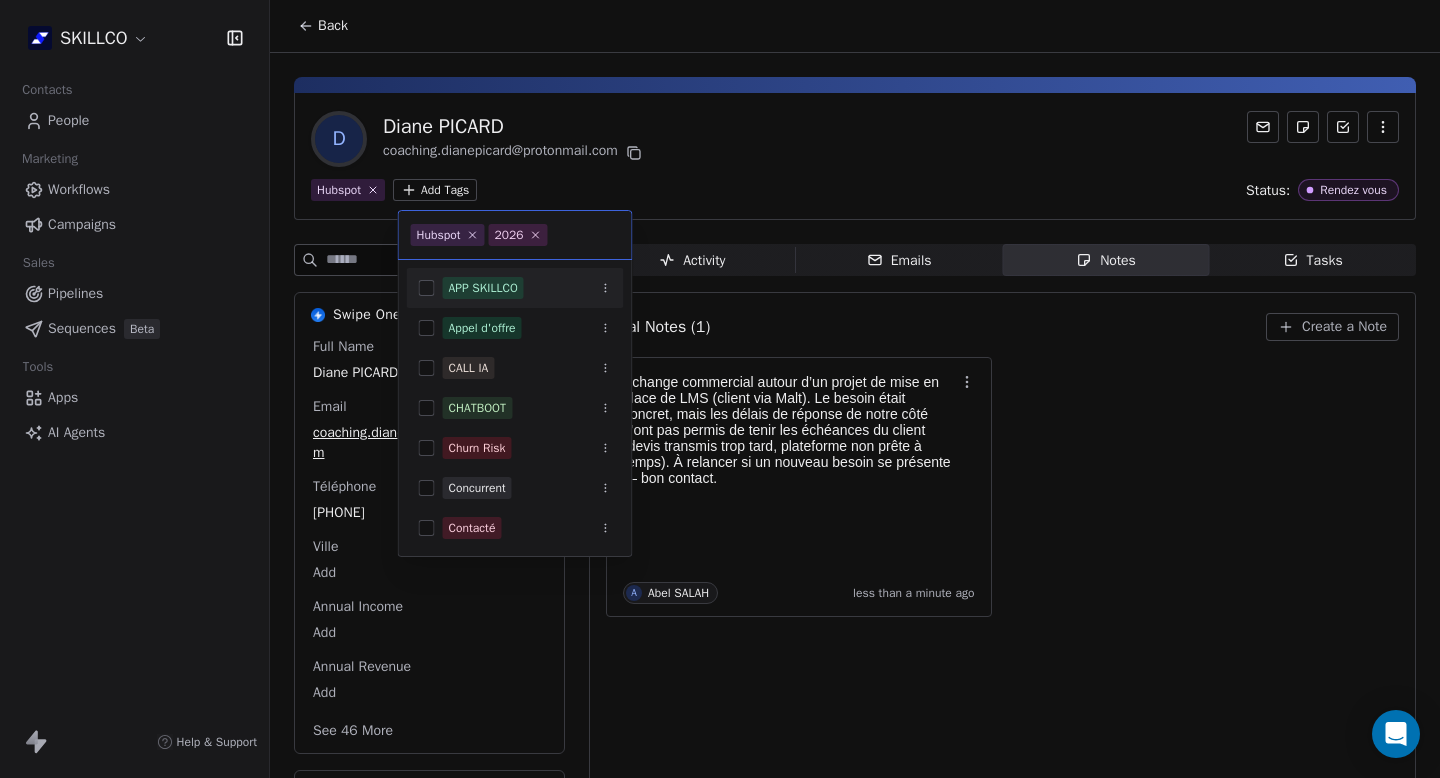 click on "[FIRST] [LAST] [EMAIL] [PHONE]" at bounding box center (720, 389) 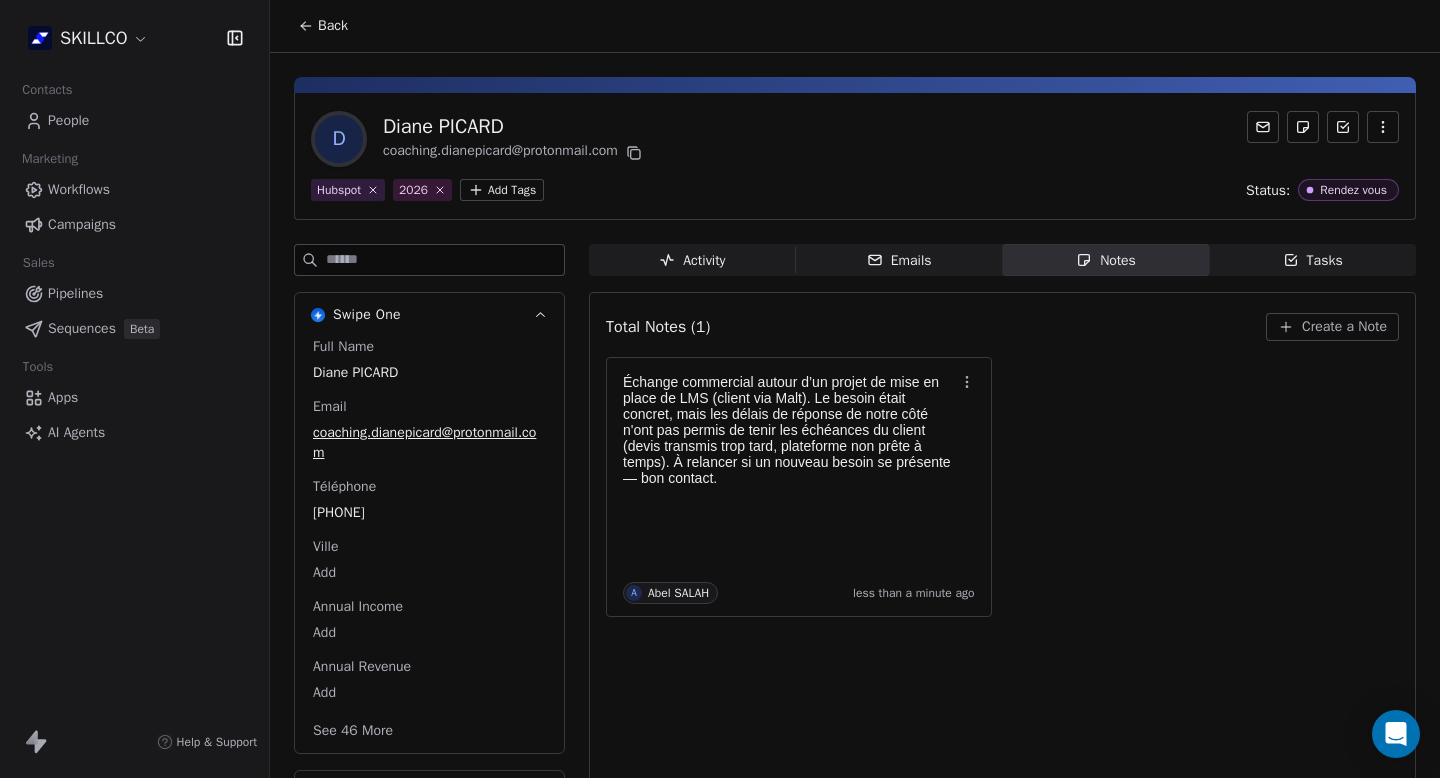 click 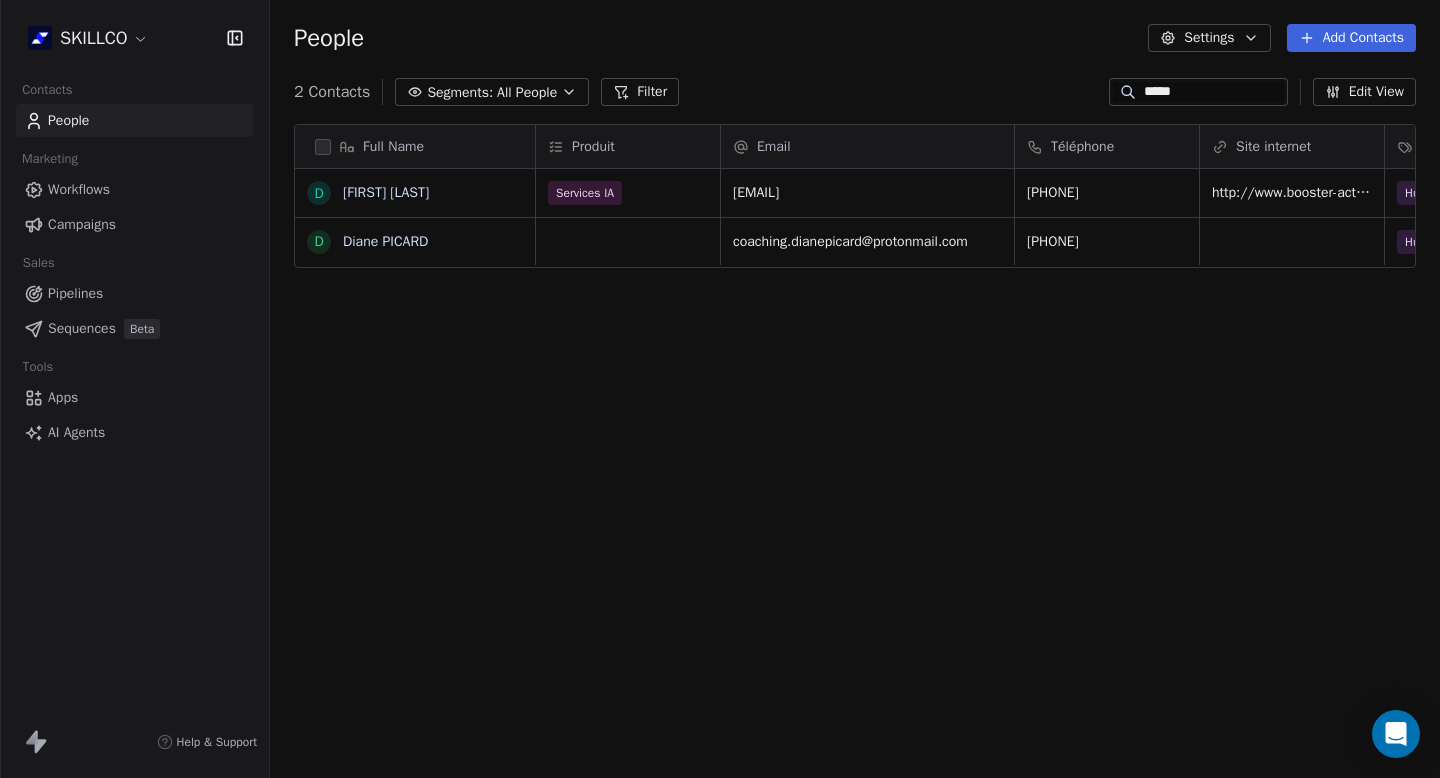 scroll, scrollTop: 1, scrollLeft: 1, axis: both 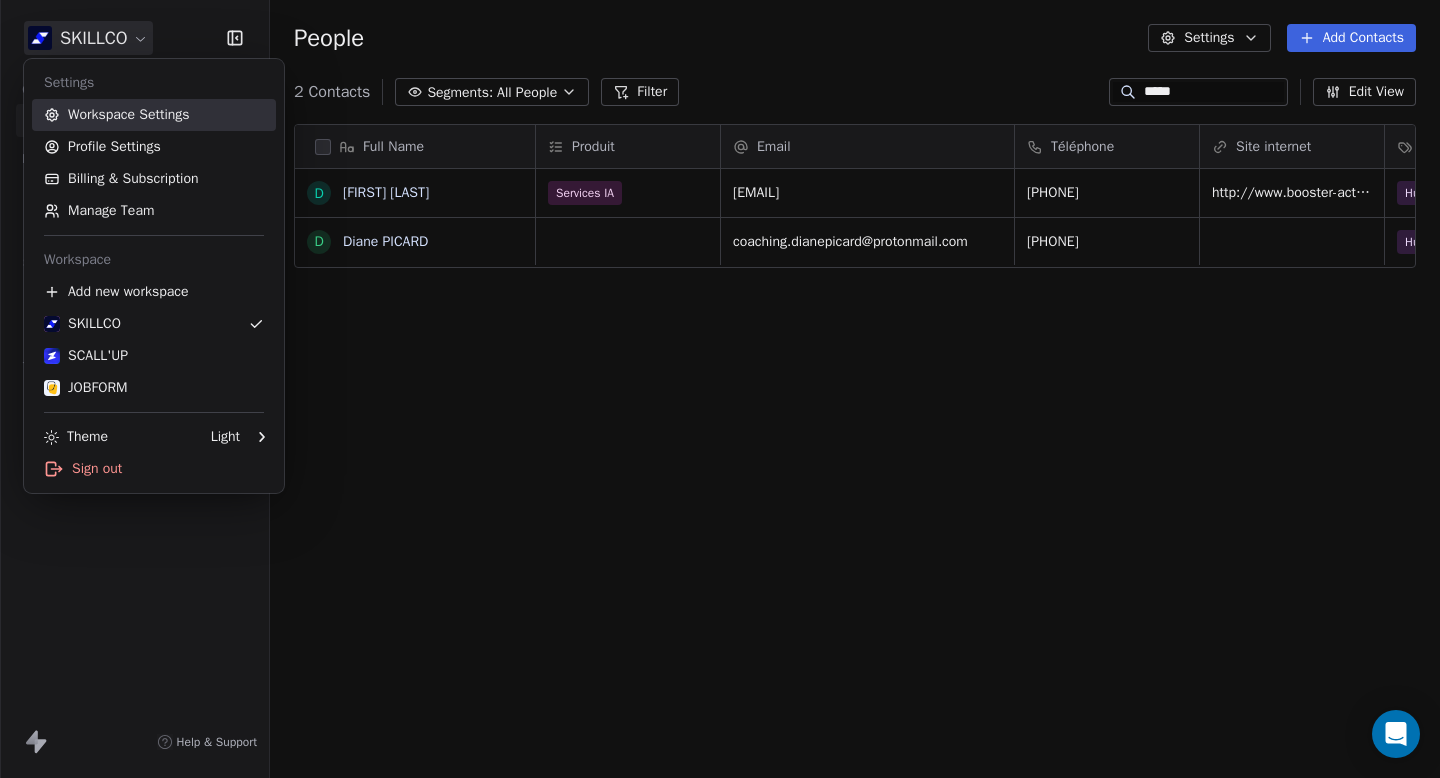 click on "Workspace Settings" at bounding box center (154, 115) 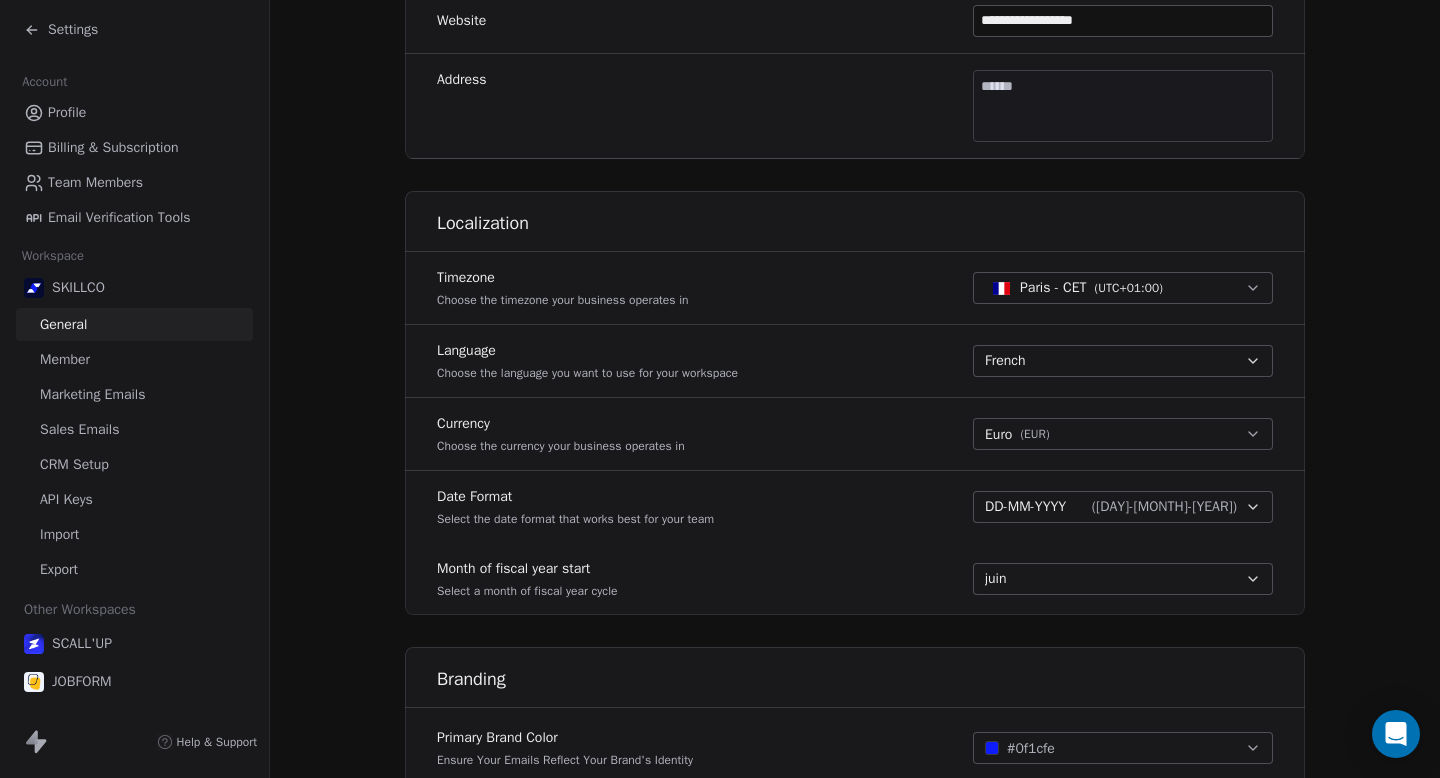 scroll, scrollTop: 798, scrollLeft: 0, axis: vertical 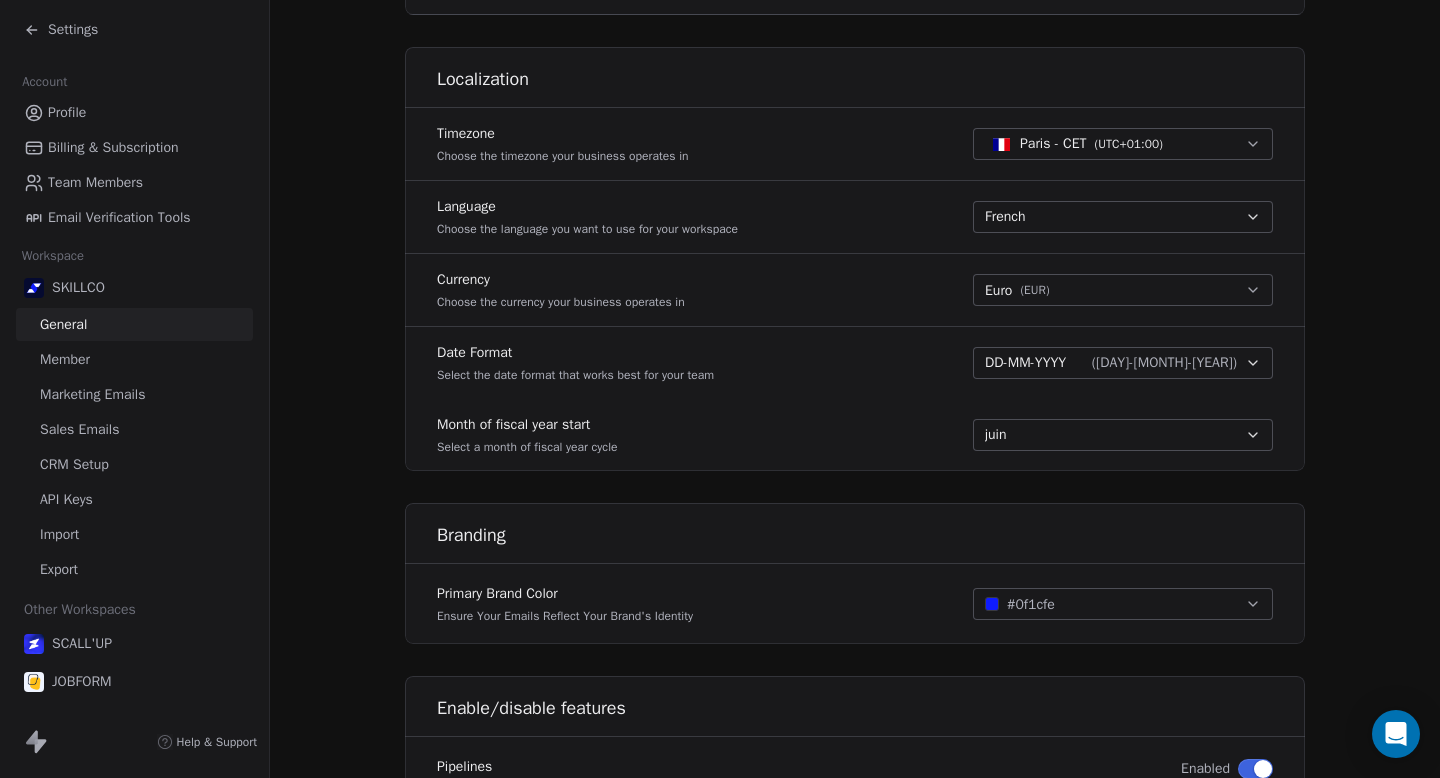 click on "Sales Emails" at bounding box center [79, 429] 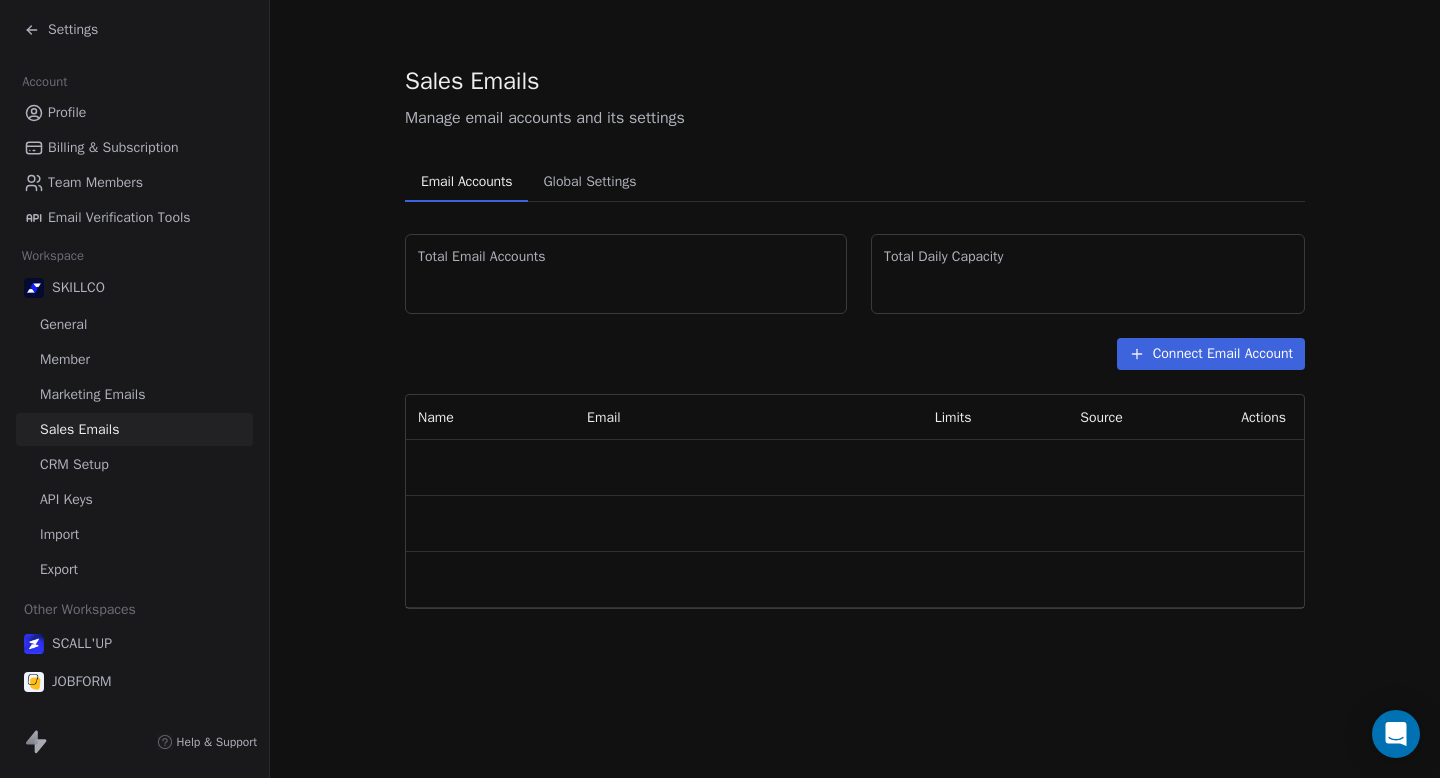 scroll, scrollTop: 0, scrollLeft: 0, axis: both 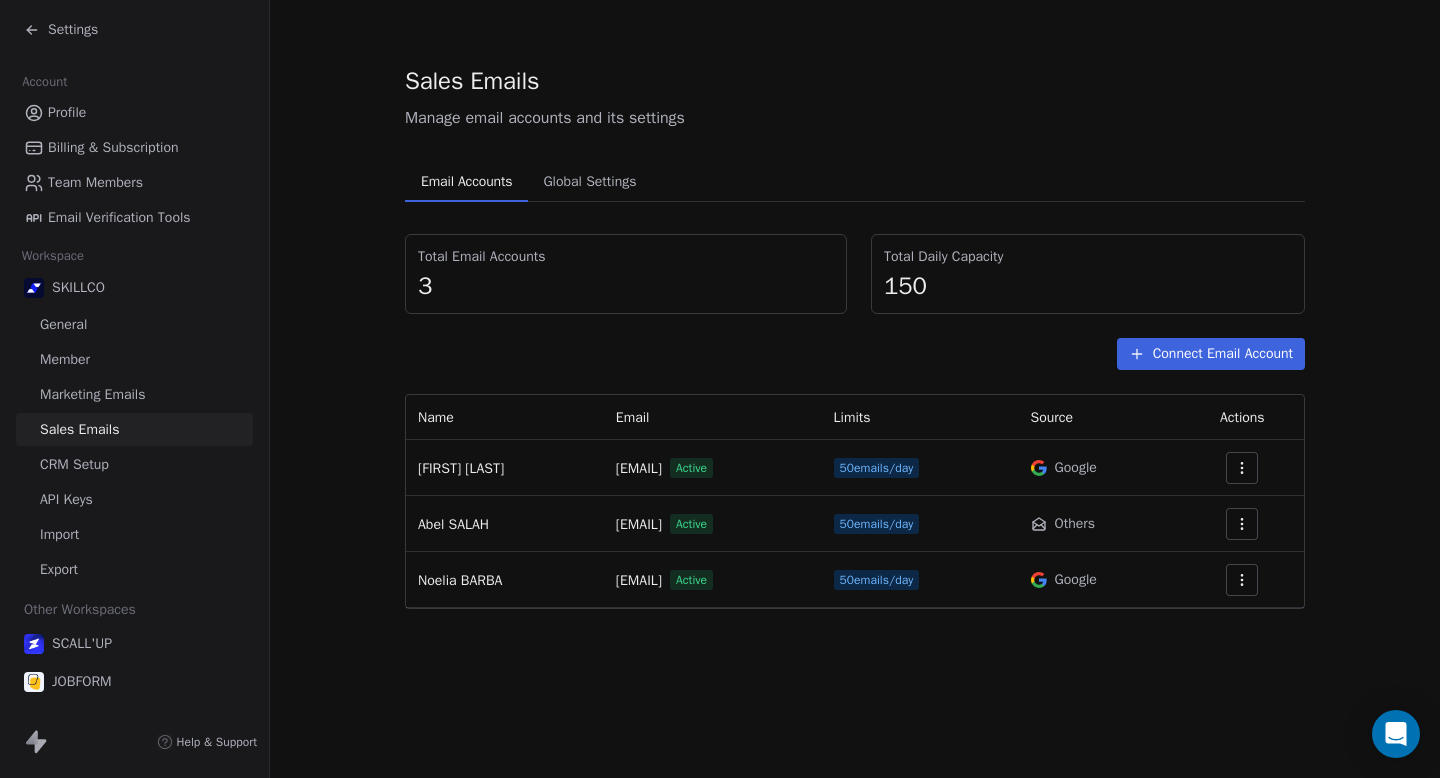 click on "CRM Setup" at bounding box center [74, 464] 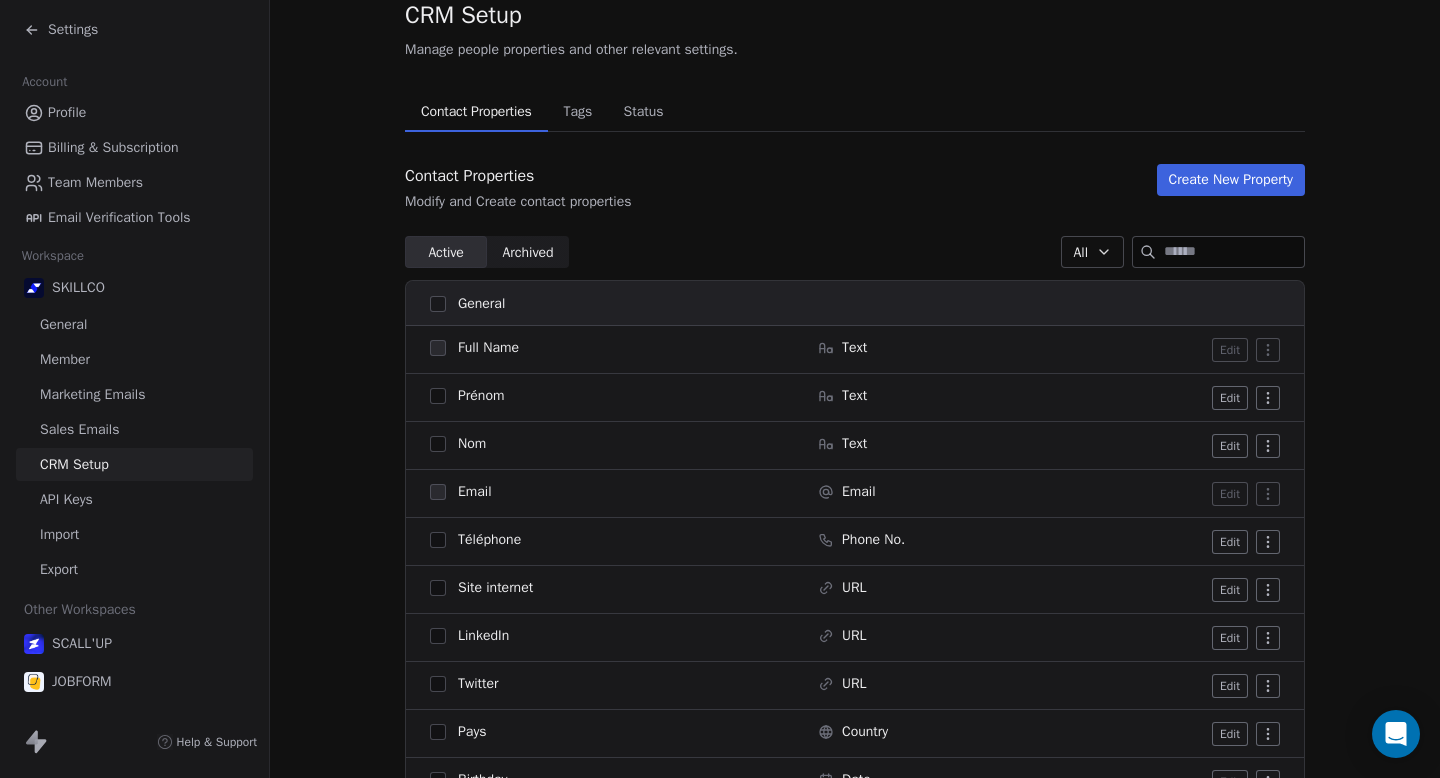 scroll, scrollTop: 0, scrollLeft: 0, axis: both 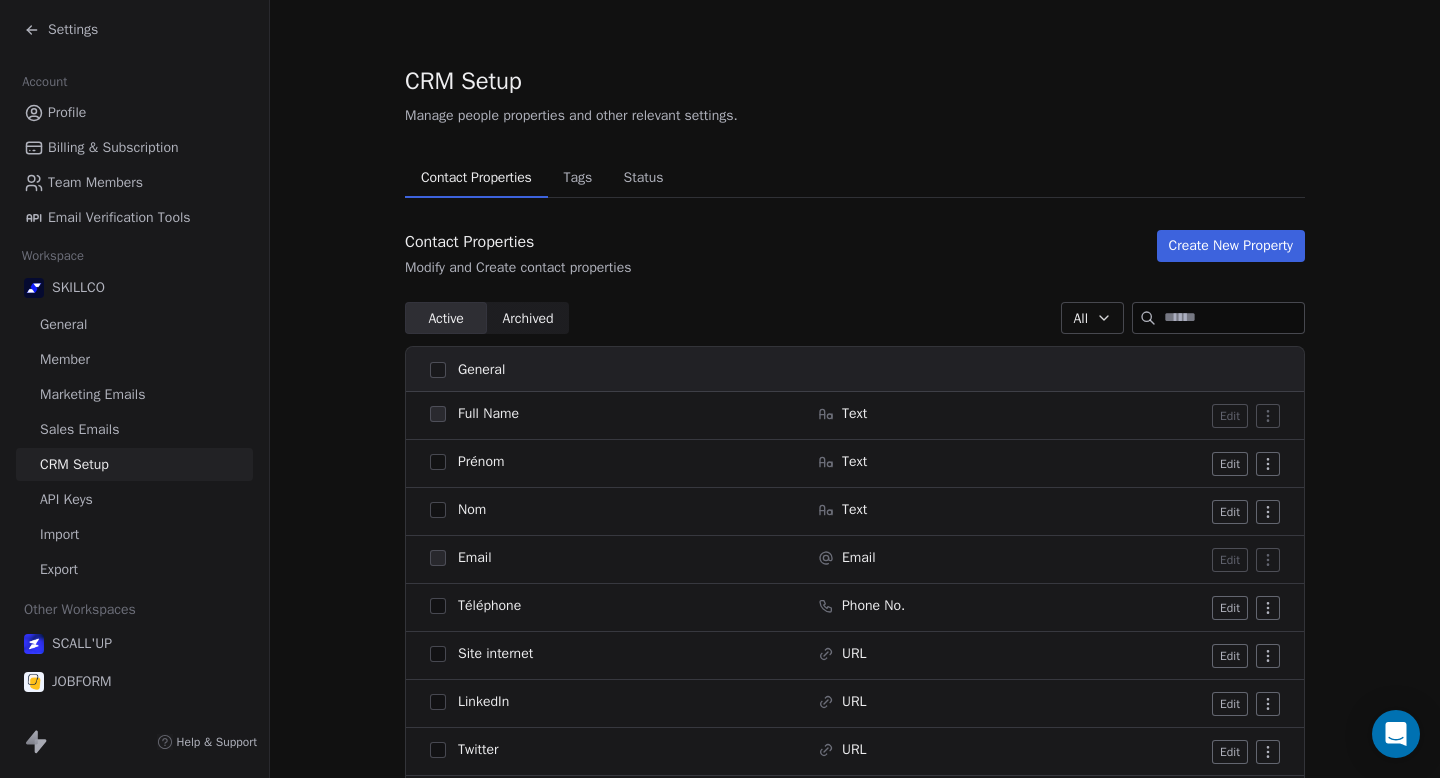 click on "Archived" at bounding box center (527, 318) 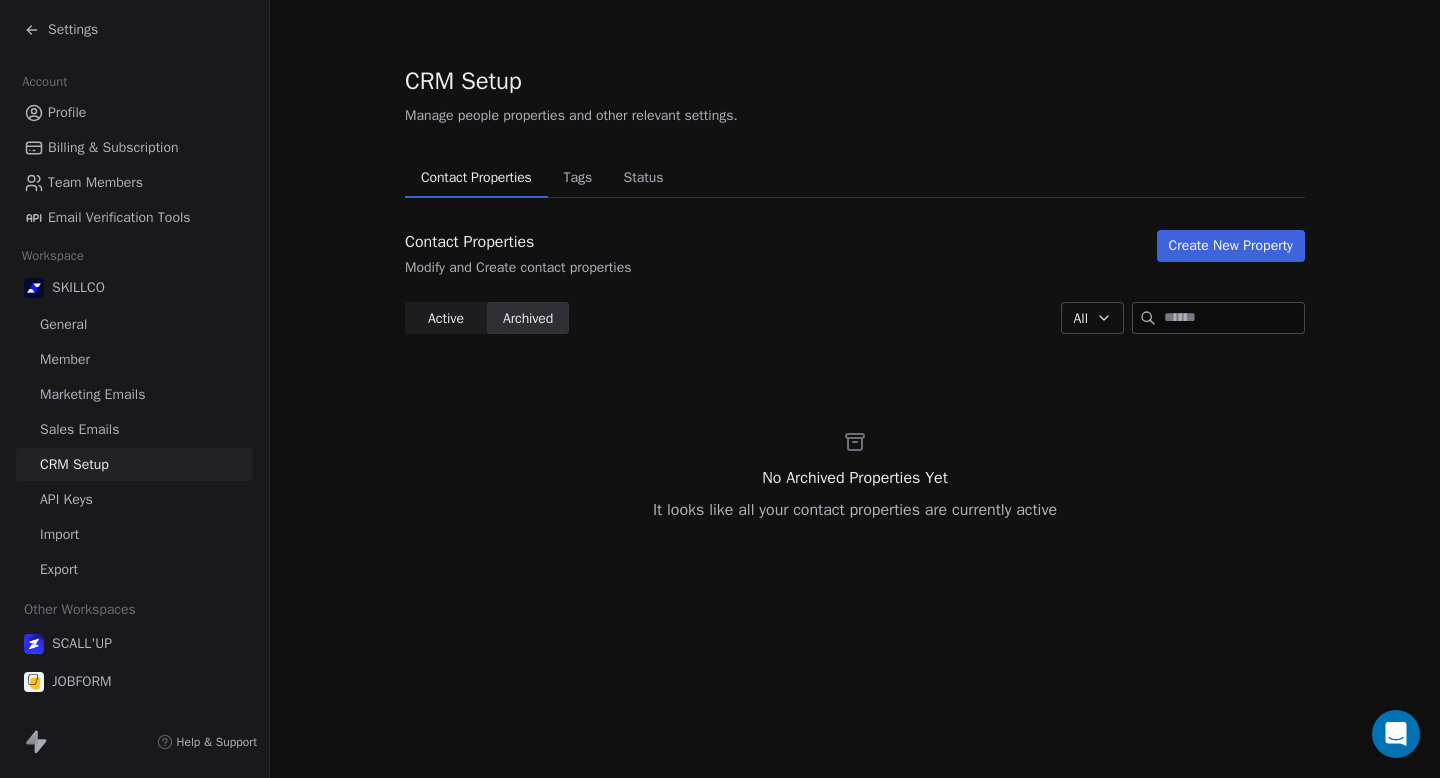 click on "Tags" at bounding box center (577, 178) 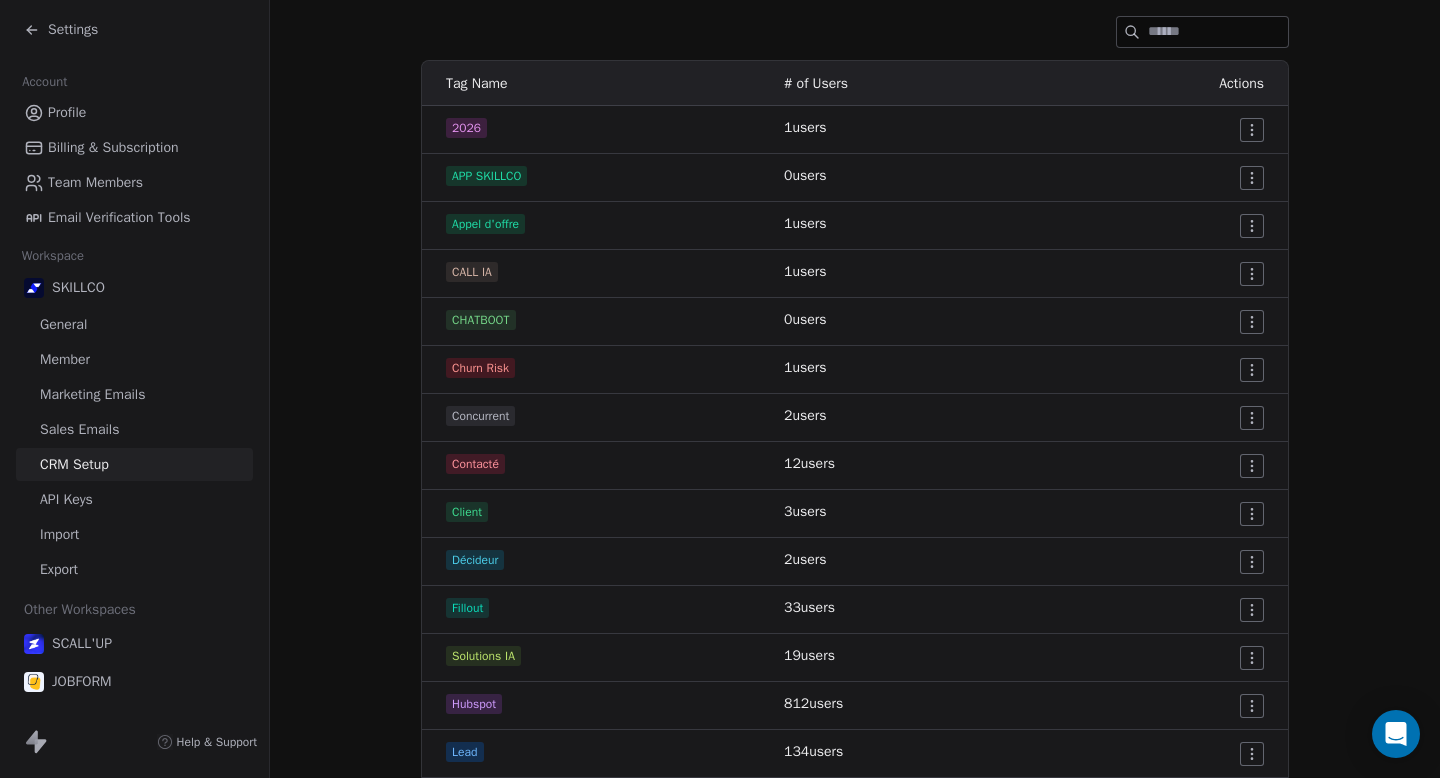 scroll, scrollTop: 319, scrollLeft: 0, axis: vertical 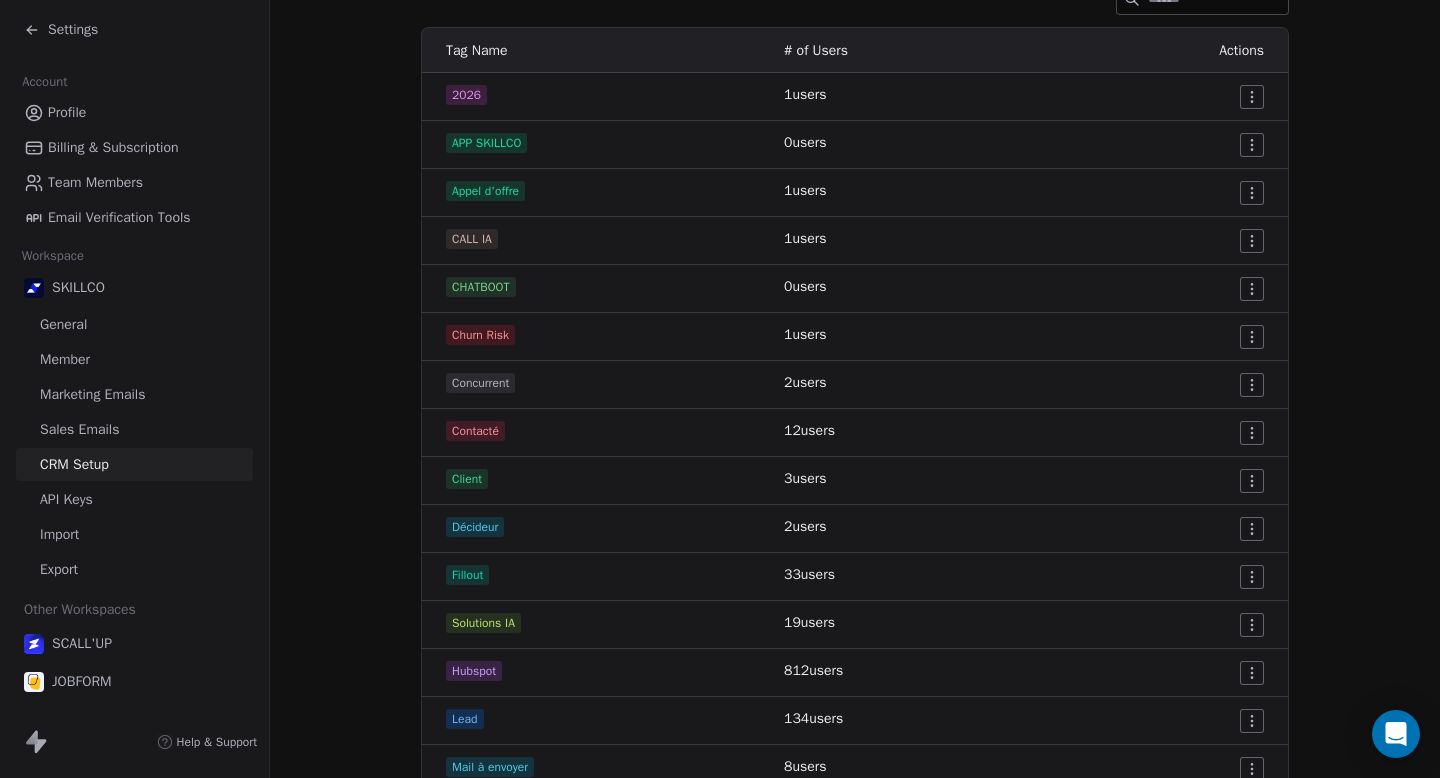 click on "Settings Account Profile Billing & Subscription Team Members Email Verification Tools Workspace SKILLCO General Member Marketing Emails Sales Emails CRM Setup API Keys Import Export Other Workspaces SCALL'UP JOBFORM Help & Support CRM Setup Manage people properties and other relevant settings. Contact Properties Contact Properties Tags Tags Status Status Tags Use tags to group or organize your contacts Create New Tag Tag Name # of Users Actions 2026 1 users APP SKILLCO 0 users Appel d'offre 1 users CALL IA 1 users CHATBOOT 0 users Churn Risk 1 users Concurrent 2 users Contacté 12 users Client 3 users Décideur 2 users Fillout 33 users Solutions IA 19 users Hubspot 812 users Lead 134 users Mail à envoyer 8 users OF Montpellier 97 users Nouveau 797 users Price Sensitive 0 users Prospection Formation IA 96 users RECAP VISIO 9 users SITE 0 users Tel Incorrecte 22 users Partenaire 1 users Webinair 0 users à relancer 83 users à trier 4 users" at bounding box center (720, 389) 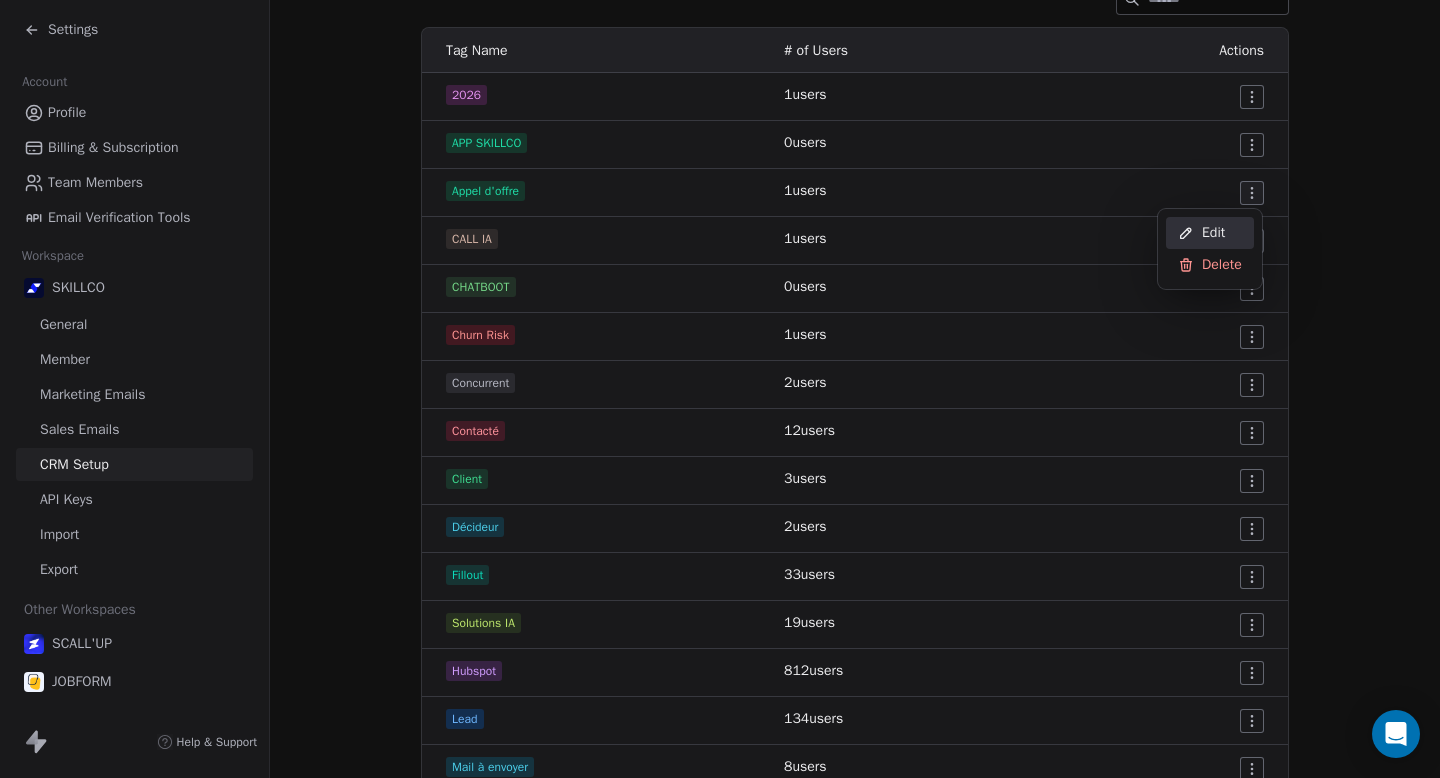 click on "Edit" at bounding box center (1213, 233) 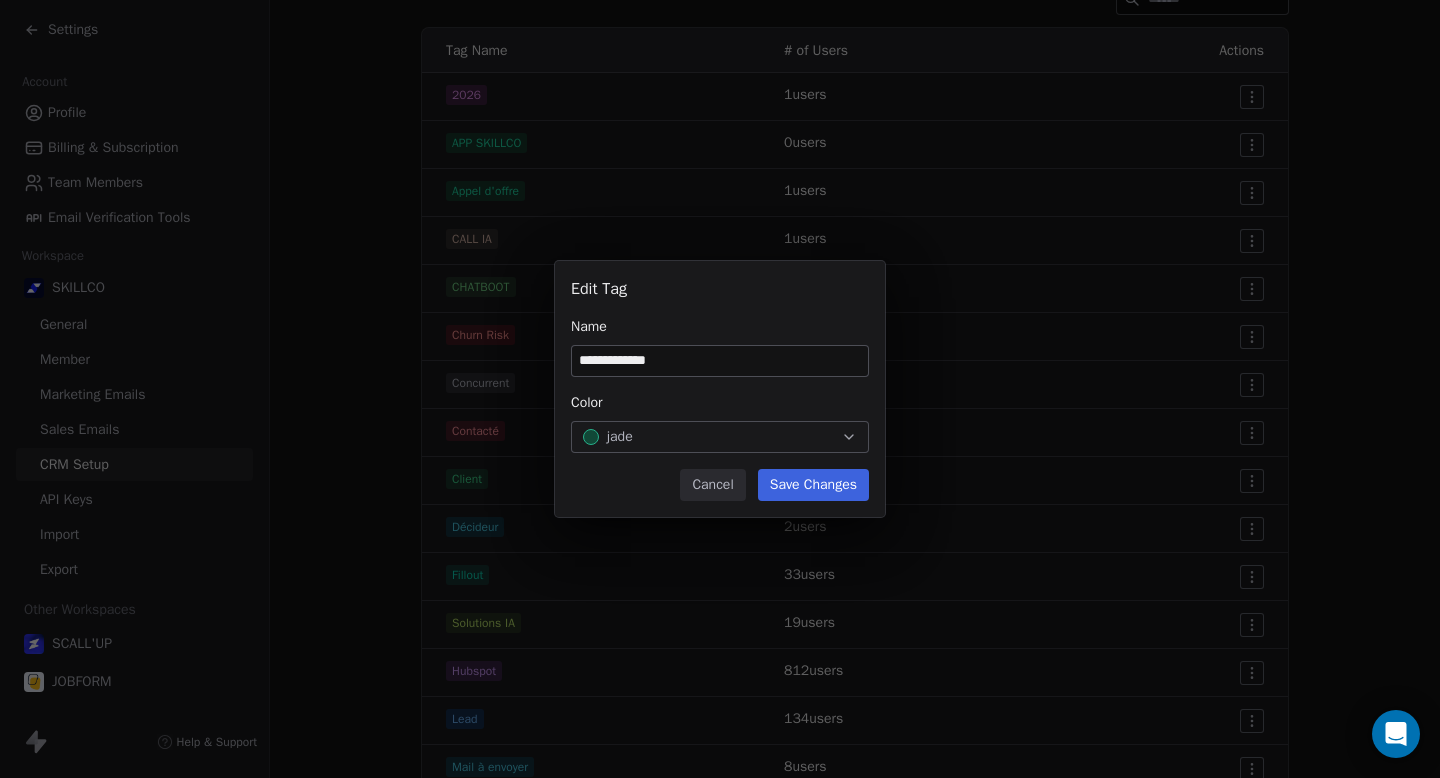 type on "**********" 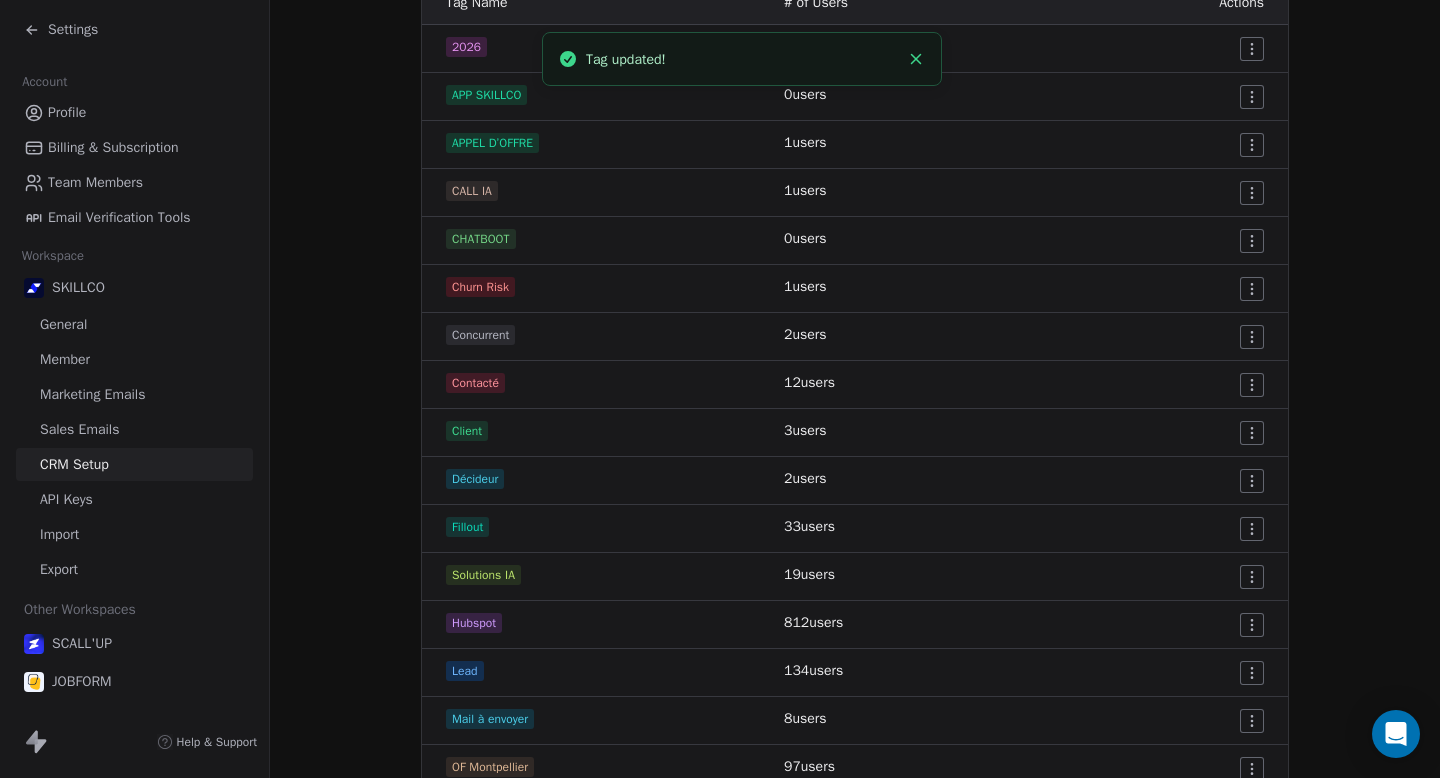 scroll, scrollTop: 373, scrollLeft: 0, axis: vertical 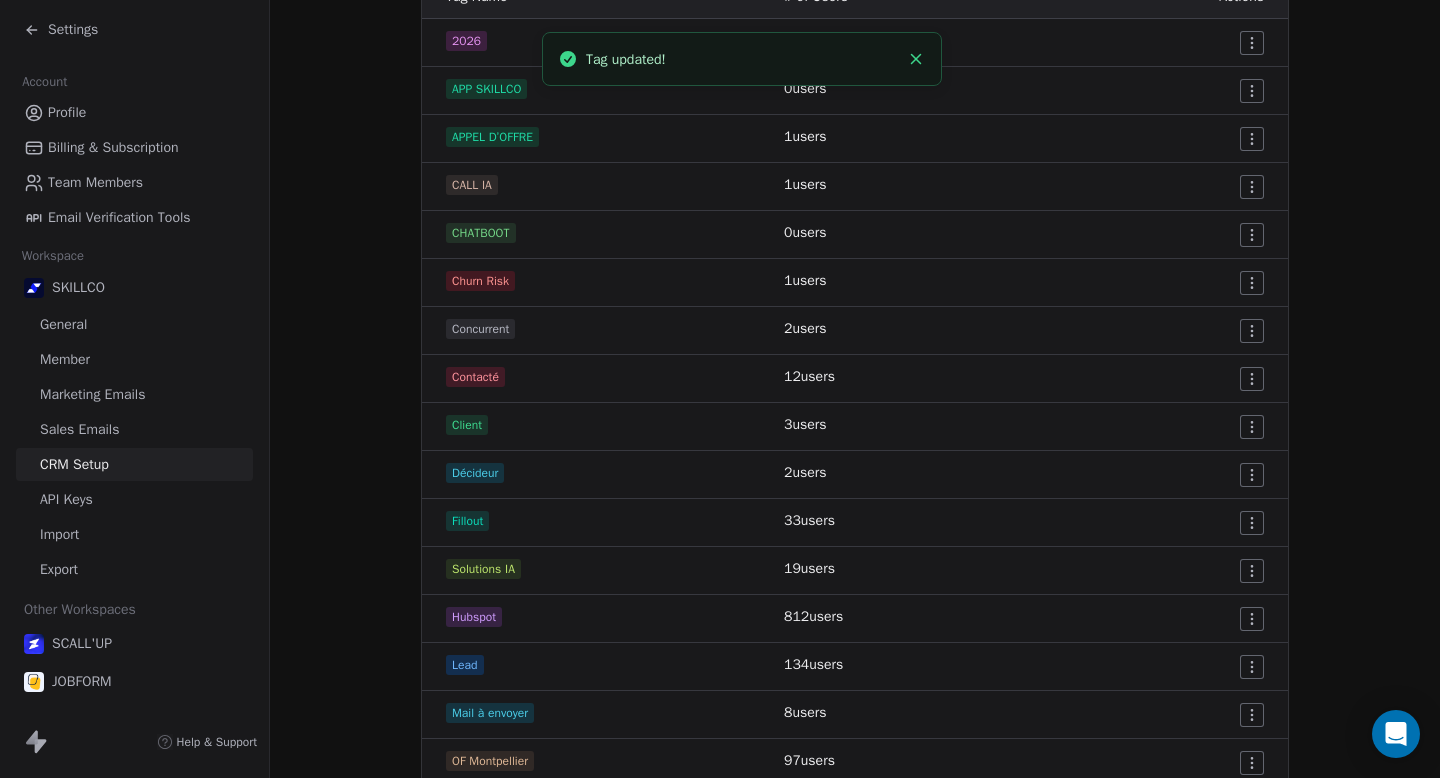 click on "Settings Account Profile Billing & Subscription Team Members Email Verification Tools Workspace SKILLCO General Member Marketing Emails Sales Emails CRM Setup API Keys Import Export Other Workspaces SCALL'UP JOBFORM Help & Support CRM Setup Manage people properties and other relevant settings. Contact Properties Contact Properties Tags Tags Status Status Tags Use tags to group or organize your contacts Create New Tag Tag Name # of Users Actions 2026 1 users APP SKILLCO 0 users APPEL D’OFFRE 1 users CALL IA 1 users CHATBOOT 0 users Churn Risk 1 users Concurrent 2 users Contacté 12 users Client 3 users Décideur 2 users Fillout 33 users Solutions IA 19 users Hubspot 812 users Lead 134 users Mail à envoyer 8 users OF [CITY] 97 users Nouveau 797 users Price Sensitive 0 users Prospection Formation IA 96 users RECAP VISIO 9 users SITE 0 users Tel Incorrecte 22 users Partenaire 1 users Webinair 0 users à relancer 83 users à trier 4 users Tag updated!" at bounding box center (720, 389) 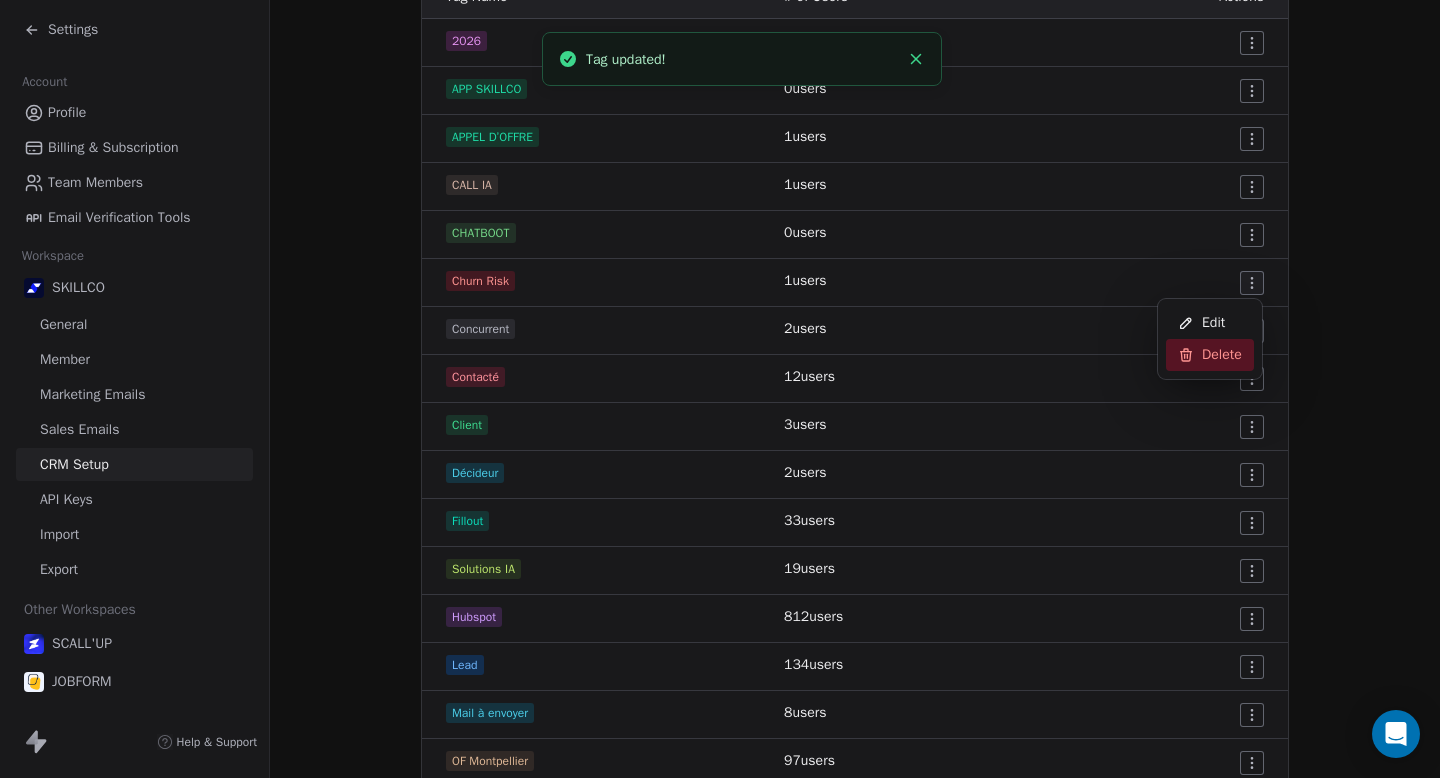 click on "Delete" at bounding box center (1210, 355) 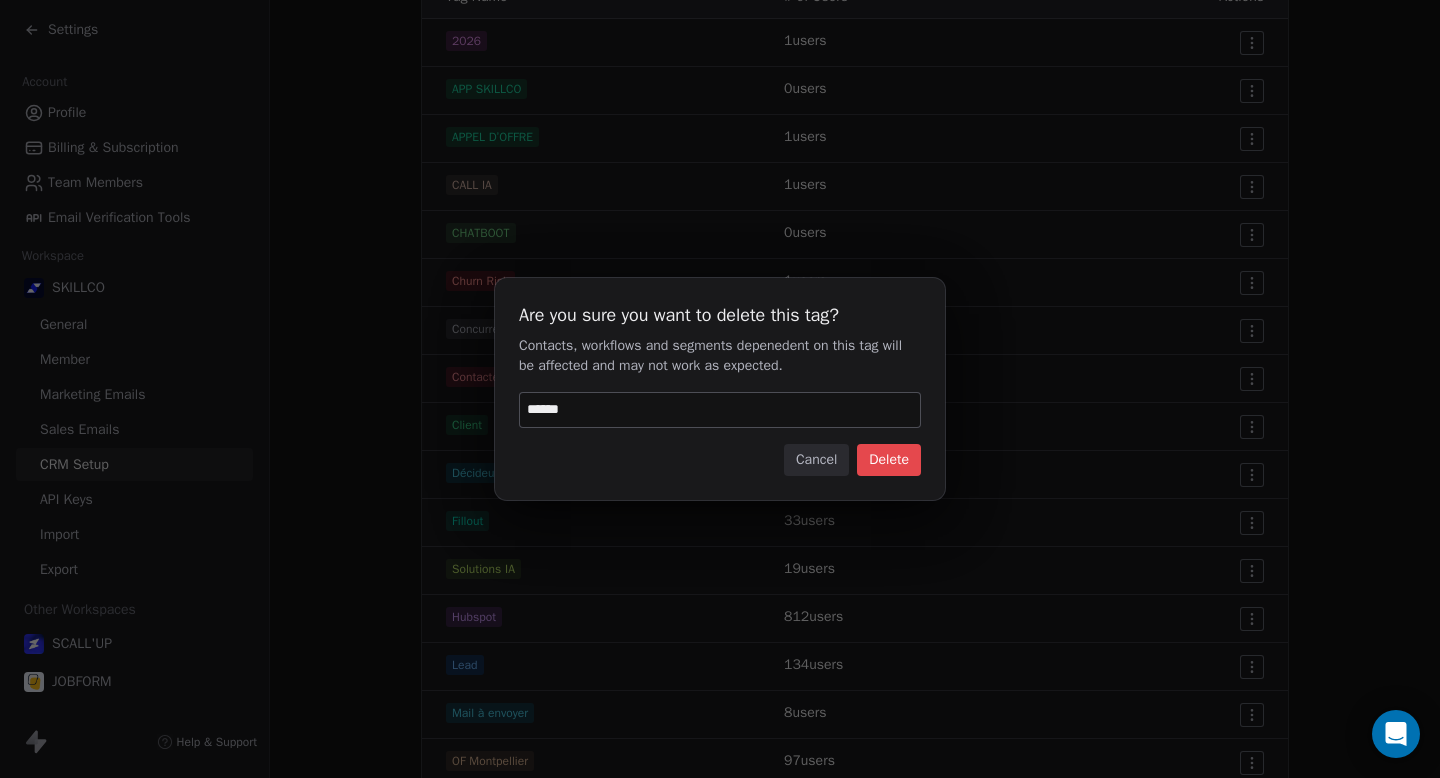 type on "******" 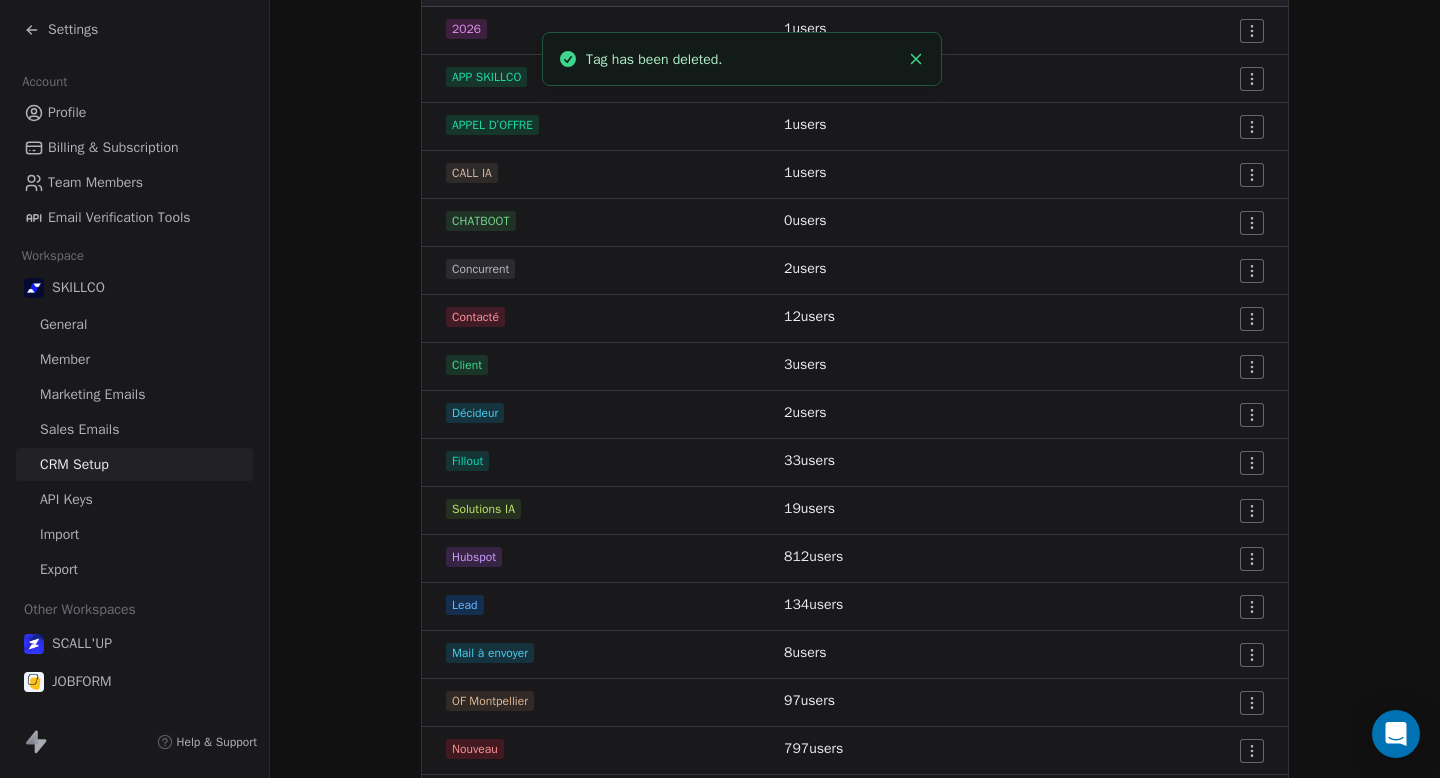 scroll, scrollTop: 390, scrollLeft: 0, axis: vertical 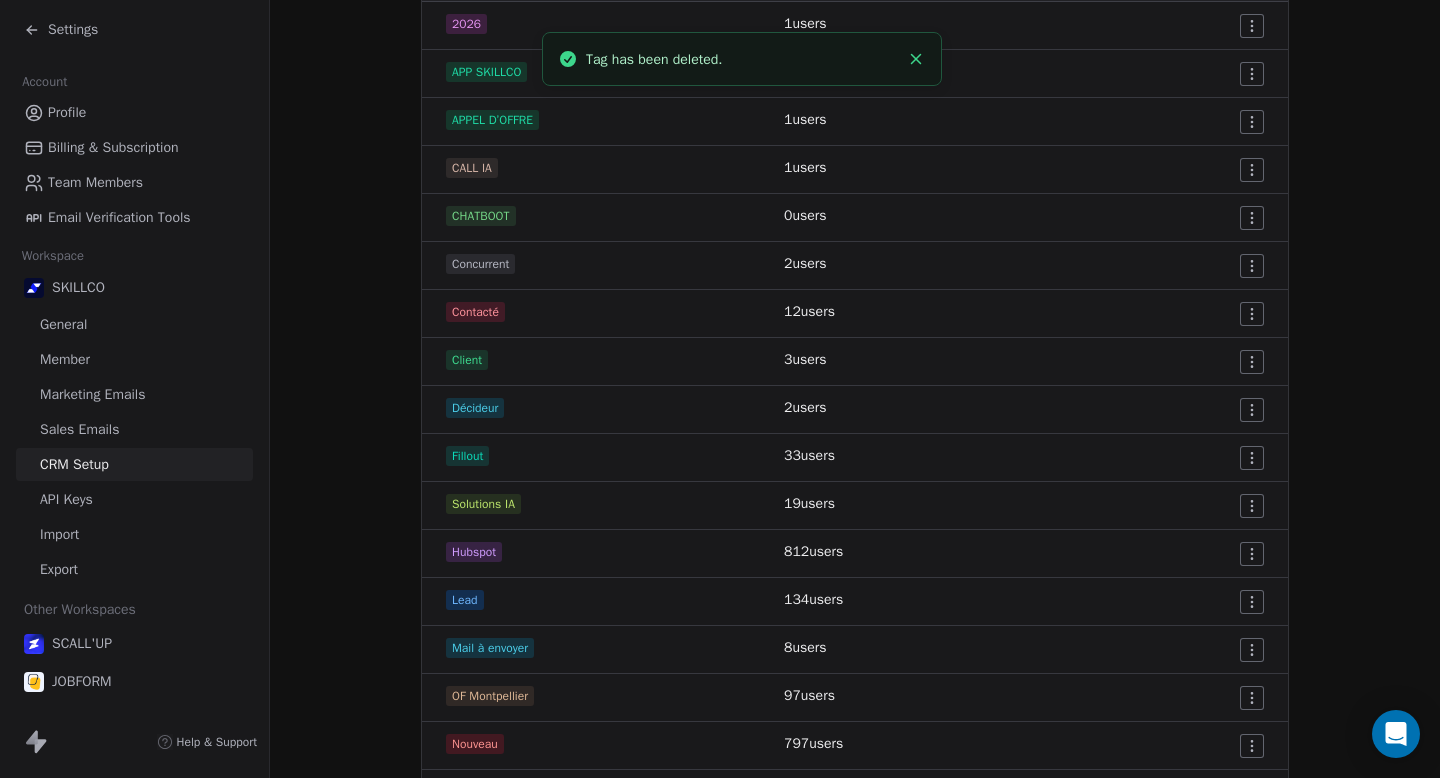 click on "Settings Account Profile Billing & Subscription Team Members Email Verification Tools Workspace SKILLCO General Member Marketing Emails Sales Emails CRM Setup API Keys Import Export Other Workspaces SCALL'UP JOBFORM Help & Support CRM Setup Manage people properties and other relevant settings. Contact Properties Contact Properties Tags Tags Status Status Tags Use tags to group or organize your contacts Create New Tag Tag Name # of Users Actions 2026 1  users APP SKILLCO 0  users APPEL D’OFFRE 1  users CALL IA 1  users CHATBOOT 0  users Concurrent 2  users Contacté 12  users Client 3  users Décideur 2  users Fillout 33  users Solutions IA 19  users Hubspot 812  users Lead 134  users Mail à envoyer 8  users OF Montpellier 97  users Nouveau 797  users Price Sensitive 0  users Prospection Formation IA 96  users RECAP VISIO 9  users SITE 0  users Tel Incorrecte 22  users Partenaire 1  users Webinair 0  users à relancer 83  users à trier 4  users   Tag has been deleted." at bounding box center (720, 389) 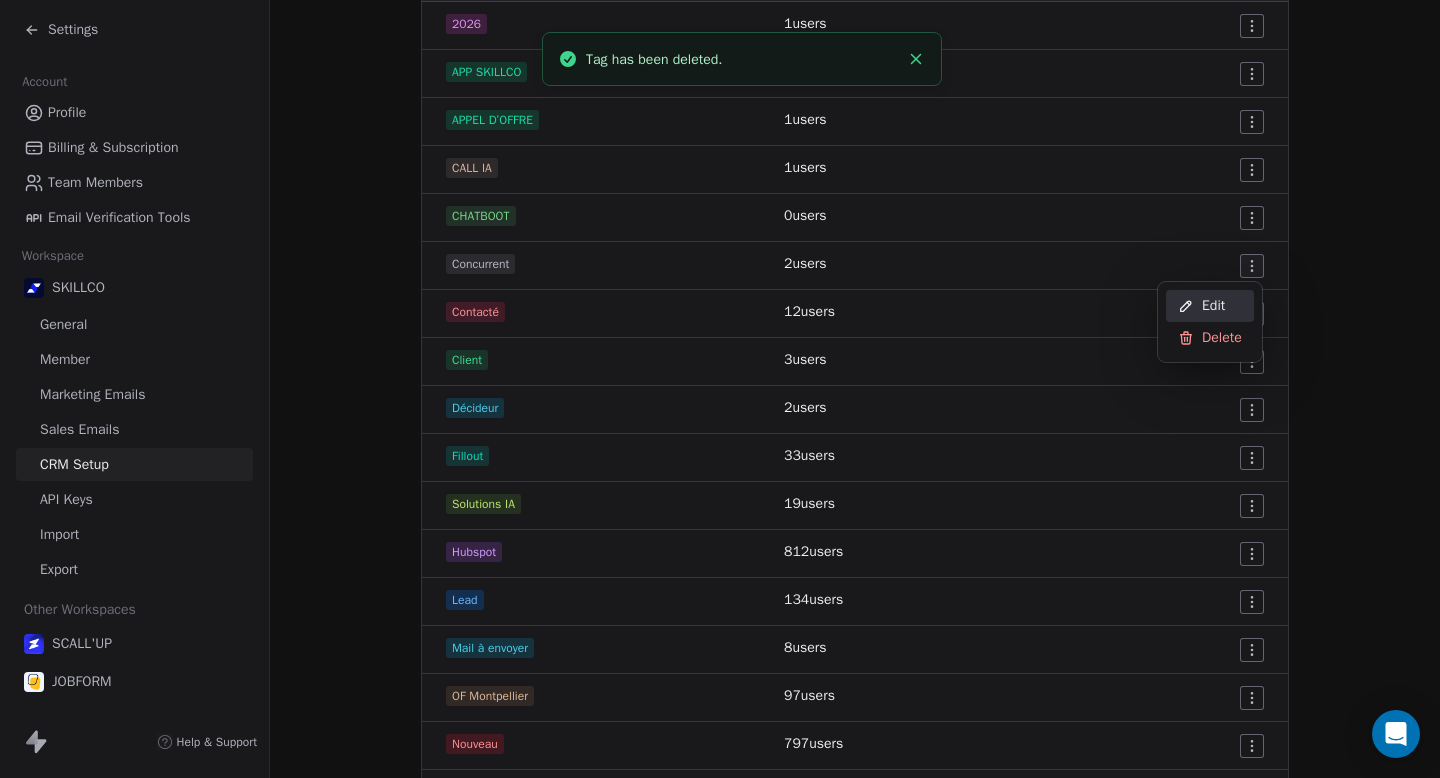 click on "Edit" at bounding box center [1213, 306] 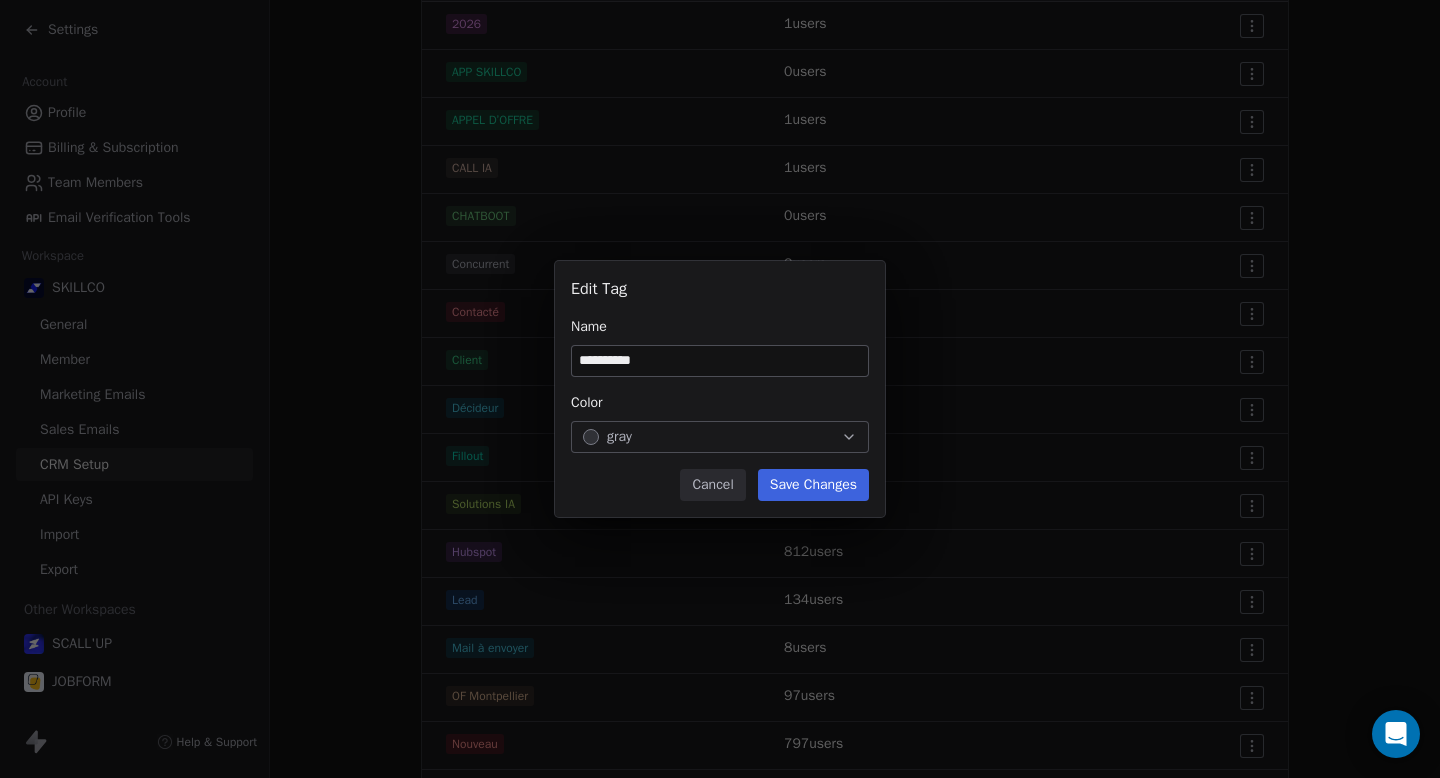 type on "**********" 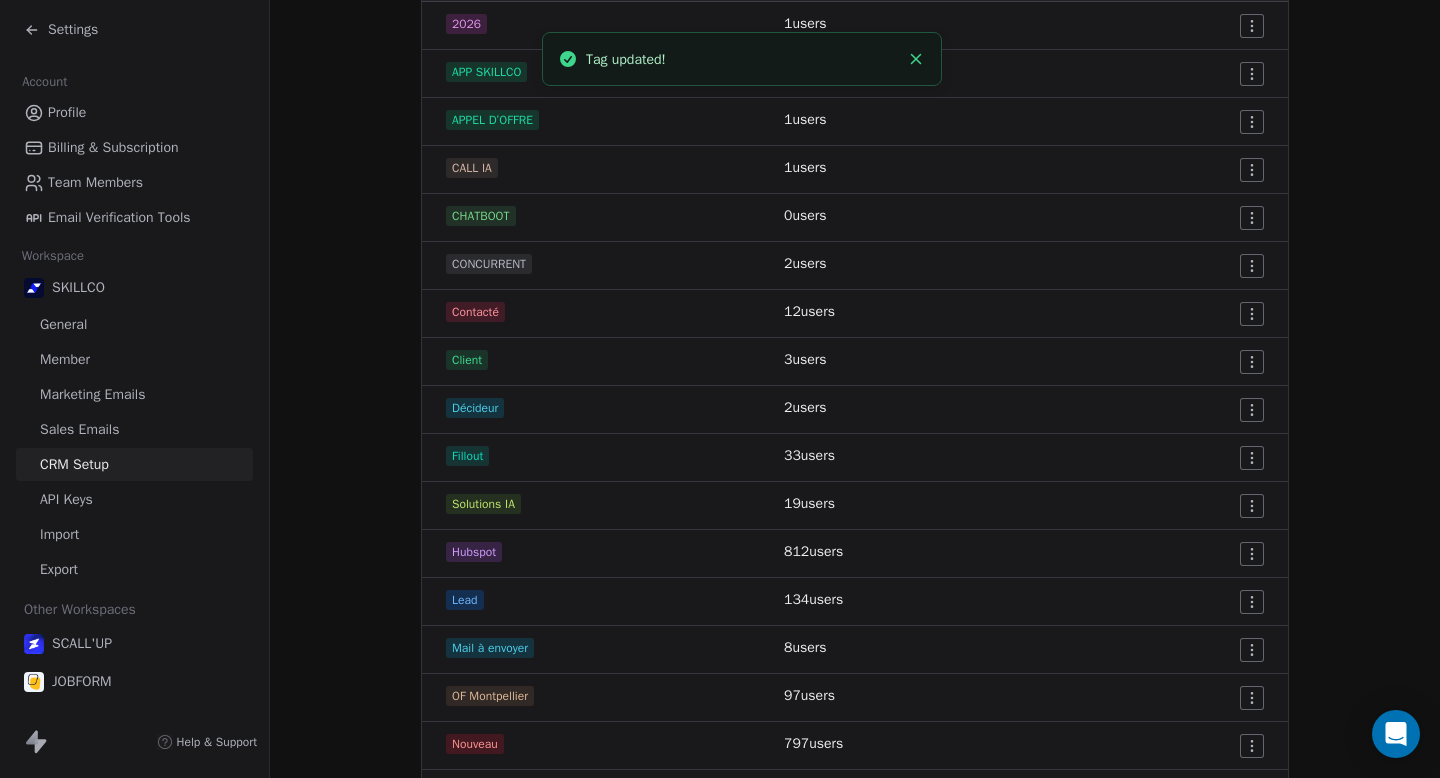 scroll, scrollTop: 399, scrollLeft: 0, axis: vertical 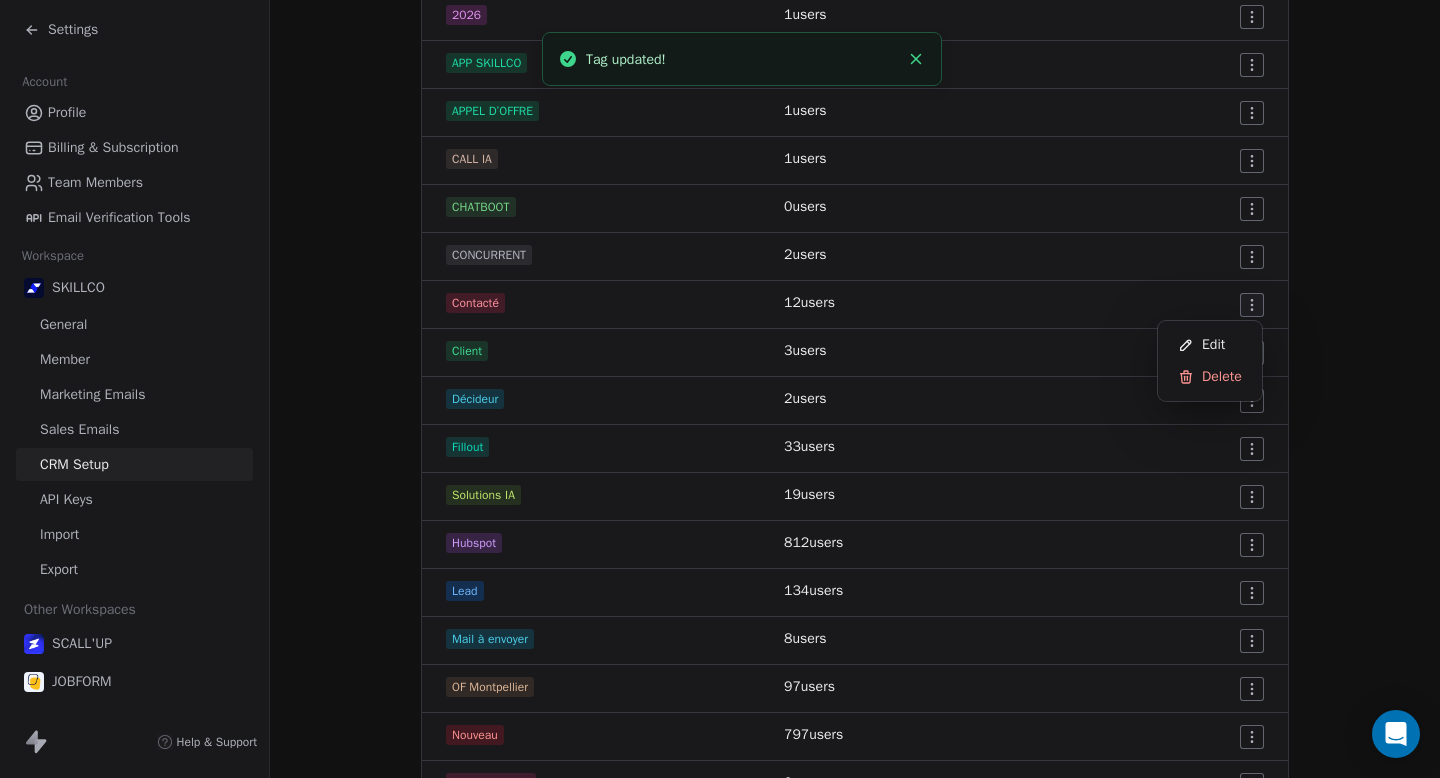 click on "Settings Account Profile Billing & Subscription Team Members Email Verification Tools Workspace SKILLCO General Member Marketing Emails Sales Emails CRM Setup API Keys Import Export Other Workspaces SCALL'UP JOBFORM Help & Support CRM Setup Manage people properties and other relevant settings. Contact Properties Contact Properties Tags Tags Status Status Tags Use tags to group or organize your contacts Create New Tag Tag Name # of Users Actions 2026 1  users APP SKILLCO 0  users APPEL D’OFFRE 1  users CALL IA 1  users CHATBOOT 0  users CONCURRENT 2  users Contacté 12  users Client 3  users Décideur 2  users Fillout 33  users Solutions IA 19  users Hubspot 812  users Lead 134  users Mail à envoyer 8  users OF Montpellier 97  users Nouveau 797  users Price Sensitive 0  users Prospection Formation IA 96  users RECAP VISIO 9  users SITE 0  users Tel Incorrecte 22  users Partenaire 1  users Webinair 0  users à relancer 83  users à trier 4  users   Tag updated!
Edit Delete" at bounding box center (720, 389) 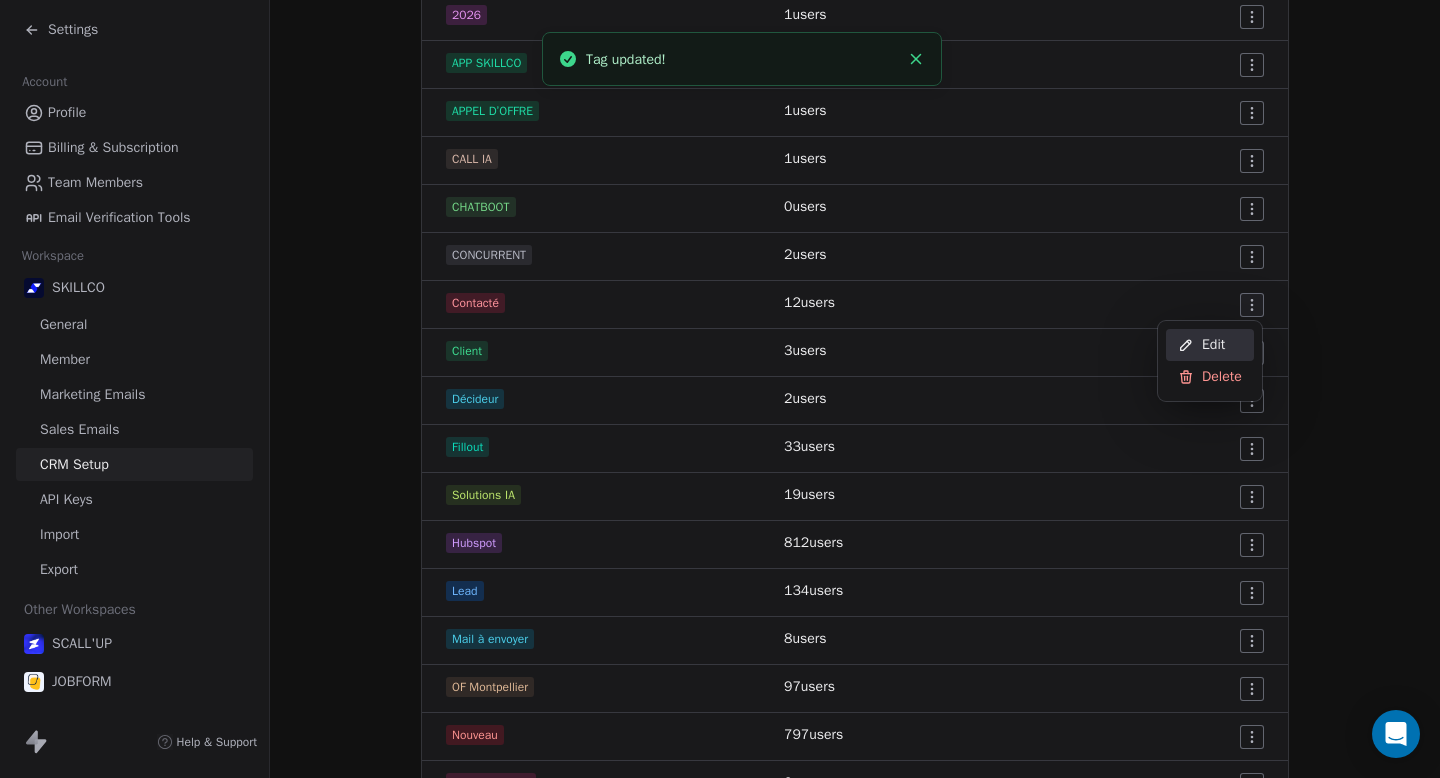 click on "Edit" at bounding box center [1210, 345] 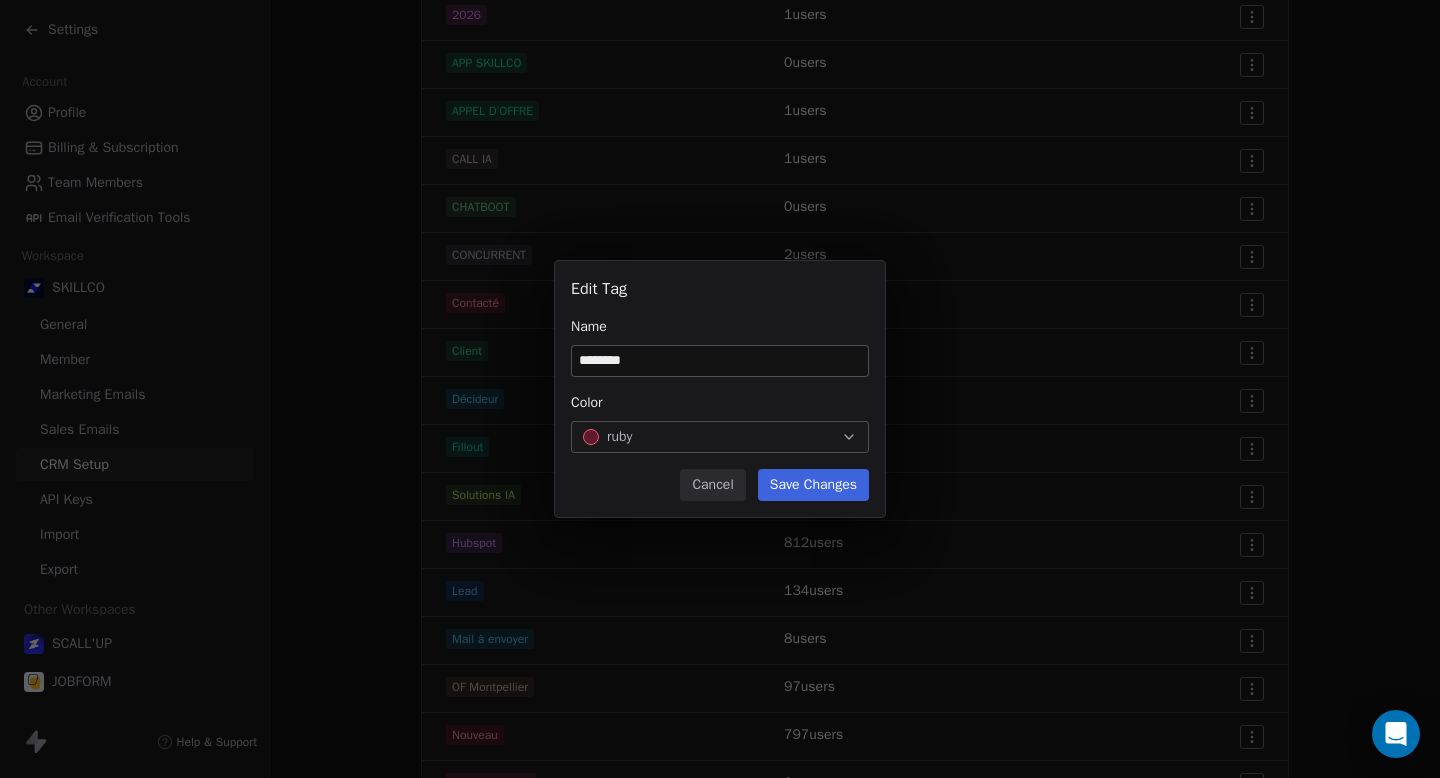 type on "********" 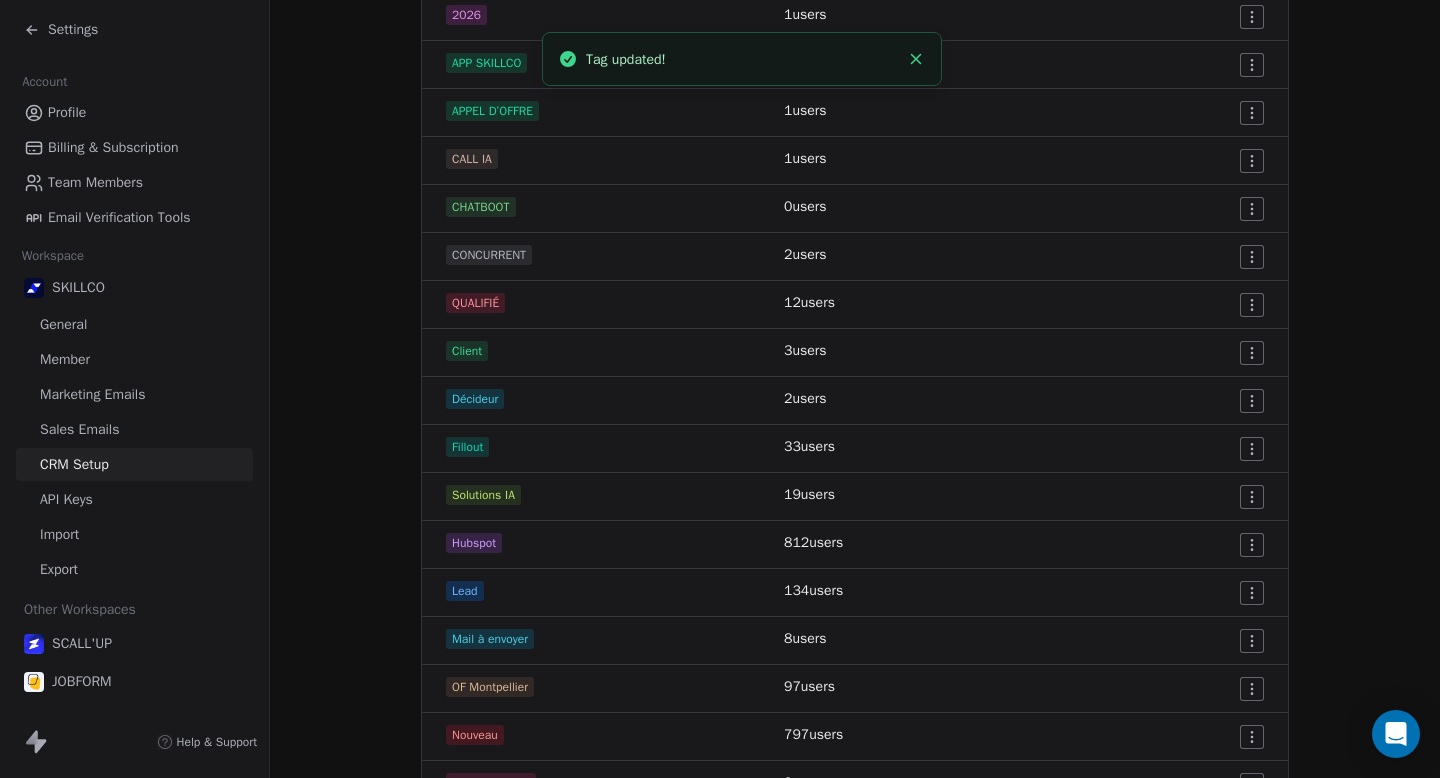 click on "Settings Account Profile Billing & Subscription Team Members Email Verification Tools Workspace SKILLCO General Member Marketing Emails Sales Emails CRM Setup API Keys Import Export Other Workspaces SCALL'UP JOBFORM Help & Support CRM Setup Manage people properties and other relevant settings. Contact Properties Contact Properties Tags Tags Status Status Tags Use tags to group or organize your contacts Create New Tag Tag Name # of Users Actions 2026 1 users APP SKILLCO 0 users APPEL D’OFFRE 1 users CALL IA 1 users CHATBOOT 0 users CONCURRENT 2 users QUALIFIÉ 12 users CLIENT 3 users DÉCIDEUR 2 users FILLOUT 33 users SOLUTIONS IA 19 users HUBSPOT 812 users Lead 134 users Mail à envoyer 8 users OF Montpellier 97 users NOUVEAU 797 users Prospection Formation IA 96 users RECAP VISIO 9 users SITE 0 users Tel Incorrecte 22 users PARTENAIRE CO 1 users Webinair 0 users à relancer 83 users à trier 4 users" at bounding box center (720, 389) 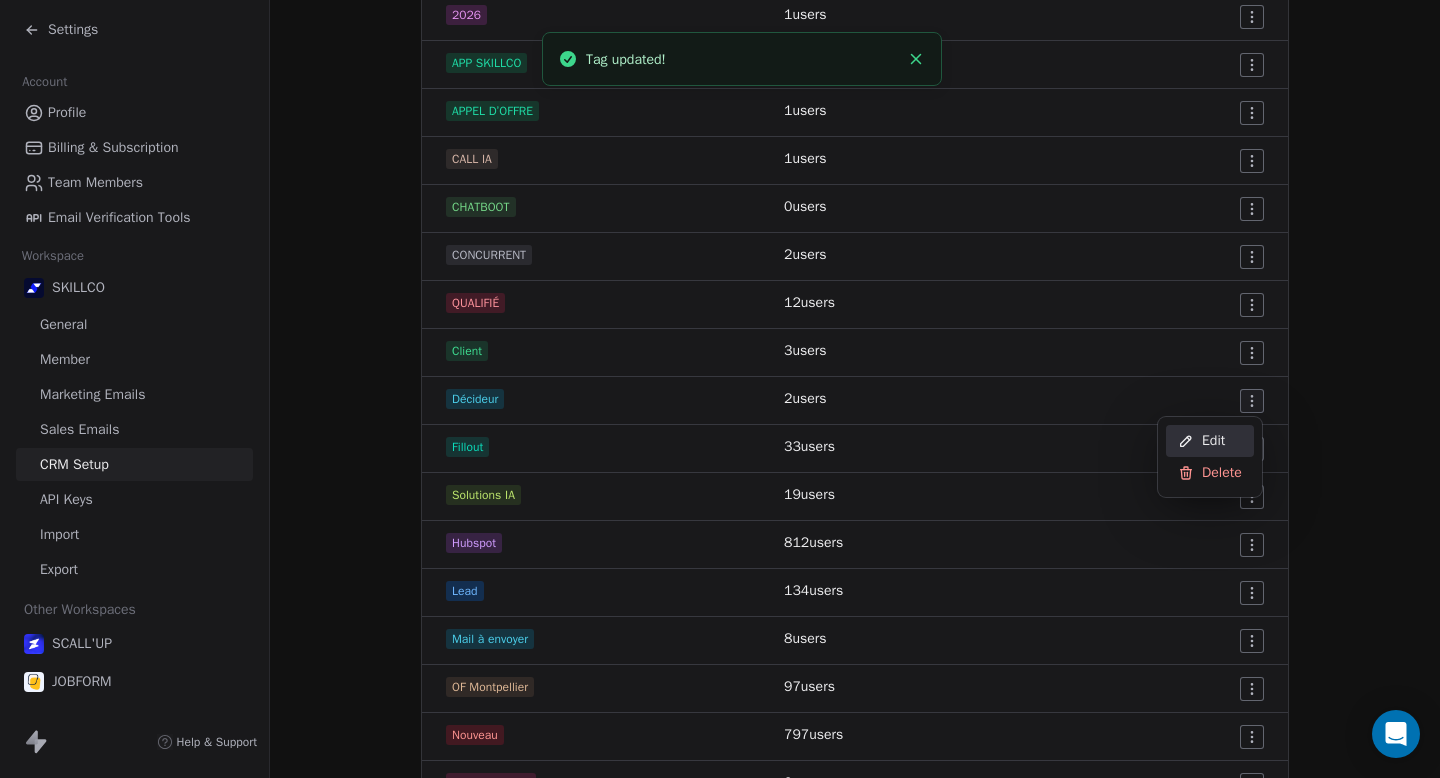 click on "Edit" at bounding box center (1213, 441) 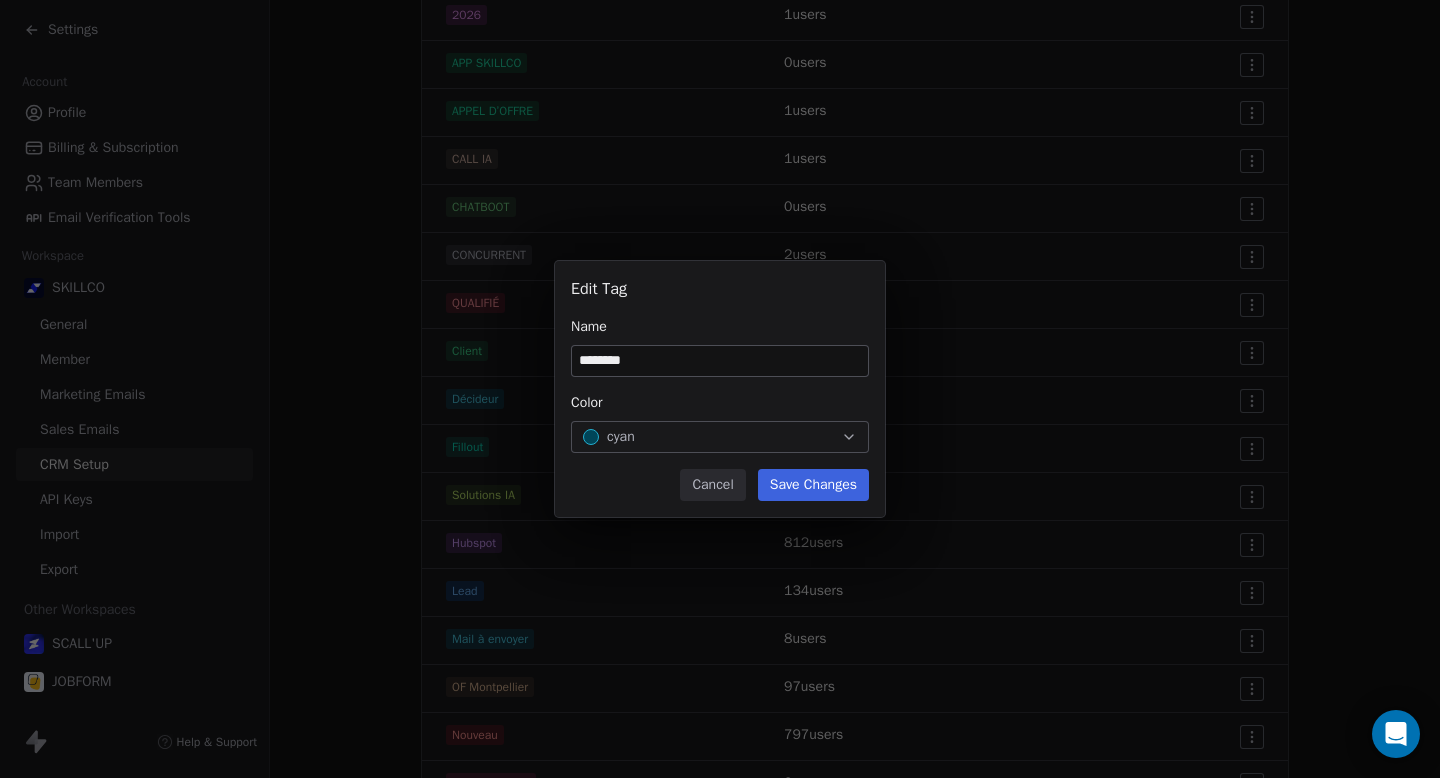 type on "********" 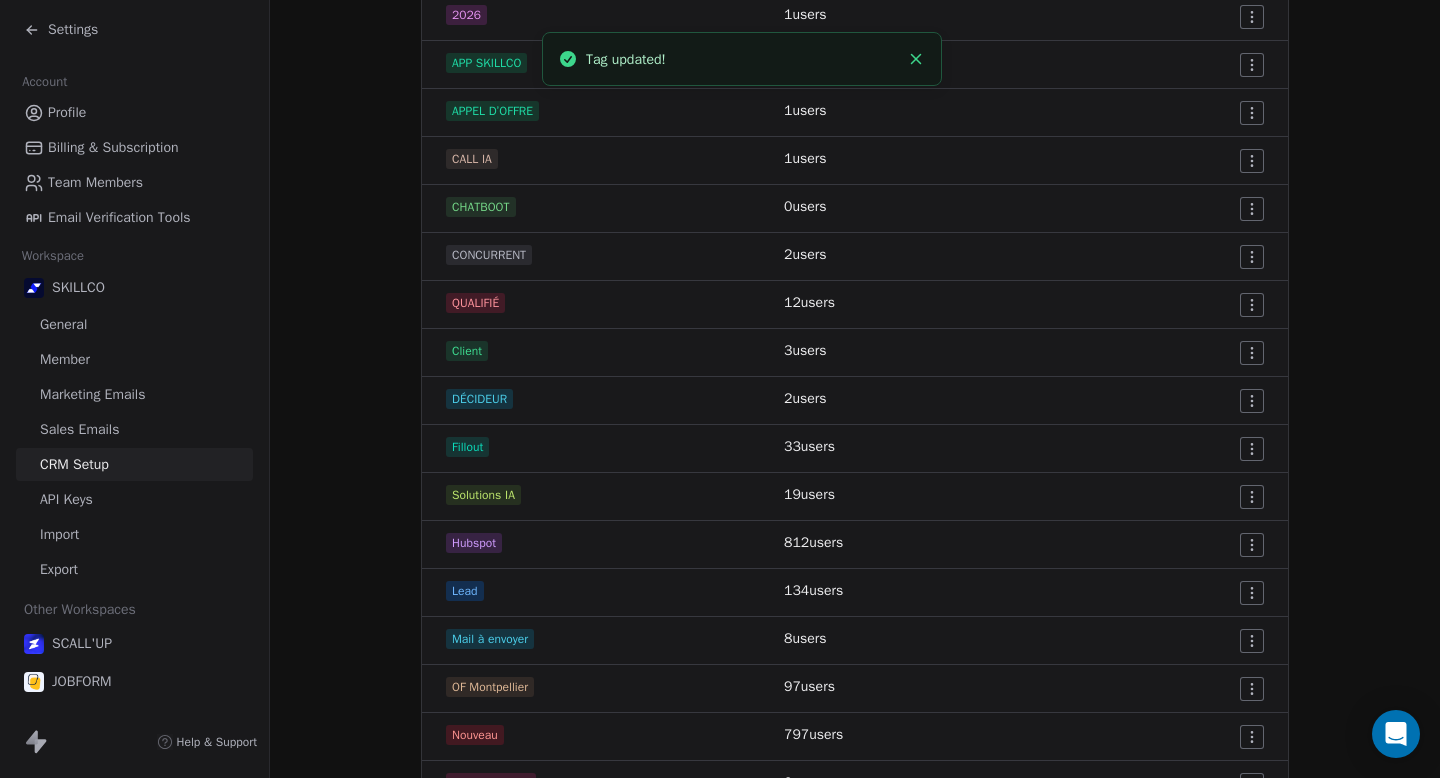 scroll, scrollTop: 410, scrollLeft: 0, axis: vertical 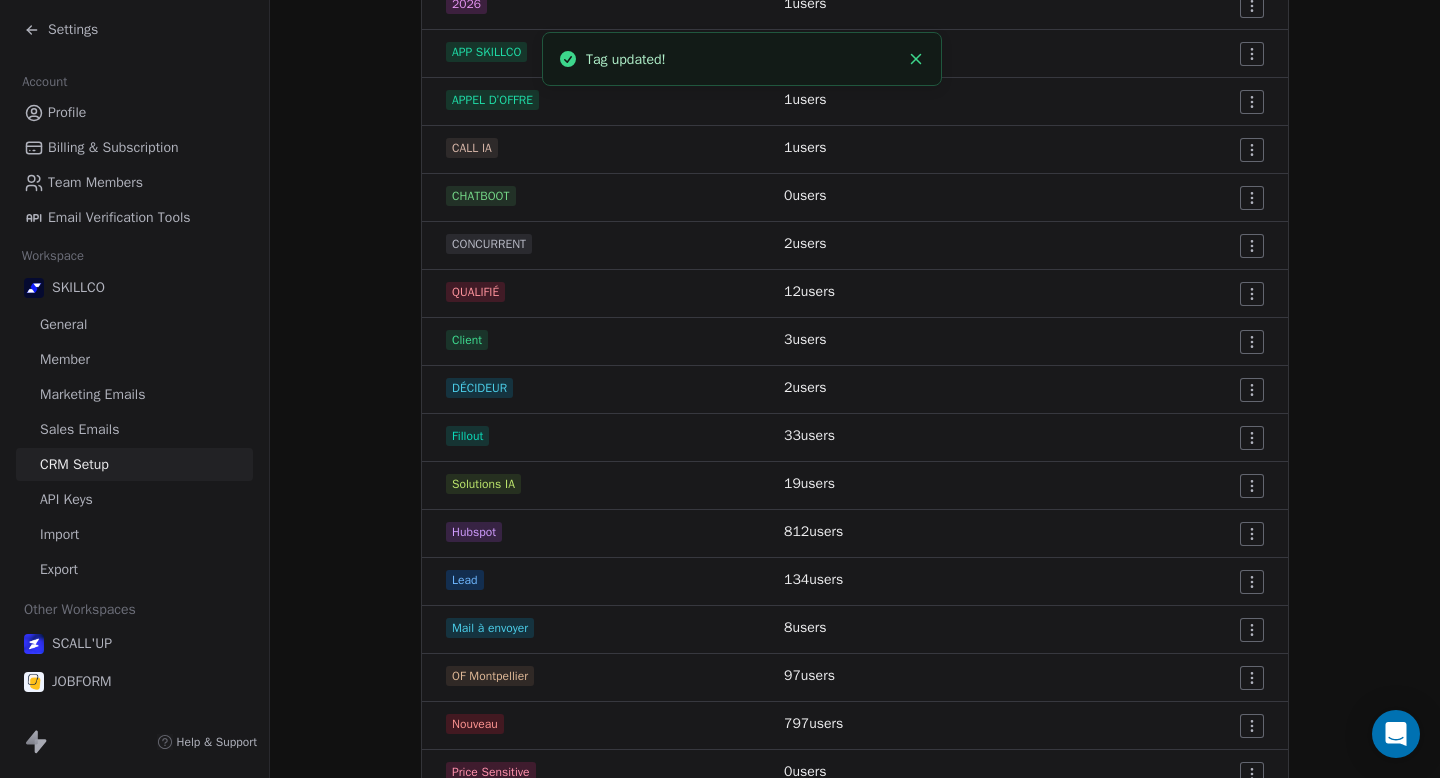 click on "Settings Account Profile Billing & Subscription Team Members Email Verification Tools Workspace SKILLCO General Member Marketing Emails Sales Emails CRM Setup API Keys Import Export Other Workspaces SCALL'UP JOBFORM Help & Support CRM Setup Manage people properties and other relevant settings. Contact Properties Contact Properties Tags Tags Status Status Tags Use tags to group or organize your contacts Create New Tag Tag Name # of Users Actions 2026 1 users APP SKILLCO 0 users APPEL D’OFFRE 1 users CALL IA 1 users CHATBOOT 0 users CONCURRENT 2 users QUALIFIÉ 12 users Client 3 users DÉCIDEUR 2 users Fillout 33 users Solutions IA 19 users Hubspot 812 users Lead 134 users Mail à envoyer 8 users OF Montpellier 97 users Nouveau 797 users Price Sensitive 0 users Prospection Formation IA 96 users RECAP VISIO 9 users SITE 0 users Tel Incorrecte 22 users Partenaire 1 users Webinair 0 users à relancer 83 users à trier 4 users Tag updated!" at bounding box center [720, 389] 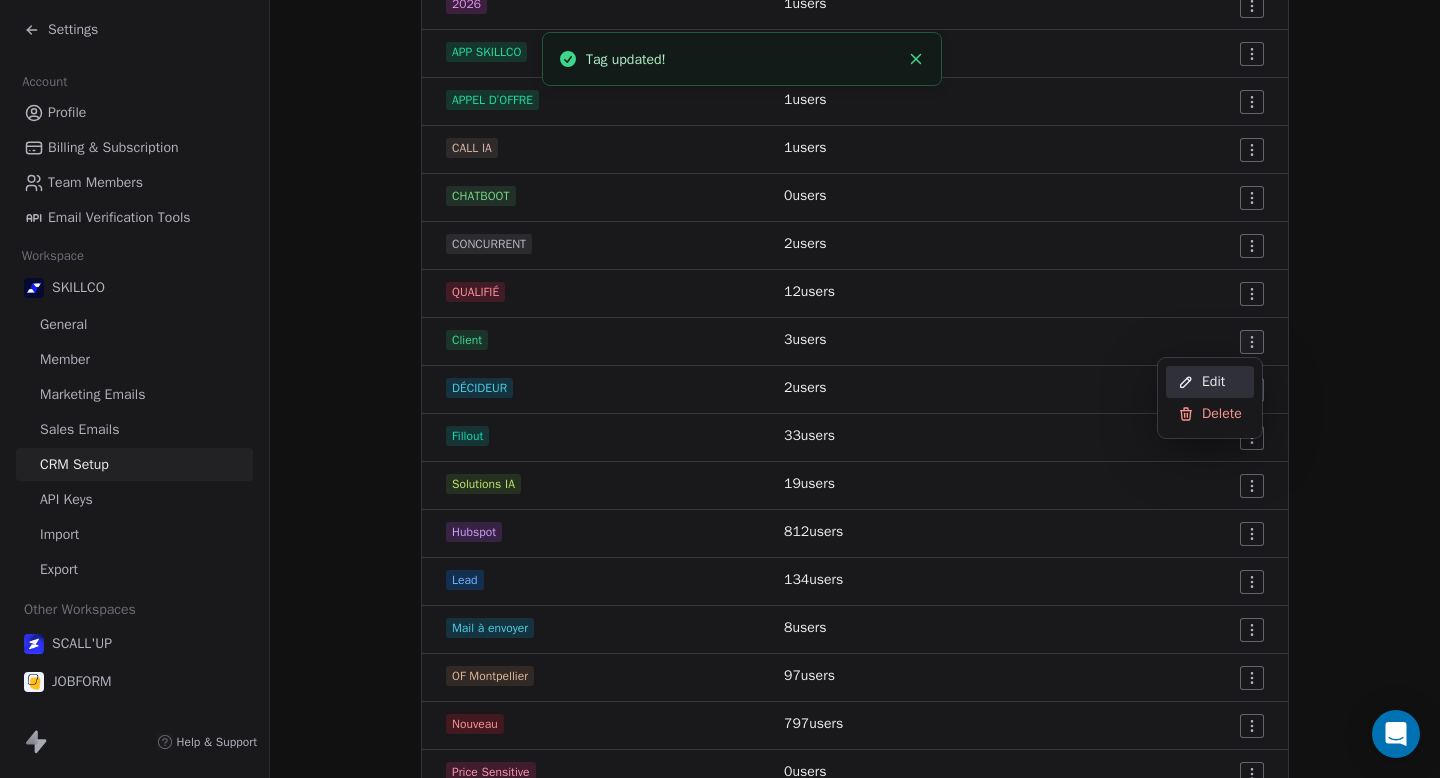 click on "Edit" at bounding box center [1210, 382] 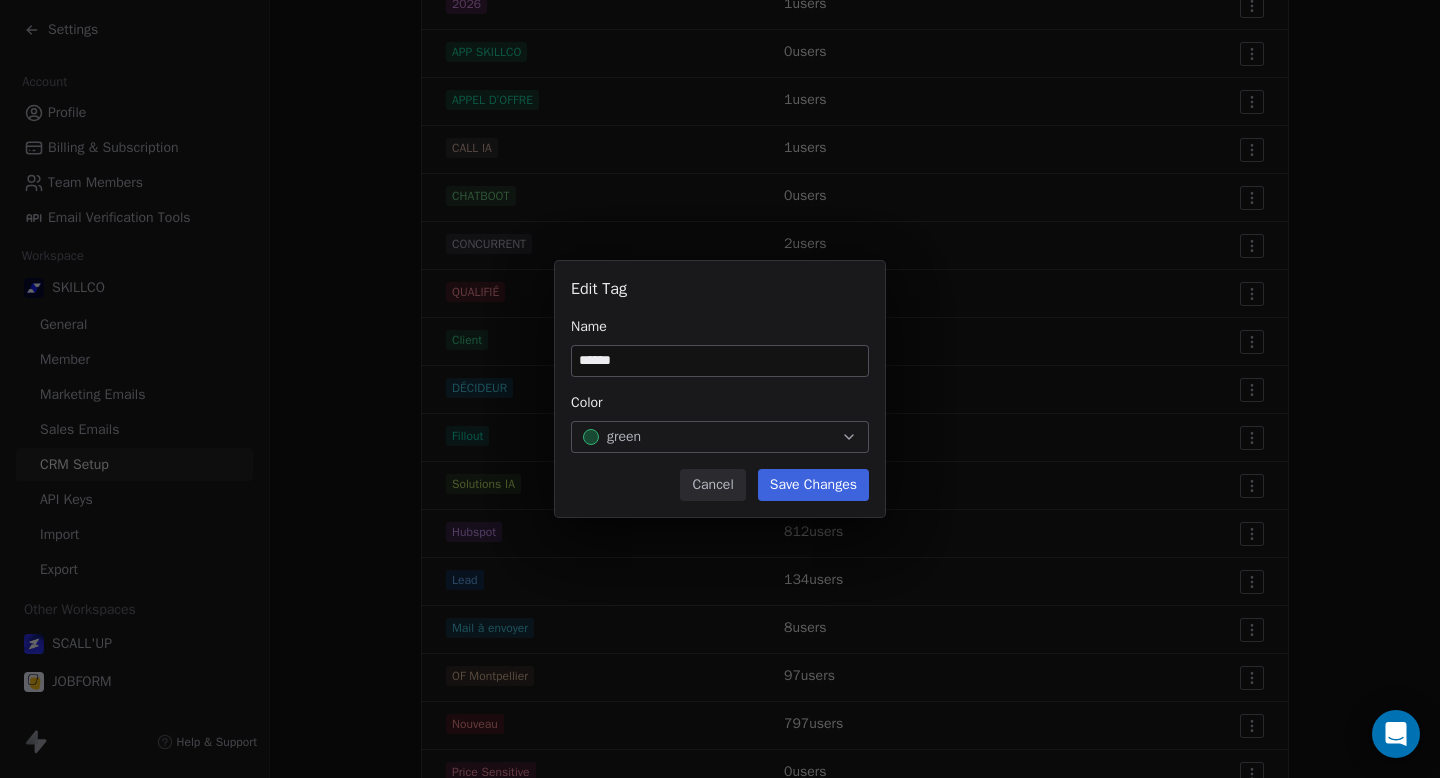 type on "******" 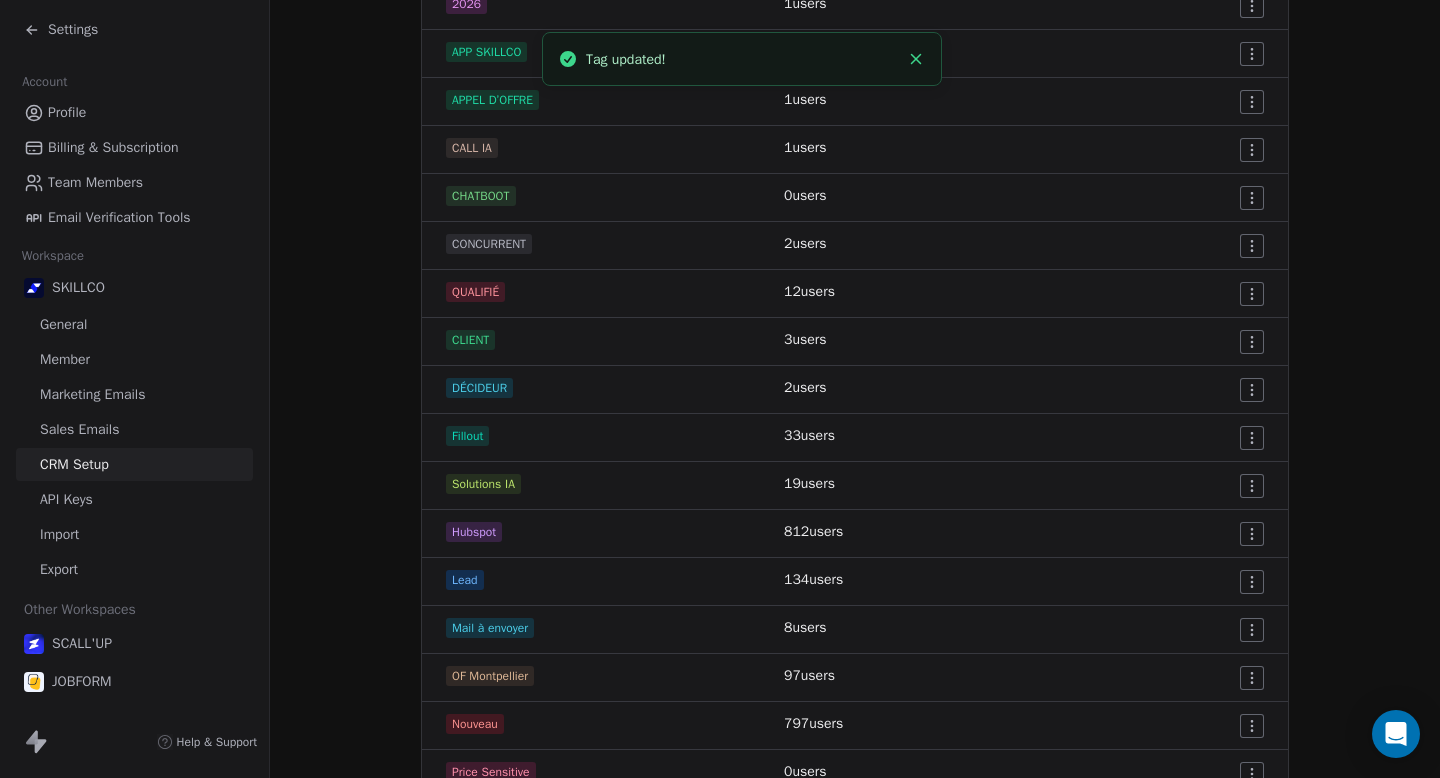 click on "Settings Account Profile Billing & Subscription Team Members Email Verification Tools Workspace SKILLCO General Member Marketing Emails Sales Emails CRM Setup API Keys Import Export Other Workspaces SCALL'UP JOBFORM Help & Support CRM Setup Manage people properties and other relevant settings. Contact Properties Contact Properties Tags Tags Status Status Tags Use tags to group or organize your contacts Create New Tag Tag Name # of Users Actions 2026 1  users APP SKILLCO 0  users APPEL D’OFFRE 1  users CALL IA 1  users CHATBOOT 0  users CONCURRENT 2  users QUALIFIÉ 12  users CLIENT 3  users DÉCIDEUR 2  users Fillout 33  users Solutions IA 19  users Hubspot 812  users Lead 134  users Mail à envoyer 8  users OF Montpellier 97  users Nouveau 797  users Price Sensitive 0  users Prospection Formation IA 96  users RECAP VISIO 9  users SITE 0  users Tel Incorrecte 22  users Partenaire 1  users Webinair 0  users à relancer 83  users à trier 4  users   Tag updated!" at bounding box center [720, 389] 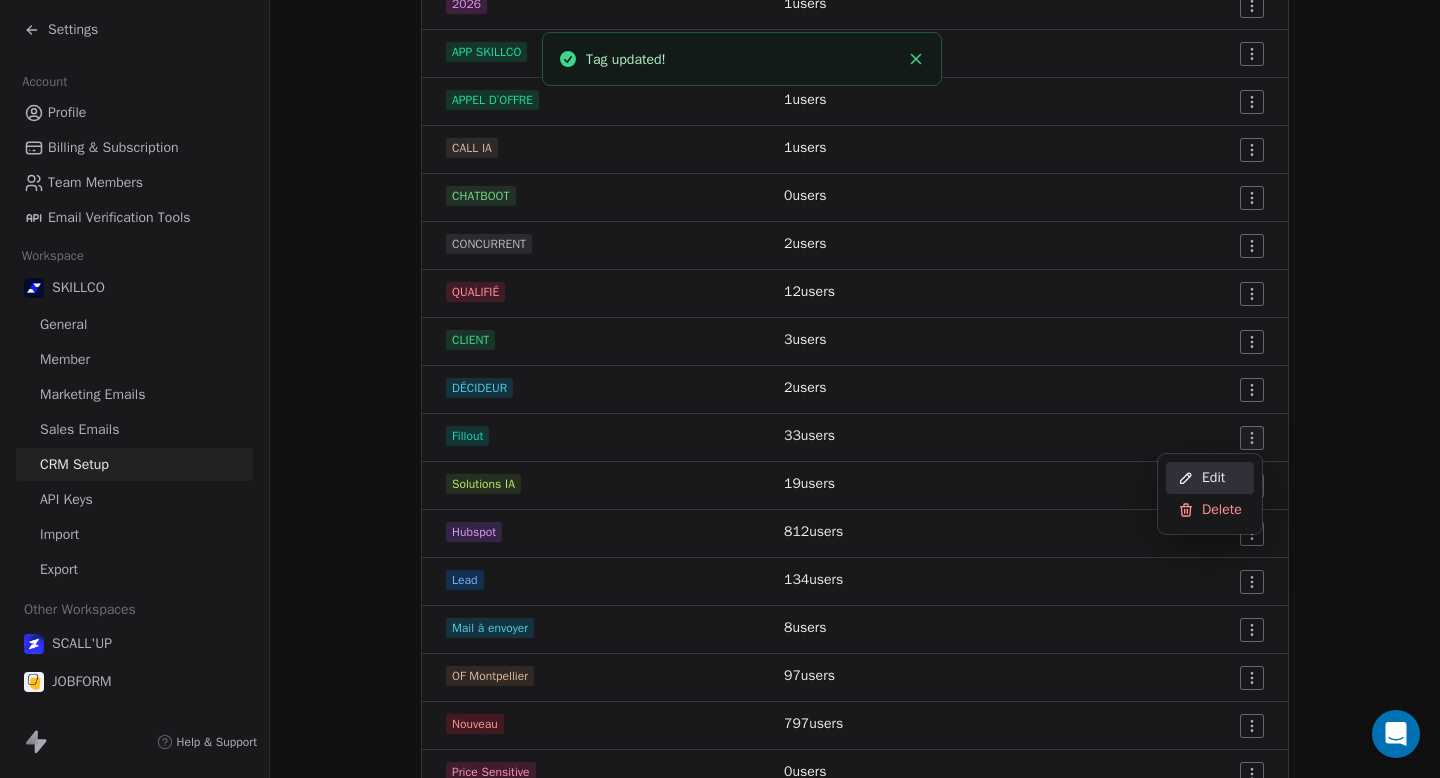 click on "Edit" at bounding box center [1213, 478] 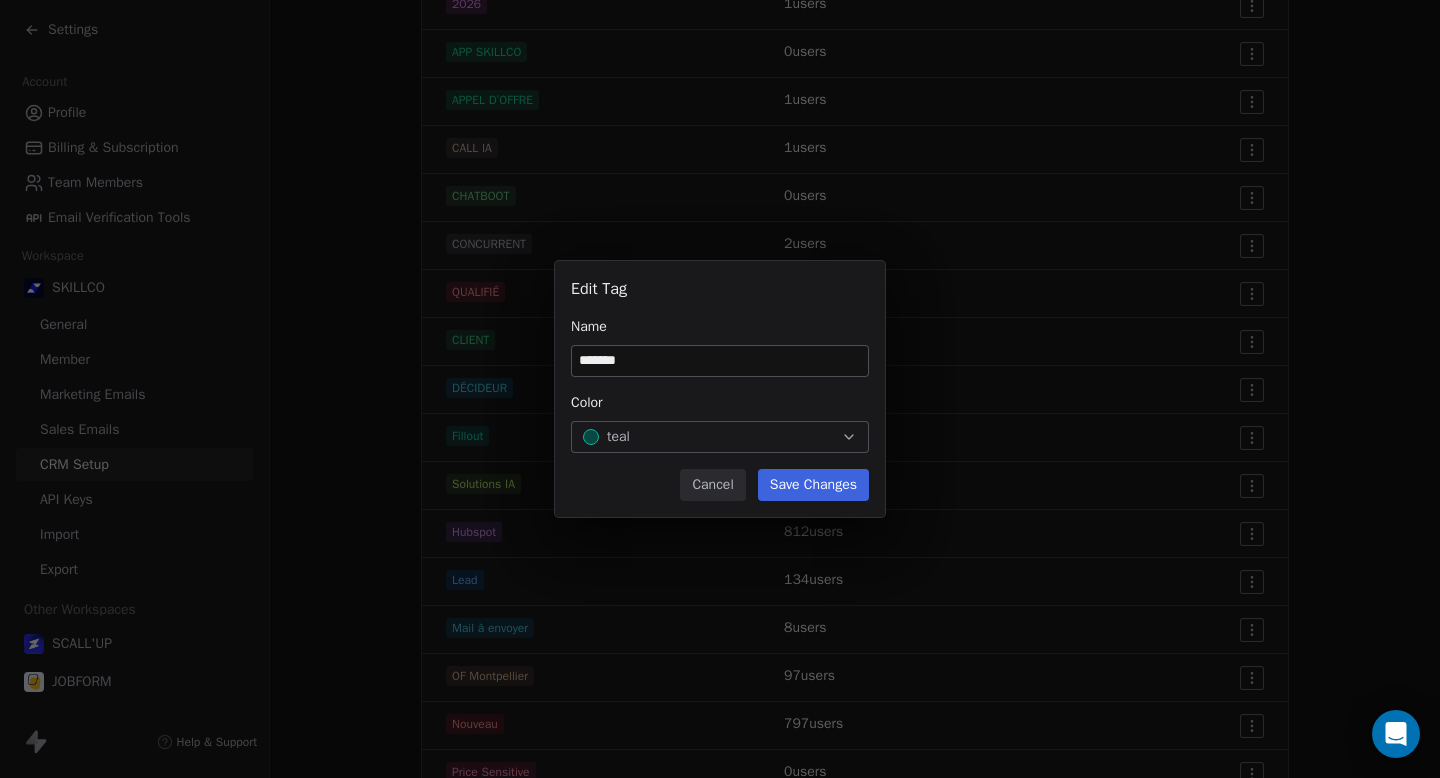 type on "*******" 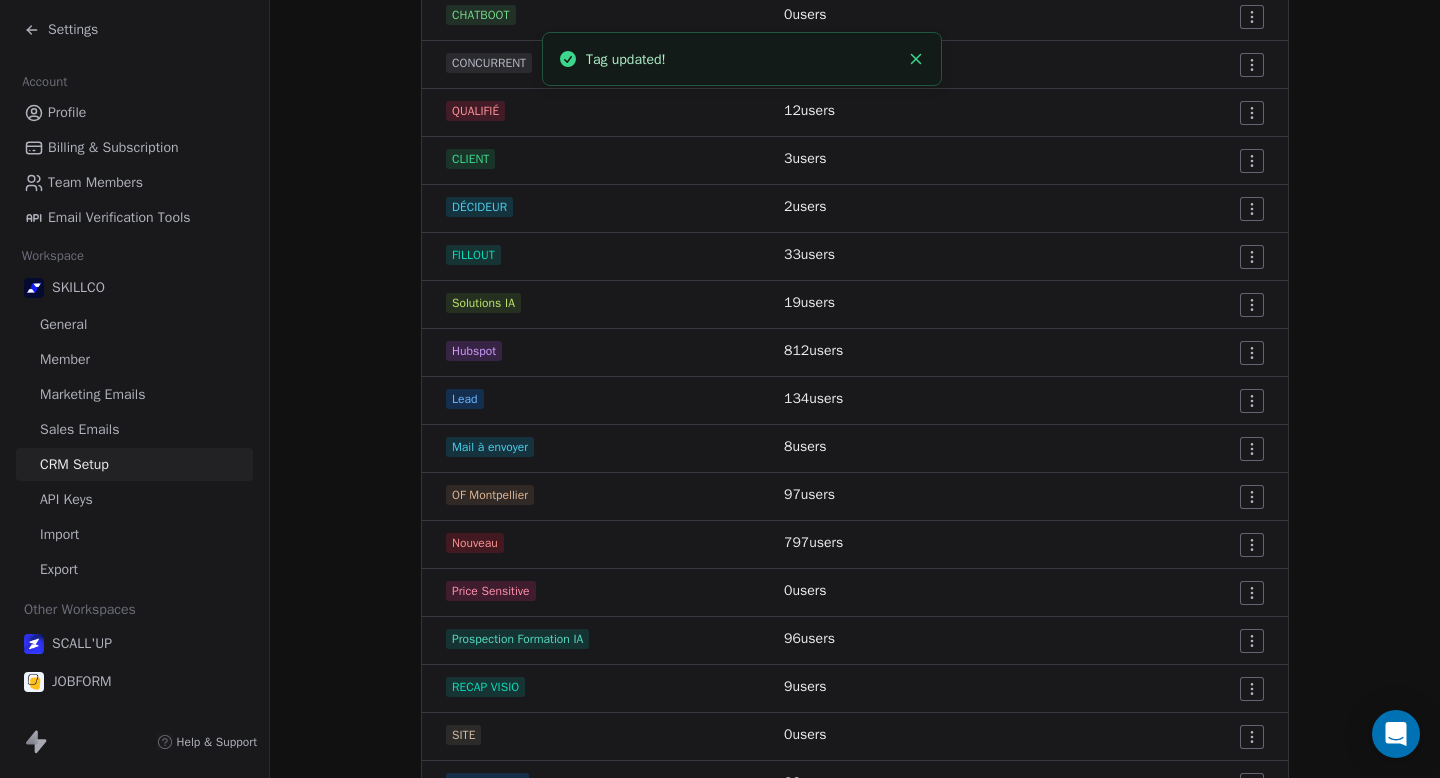 scroll, scrollTop: 600, scrollLeft: 0, axis: vertical 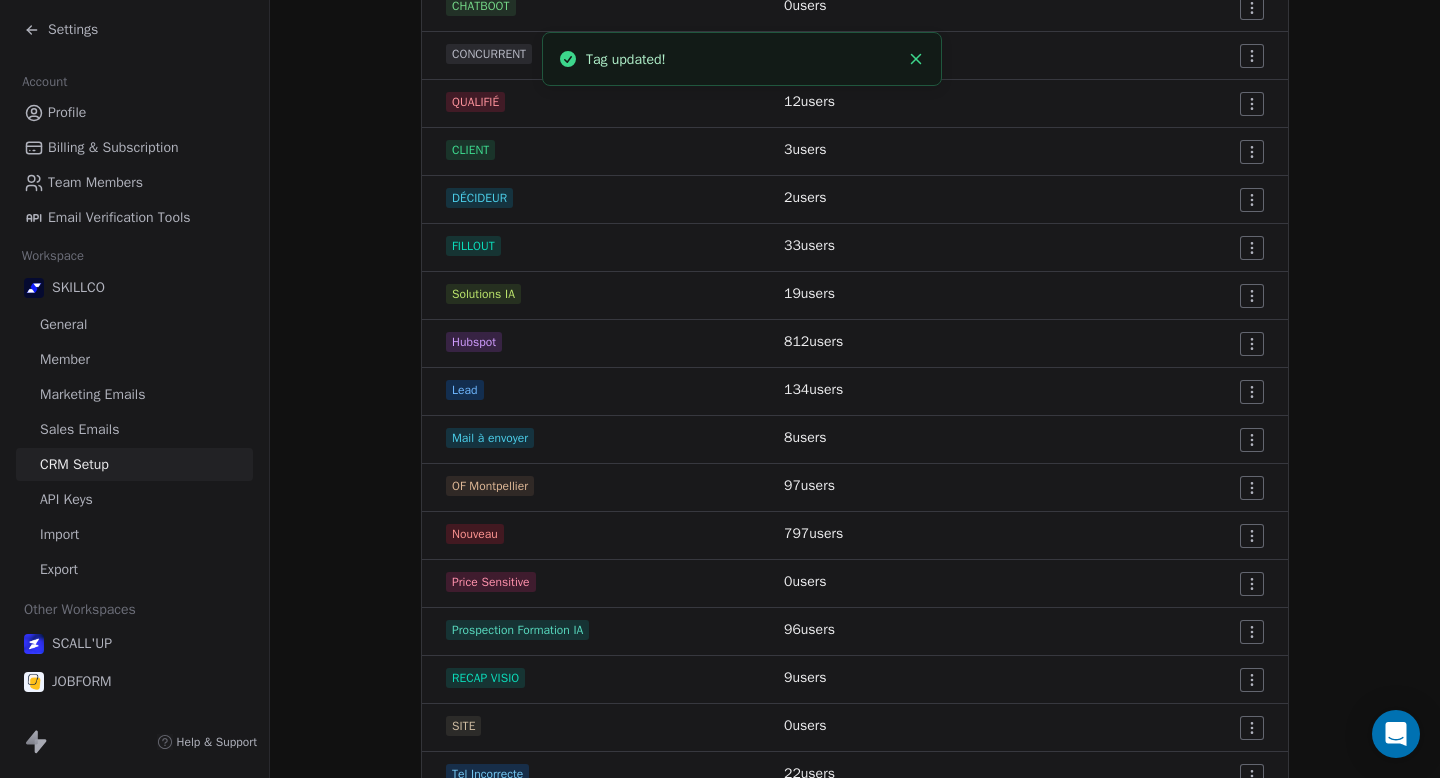 click on "Settings Account Profile Billing & Subscription Team Members Email Verification Tools Workspace SKILLCO General Member Marketing Emails Sales Emails CRM Setup API Keys Import Export Other Workspaces SCALL'UP JOBFORM Help & Support CRM Setup Manage people properties and other relevant settings. Contact Properties Contact Properties Tags Tags Status Status Tags Use tags to group or organize your contacts Create New Tag Tag Name # of Users Actions 2026 1 users APP SKILLCO 0 users APPEL D’OFFRE 1 users CALL IA 1 users CHATBOOT 0 users CONCURRENT 2 users QUALIFIÉ 12 users CLIENT 3 users DÉCIDEUR 2 users FILLOUT 33 users Solutions IA 19 users Hubspot 812 users Lead 134 users Mail à envoyer 8 users OF [CITY] 97 users Nouveau 797 users Price Sensitive 0 users Prospection Formation IA 96 users RECAP VISIO 9 users SITE 0 users Tel Incorrecte 22 users Partenaire 1 users Webinair 0 users à relancer 83 users à trier 4 users Tag updated!" at bounding box center (720, 389) 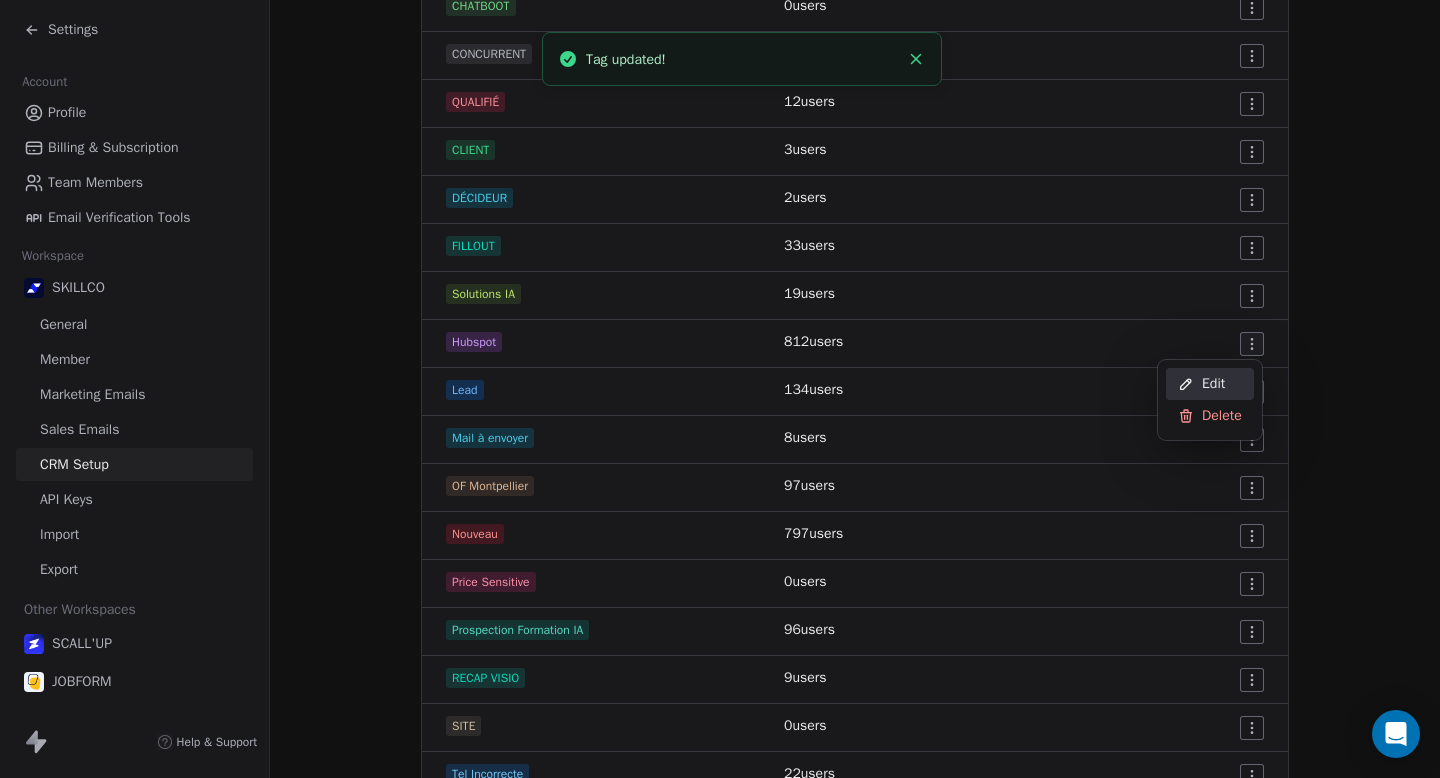 click on "Edit" at bounding box center (1210, 384) 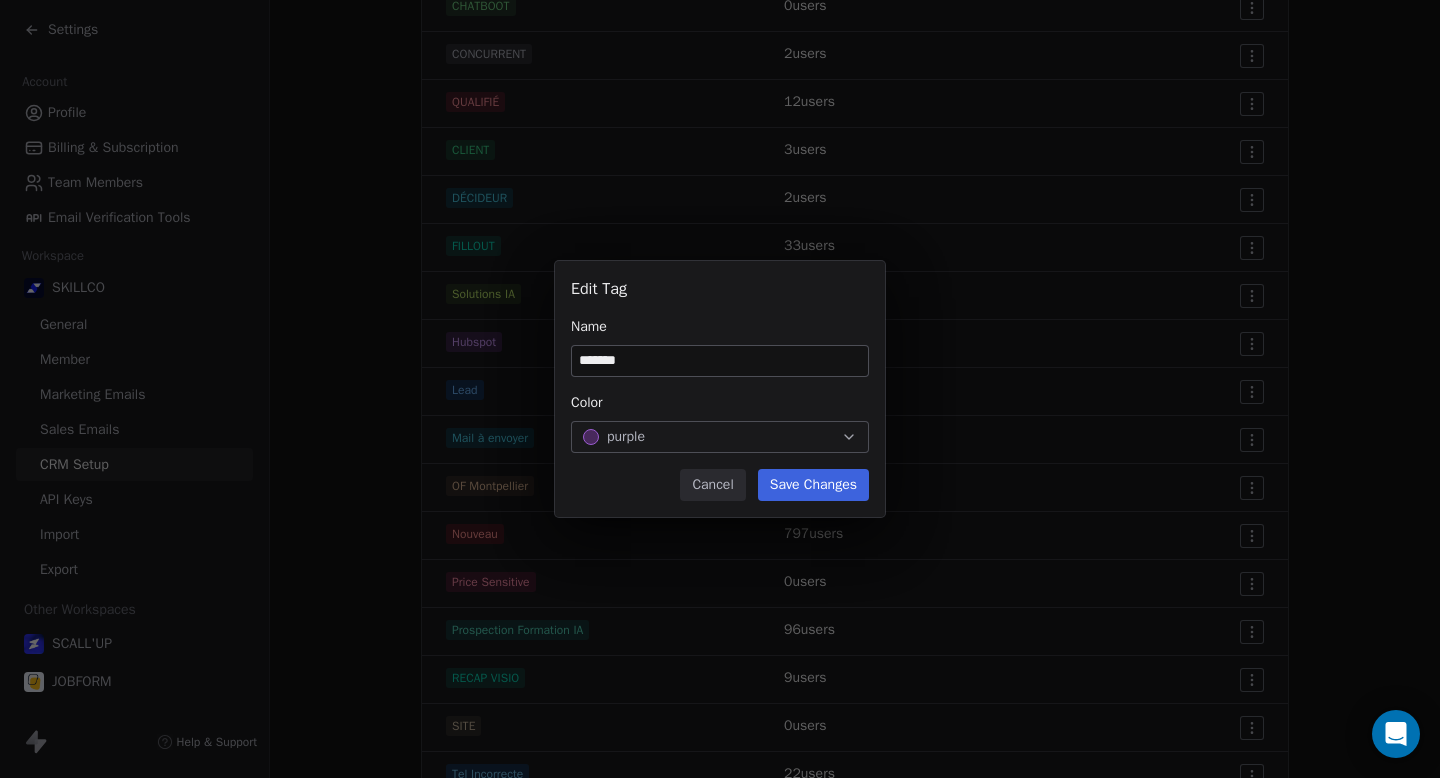 type on "*******" 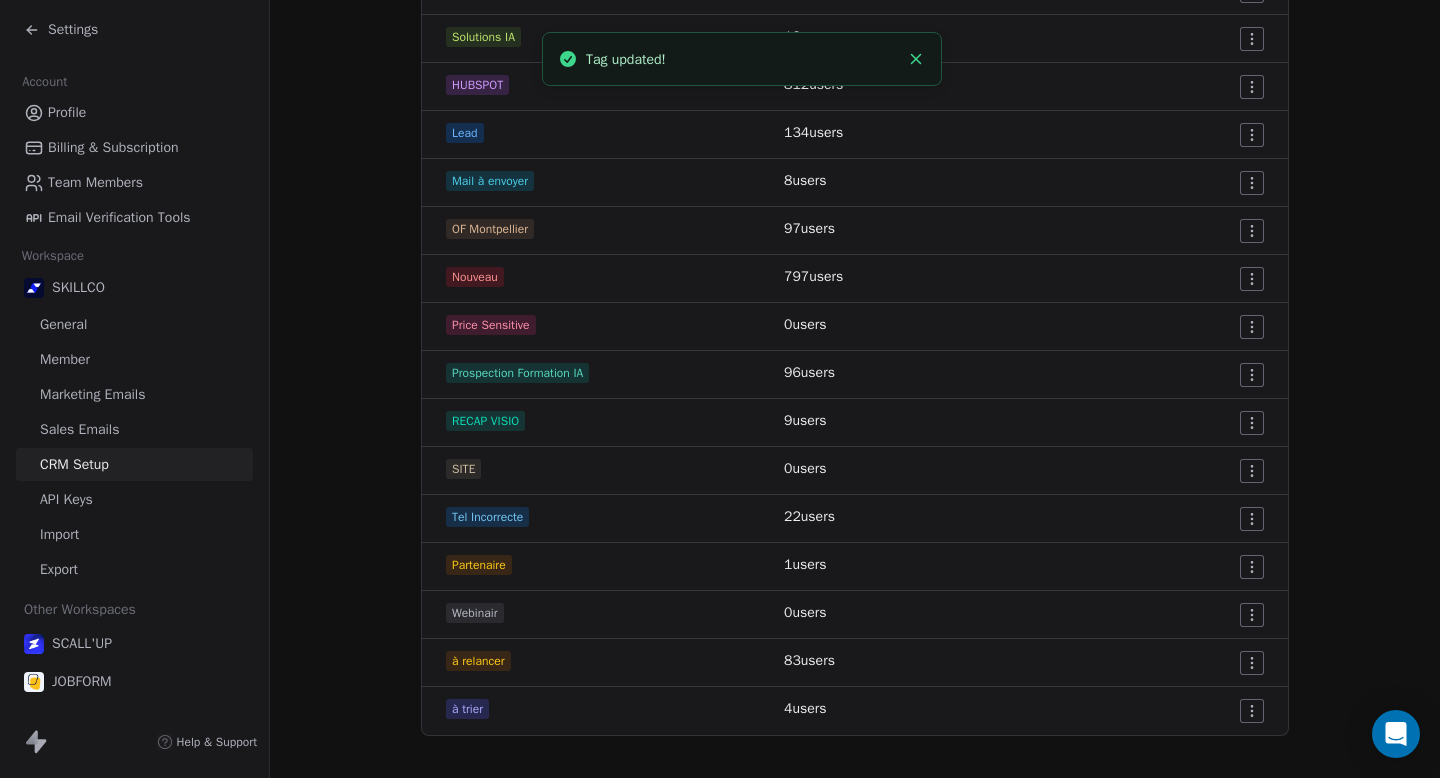 scroll, scrollTop: 879, scrollLeft: 0, axis: vertical 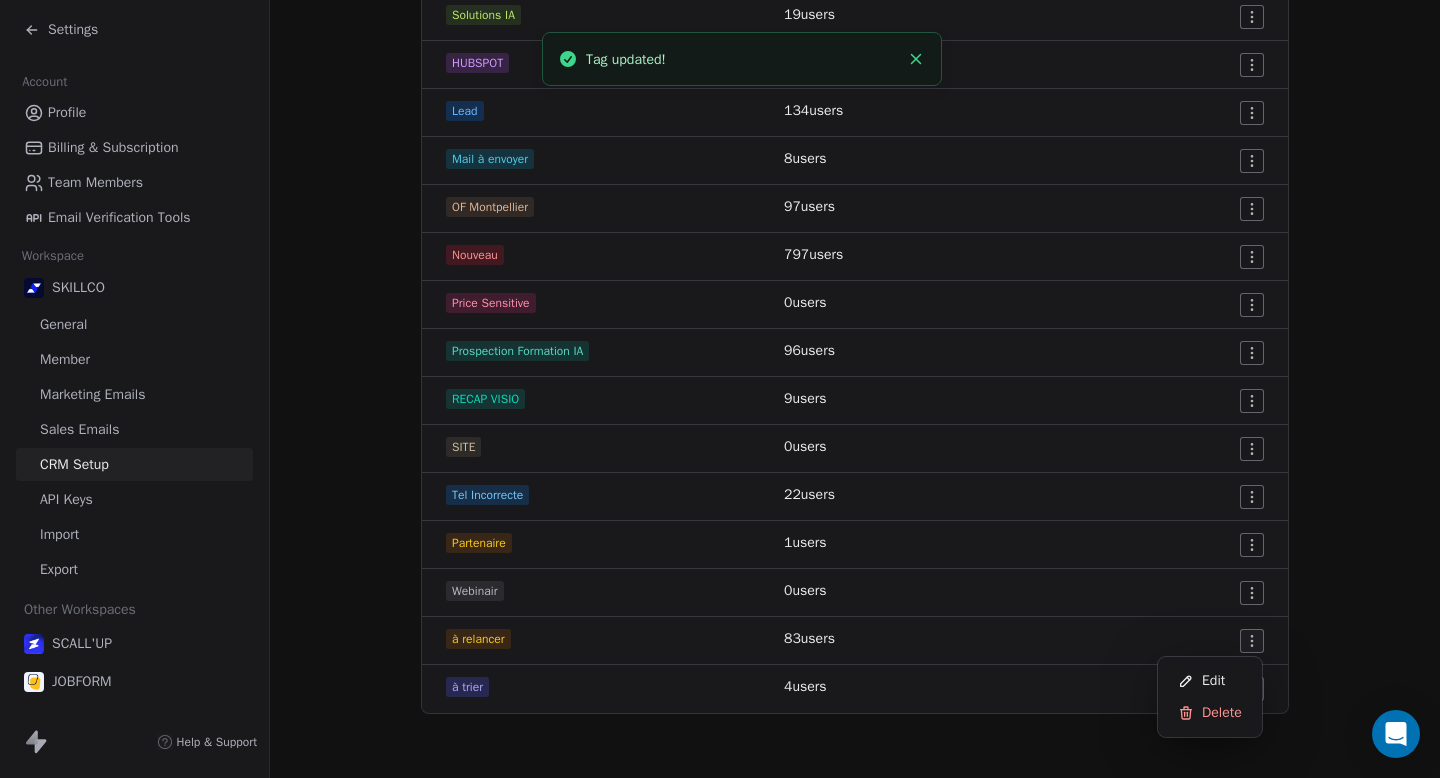 click on "Settings Account Profile Billing & Subscription Team Members Email Verification Tools Workspace SKILLCO General Member Marketing Emails Sales Emails CRM Setup API Keys Import Export Other Workspaces SCALL'UP JOBFORM Help & Support CRM Setup Manage people properties and other relevant settings. Contact Properties Contact Properties Tags Tags Status Status Tags Use tags to group or organize your contacts Create New Tag Tag Name # of Users Actions 2026 1 users APP SKILLCO 0 users APPEL D’OFFRE 1 users CALL IA 1 users CHATBOOT 0 users CONCURRENT 2 users QUALIFIÉ 12 users CLIENT 3 users DÉCIDEUR 2 users FILLOUT 33 users Solutions IA 19 users HUBSPOT 812 users Lead 134 users Mail à envoyer 8 users OF Montpellier 97 users Nouveau 797 users Price Sensitive 0 users Prospection Formation IA 96 users RECAP VISIO 9 users SITE 0 users Tel Incorrecte 22 users Partenaire 1 users Webinair 0 users à relancer 83 users à trier 4 users Tag updated!
Edit Delete" at bounding box center (720, 389) 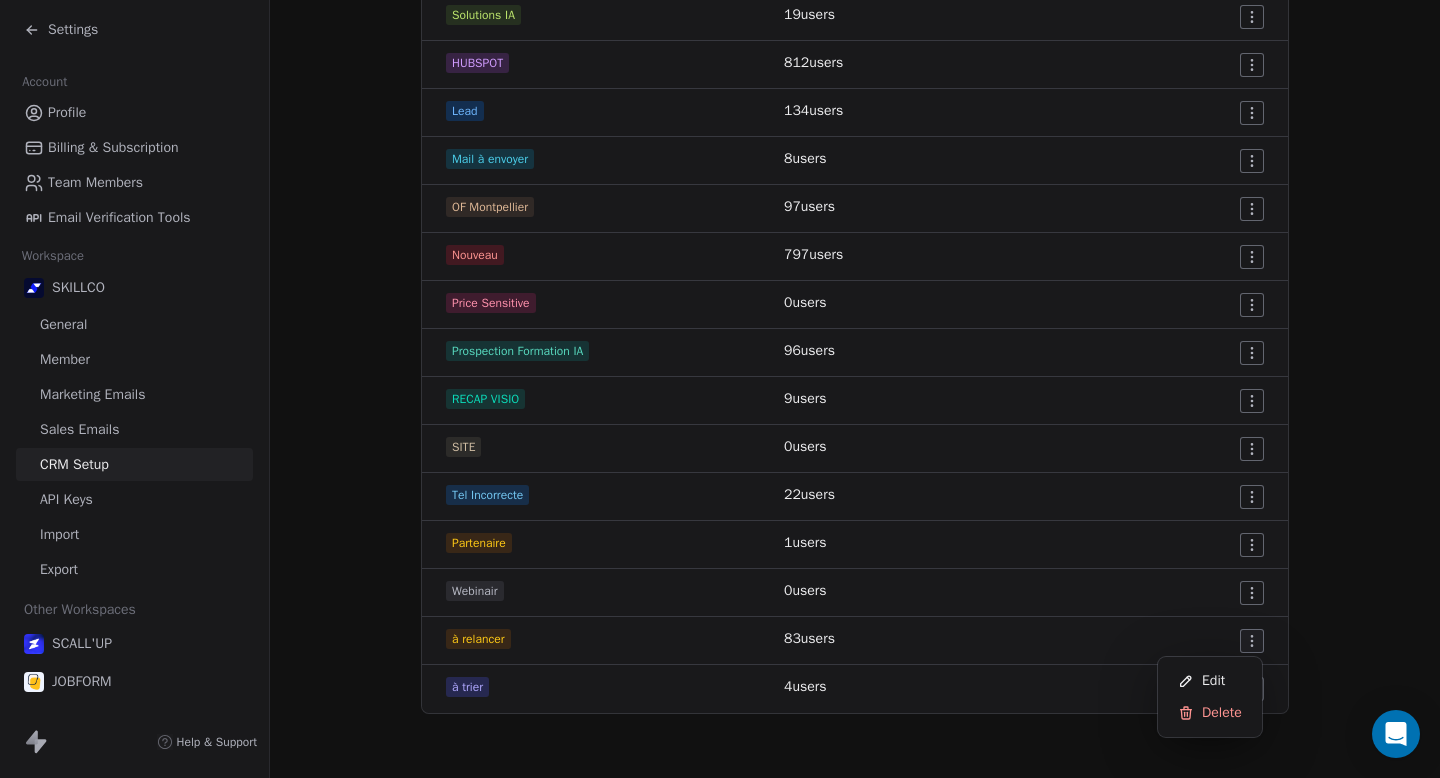 click on "Edit" at bounding box center (1210, 681) 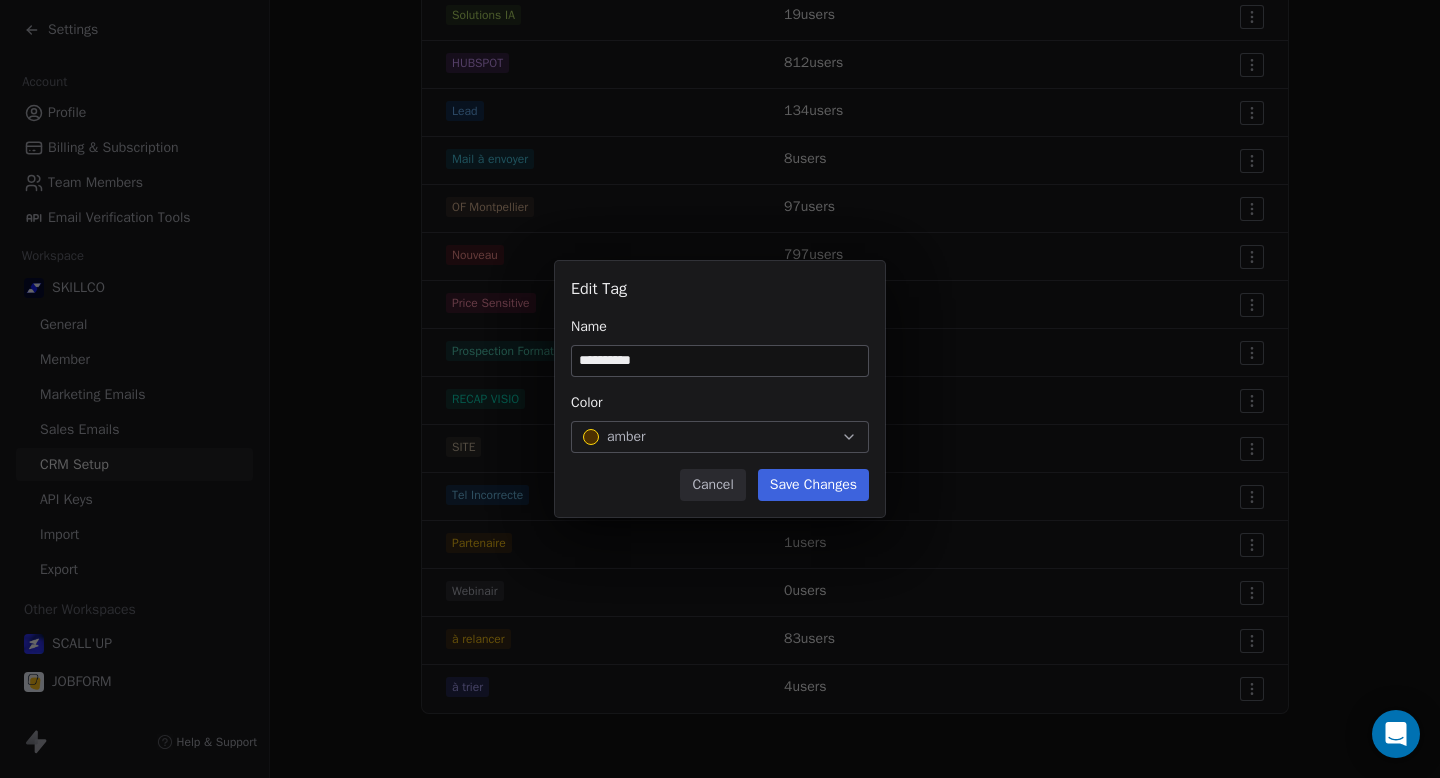 type on "*" 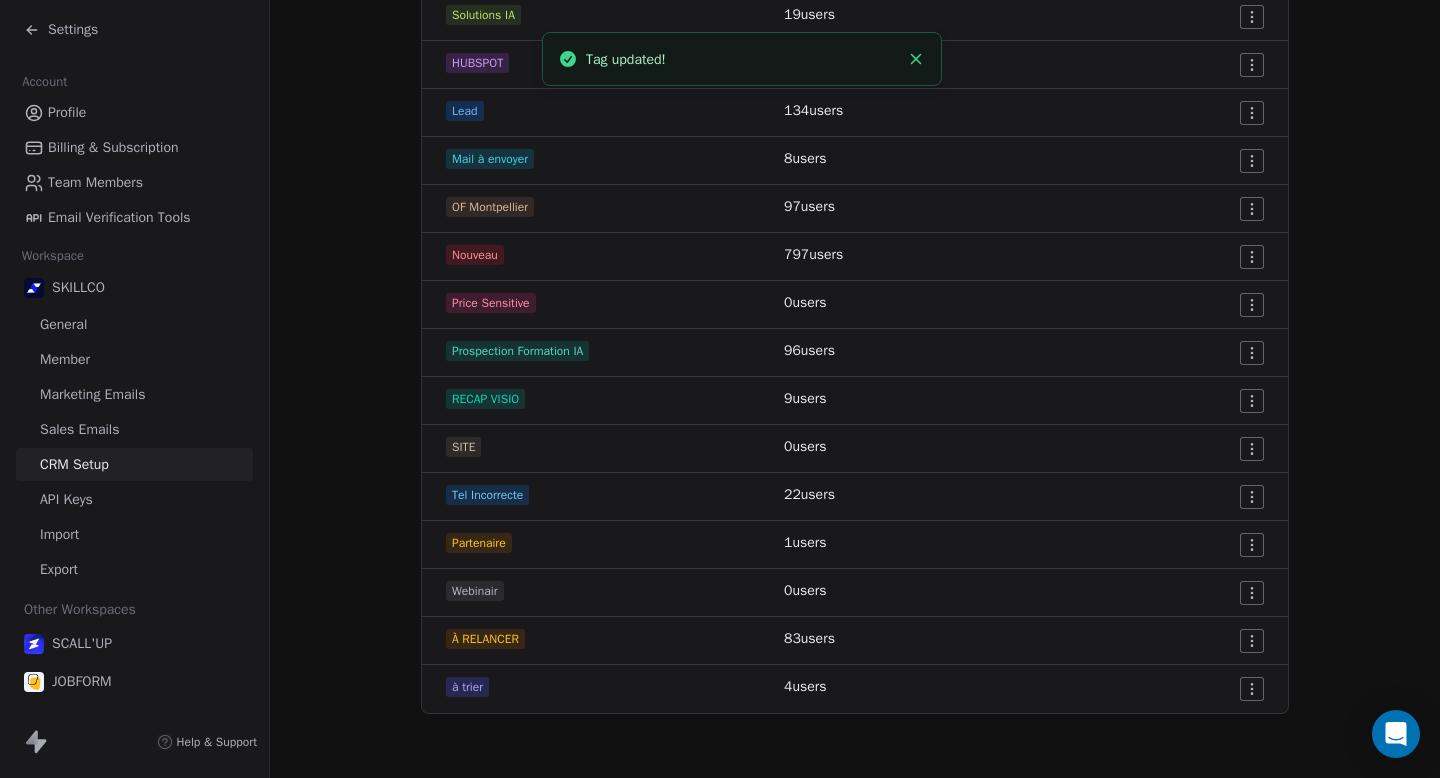 click on "Settings Account Profile Billing & Subscription Team Members Email Verification Tools Workspace SKILLCO General Member Marketing Emails Sales Emails CRM Setup API Keys Import Export Other Workspaces SCALL'UP JOBFORM Help & Support CRM Setup Manage people properties and other relevant settings. Contact Properties Contact Properties Tags Tags Status Status Tags Use tags to group or organize your contacts Create New Tag Tag Name # of Users Actions 2026 1 users APP SKILLCO 0 users APPEL D’OFFRE 1 users CALL IA 1 users CHATBOOT 0 users CLIENT 3 users DÉCIDEUR 2 users FILLOUT 33 users Solutions IA 19 users HUBSPOT 812 users Lead 134 users Mail à envoyer 8 users OF Montpellier 97 users Nouveau 797 users Price Sensitive 0 users Prospection Formation IA 96 users RECAP VISIO 9 users SITE 0 users Tel Incorrecte 22 users Partenaire 1 users Webinair 0 users À RELANCER 83 users à trier 4 users Tag updated!" at bounding box center (720, 389) 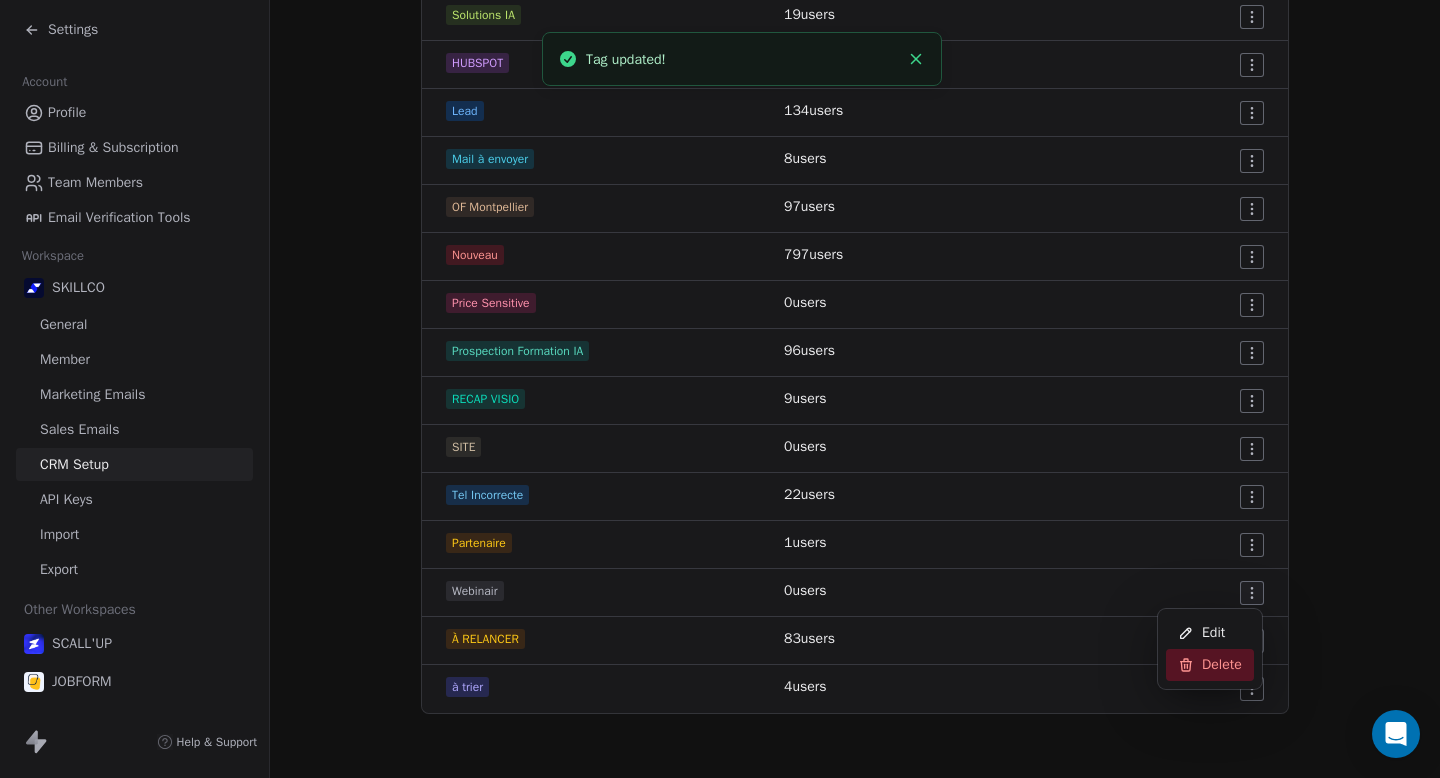 click on "Delete" at bounding box center (1222, 665) 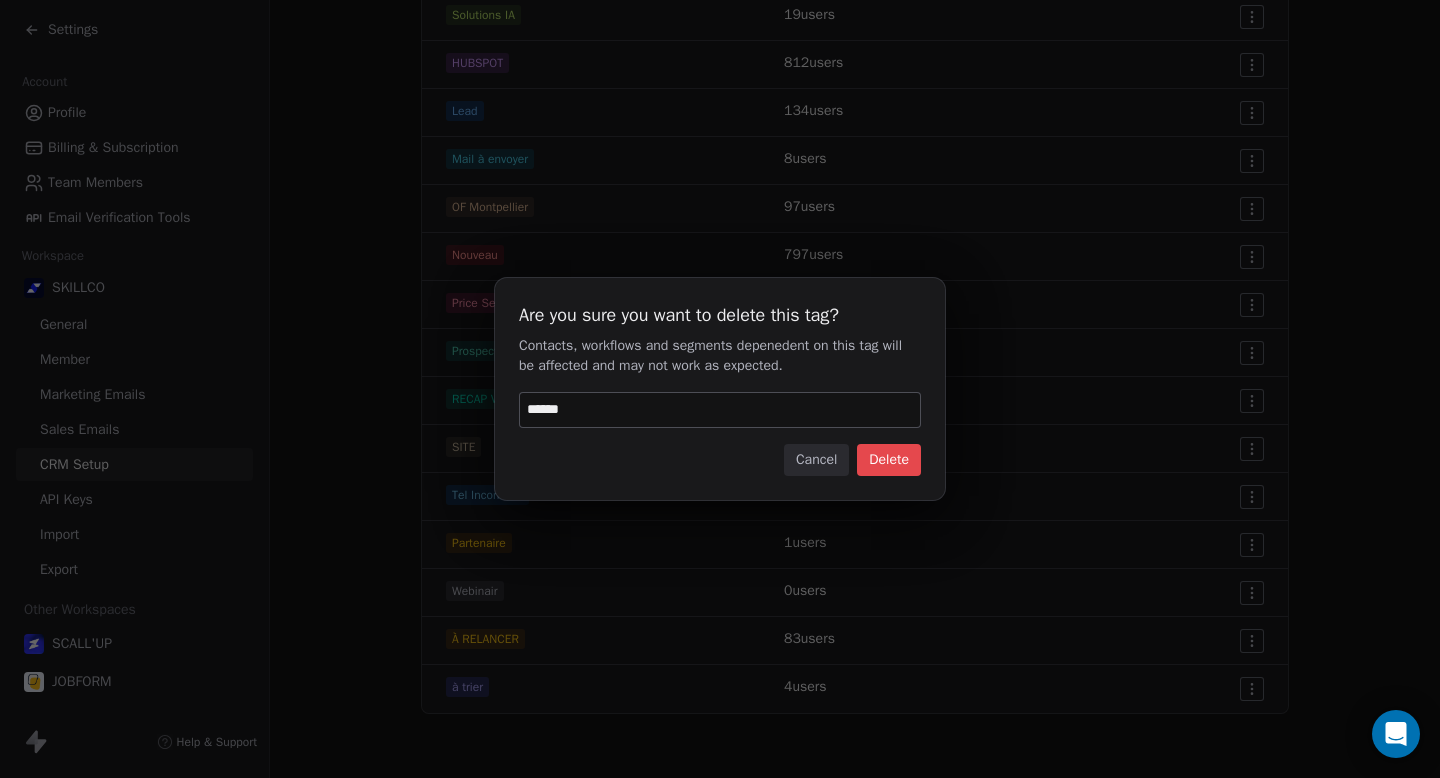 type on "******" 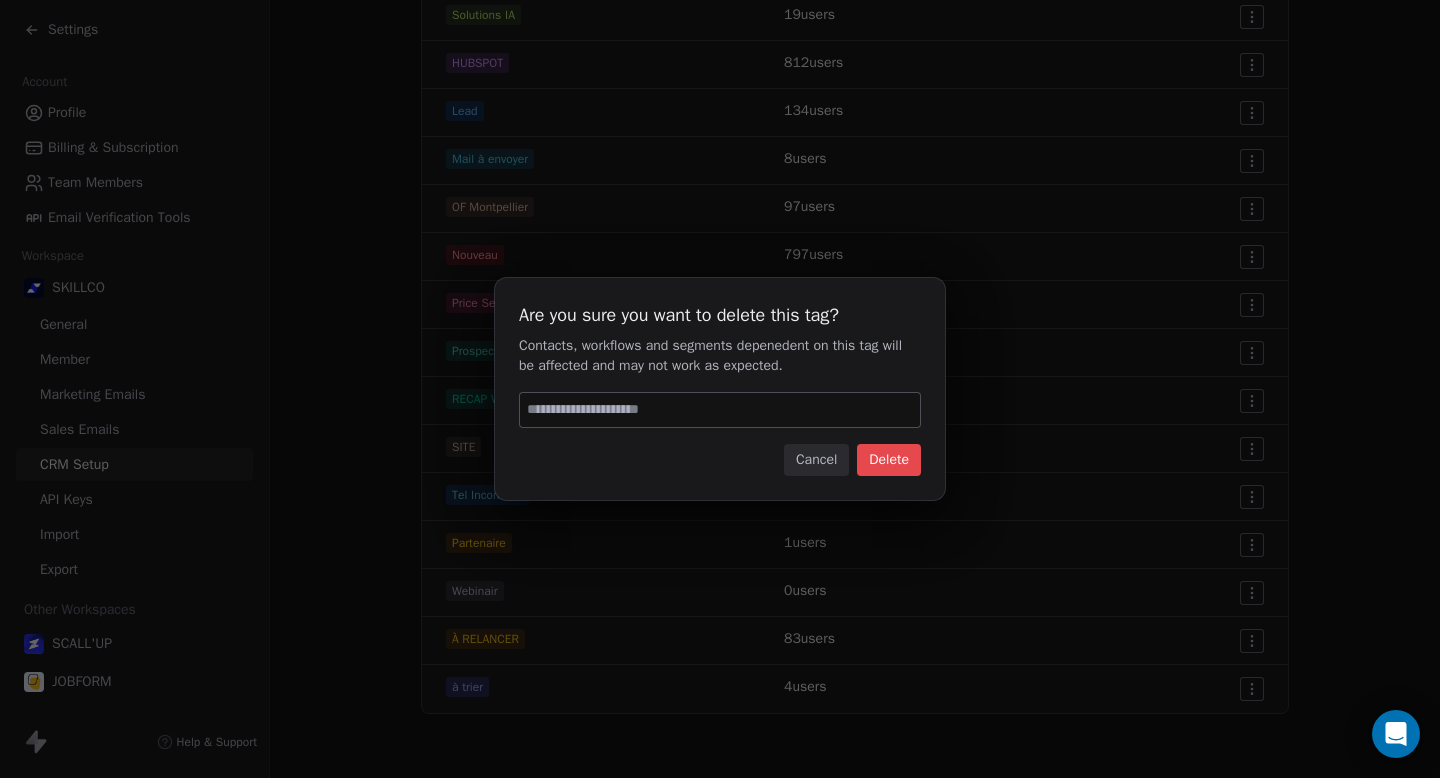 scroll, scrollTop: 831, scrollLeft: 0, axis: vertical 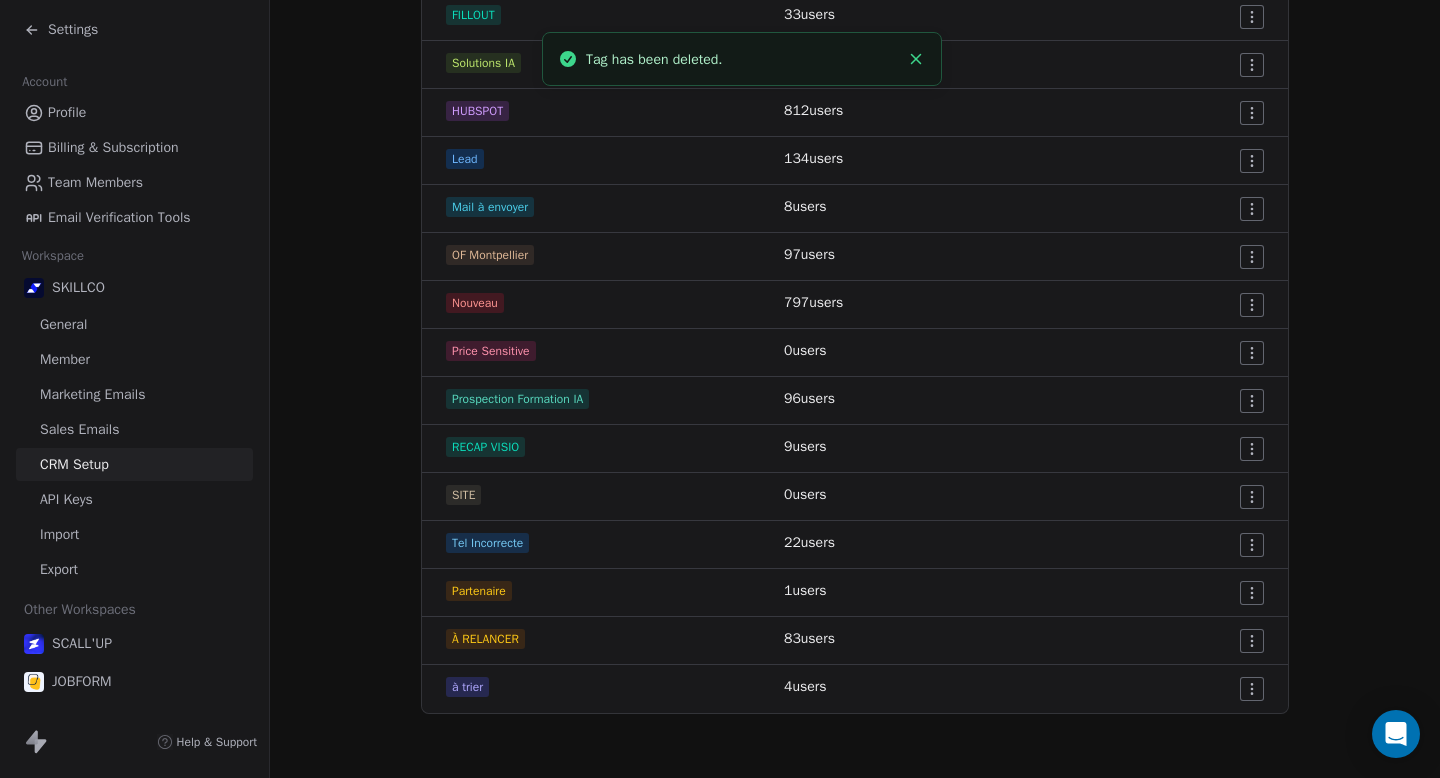 click at bounding box center (1164, 353) 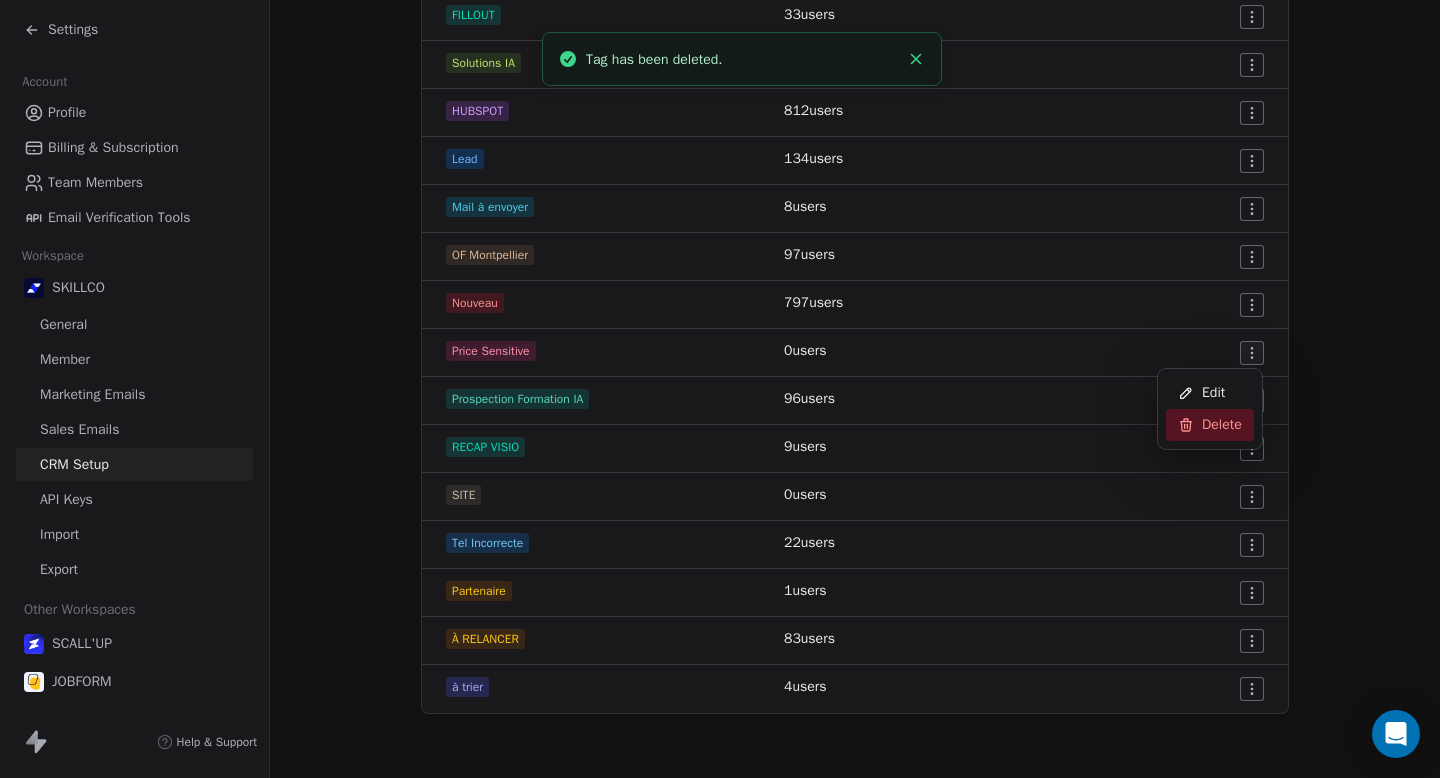 click on "Delete" at bounding box center [1210, 425] 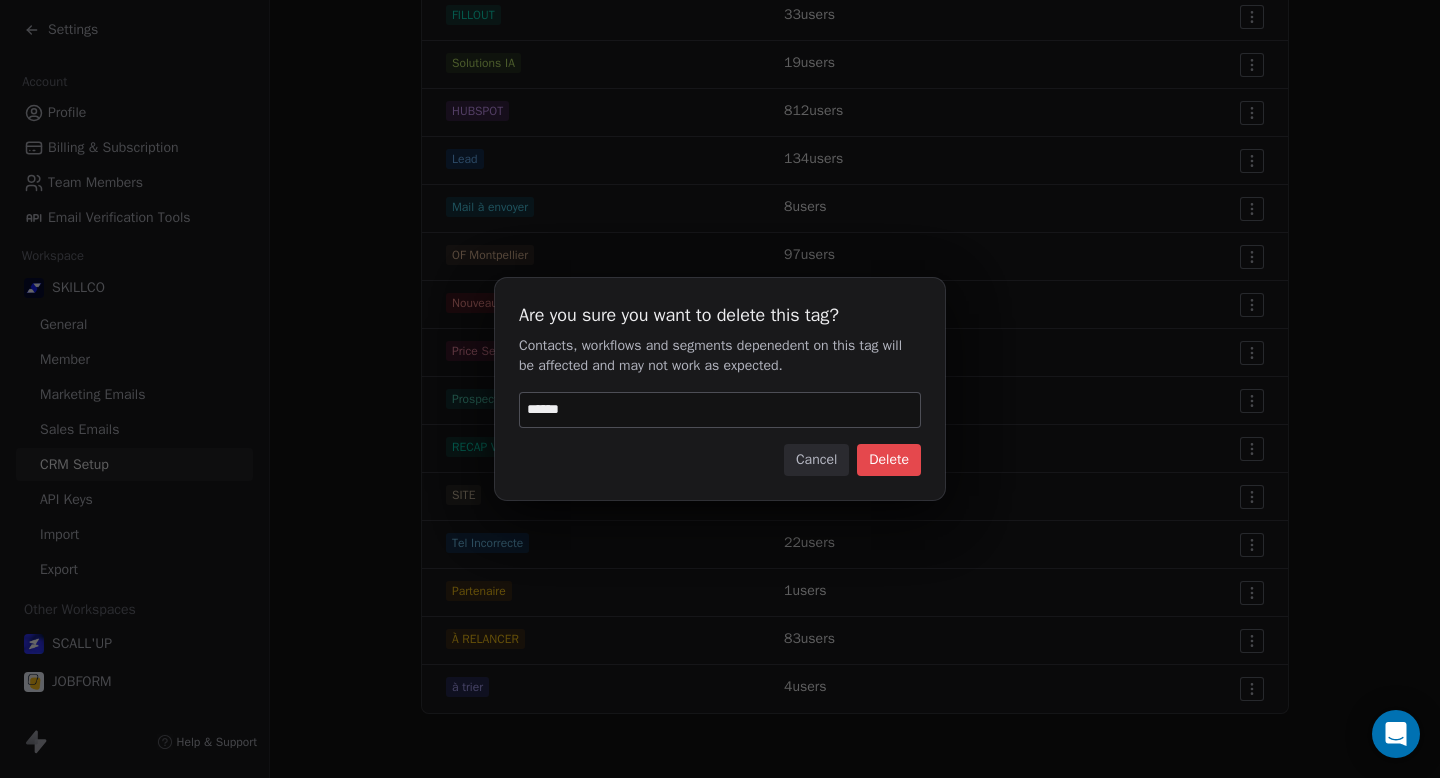 type on "******" 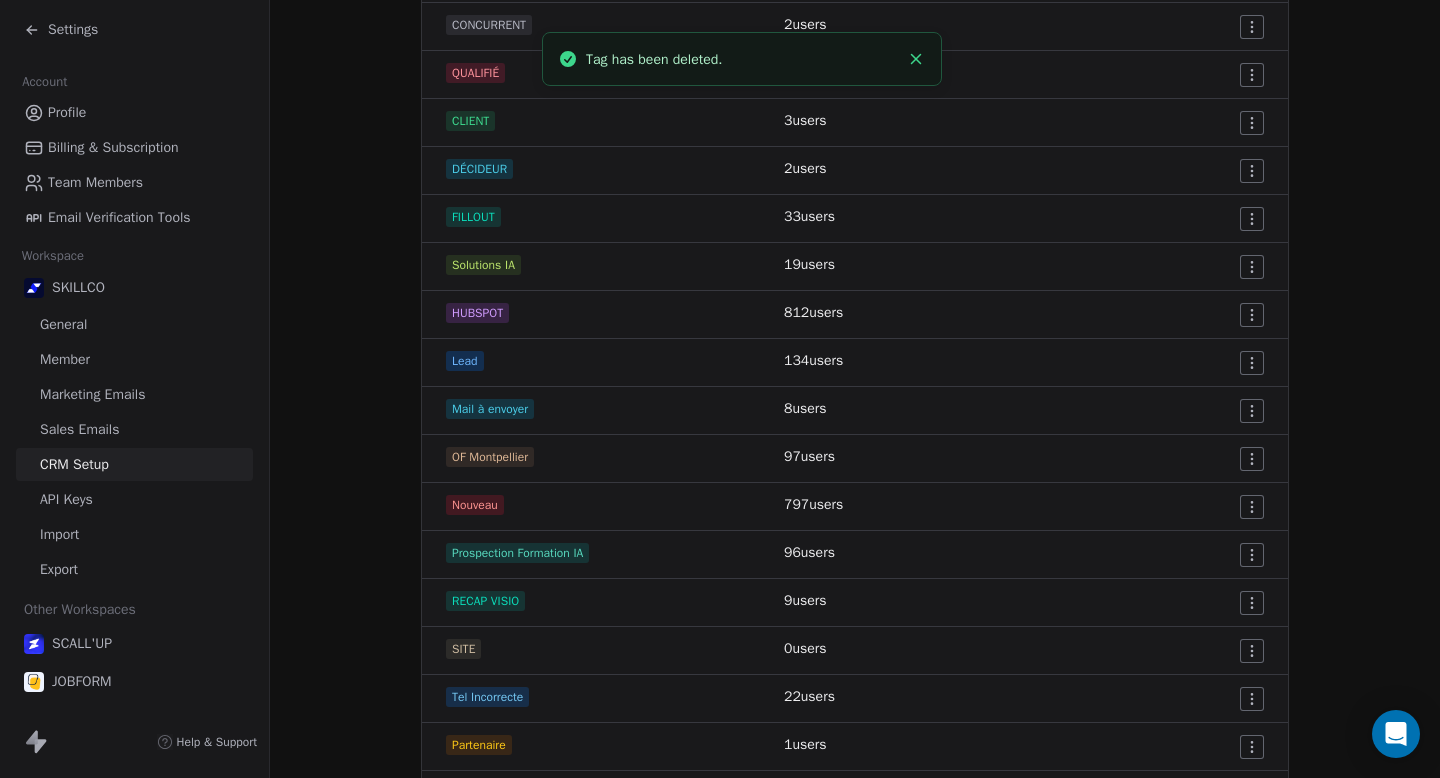 scroll, scrollTop: 634, scrollLeft: 0, axis: vertical 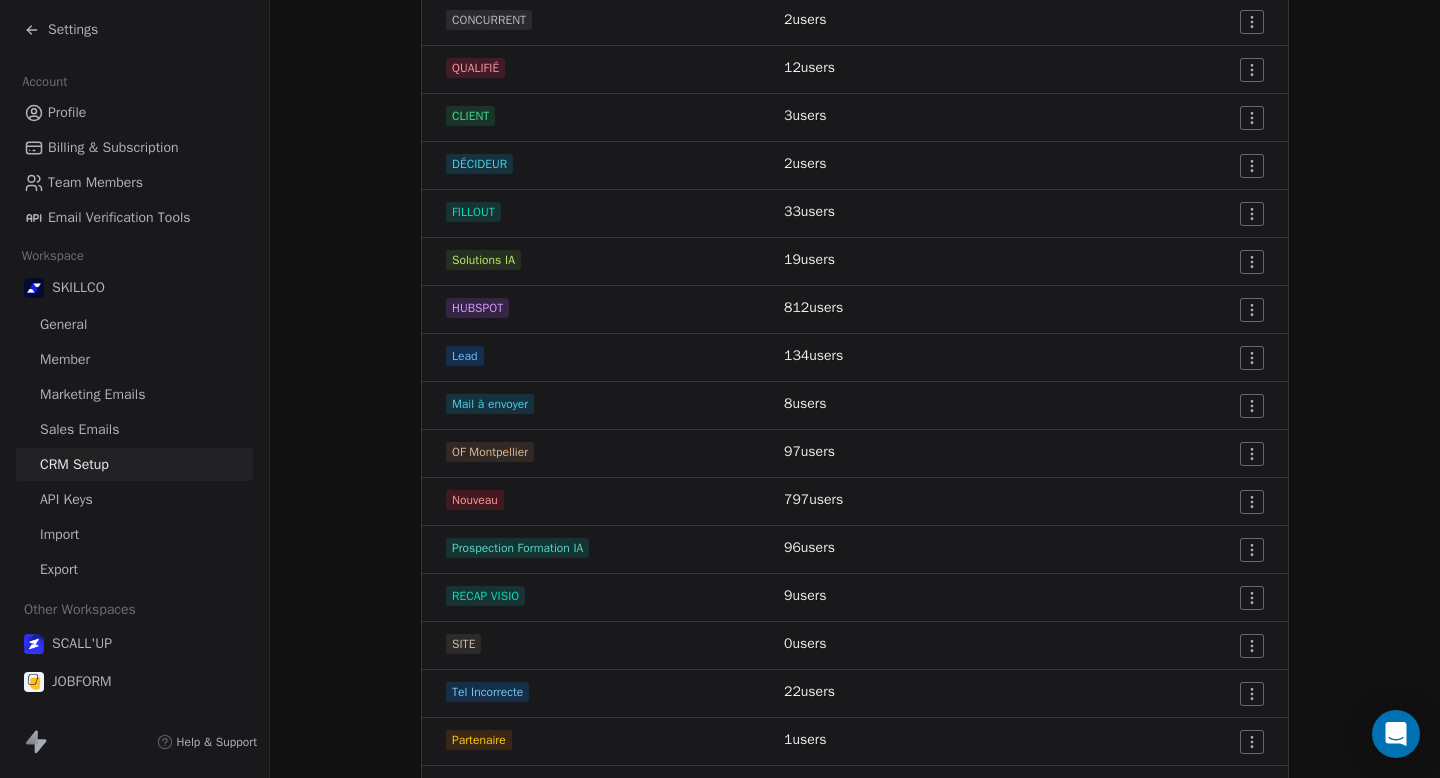 click on "Settings Account Profile Billing & Subscription Team Members Email Verification Tools Workspace SKILLCO General Member Marketing Emails Sales Emails CRM Setup API Keys Import Export Other Workspaces SCALL'UP JOBFORM Help & Support CRM Setup Manage people properties and other relevant settings. Contact Properties Contact Properties Tags Tags Status Status Tags Use tags to group or organize your contacts Create New Tag Tag Name # of Users Actions 2026 1 users APP SKILLCO 0 users APPEL D’OFFRE 1 users CALL IA 1 users CHATBOOT 0 users CONCURRENT 2 users QUALIFIÉ 12 users CLIENT 3 users DÉCIDEUR 2 users FILLOUT 33 users Solutions IA 19 users HUBSPOT 812 users Lead 134 users Mail à envoyer 8 users OF [CITY] 97 users Nouveau 797 users Prospection Formation IA 96 users RECAP VISIO 9 users SITE 0 users Tel Incorrecte 22 users Partenaire 1 users À RELANCER 83 users à trier 4 users" at bounding box center [720, 389] 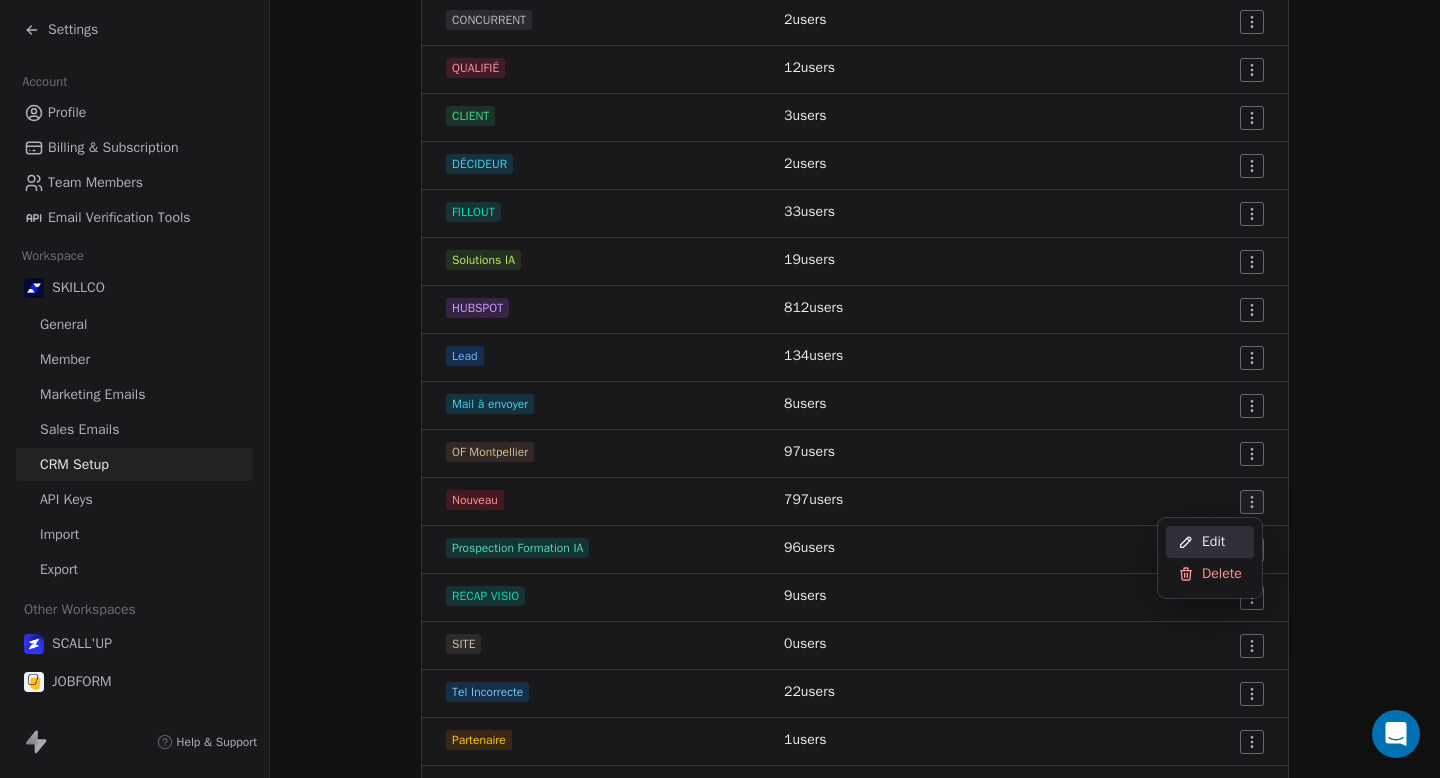 click on "Edit" at bounding box center [1213, 542] 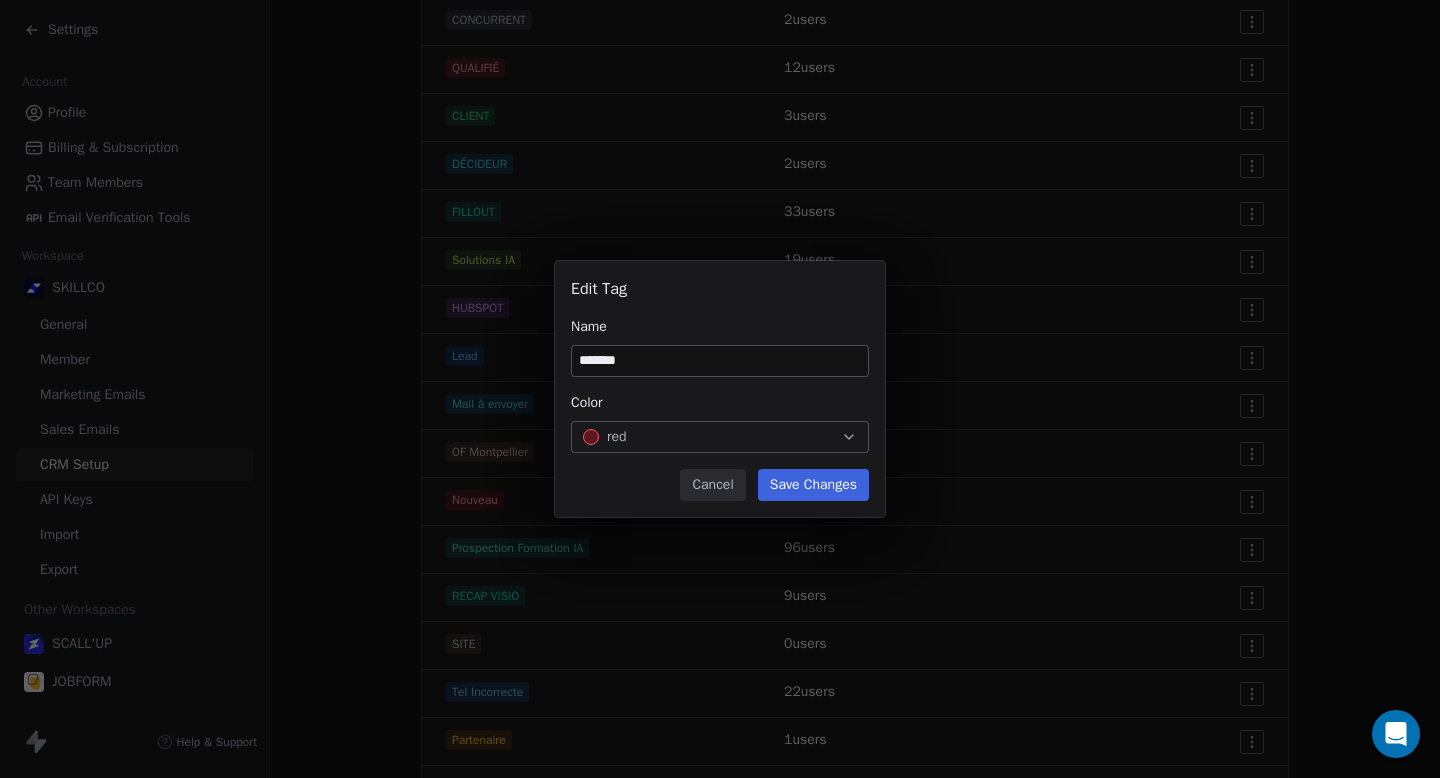 type on "*******" 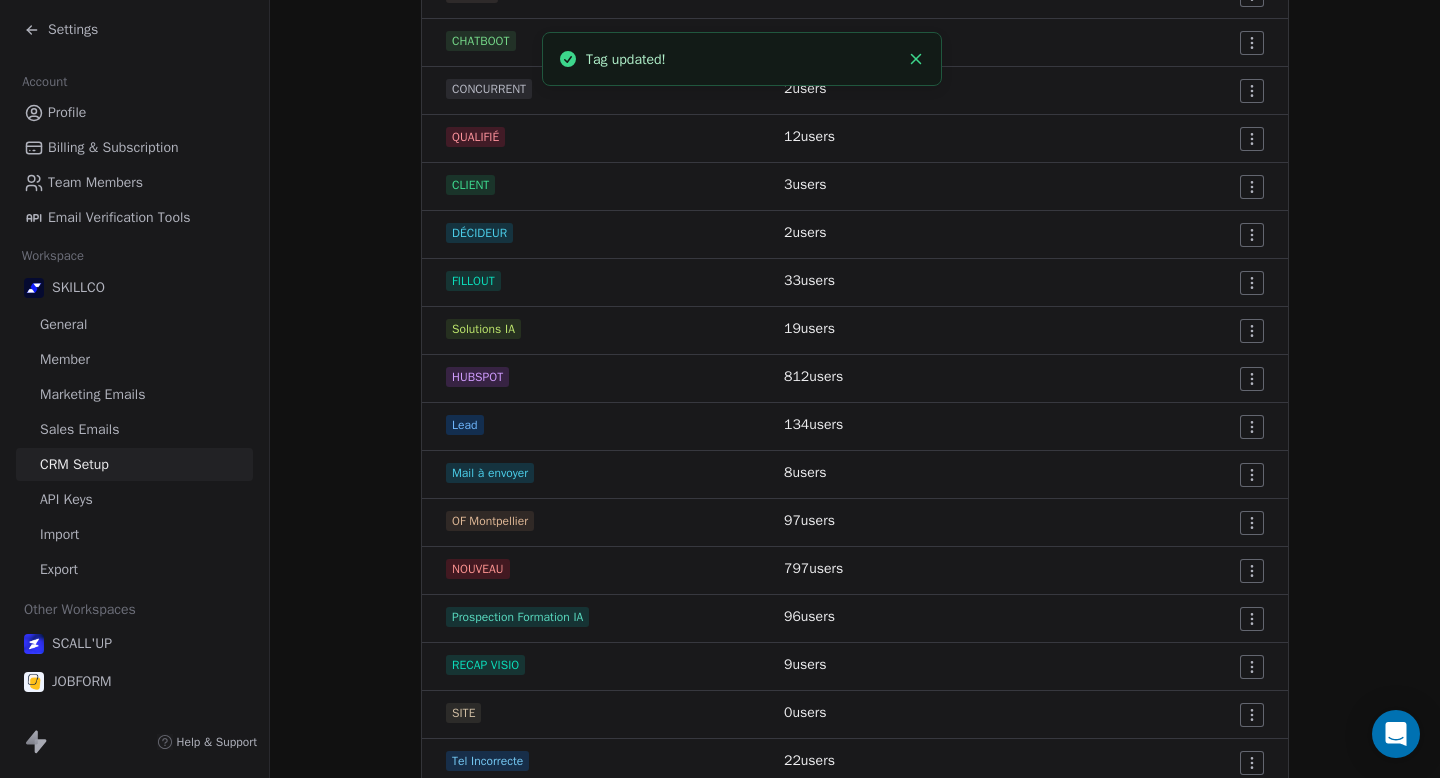 scroll, scrollTop: 457, scrollLeft: 0, axis: vertical 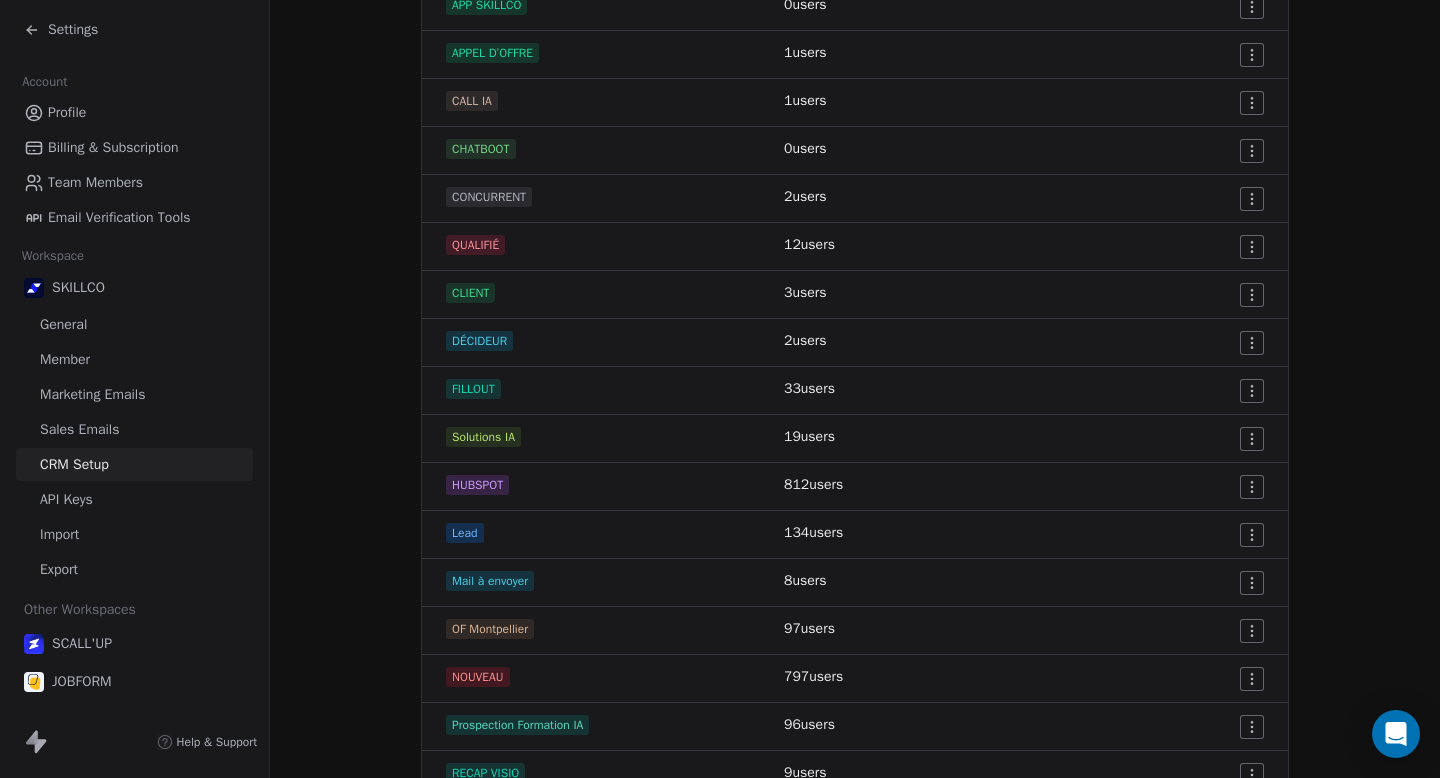 click on "Settings Account Profile Billing & Subscription Team Members Email Verification Tools Workspace SKILLCO General Member Marketing Emails Sales Emails CRM Setup API Keys Import Export Other Workspaces SCALL'UP JOBFORM Help & Support CRM Setup Manage people properties and other relevant settings. Contact Properties Contact Properties Tags Tags Status Status Tags Use tags to group or organize your contacts Create New Tag Tag Name # of Users Actions 2026 1  users APP SKILLCO 0  users APPEL D’OFFRE 1  users CALL IA 1  users CHATBOOT 0  users CONCURRENT 2  users QUALIFIÉ 12  users CLIENT 3  users DÉCIDEUR 2  users FILLOUT 33  users Solutions IA 19  users HUBSPOT 812  users Lead 134  users Mail à envoyer 8  users OF Montpellier 97  users NOUVEAU 797  users Prospection Formation IA 96  users RECAP VISIO 9  users SITE 0  users Tel Incorrecte 22  users Partenaire 1  users À RELANCER 83  users à trier 4  users" at bounding box center (720, 389) 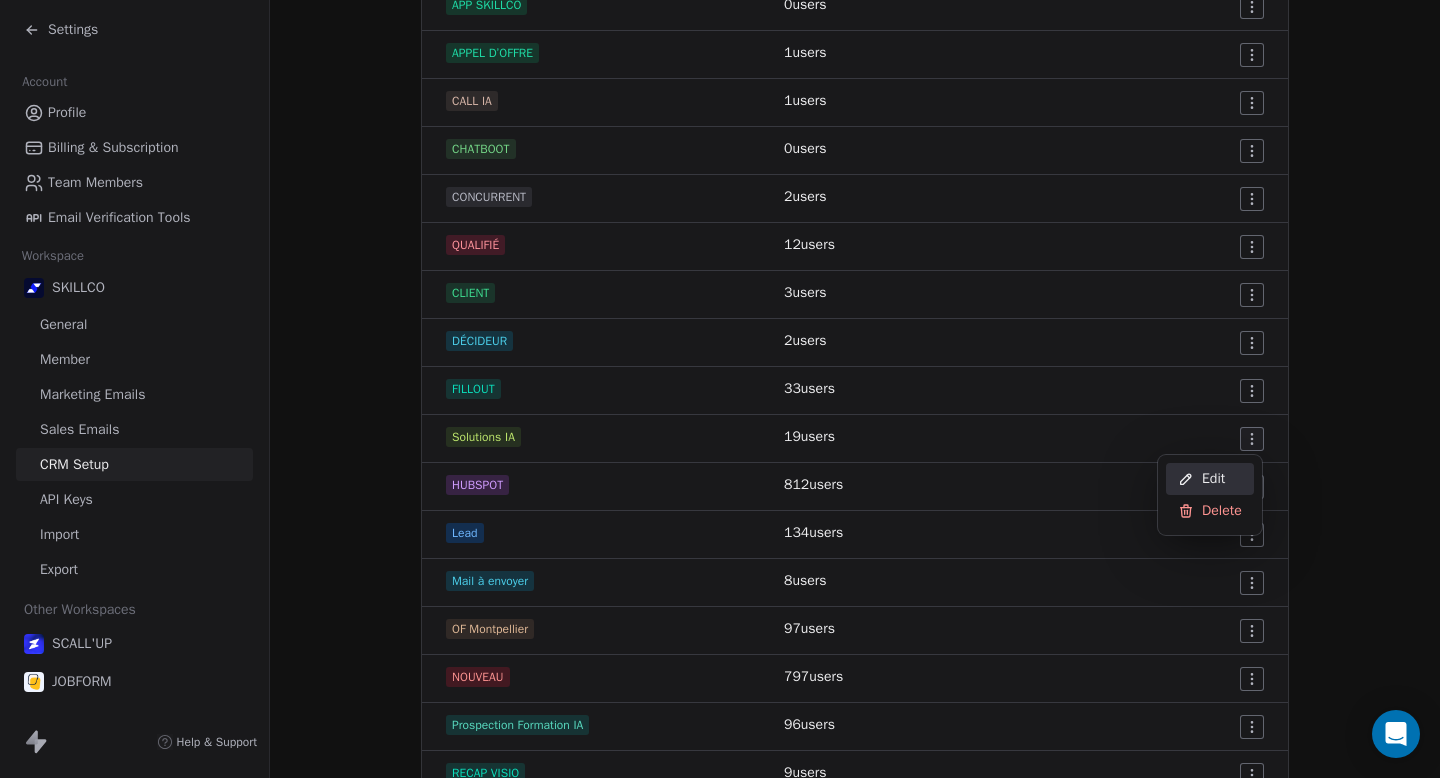 click on "Edit" at bounding box center (1210, 479) 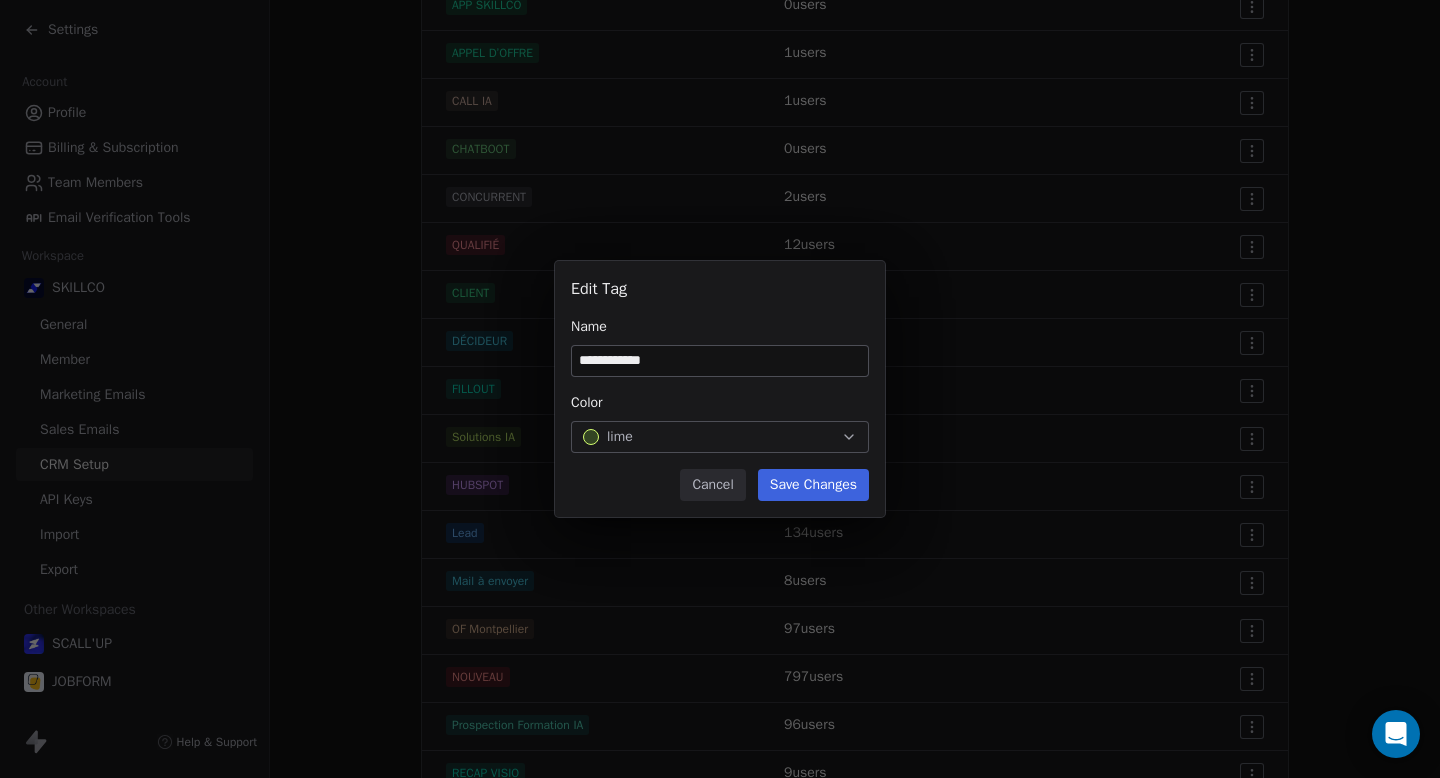 type on "**********" 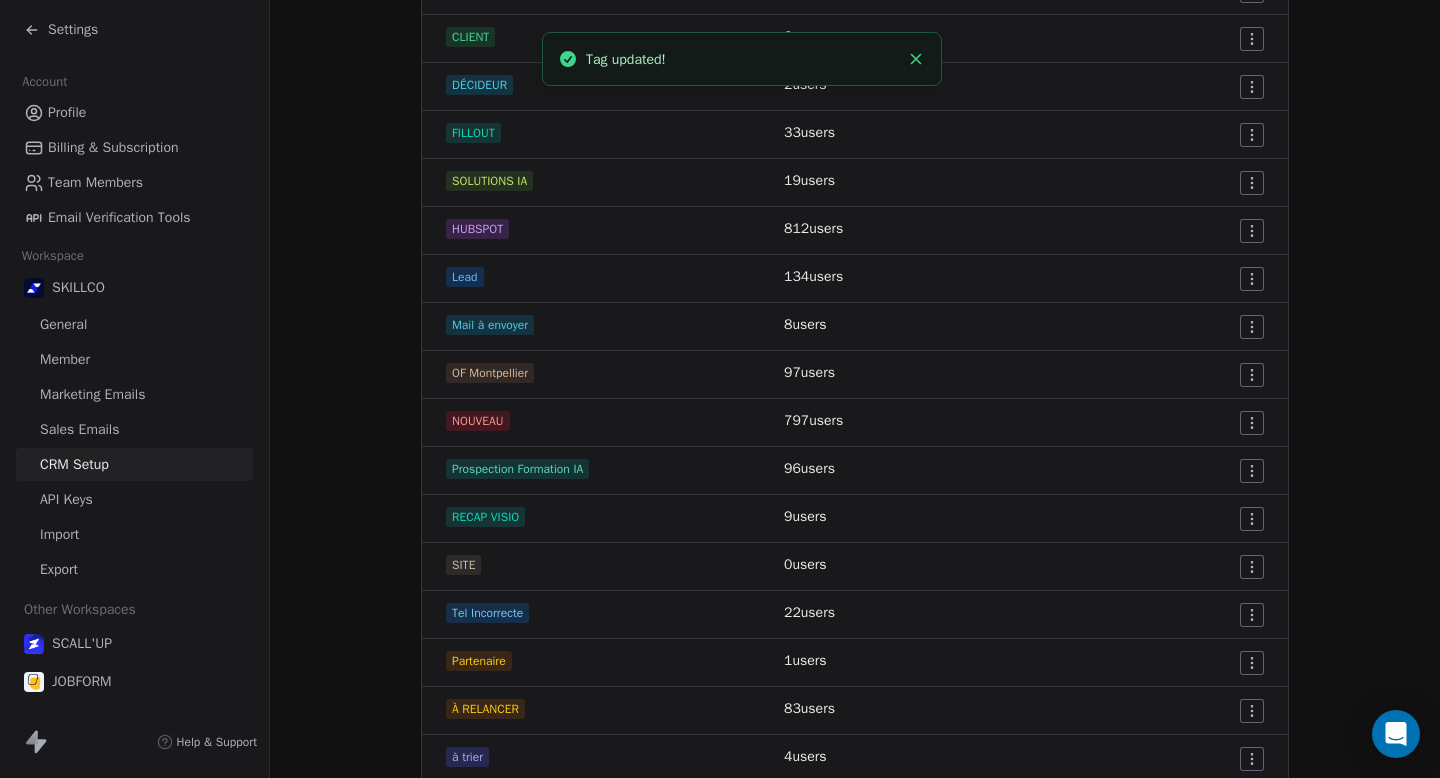 scroll, scrollTop: 783, scrollLeft: 0, axis: vertical 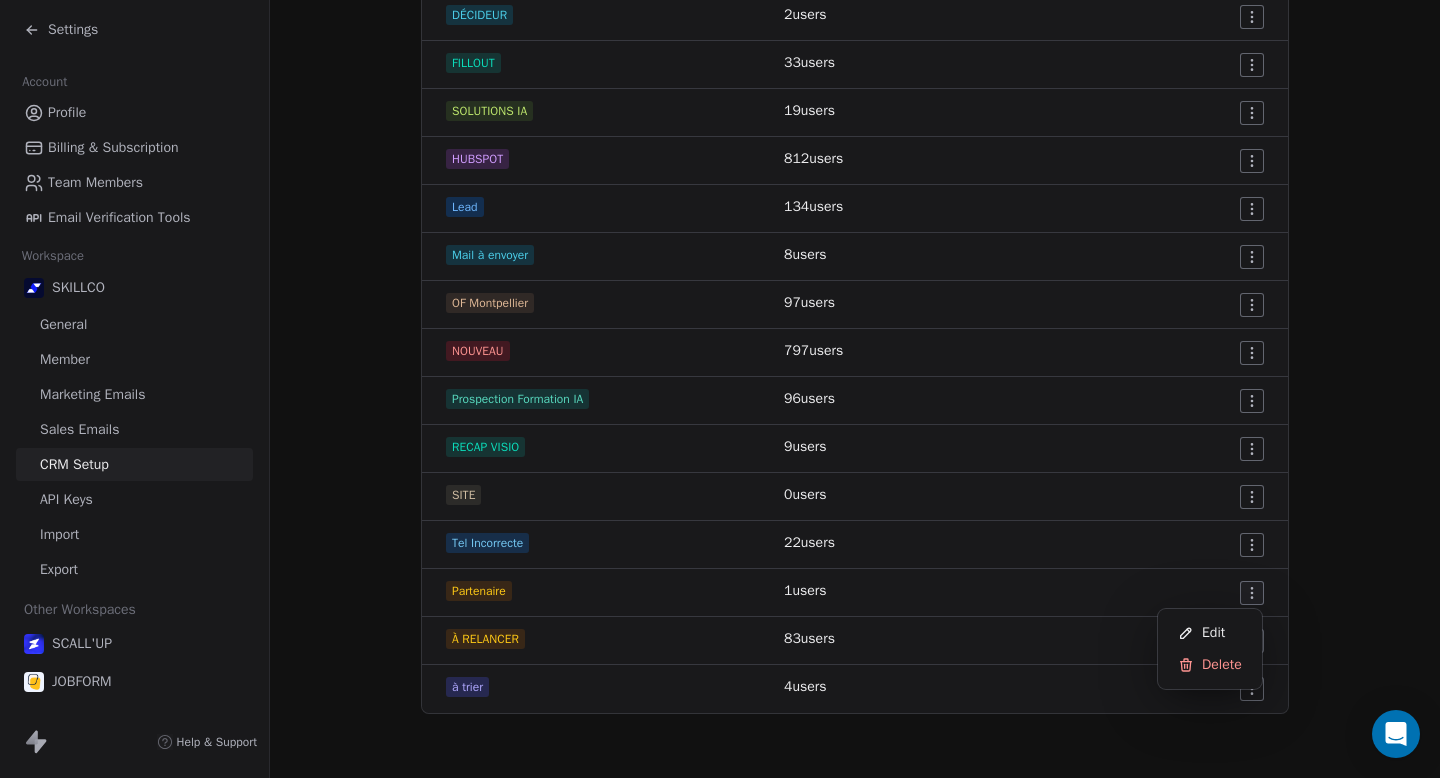 click on "Settings Account Profile Billing & Subscription Team Members Email Verification Tools Workspace SKILLCO General Member Marketing Emails Sales Emails CRM Setup API Keys Import Export Other Workspaces SCALL'UP JOBFORM Help & Support CRM Setup Manage people properties and other relevant settings. Contact Properties Contact Properties Tags Tags Status Status Tags Use tags to group or organize your contacts Create New Tag Tag Name # of Users Actions 2026 1 users APP SKILLCO 0 users APPEL D’OFFRE 1 users CALL IA 1 users CHATBOOT 0 users CONCURRENT 2 users QUALIFIÉ 12 users CLIENT 3 users DÉCIDEUR 2 users FILLOUT 33 users SOLUTIONS IA 19 users HUBSPOT 812 users Lead 134 users Mail à envoyer 8 users OF [CITY] 97 users NOUVEAU 797 users Prospection Formation IA 96 users RECAP VISIO 9 users SITE 0 users Tel Incorrecte 22 users Partenaire 1 users À RELANCER 83 users à trier 4 users
Edit Delete" at bounding box center [720, 389] 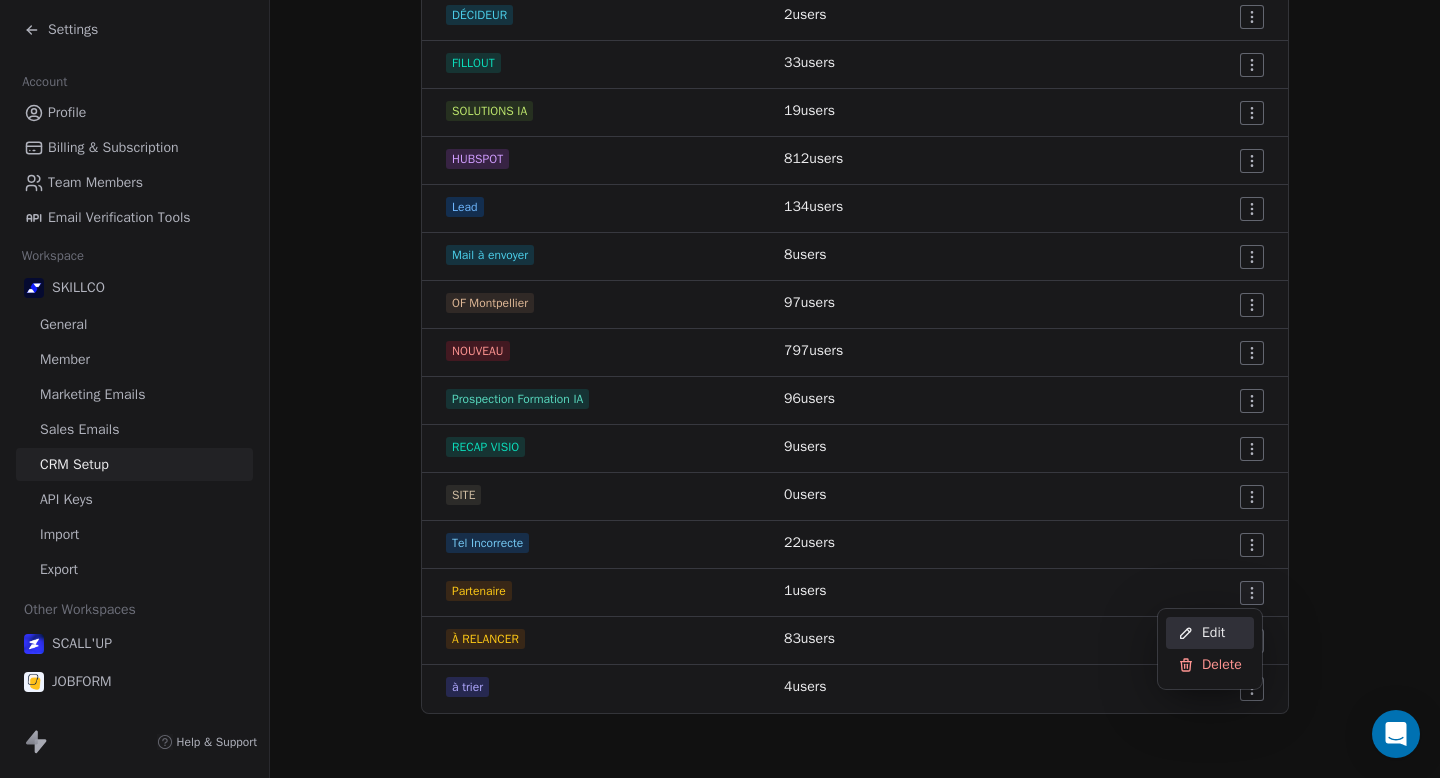 click on "Edit" at bounding box center (1213, 633) 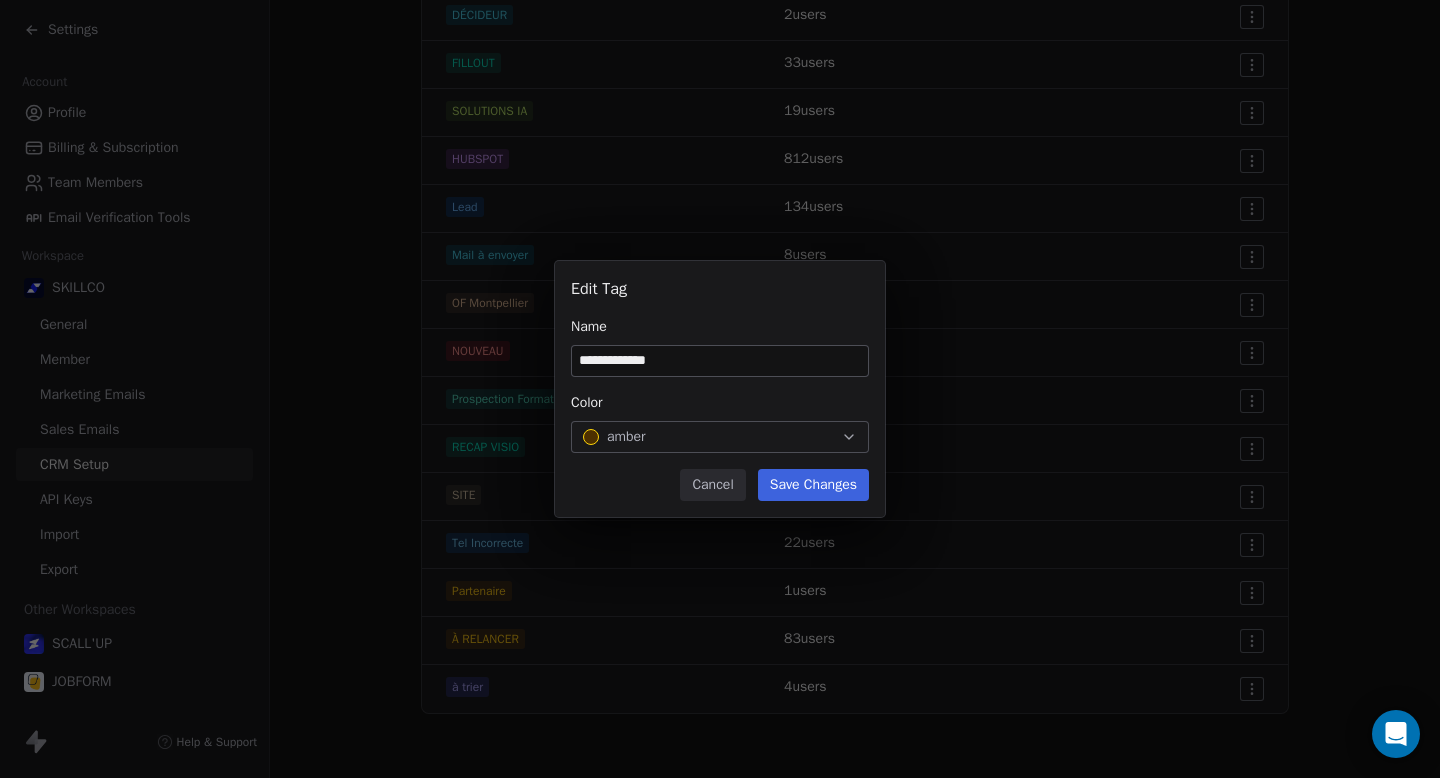 type on "**********" 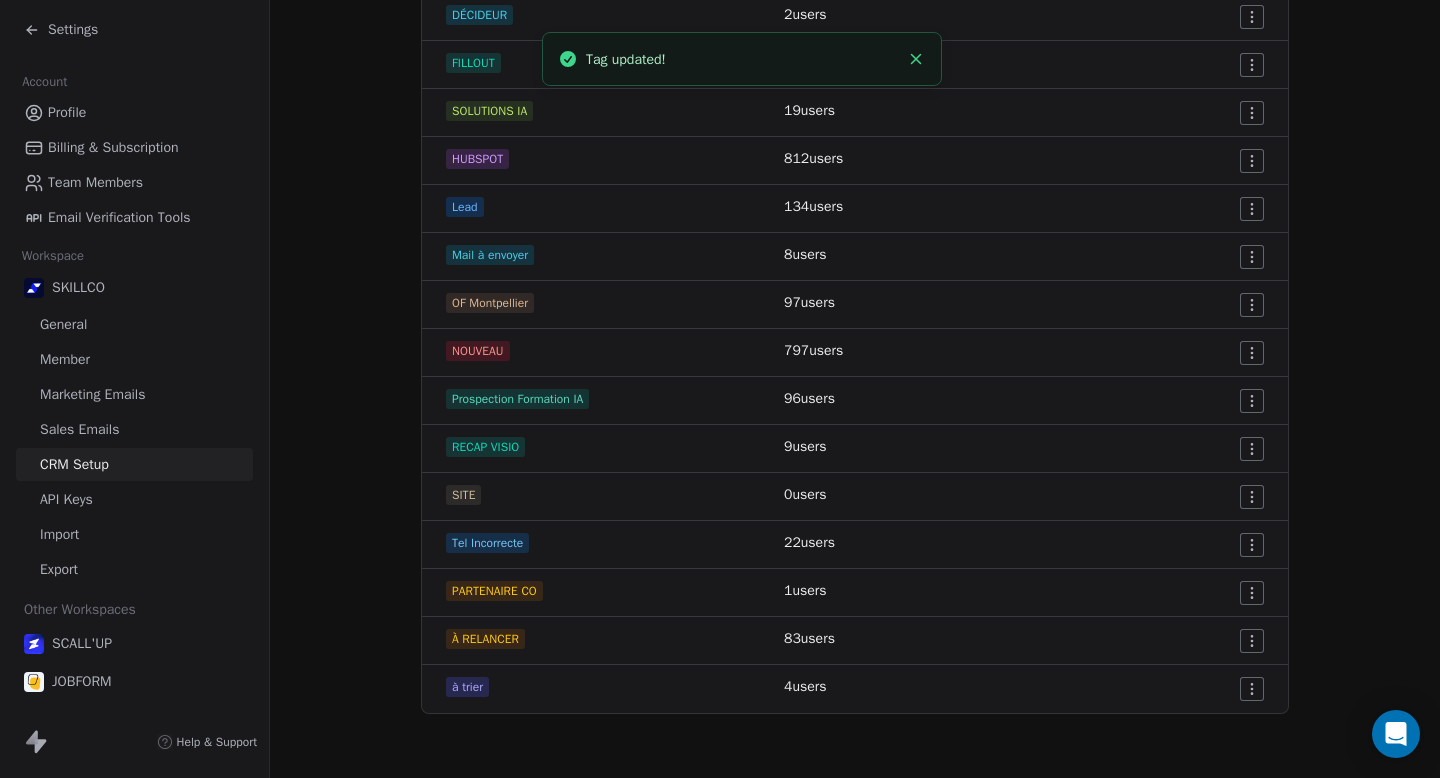 click on "Settings Account Profile Billing & Subscription Team Members Email Verification Tools Workspace SKILLCO General Member Marketing Emails Sales Emails CRM Setup API Keys Import Export Other Workspaces SCALL'UP JOBFORM Help & Support CRM Setup Manage people properties and other relevant settings. Contact Properties Contact Properties Tags Tags Status Status Tags Use tags to group or organize your contacts Create New Tag Tag Name # of Users Actions 2026 1 users APP SKILLCO 0 users APPEL D’OFFRE 1 users CALL IA 1 users CHATBOOT 0 users CONCURRENT 2 users QUALIFIÉ 12 users CLIENT 3 users DÉCIDEUR 2 users FILLOUT 33 users SOLUTIONS IA 19 users HUBSPOT 812 users Lead 134 users Mail à envoyer 8 users OF [CITY] 97 users NOUVEAU 797 users Prospection Formation IA 96 users RECAP VISIO 9 users SITE 0 users Tel Incorrecte 22 users PARTENAIRE CO 1 users À RELANCER 83 users à trier 4 users Tag updated!" at bounding box center (720, 389) 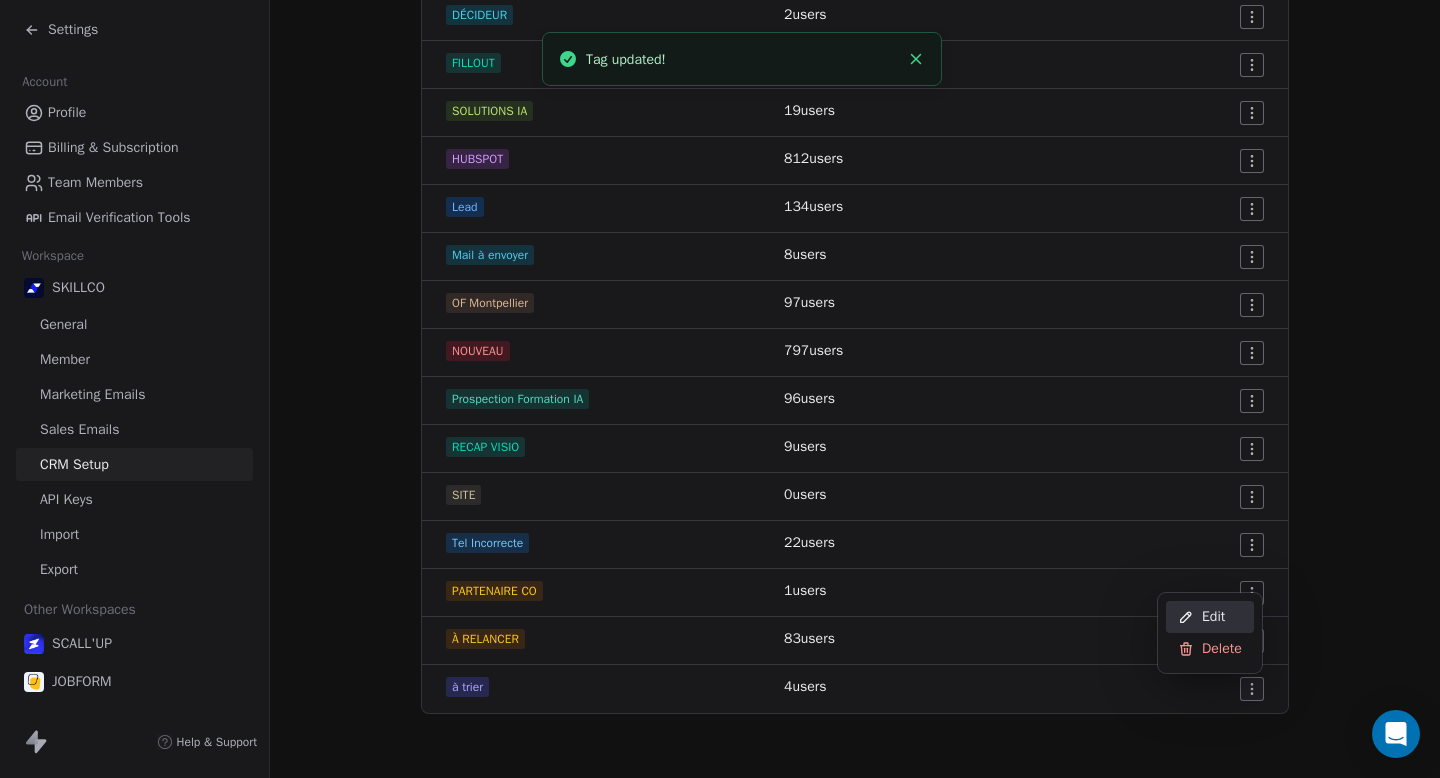 click on "Edit" at bounding box center (1213, 617) 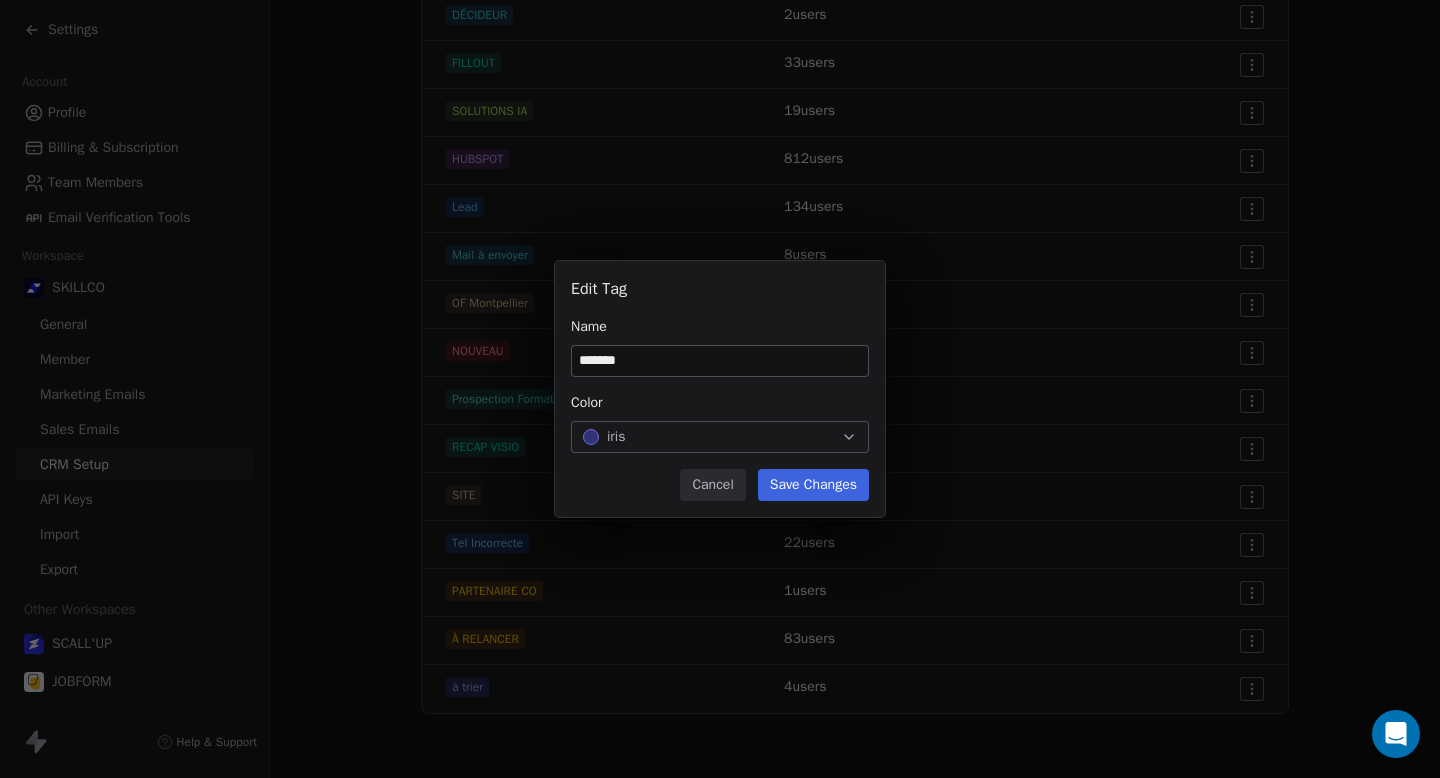 type on "*******" 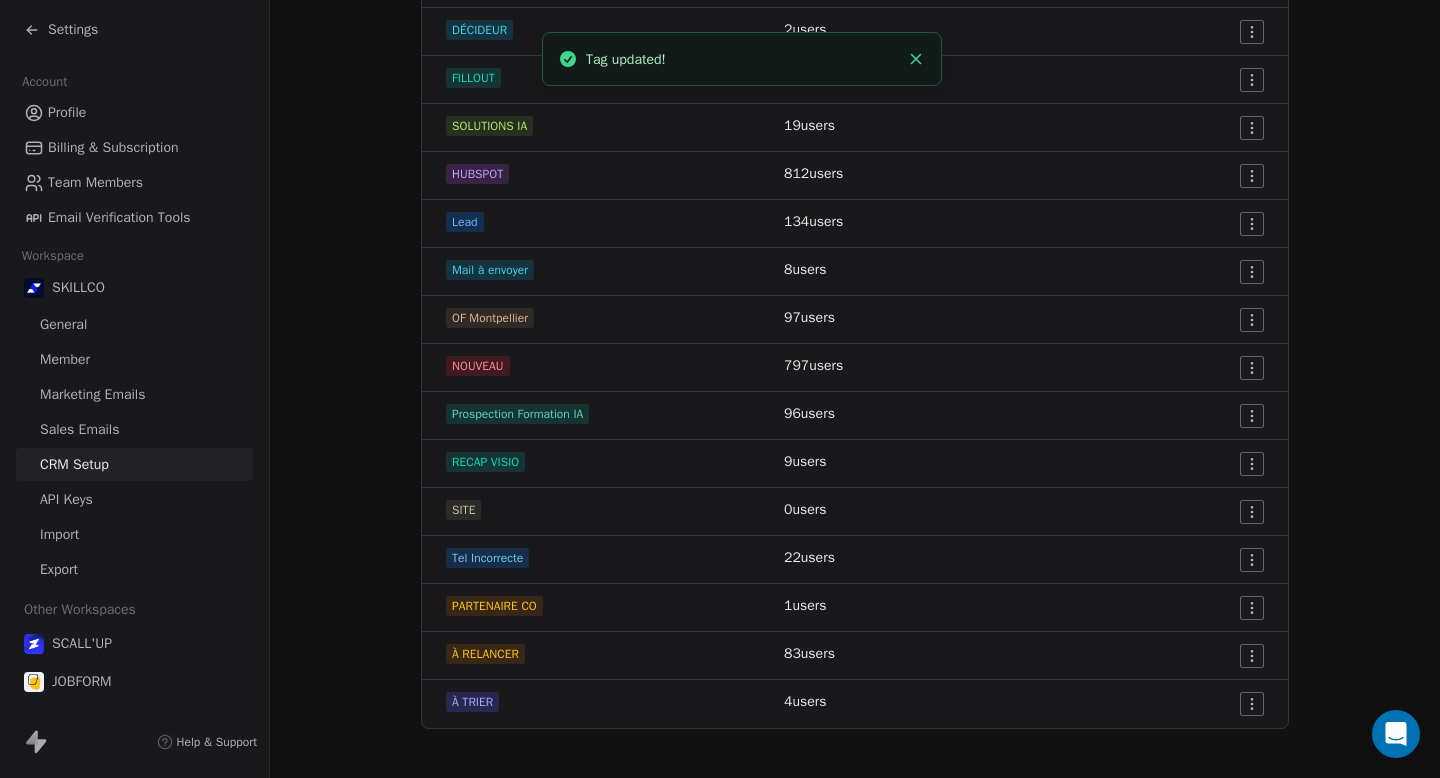 scroll, scrollTop: 783, scrollLeft: 0, axis: vertical 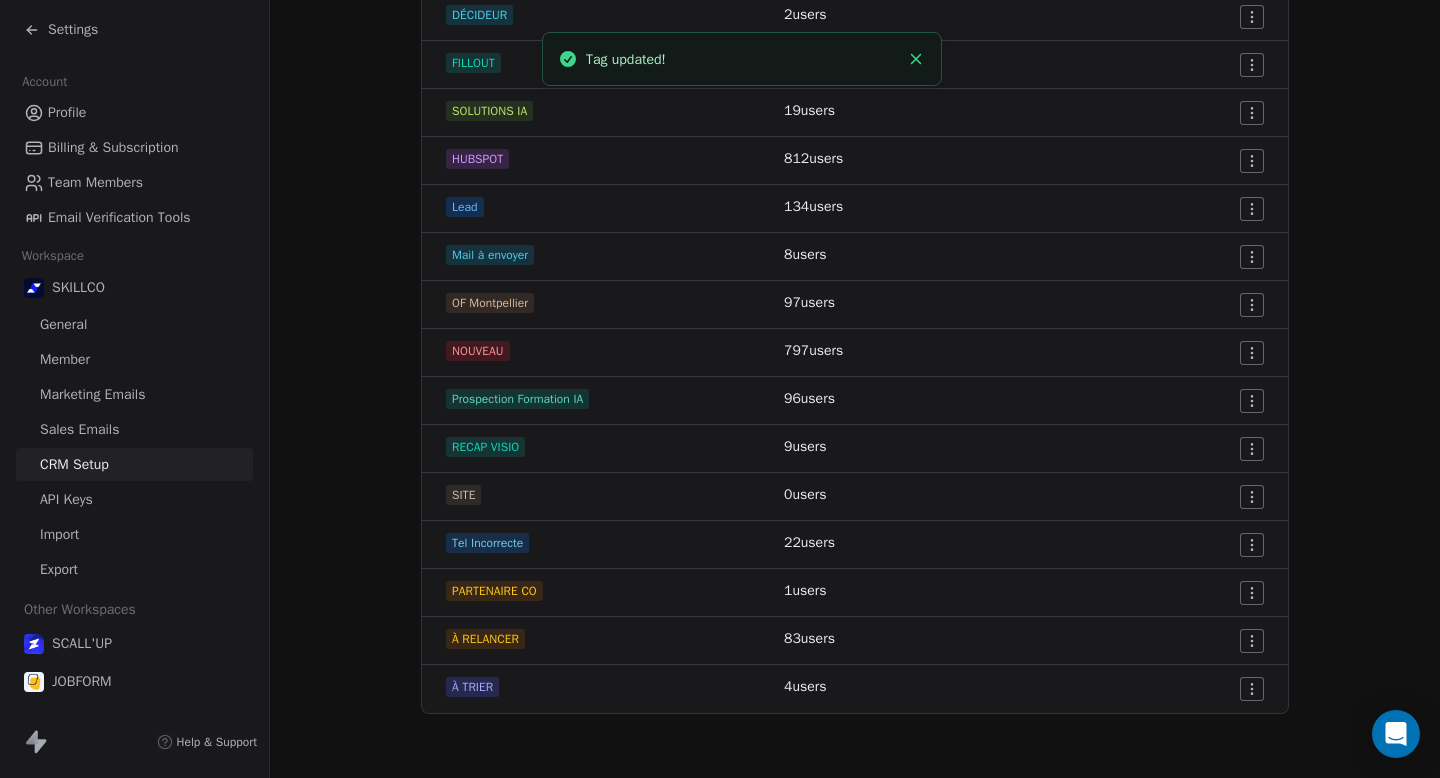 click on "Settings Account Profile Billing & Subscription Team Members Email Verification Tools Workspace SKILLCO General Member Marketing Emails Sales Emails CRM Setup API Keys Import Export Other Workspaces SCALL'UP JOBFORM Help & Support CRM Setup Manage people properties and other relevant settings. Contact Properties Contact Properties Tags Tags Status Status Tags Use tags to group or organize your contacts Create New Tag Tag Name # of Users Actions 2026 1 users APP SKILLCO 0 users APPEL D’OFFRE 1 users CALL IA 1 users CHATBOOT 0 users CONCURRENT 2 users QUALIFIÉ 12 users CLIENT 3 users DÉCIDEUR 2 users FILLOUT 33 users SOLUTIONS IA 19 users HUBSPOT 812 users Lead 134 users Mail à envoyer 8 users OF Montpellier 97 users NOUVEAU 797 users Prospection Formation IA 96 users RECAP VISIO 9 users SITE 0 users Tel Incorrecte 22 users PARTENAIRE CO 1 users À RELANCER 83 users À TRIER 4 users Tag updated!" at bounding box center [720, 389] 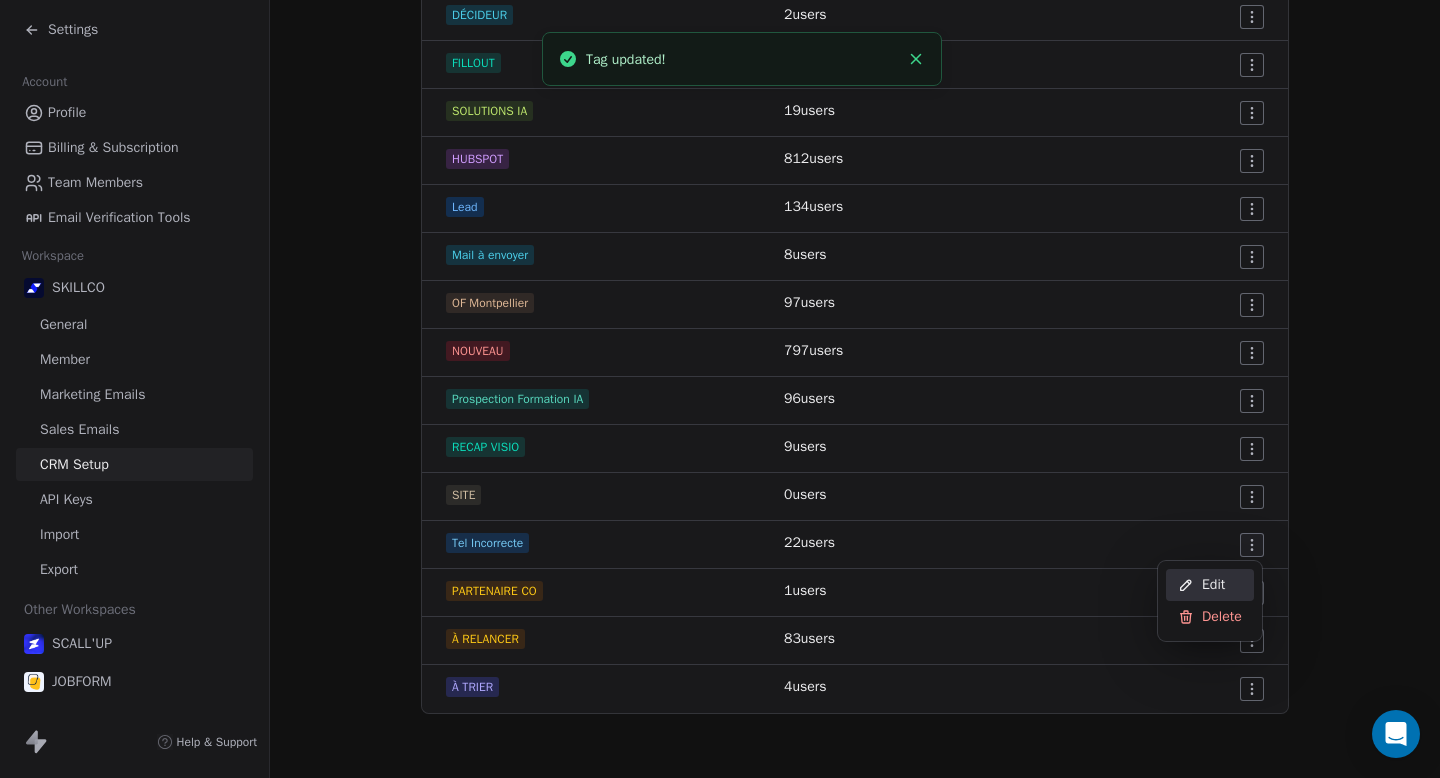 click on "Edit" at bounding box center [1213, 585] 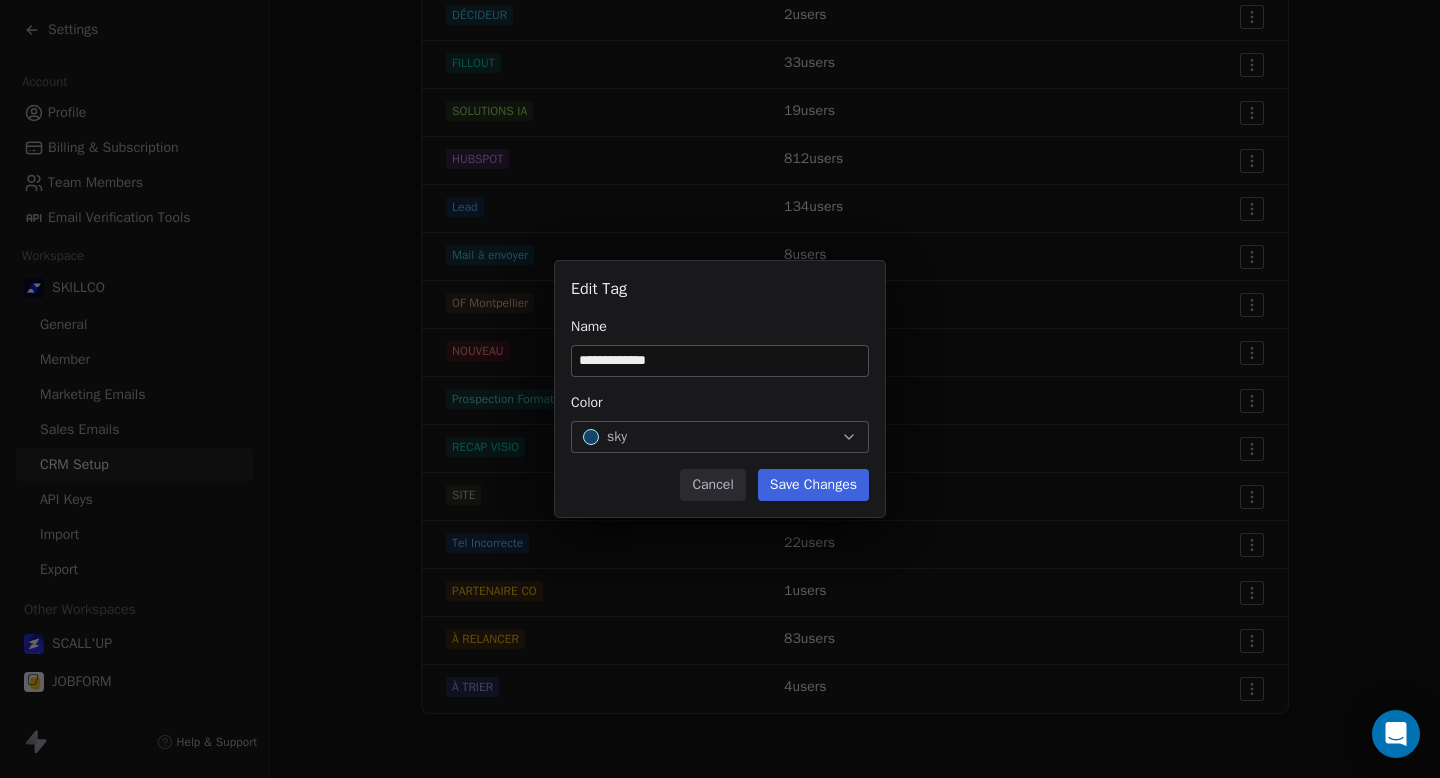 type on "**********" 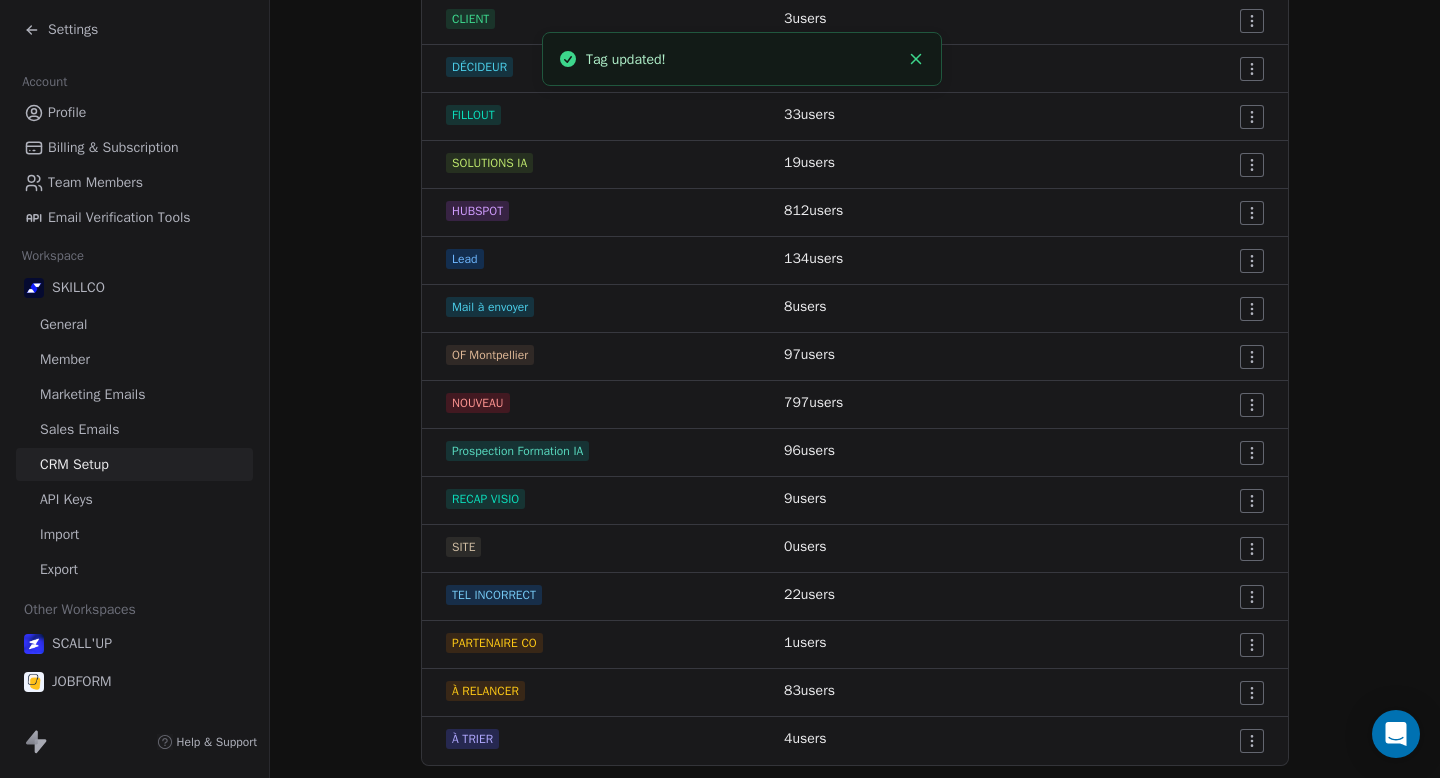 scroll, scrollTop: 680, scrollLeft: 0, axis: vertical 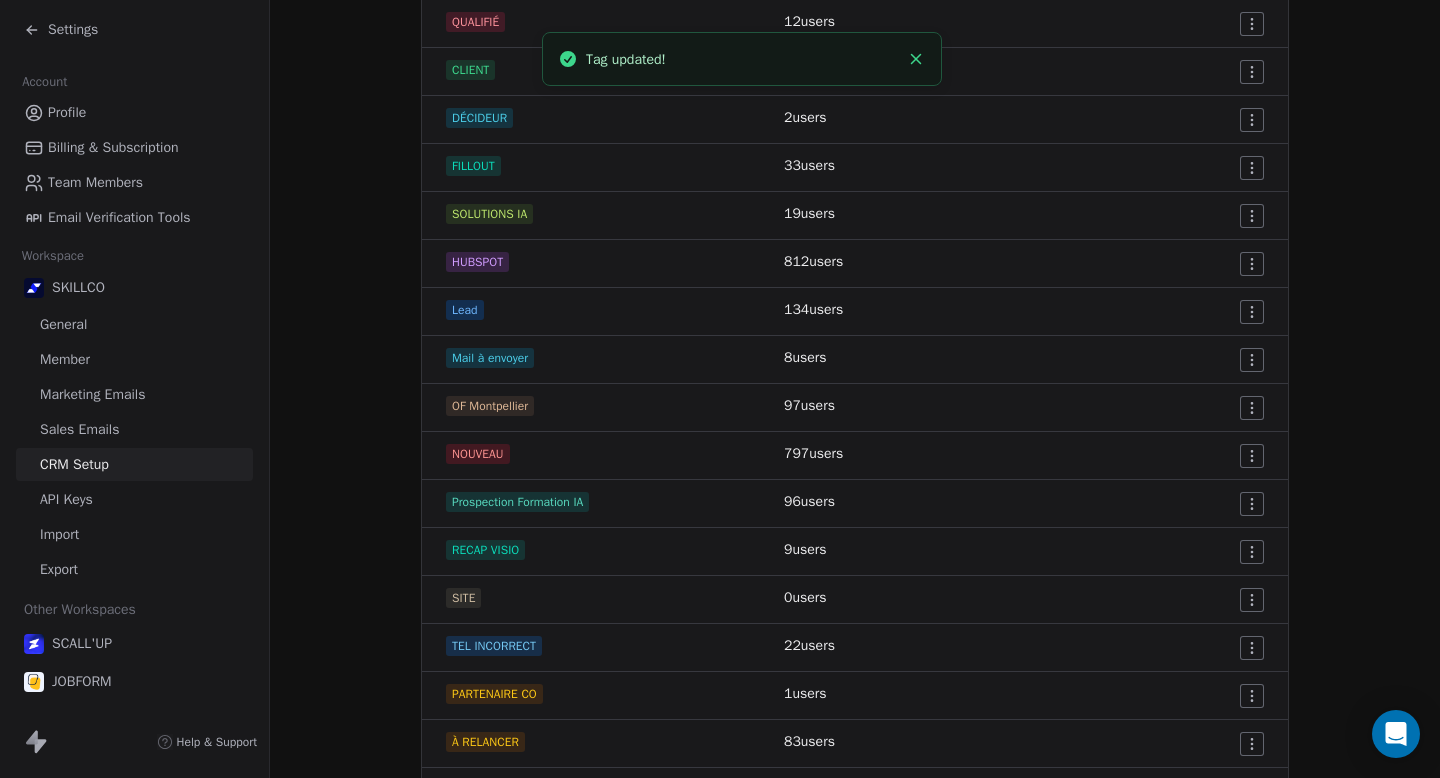 click on "Settings Account Profile Billing & Subscription Team Members Email Verification Tools Workspace SKILLCO General Member Marketing Emails Sales Emails CRM Setup API Keys Import Export Other Workspaces SCALL'UP JOBFORM Help & Support CRM Setup Manage people properties and other relevant settings. Contact Properties Contact Properties Tags Tags Status Status Tags Use tags to group or organize your contacts Create New Tag Tag Name # of Users Actions 2026 1  users APP SKILLCO 0  users APPEL D’OFFRE 1  users CALL IA 1  users CHATBOOT 0  users CONCURRENT 2  users QUALIFIÉ 12  users CLIENT 3  users DÉCIDEUR 2  users FILLOUT 33  users SOLUTIONS IA 19  users HUBSPOT 812  users Lead 134  users Mail à envoyer 8  users OF Montpellier 97  users NOUVEAU 797  users Prospection Formation IA 96  users RECAP VISIO 9  users SITE 0  users TEL INCORRECT 22  users PARTENAIRE CO 1  users À RELANCER 83  users À TRIER 4  users   Tag updated!" at bounding box center (720, 389) 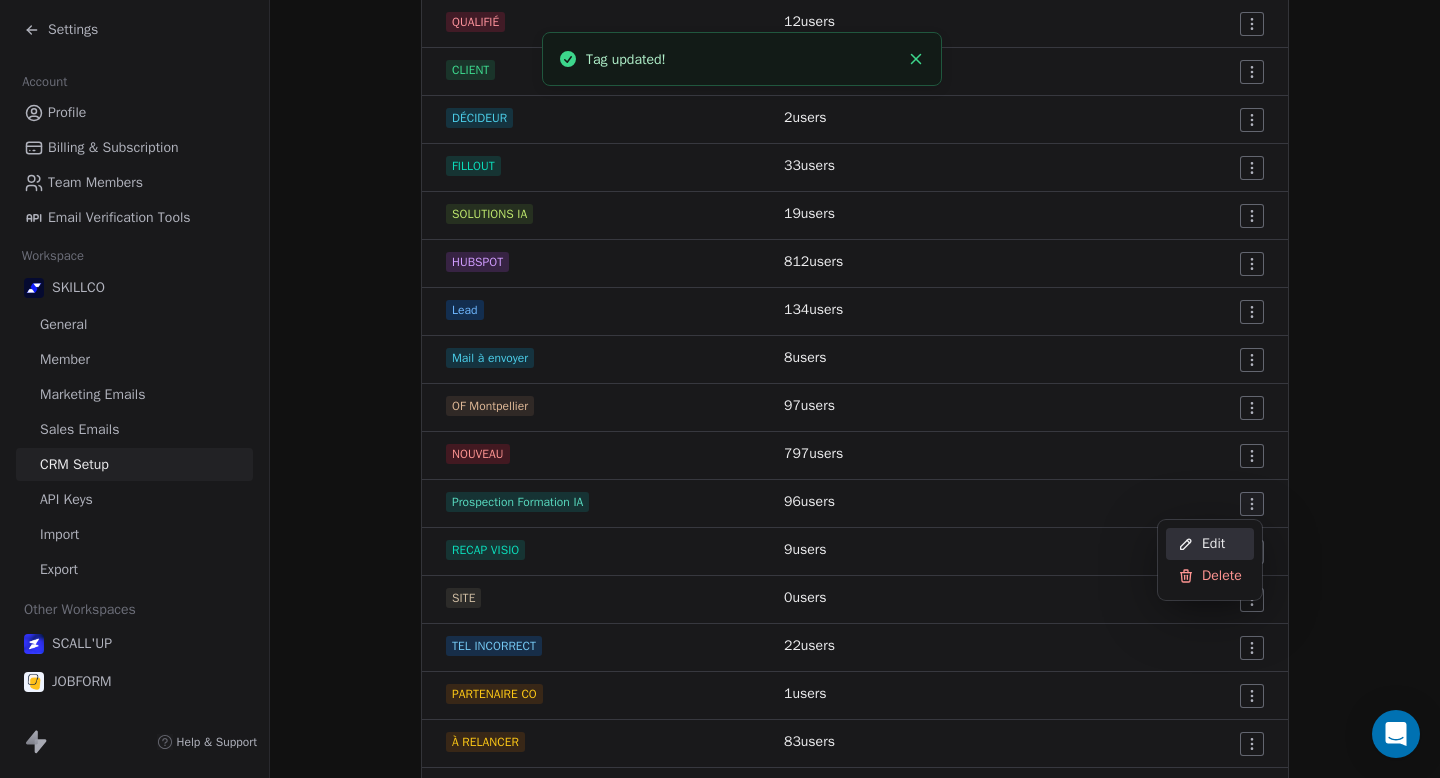 click on "Edit" at bounding box center (1213, 544) 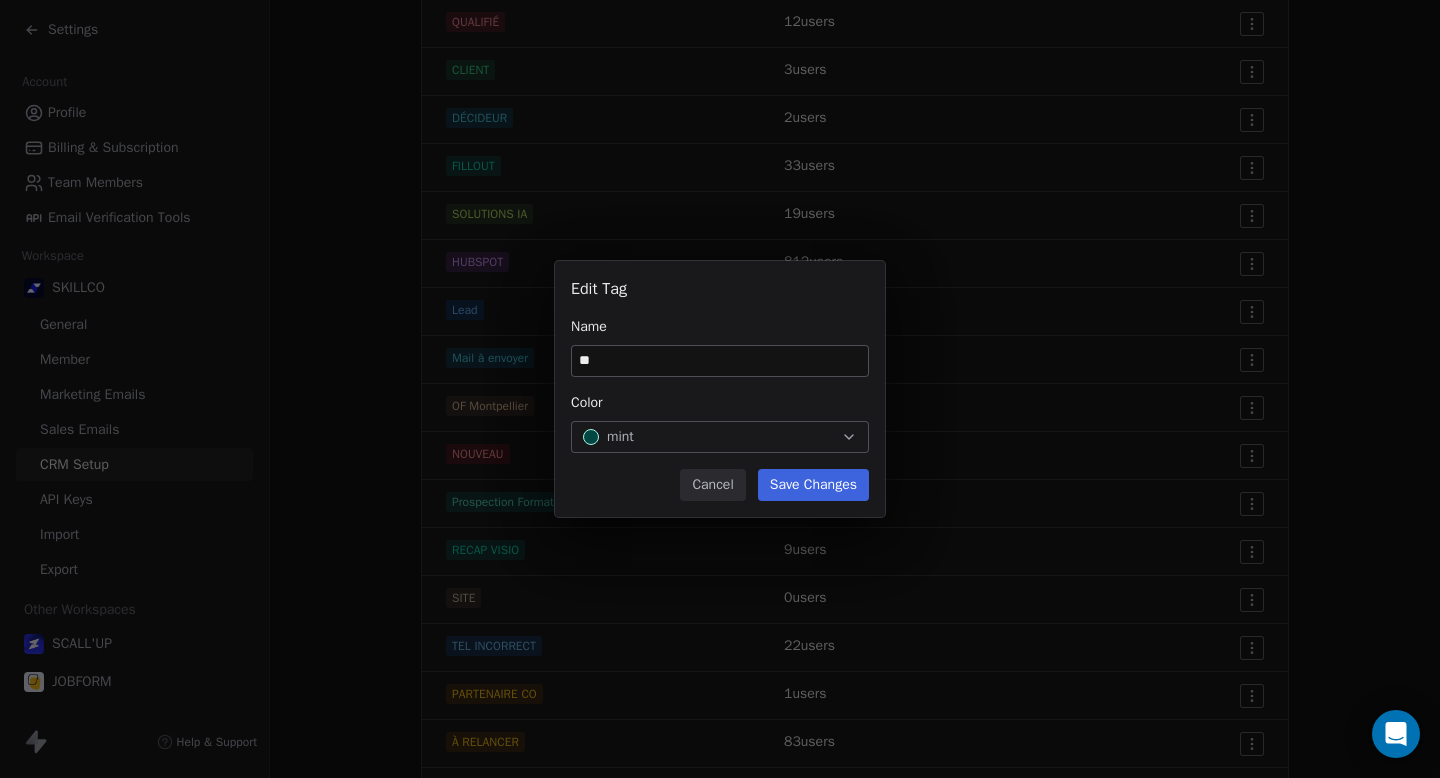 type on "*" 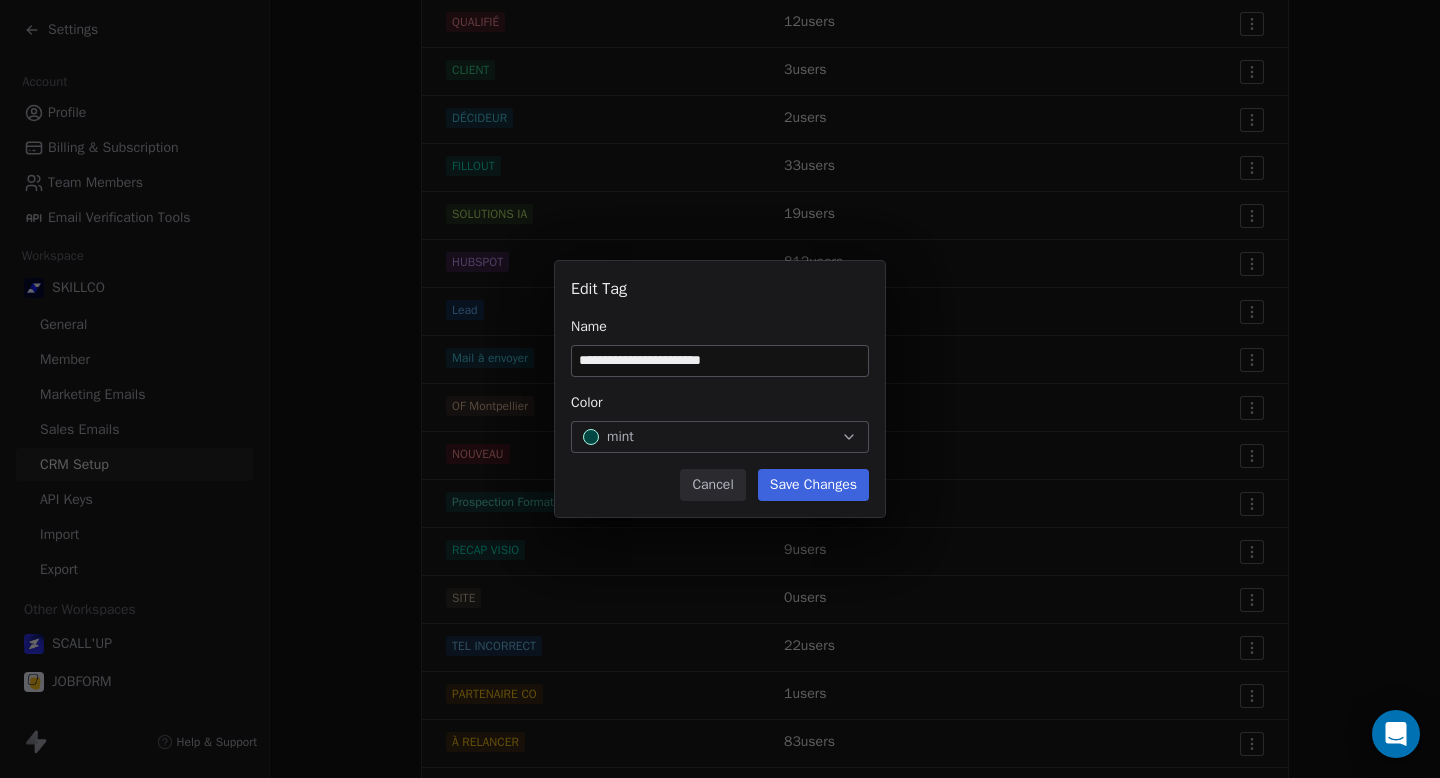 type on "**********" 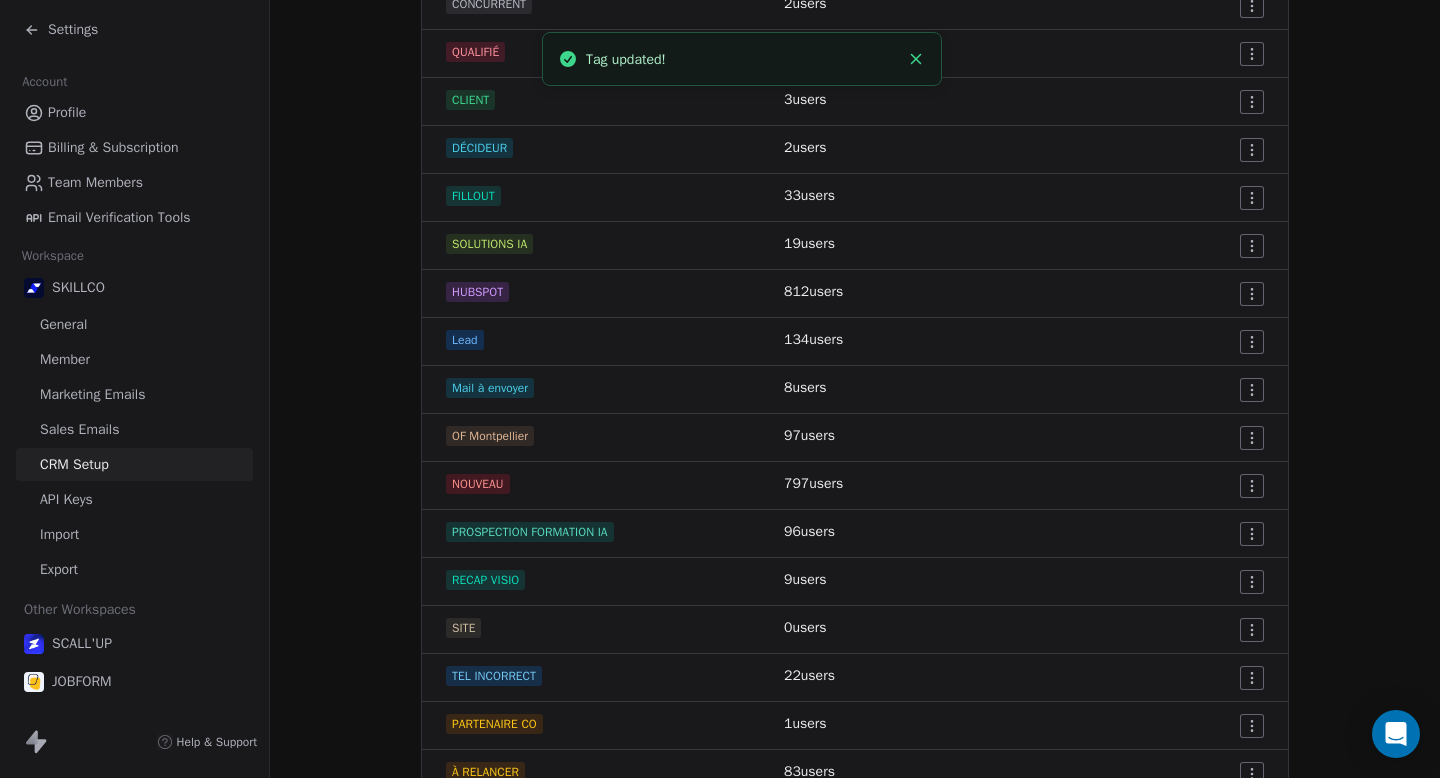 scroll, scrollTop: 639, scrollLeft: 0, axis: vertical 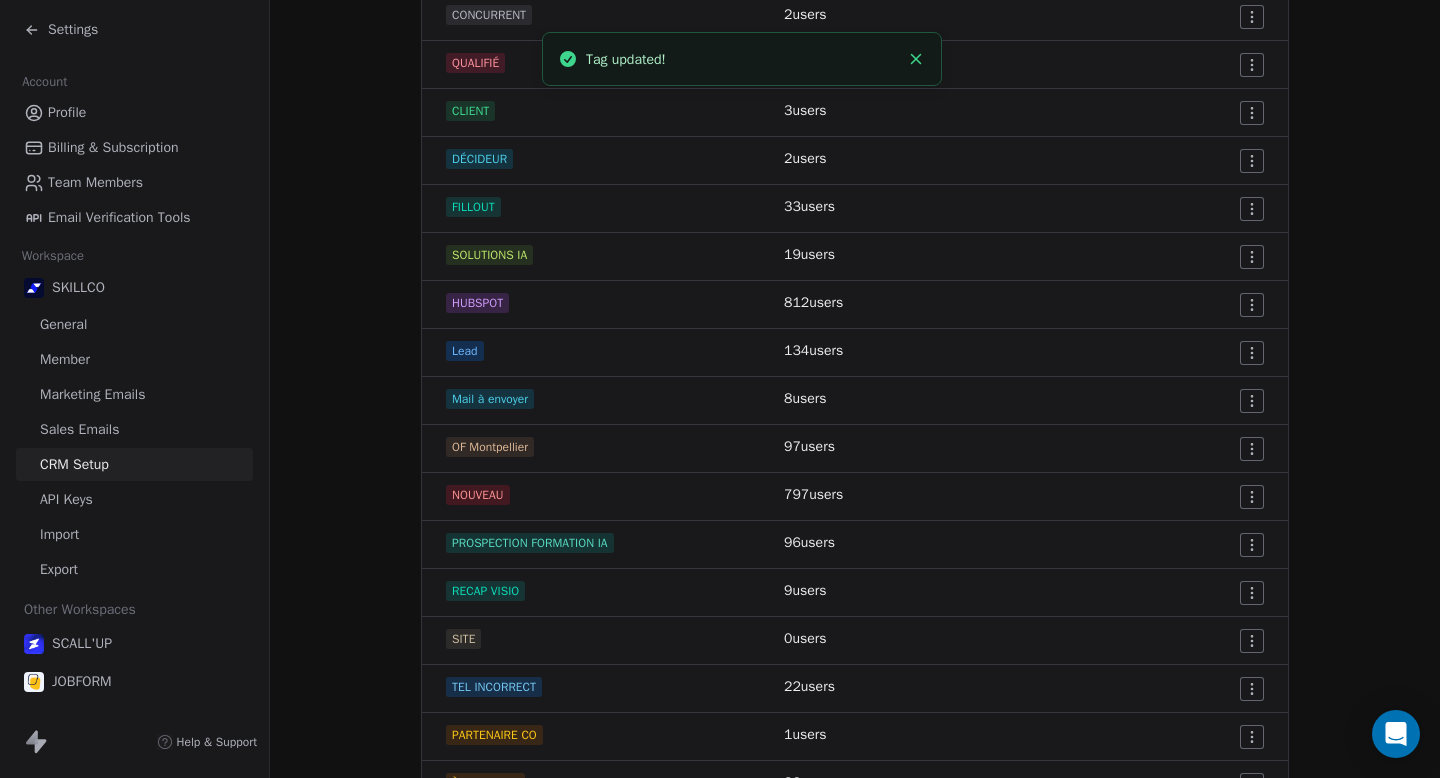 click on "Settings Account Profile Billing & Subscription Team Members Email Verification Tools Workspace SKILLCO General Member Marketing Emails Sales Emails CRM Setup API Keys Import Export Other Workspaces SCALL'UP JOBFORM Help & Support CRM Setup Manage people properties and other relevant settings. Contact Properties Contact Properties Tags Tags Status Status Tags Use tags to group or organize your contacts Create New Tag Tag Name # of Users Actions 2026 1 users APP SKILLCO 0 users APPEL D’OFFRE 1 users CALL IA 1 users CHATBOOT 0 users CONCURRENT 2 users QUALIFIÉ 12 users CLIENT 3 users DÉCIDEUR 2 users FILLOUT 33 users SOLUTIONS IA 19 users HUBSPOT 812 users Lead 134 users Mail à envoyer 8 users OF Montpellier 97 users NOUVEAU 797 users PROSPECTION FORMATION IA 96 users RECAP VISIO 9 users SITE 0 users TEL INCORRECT 22 users PARTENAIRE CO 1 users À RELANCER 83 users À TRIER 4 users Tag updated!" at bounding box center [720, 389] 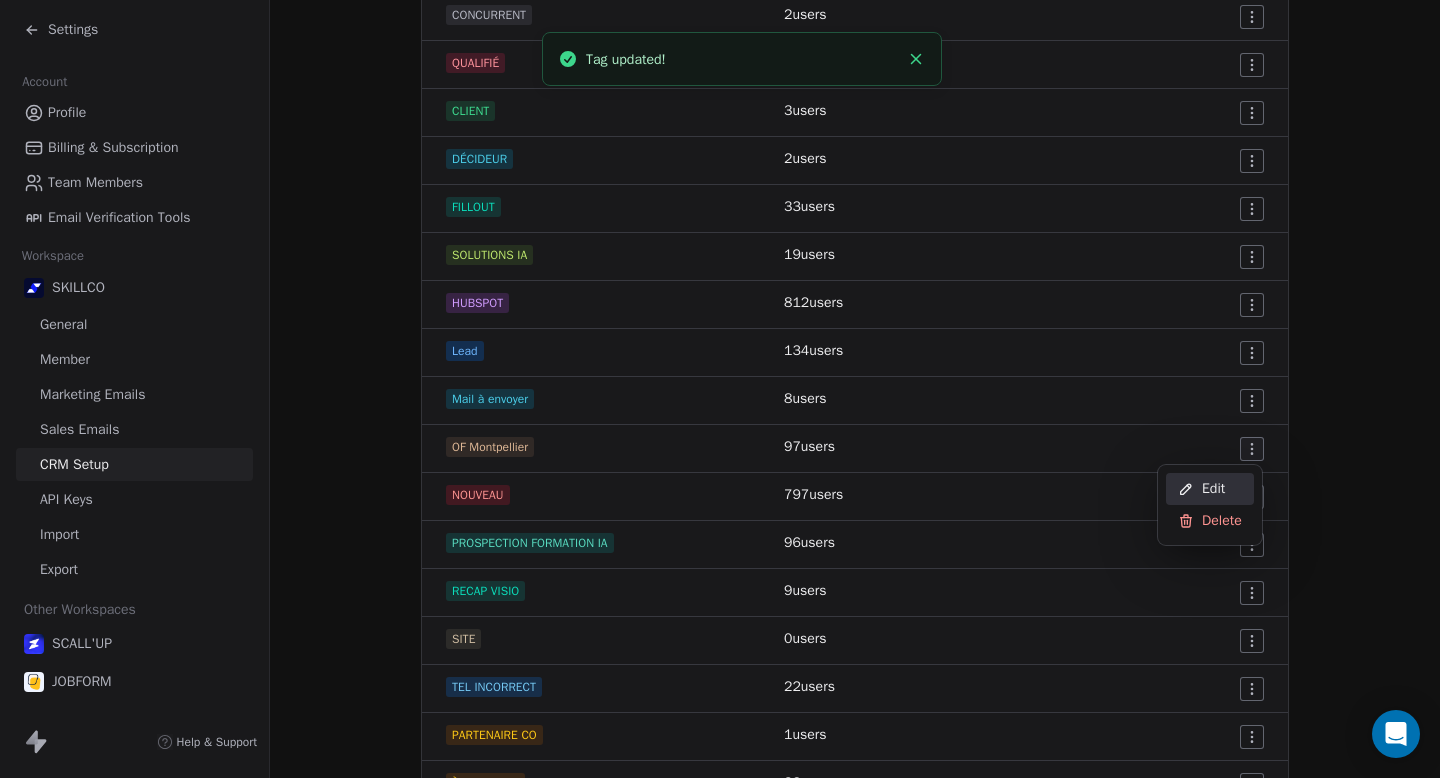 click on "Edit" at bounding box center (1210, 489) 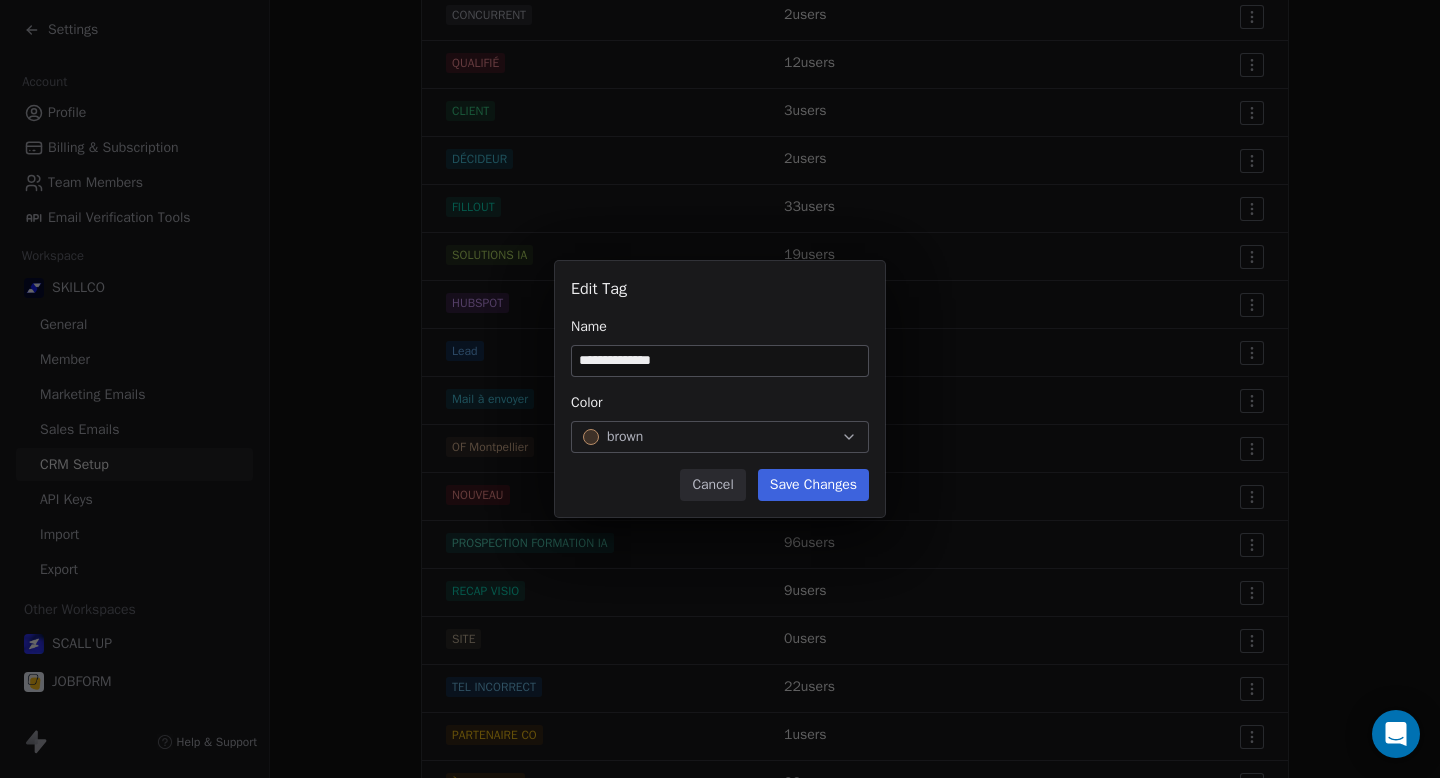 type on "**********" 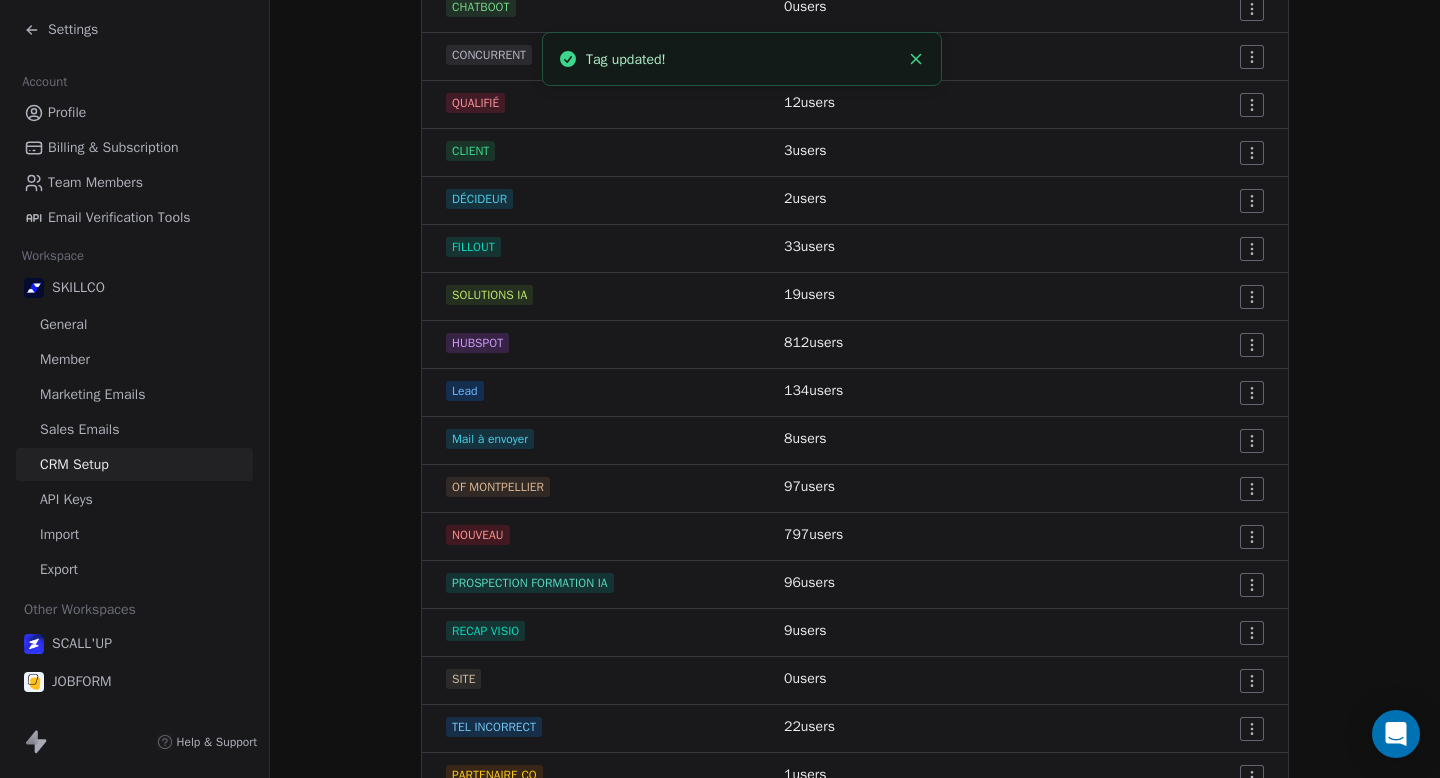 scroll, scrollTop: 590, scrollLeft: 0, axis: vertical 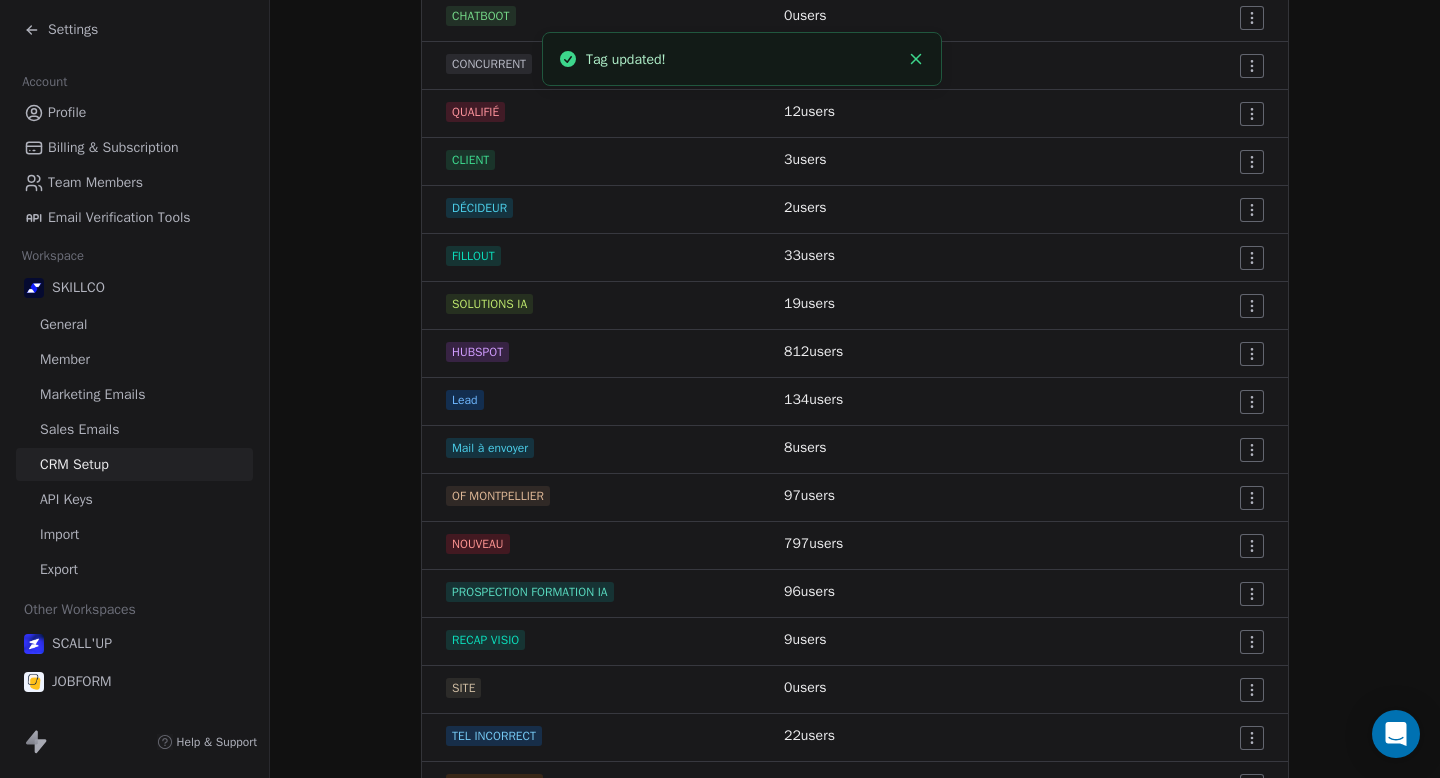 click on "Settings Account Profile Billing & Subscription Team Members Email Verification Tools Workspace SKILLCO General Member Marketing Emails Sales Emails CRM Setup API Keys Import Export Other Workspaces SCALL'UP JOBFORM Help & Support CRM Setup Manage people properties and other relevant settings. Contact Properties Contact Properties Tags Tags Status Status Tags Use tags to group or organize your contacts Create New Tag Tag Name # of Users Actions 2026 1  users APP SKILLCO 0  users APPEL D’OFFRE 1  users CALL IA 1  users CHATBOOT 0  users CONCURRENT 2  users QUALIFIÉ 12  users CLIENT 3  users DÉCIDEUR 2  users FILLOUT 33  users SOLUTIONS IA 19  users HUBSPOT 812  users Lead 134  users Mail à envoyer 8  users OF MONTPELLIER 97  users NOUVEAU 797  users PROSPECTION FORMATION IA 96  users RECAP VISIO 9  users SITE 0  users TEL INCORRECT 22  users PARTENAIRE CO 1  users À RELANCER 83  users À TRIER 4  users   Tag updated!" at bounding box center [720, 389] 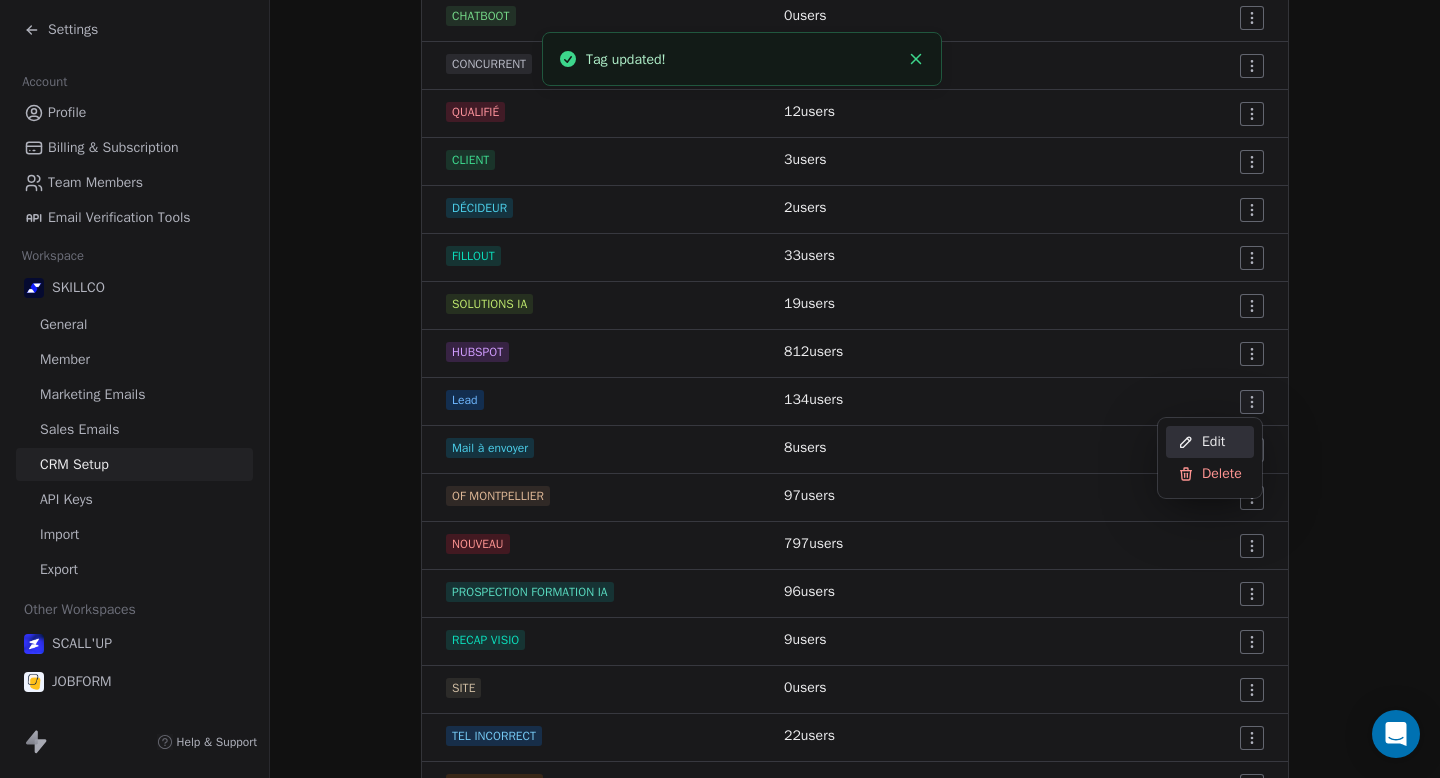 click on "Edit" at bounding box center (1210, 442) 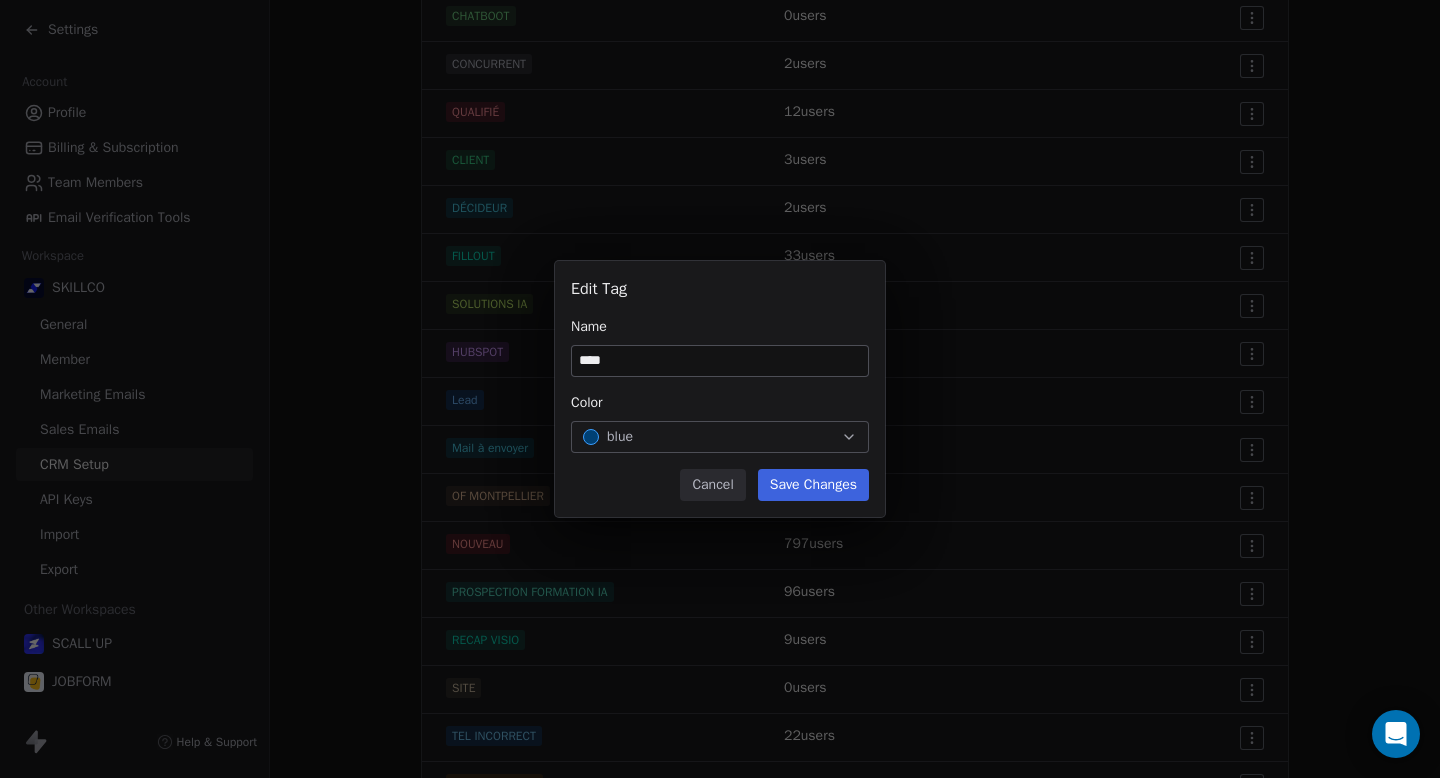 type on "****" 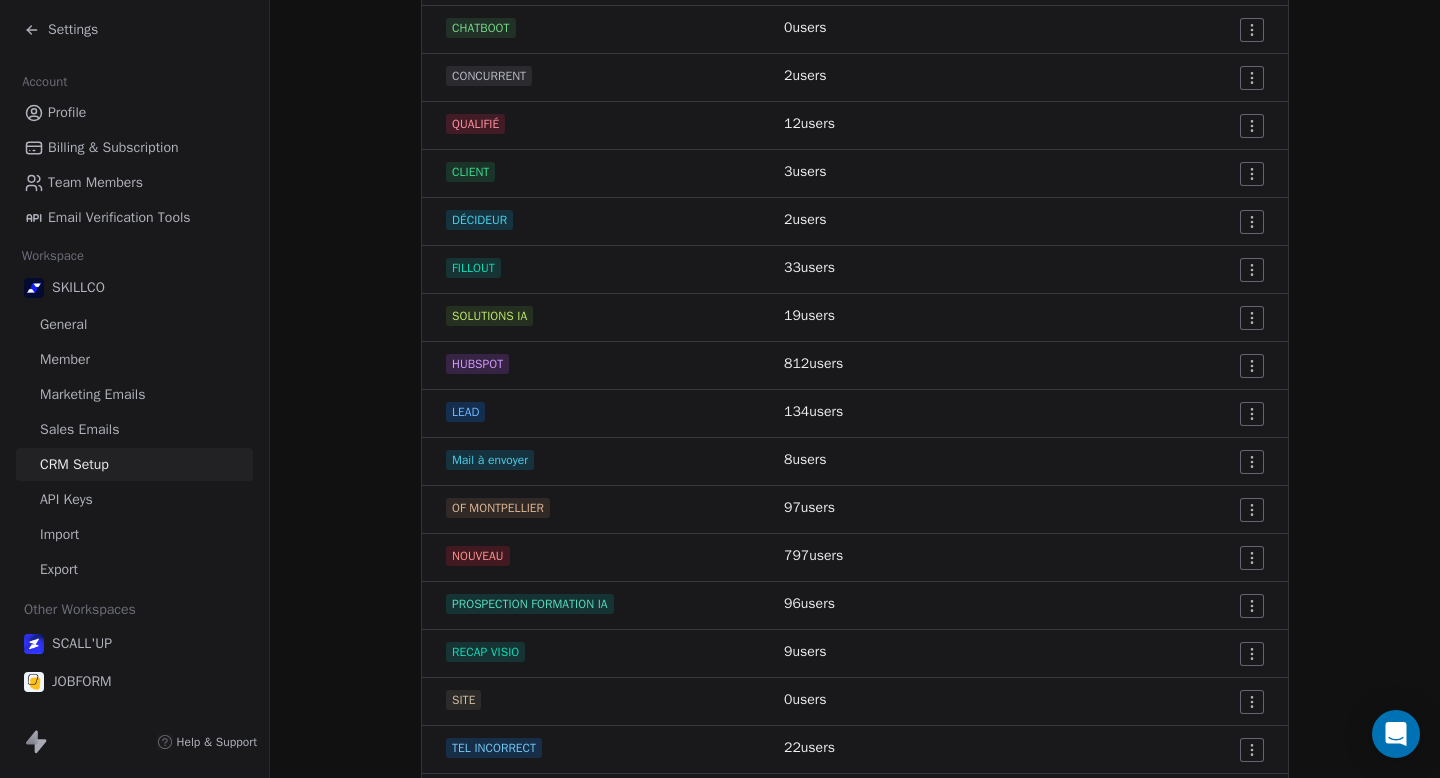 scroll, scrollTop: 574, scrollLeft: 0, axis: vertical 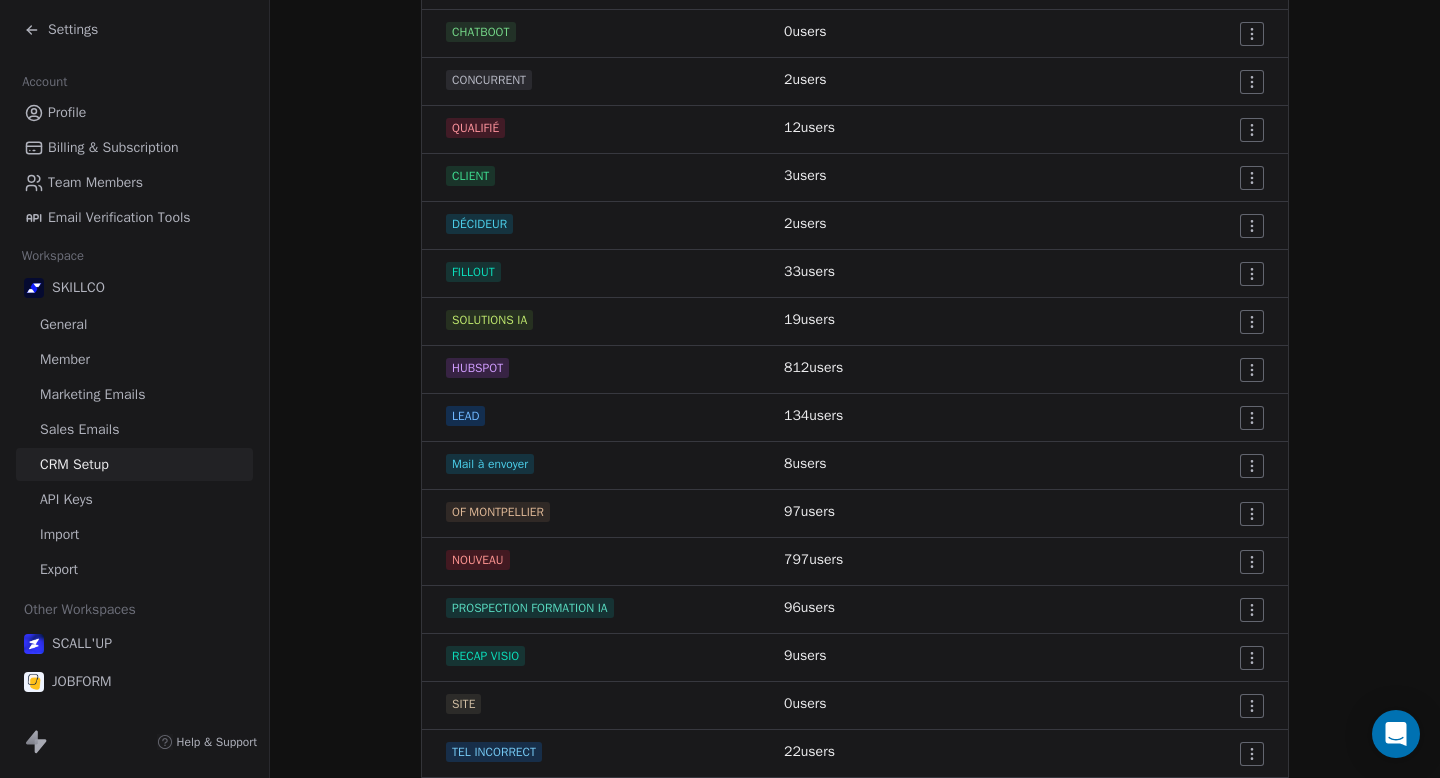 click on "Settings Account Profile Billing & Subscription Team Members Email Verification Tools Workspace SKILLCO General Member Marketing Emails Sales Emails CRM Setup API Keys Import Export Other Workspaces SCALL'UP JOBFORM Help & Support CRM Setup Manage people properties and other relevant settings. Contact Properties Contact Properties Tags Tags Status Status Tags Use tags to group or organize your contacts Create New Tag Tag Name # of Users Actions 2026 1 users APP SKILLCO 0 users APPEL D’OFFRE 1 users CALL IA 1 users CHATBOOT 0 users CONCURRENT 2 users QUALIFIÉ 12 users CLIENT 3 users DÉCIDEUR 2 users FILLOUT 33 users SOLUTIONS IA 19 users HUBSPOT 812 users LEAD 134 users Mail à envoyer 8 users OF MONTPELLIER 97 users NOUVEAU 797 users PROSPECTION FORMATION IA 96 users RECAP VISIO 9 users SITE 0 users TEL INCORRECT 22 users PARTENAIRE CO 1 users À RELANCER 83 users À TRIER 4 users" at bounding box center [720, 389] 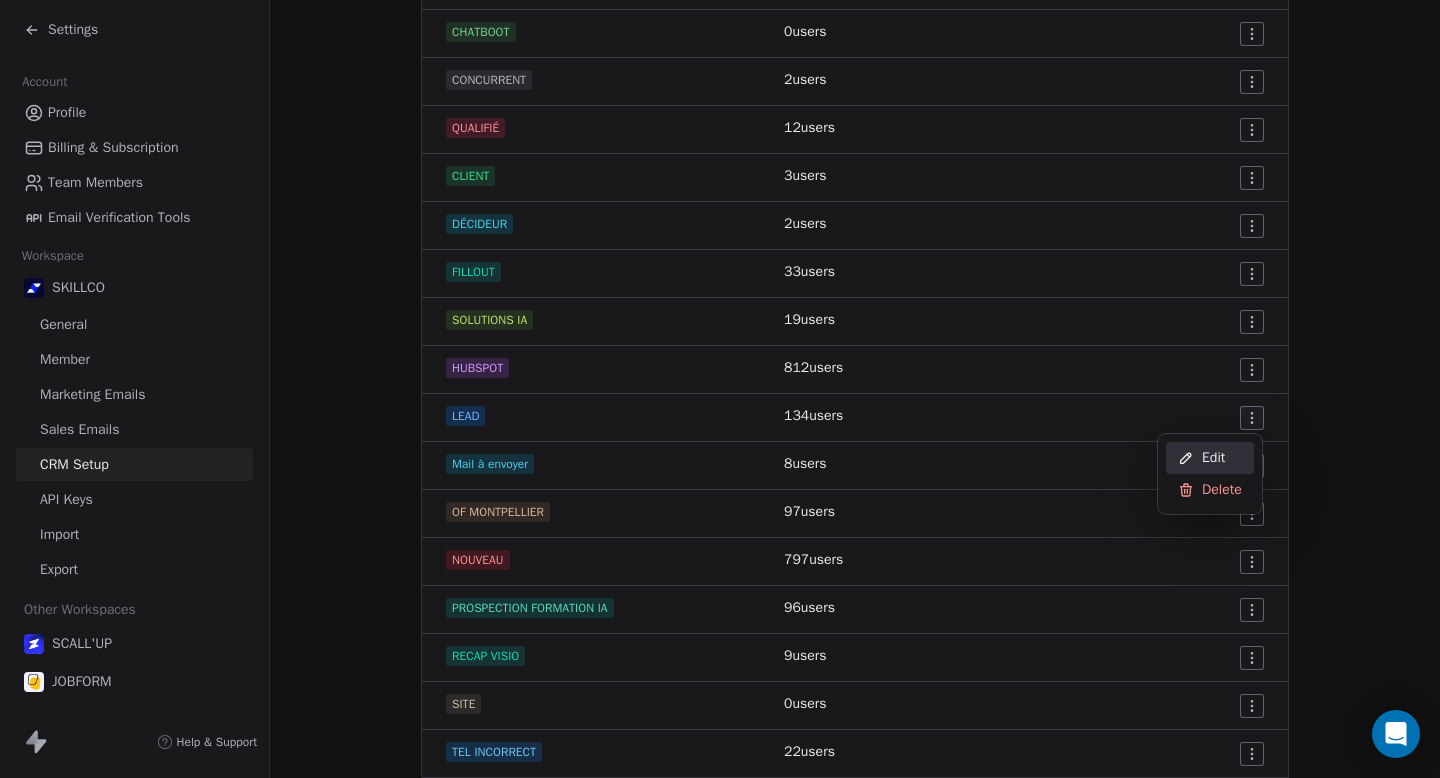 click on "Edit" at bounding box center [1213, 458] 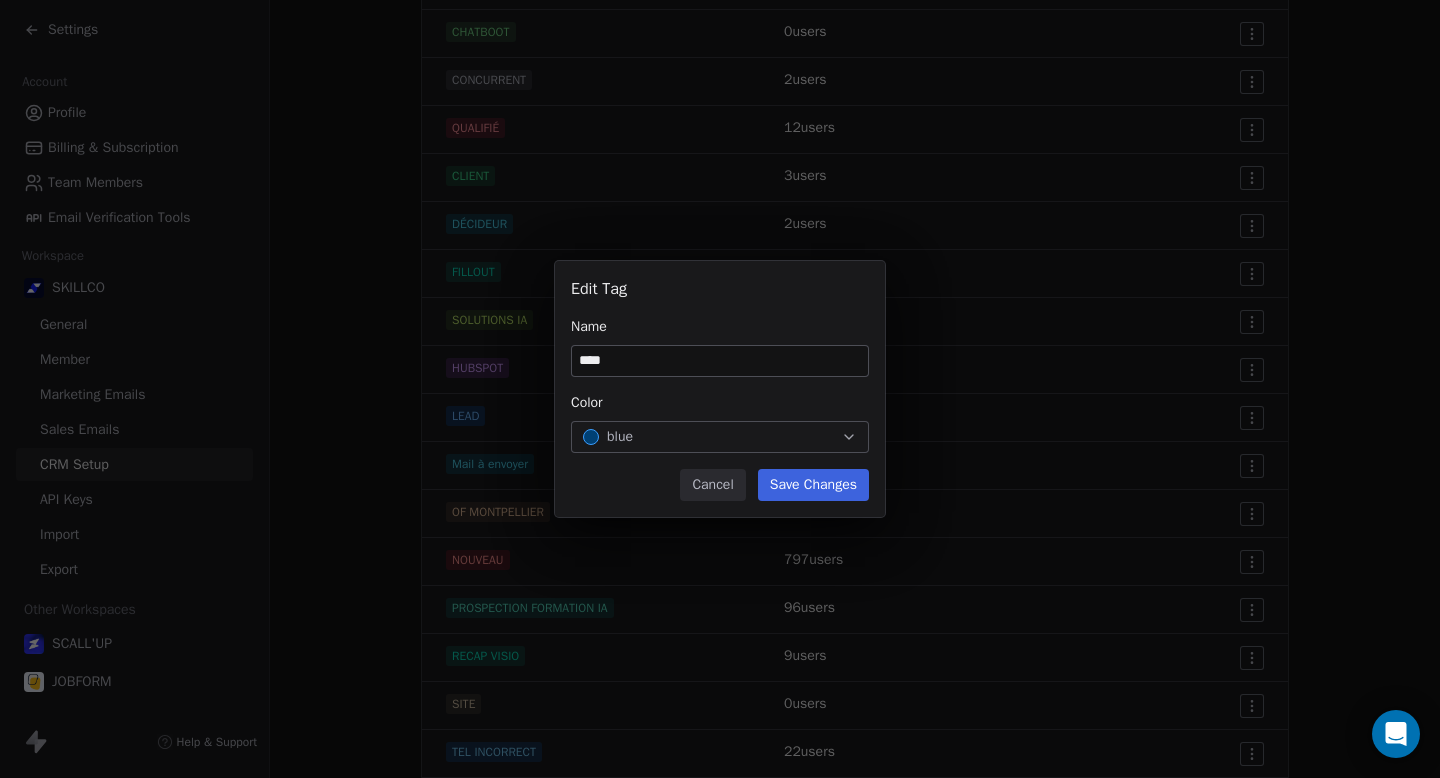 click on "****" at bounding box center (720, 361) 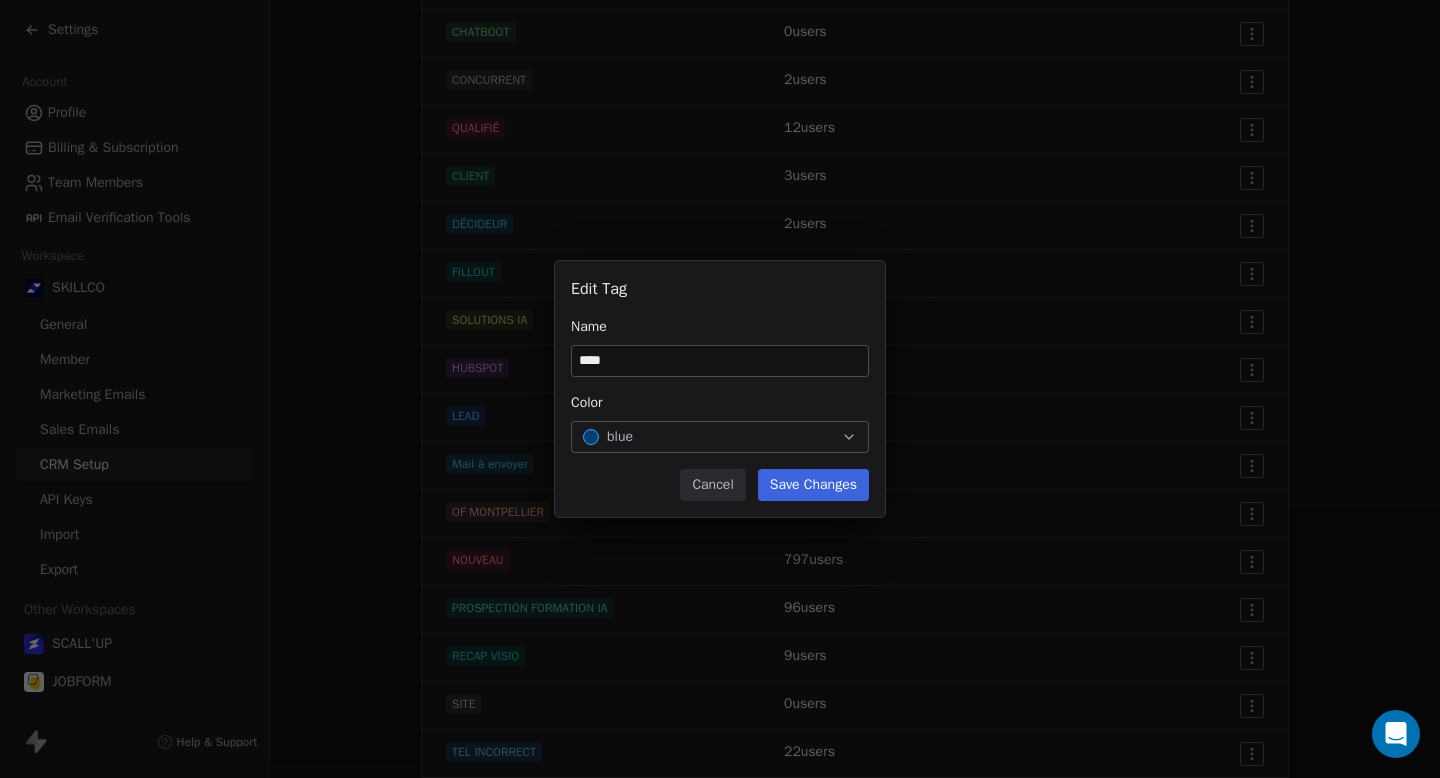 click on "****" at bounding box center (720, 361) 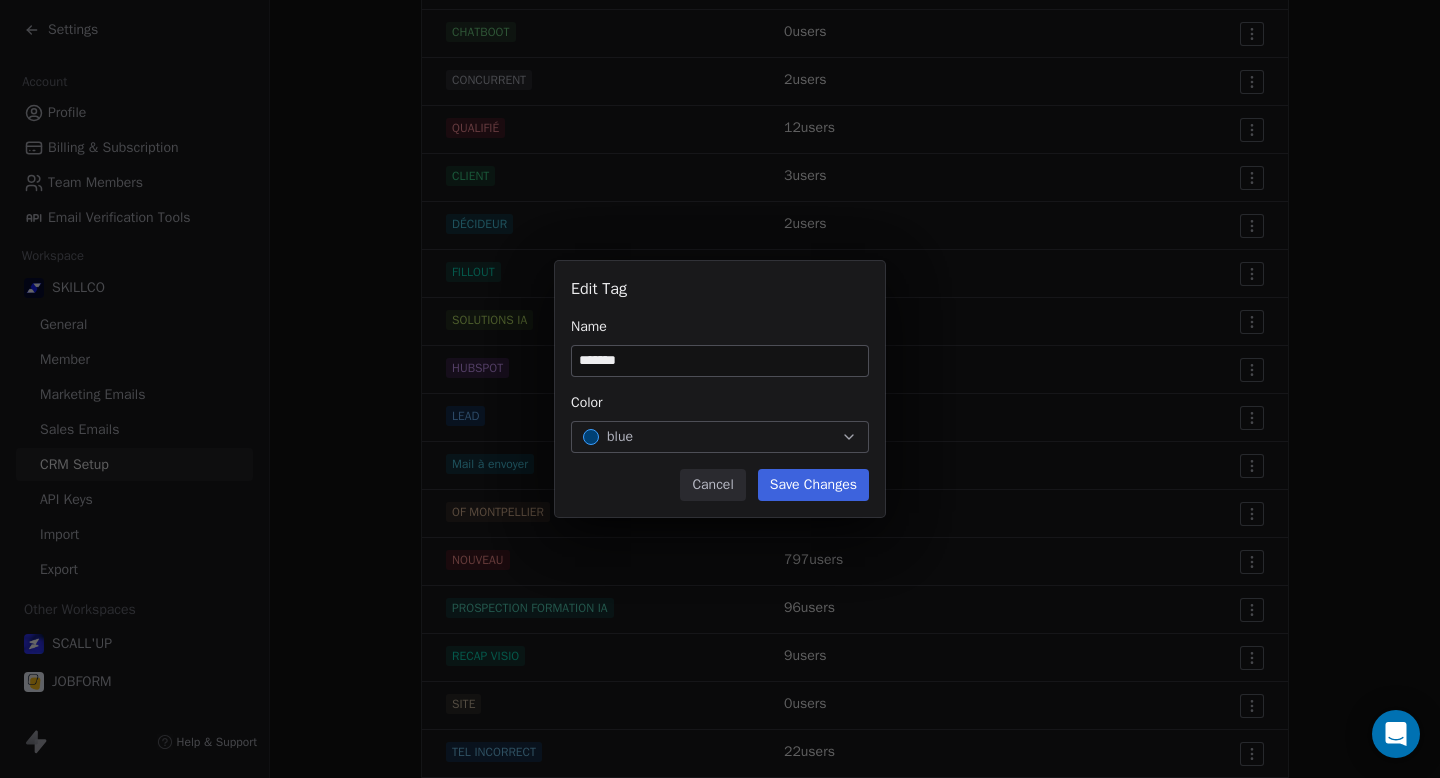 type on "*******" 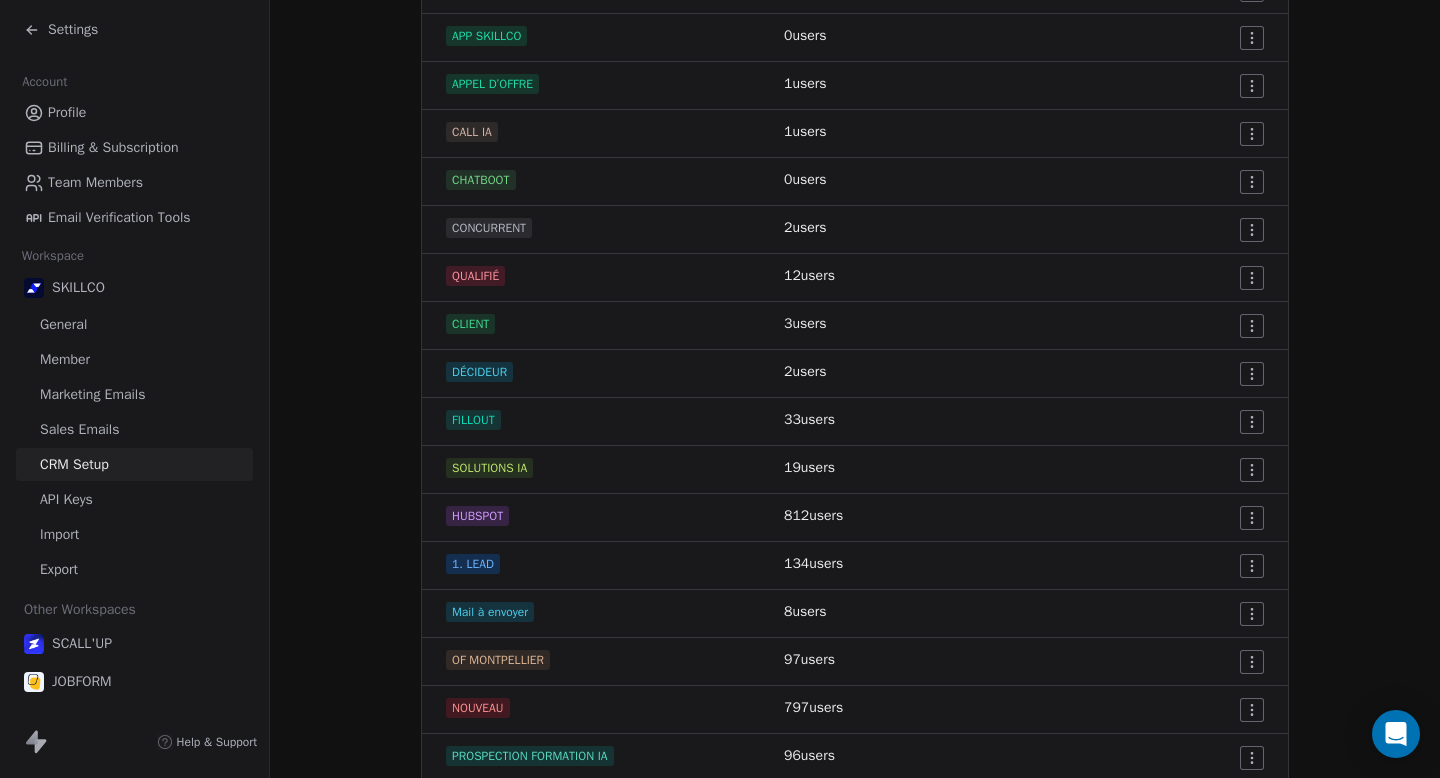 scroll, scrollTop: 413, scrollLeft: 0, axis: vertical 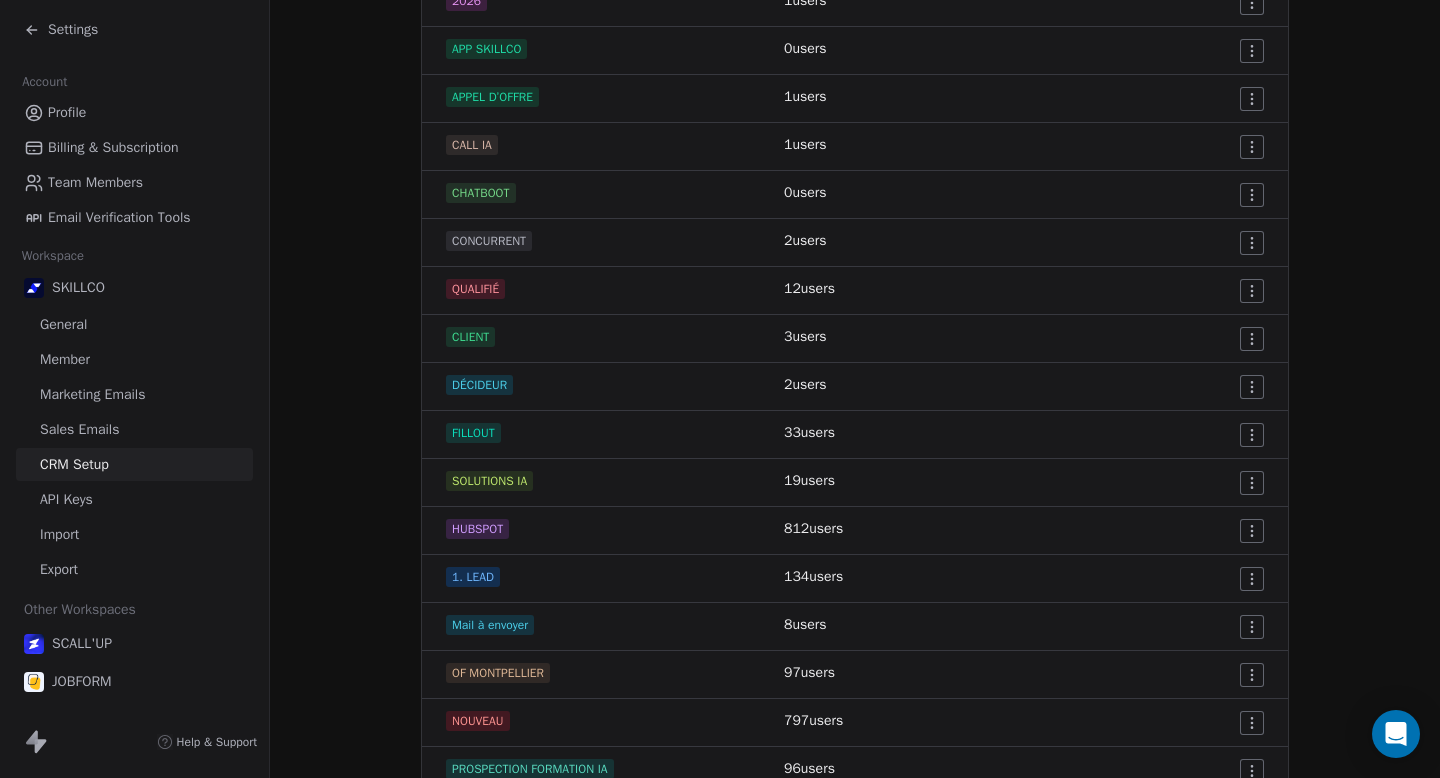 click on "Settings Account Profile Billing & Subscription Team Members Email Verification Tools Workspace SKILLCO General Member Marketing Emails Sales Emails CRM Setup API Keys Import Export Other Workspaces SCALL'UP JOBFORM Help & Support CRM Setup Manage people properties and other relevant settings. Contact Properties Contact Properties Tags Tags Status Status Tags Use tags to group or organize your contacts Create New Tag Tag Name # of Users Actions 2026 1 users APP SKILLCO 0 users APPEL D’OFFRE 1 users CALL IA 1 users CHATBOOT 0 users CONCURRENT 2 users QUALIFIÉ 12 users CLIENT 3 users DÉCIDEUR 2 users FILLOUT 33 users SOLUTIONS IA 19 users HUBSPOT 812 users 1. LEAD 134 users Mail à envoyer 8 users OF [CITY] 97 users NOUVEAU 797 users PROSPECTION FORMATION IA 96 users RECAP VISIO 9 users SITE 0 users TEL INCORRECT 22 users PARTENAIRE CO 1 users À RELANCER 83 users À TRIER 4 users" at bounding box center (720, 389) 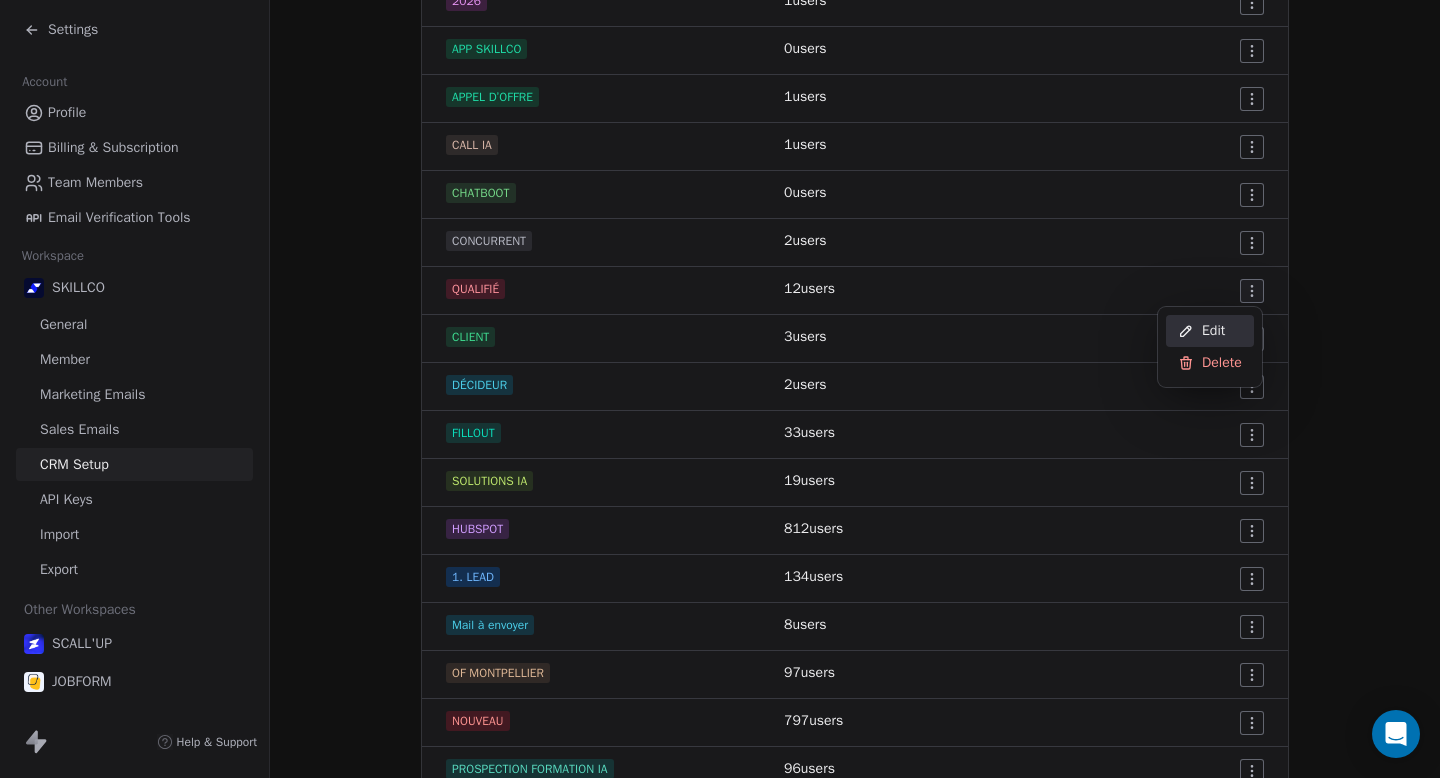 click on "Edit" at bounding box center (1210, 331) 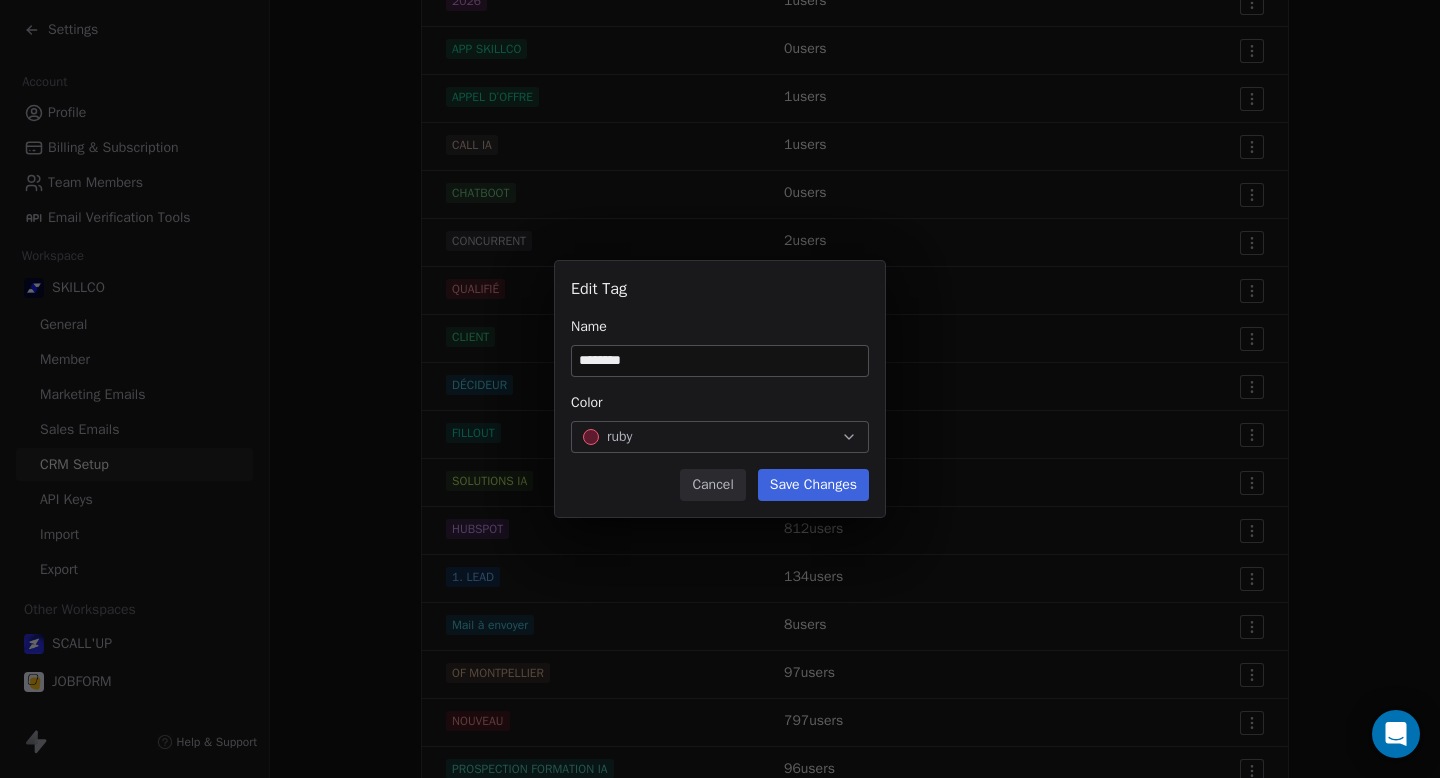 click on "********" at bounding box center [720, 361] 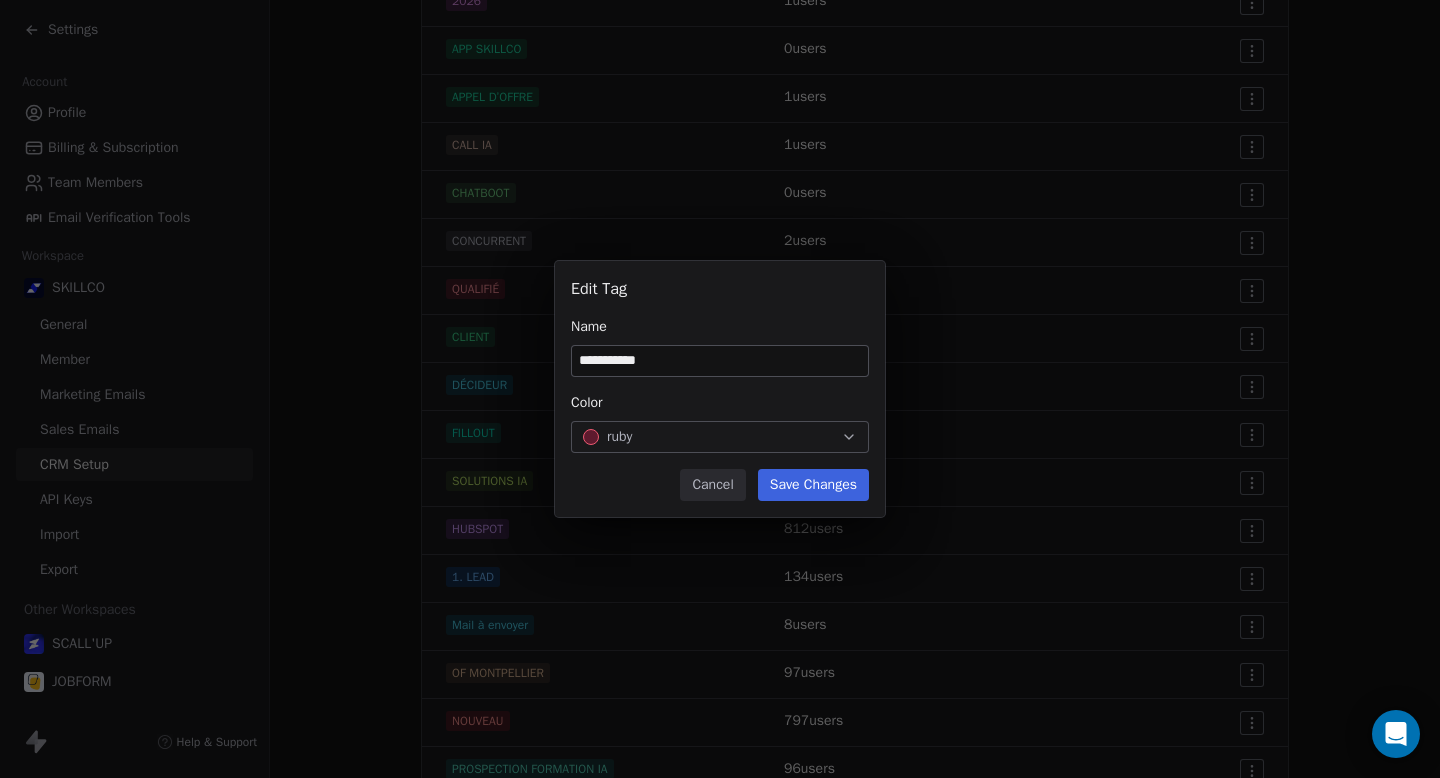 type on "**********" 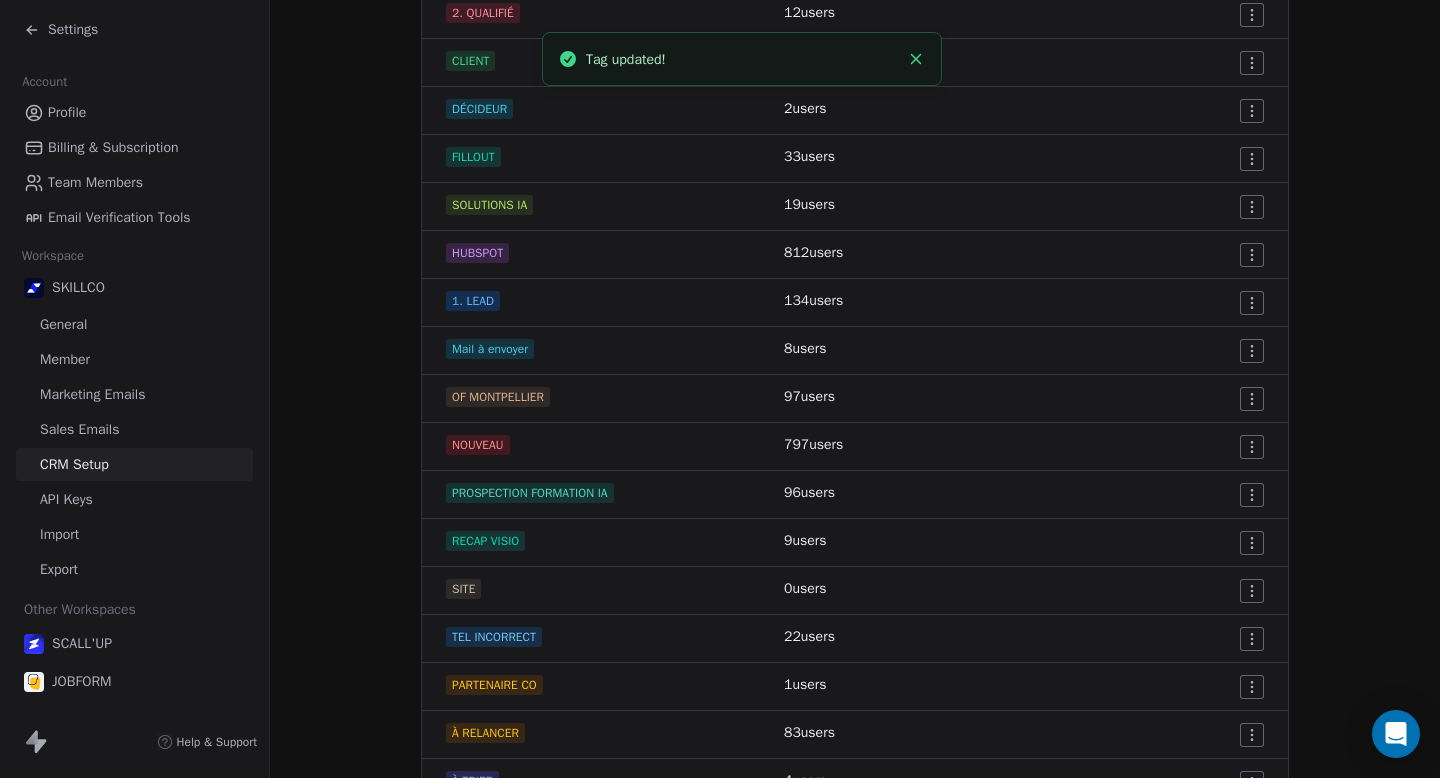 scroll, scrollTop: 675, scrollLeft: 0, axis: vertical 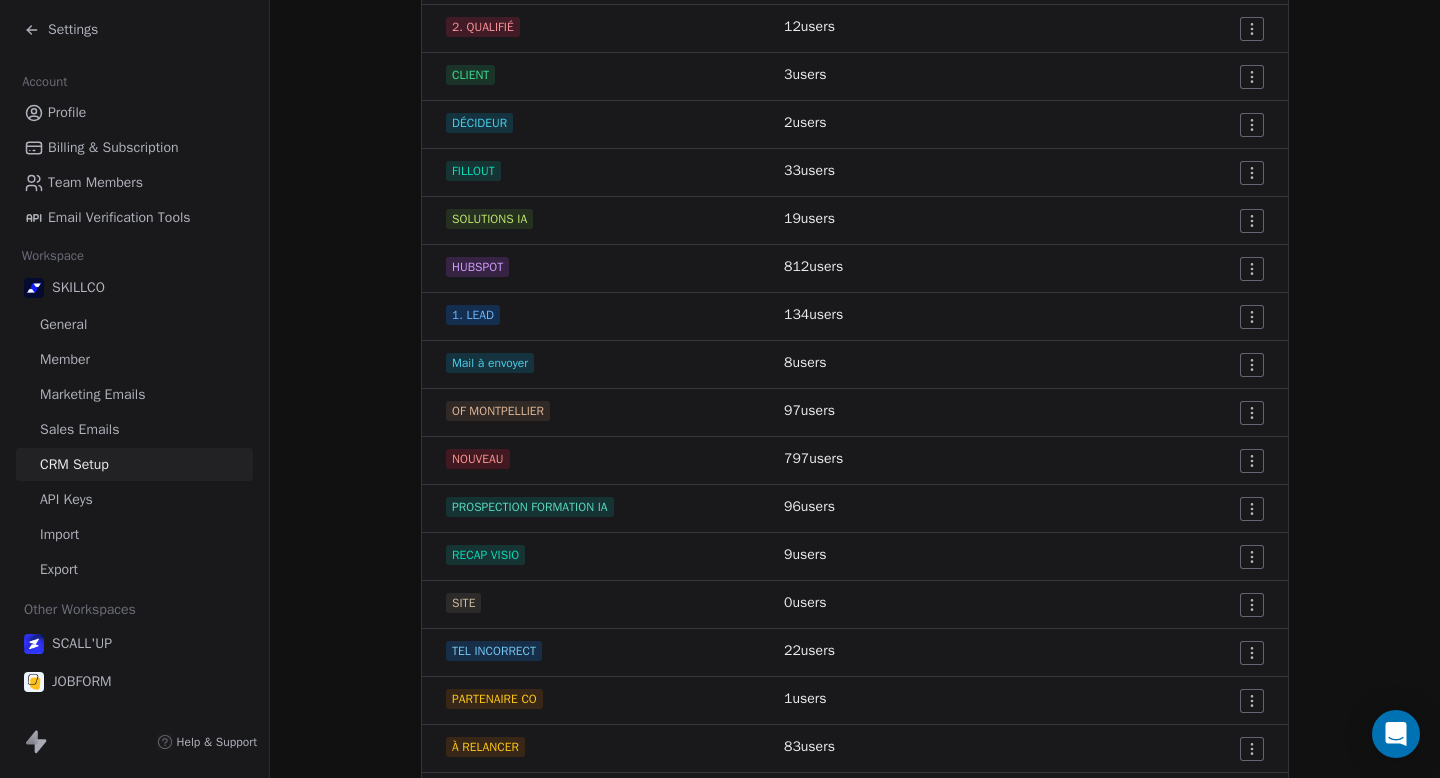 click on "Settings Account Profile Billing & Subscription Team Members Email Verification Tools Workspace SKILLCO General Member Marketing Emails Sales Emails CRM Setup API Keys Import Export Other Workspaces SCALL'UP JOBFORM Help & Support CRM Setup Manage people properties and other relevant settings. Contact Properties Contact Properties Tags Tags Status Status Tags Use tags to group or organize your contacts Create New Tag Tag Name # of Users Actions 2026 1 users APP SKILLCO 0 users APPEL D’OFFRE 1 users CALL IA 1 users CHATBOOT 0 users CONCURRENT 2 users QUALIFIÉ 12 users CLIENT 3 users DÉCIDEUR 2 users FILLOUT 33 users SOLUTIONS IA 19 users HUBSPOT 812 users 1. LEAD 134 users Mail à envoyer 8 users OF [CITY] 97 users NOUVEAU 797 users PROSPECTION FORMATION IA 96 users RECAP VISIO 9 users SITE 0 users TEL INCORRECT 22 users PARTENAIRE CO 1 users À RELANCER 83 users À TRIER 4 users" at bounding box center (720, 389) 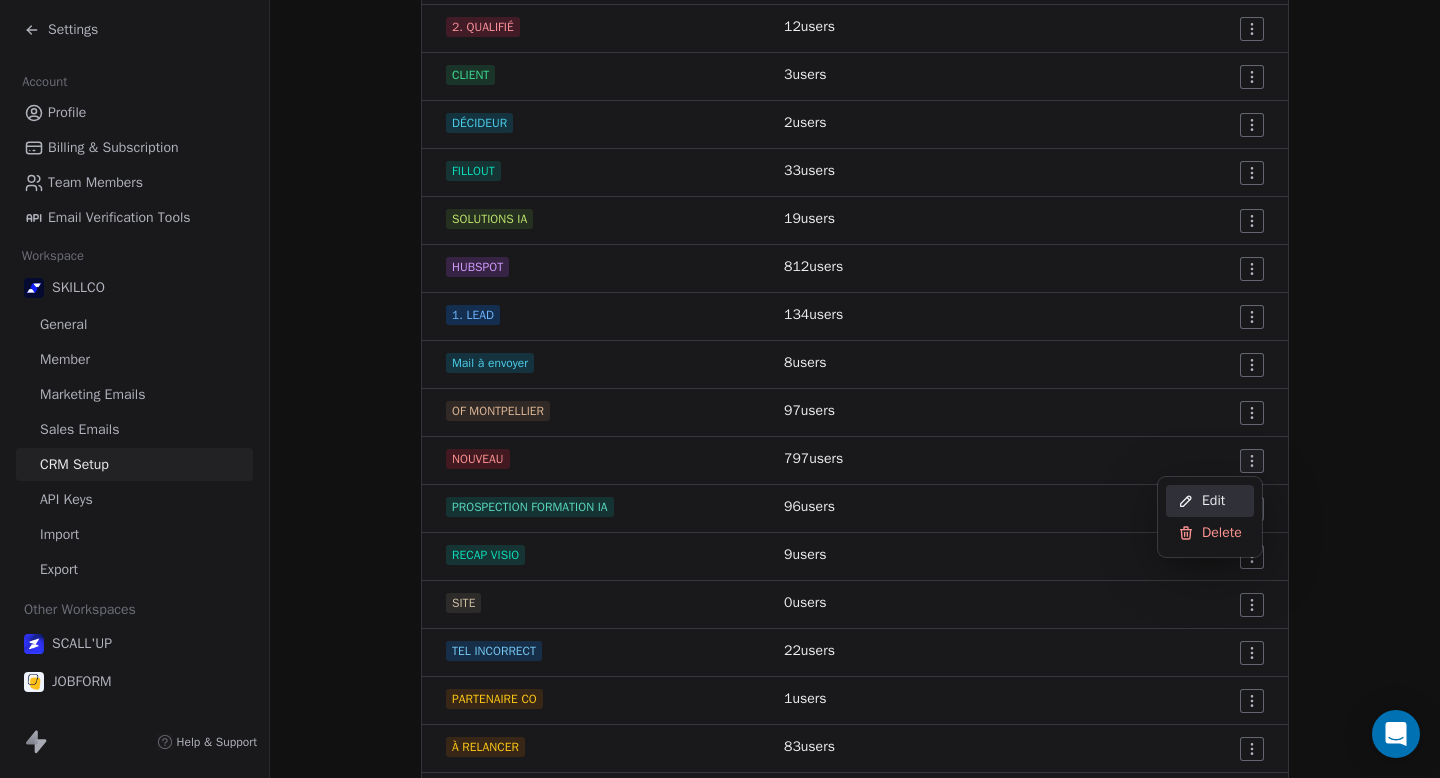 click on "Edit" at bounding box center (1213, 501) 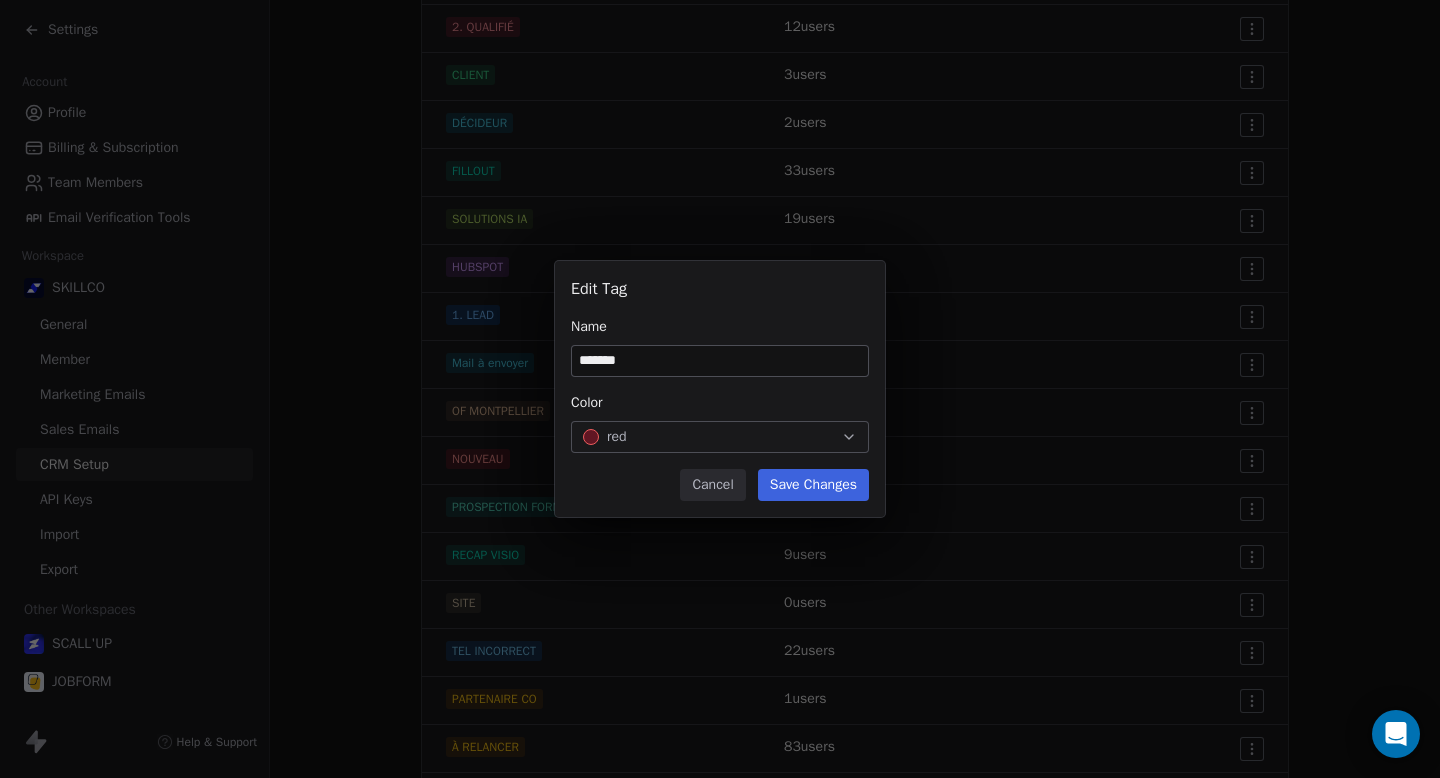 click on "*******" at bounding box center [720, 361] 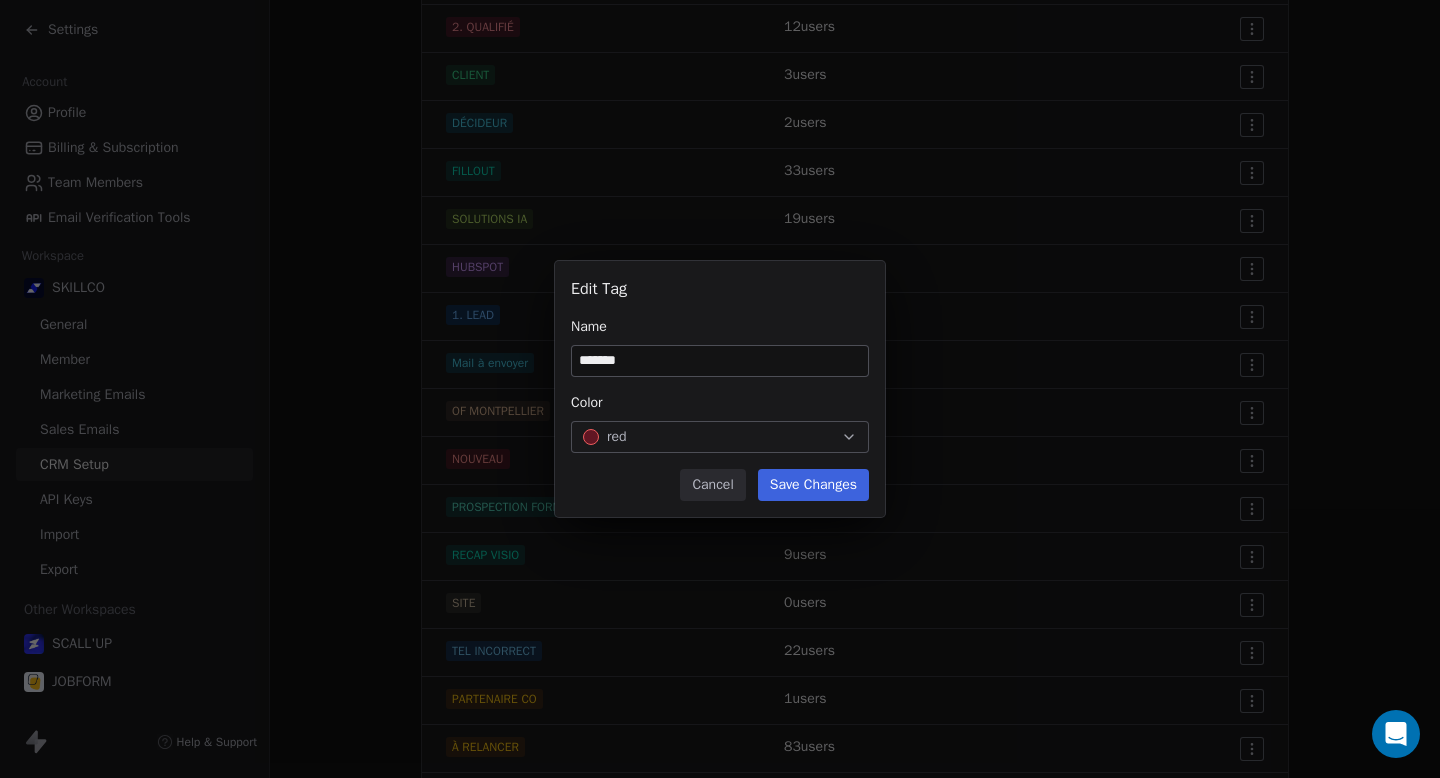 click on "*******" at bounding box center [720, 361] 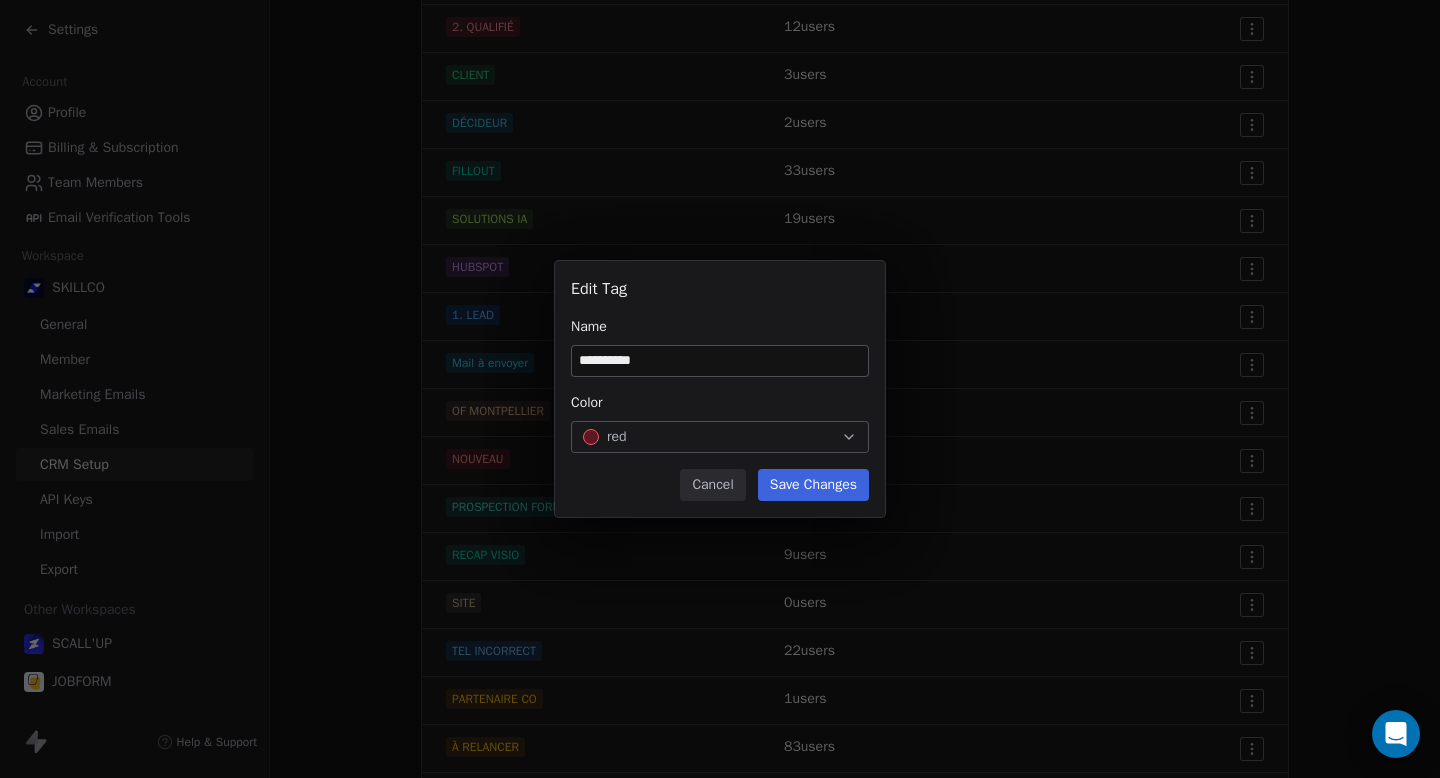 type on "**********" 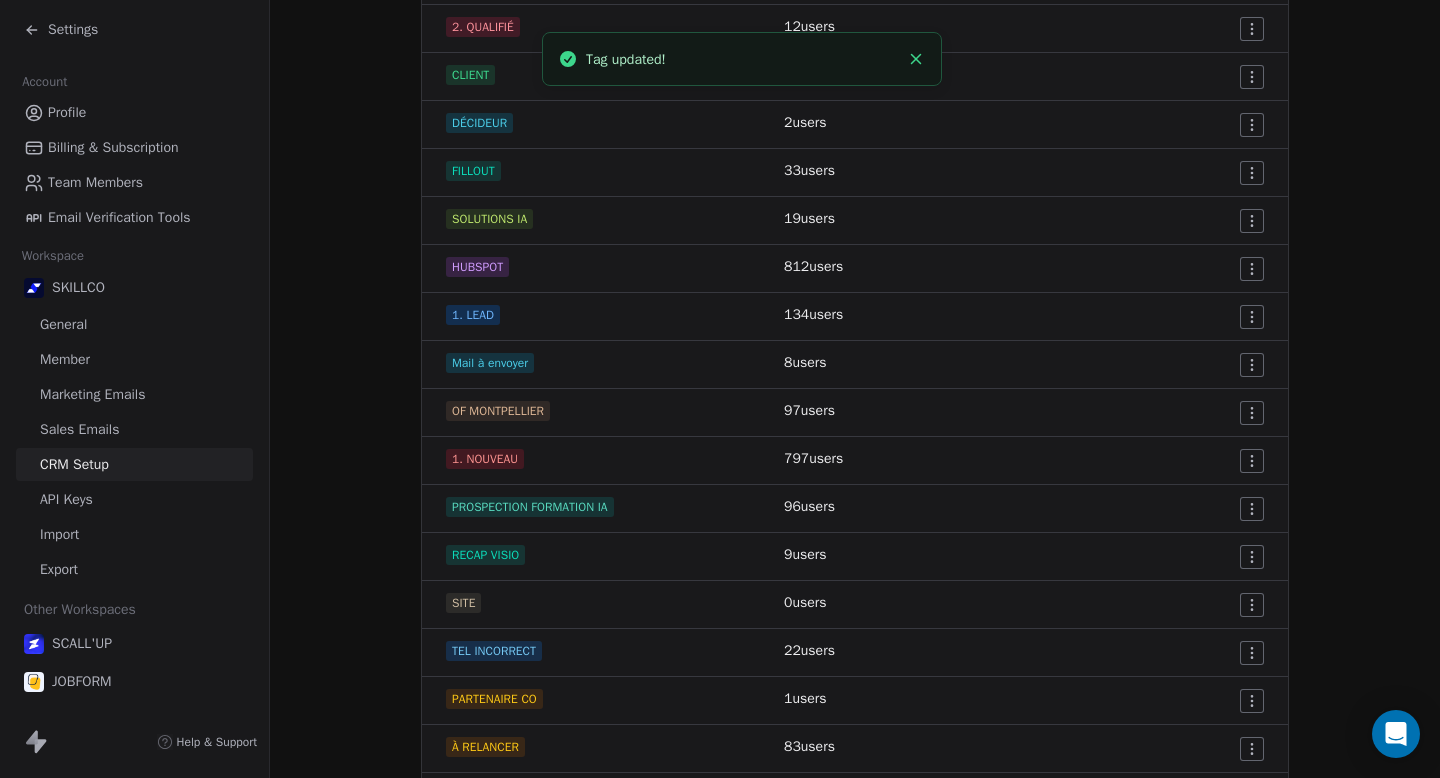 click at bounding box center [1158, 317] 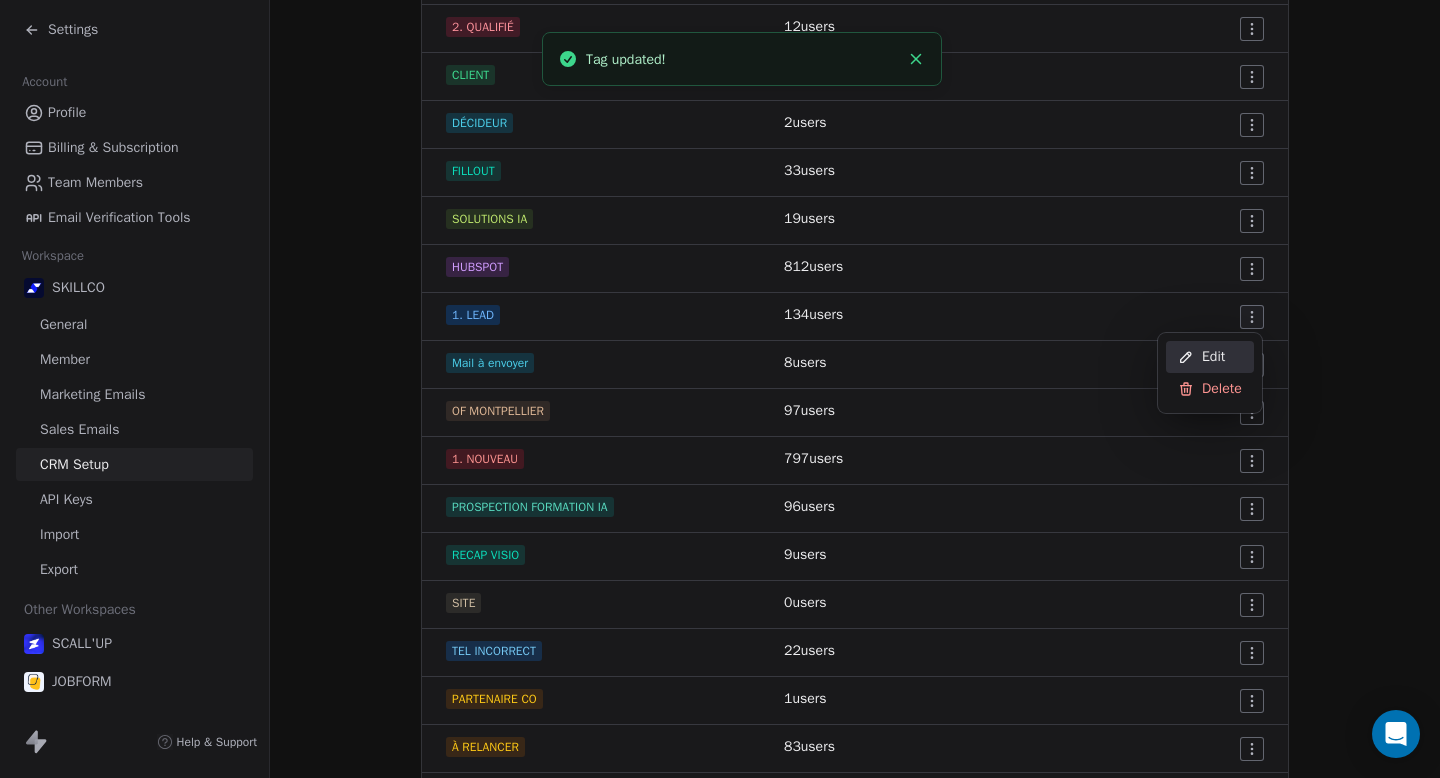 click on "Edit" at bounding box center [1213, 357] 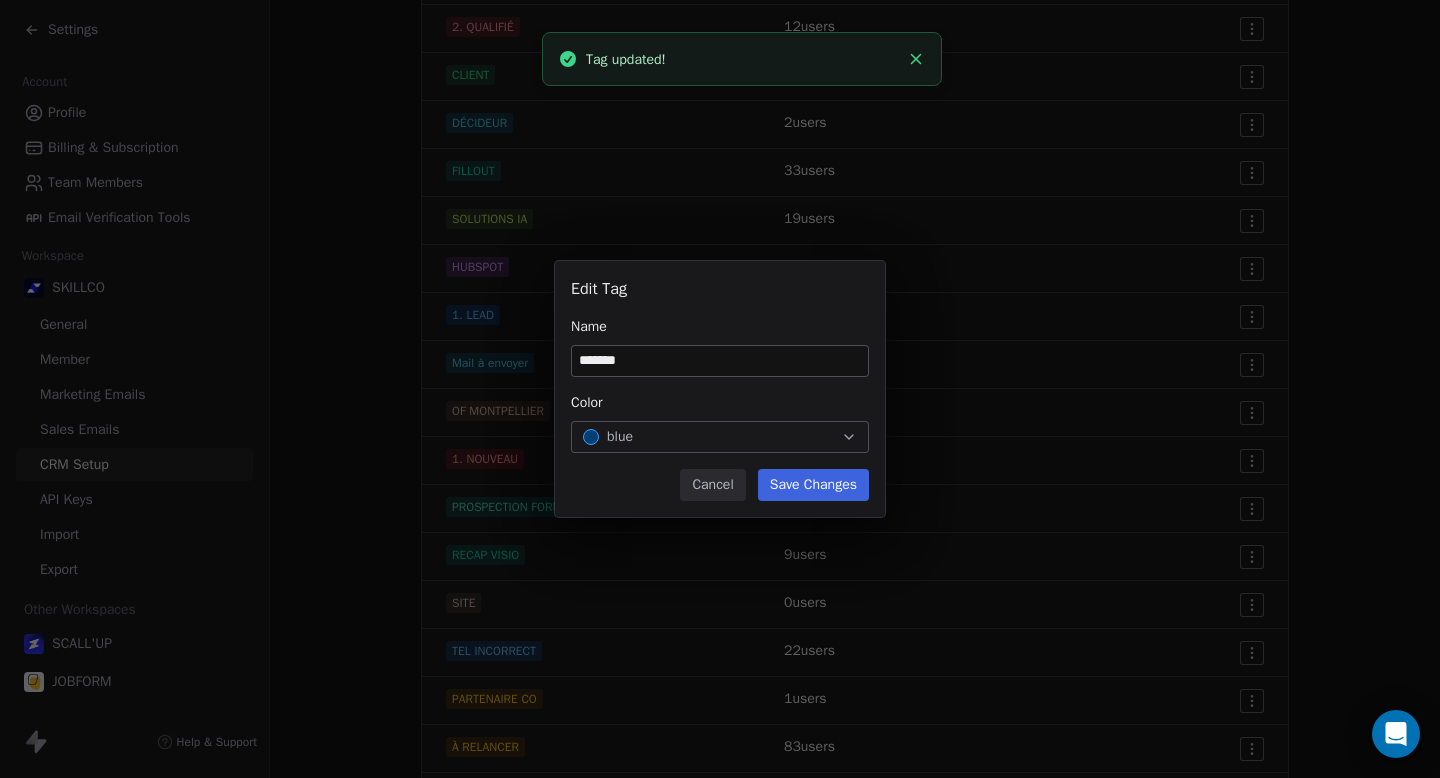 click on "*******" at bounding box center (720, 361) 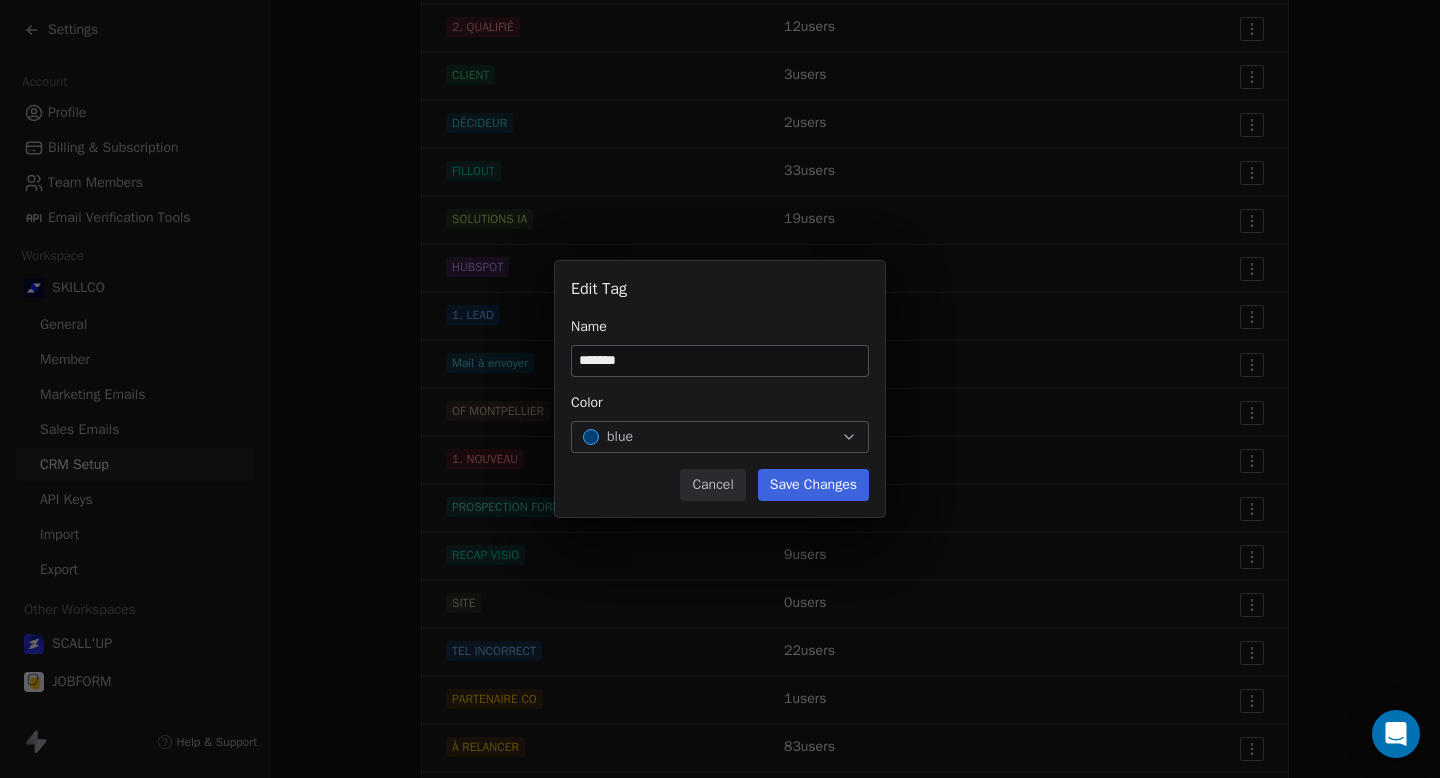 type on "*******" 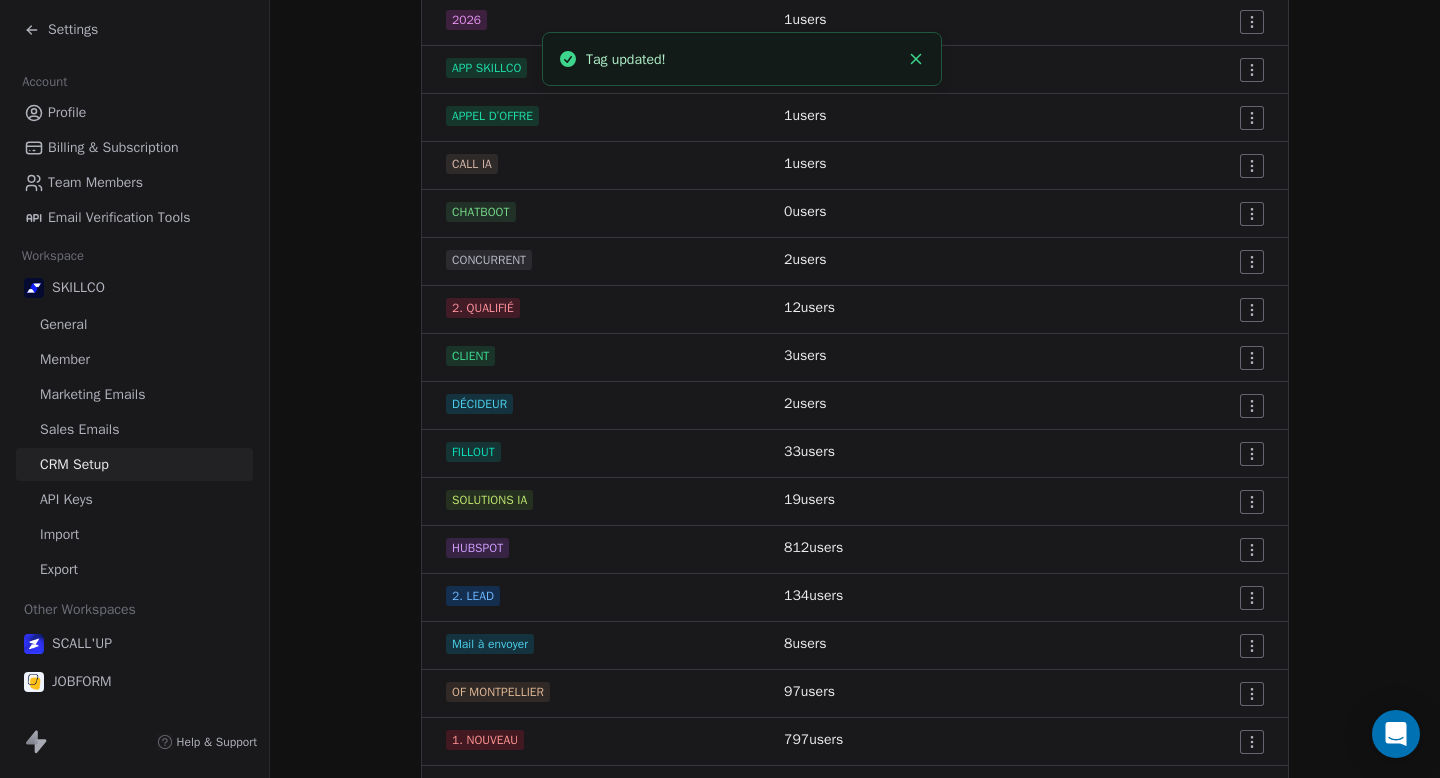 scroll, scrollTop: 392, scrollLeft: 0, axis: vertical 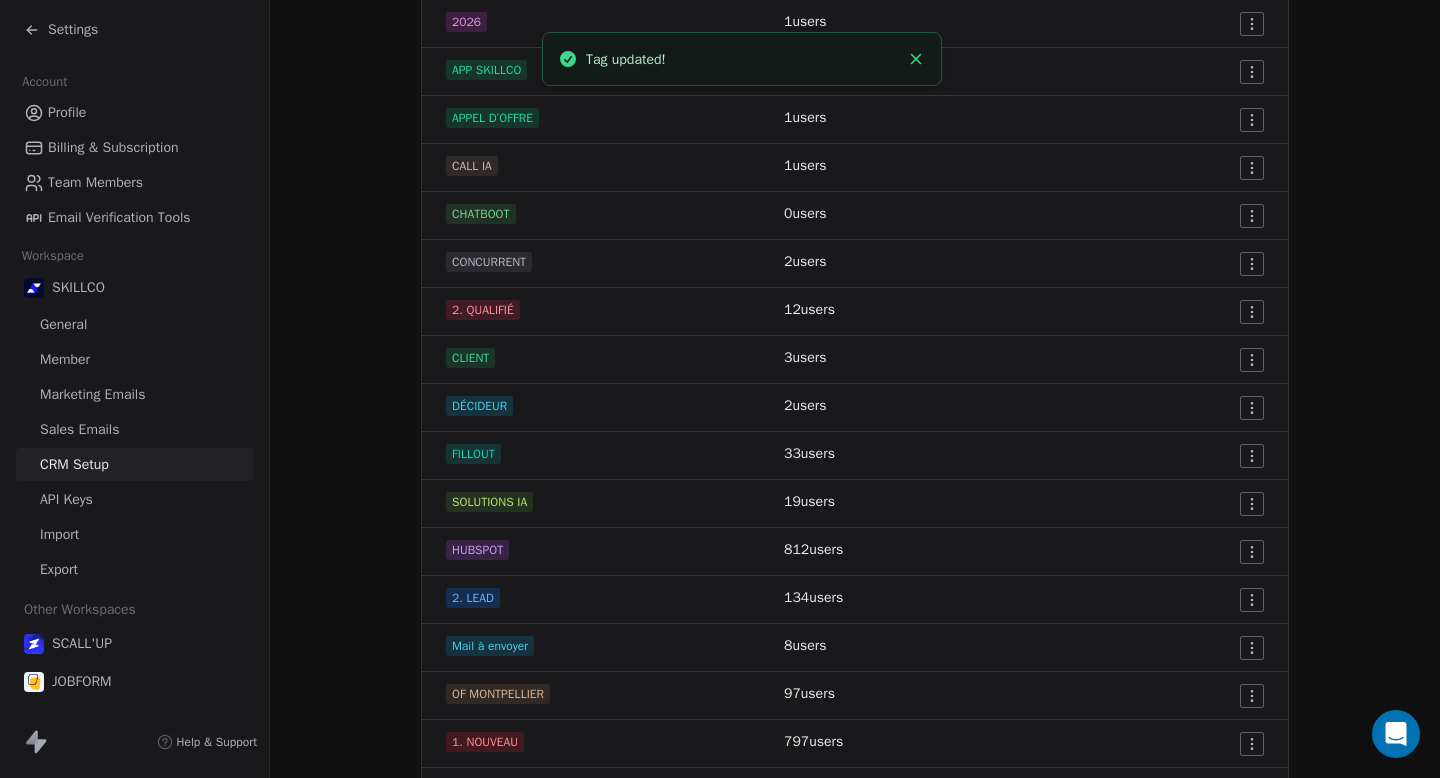 click on "Settings Account Profile Billing & Subscription Team Members Email Verification Tools Workspace SKILLCO General Member Marketing Emails Sales Emails CRM Setup API Keys Import Export Other Workspaces SCALL'UP JOBFORM Help & Support CRM Setup Manage people properties and other relevant settings. Contact Properties Contact Properties Tags Tags Status Status Tags Use tags to group or organize your contacts Create New Tag Tag Name # of Users Actions 2026 1  users APP SKILLCO 0  users APPEL D’OFFRE 1  users CALL IA 1  users CHATBOOT 0  users CONCURRENT 2  users 2. QUALIFIÉ 12  users CLIENT 3  users DÉCIDEUR 2  users FILLOUT 33  users SOLUTIONS IA 19  users HUBSPOT 812  users 2. LEAD 134  users Mail à envoyer 8  users OF MONTPELLIER 97  users 1. NOUVEAU 797  users PROSPECTION FORMATION IA 96  users RECAP VISIO 9  users SITE 0  users TEL INCORRECT 22  users PARTENAIRE CO 1  users À RELANCER 83  users À TRIER 4  users   Tag updated!" at bounding box center (720, 389) 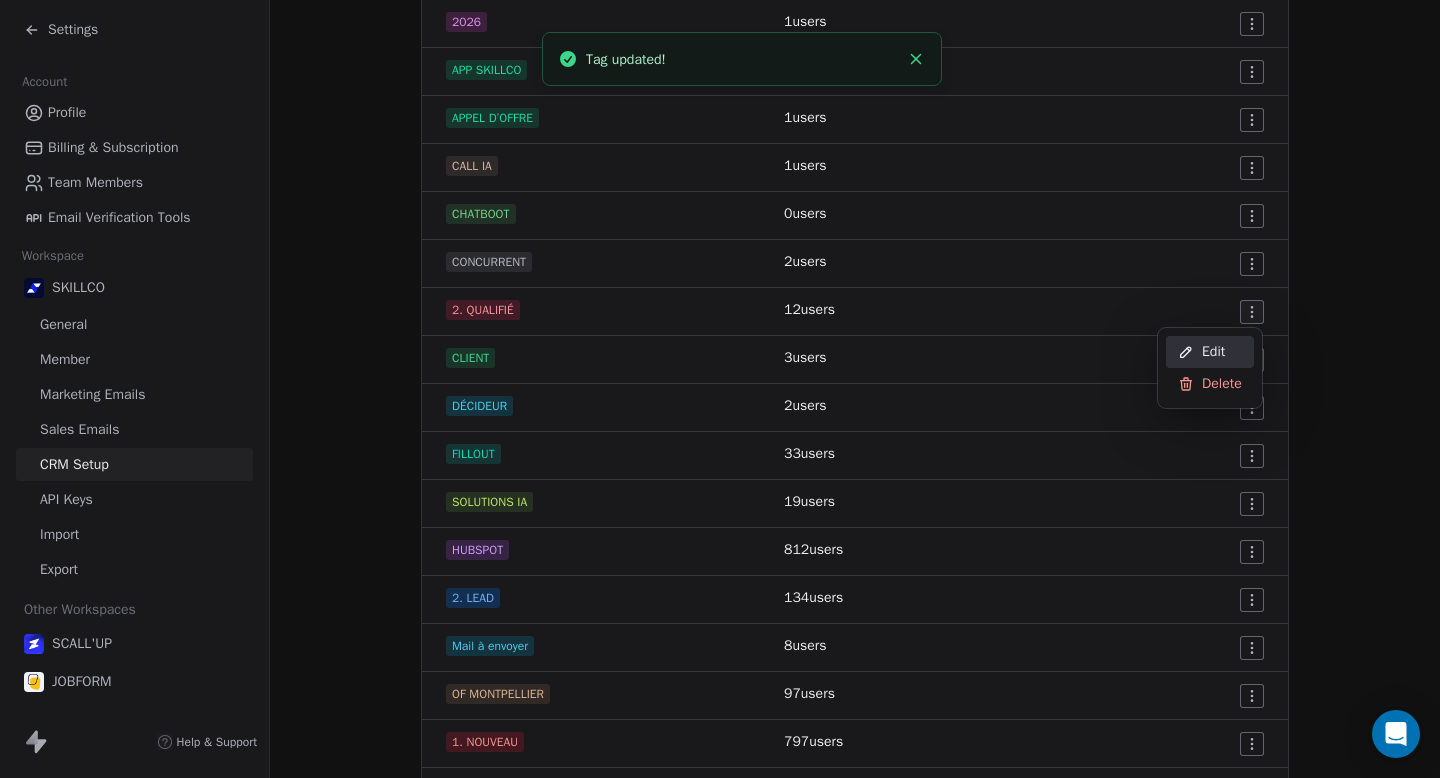 click on "Edit" at bounding box center [1210, 352] 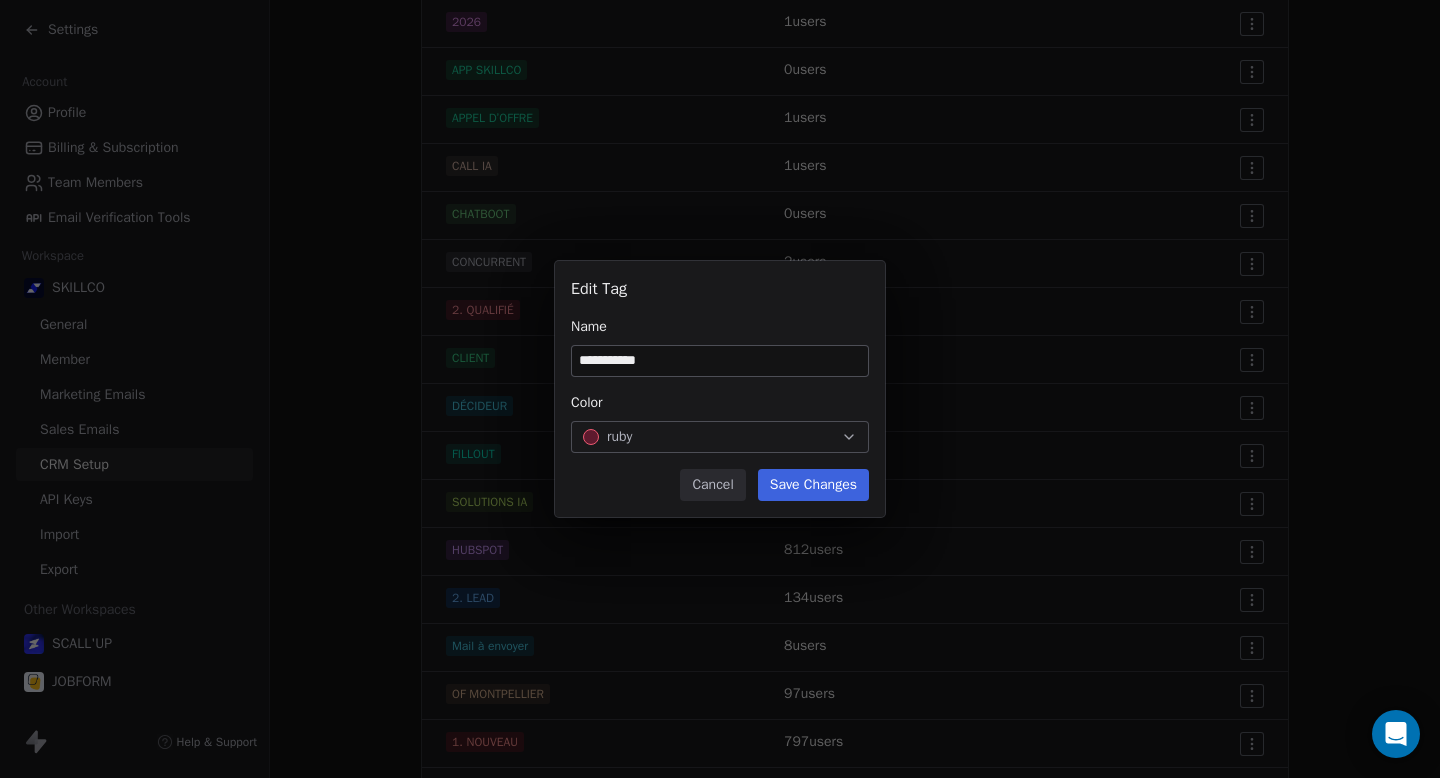 click on "**********" at bounding box center (720, 361) 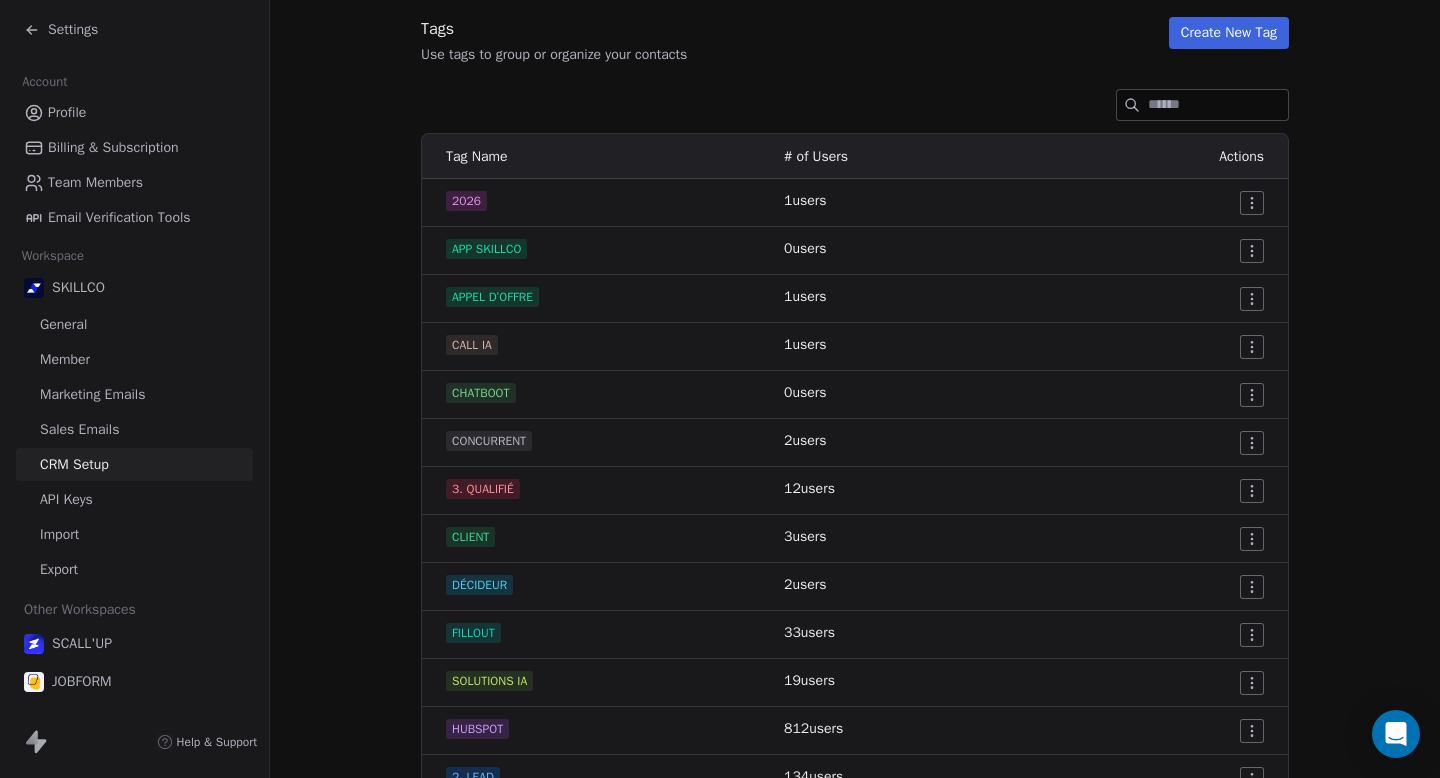 scroll, scrollTop: 0, scrollLeft: 0, axis: both 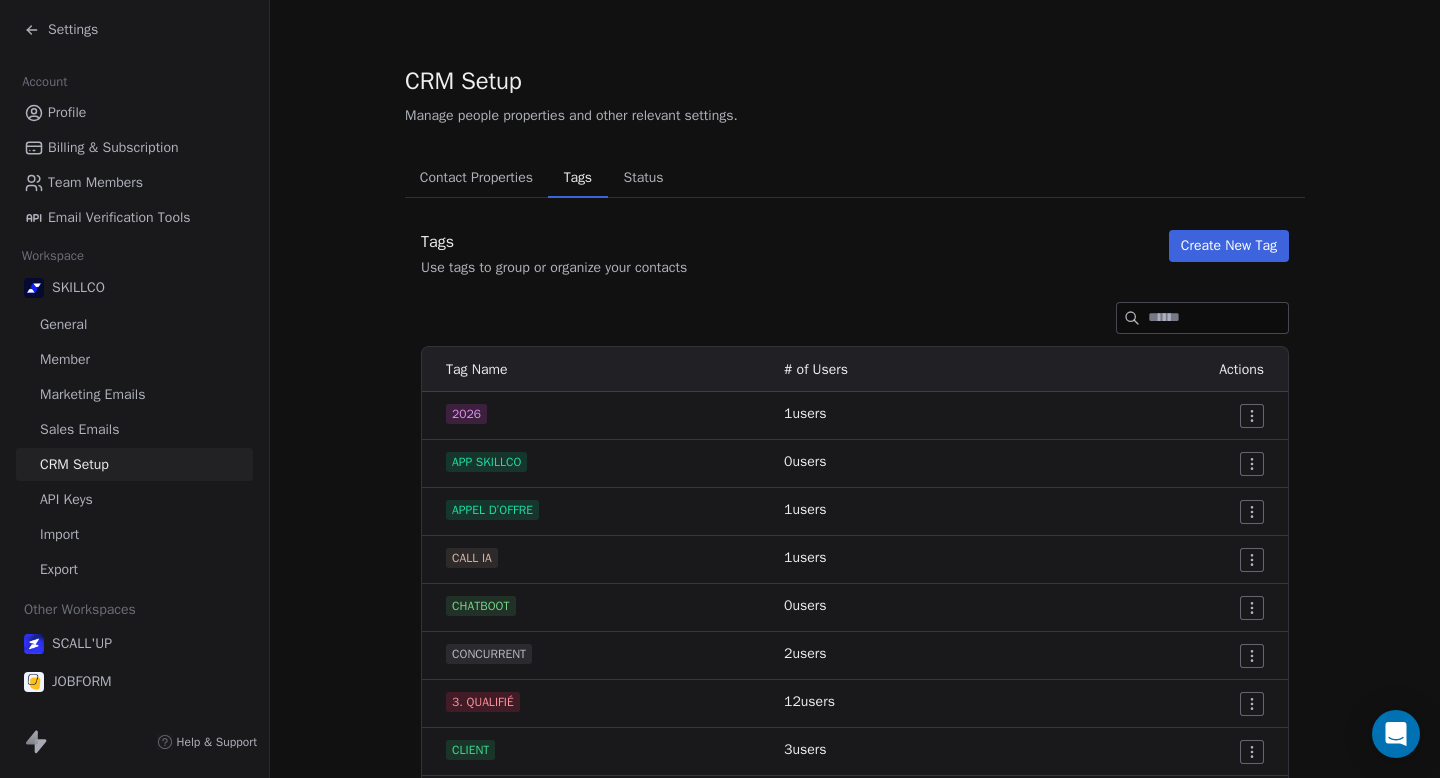 click on "Status" at bounding box center [644, 178] 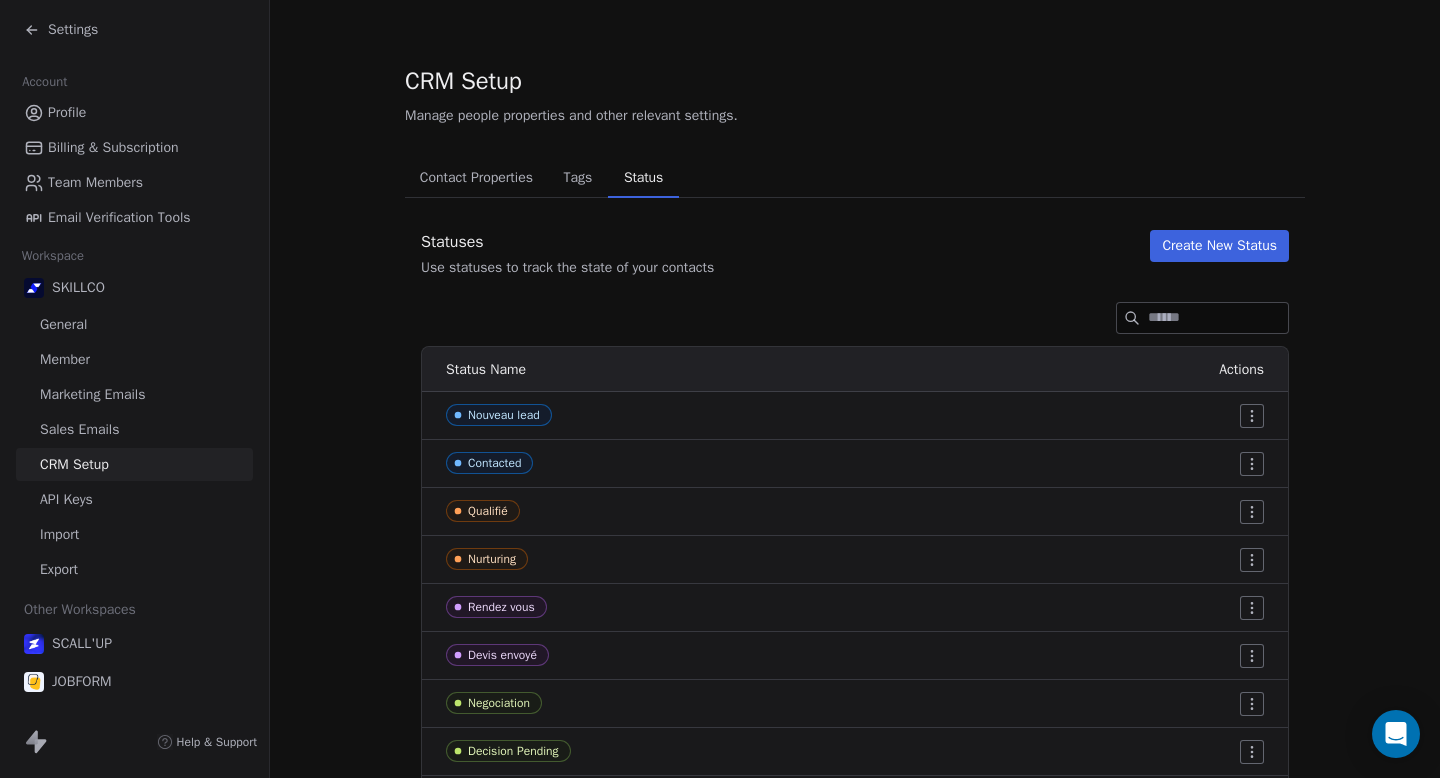 scroll, scrollTop: 207, scrollLeft: 0, axis: vertical 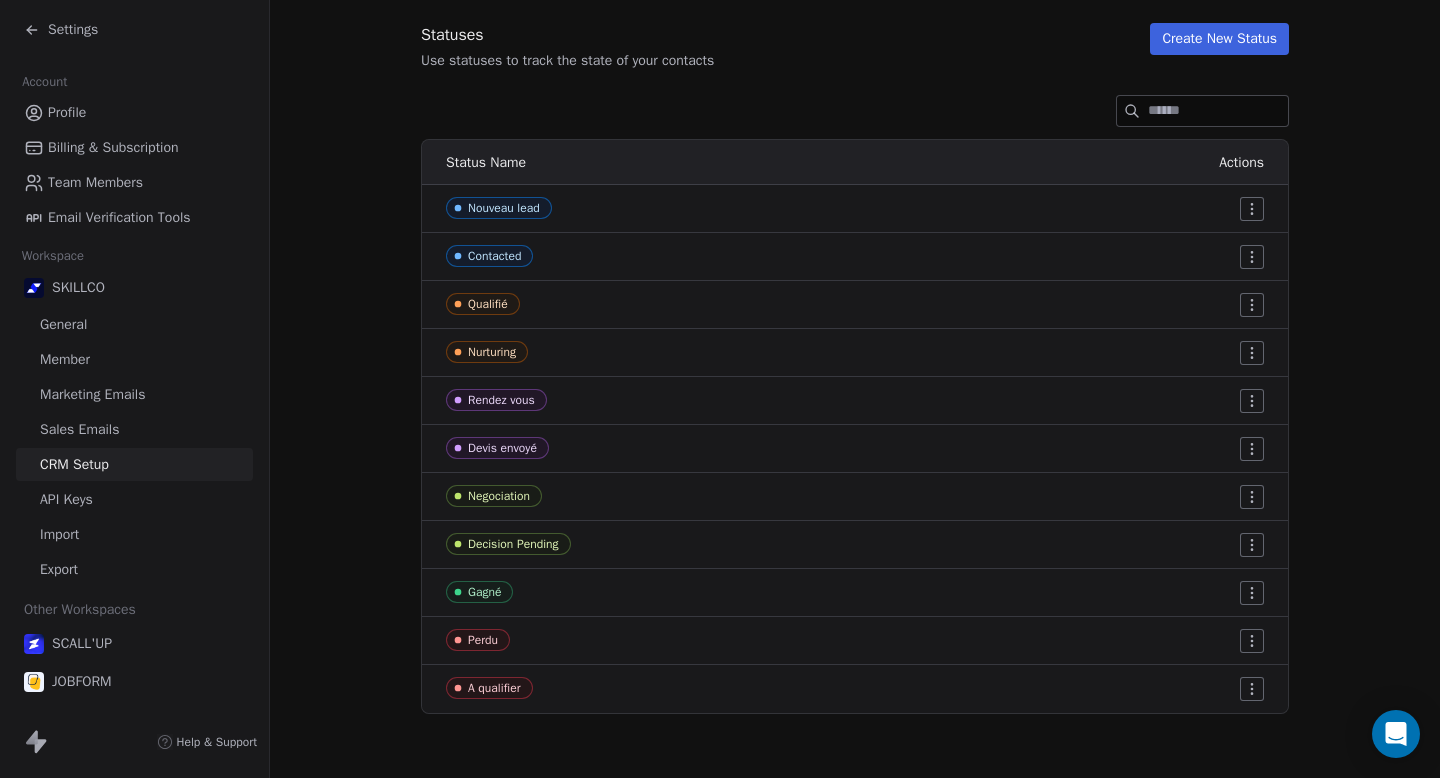 click on "Settings Account Profile Billing & Subscription Team Members Email Verification Tools Workspace SKILLCO General Member Marketing Emails Sales Emails CRM Setup API Keys Import Export Other Workspaces SCALL'UP JOBFORM Help & Support CRM Setup Manage people properties and other relevant settings. Contact Properties Contact Properties Tags Tags Status Status Statuses Use statuses to track the state of your contacts Create New Status Status Name Actions Nouveau lead Contacted Qualifié Nurturing Rendez vous Devis envoyé Negociation Decision Pending Gagné Perdu A qualifier" at bounding box center (720, 389) 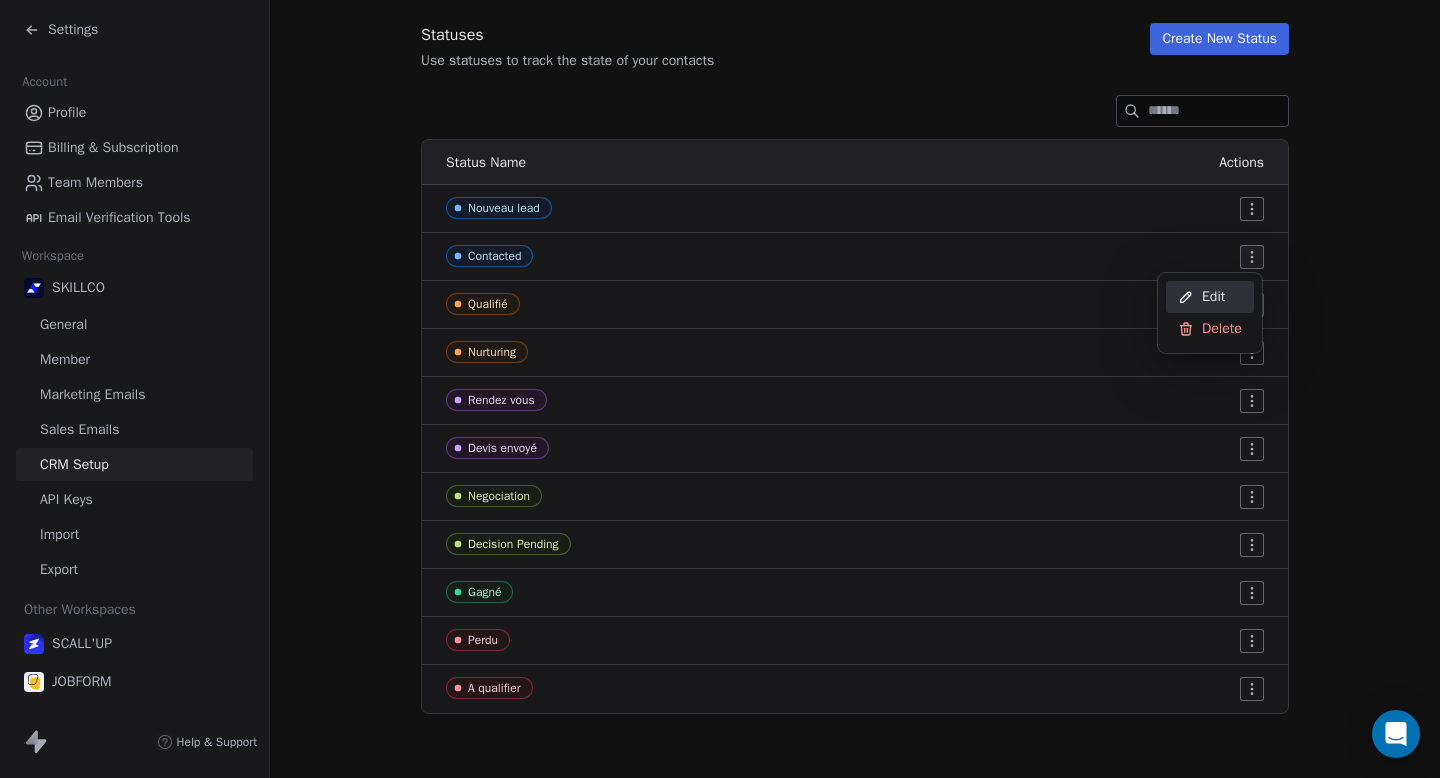 click on "Edit" at bounding box center (1210, 297) 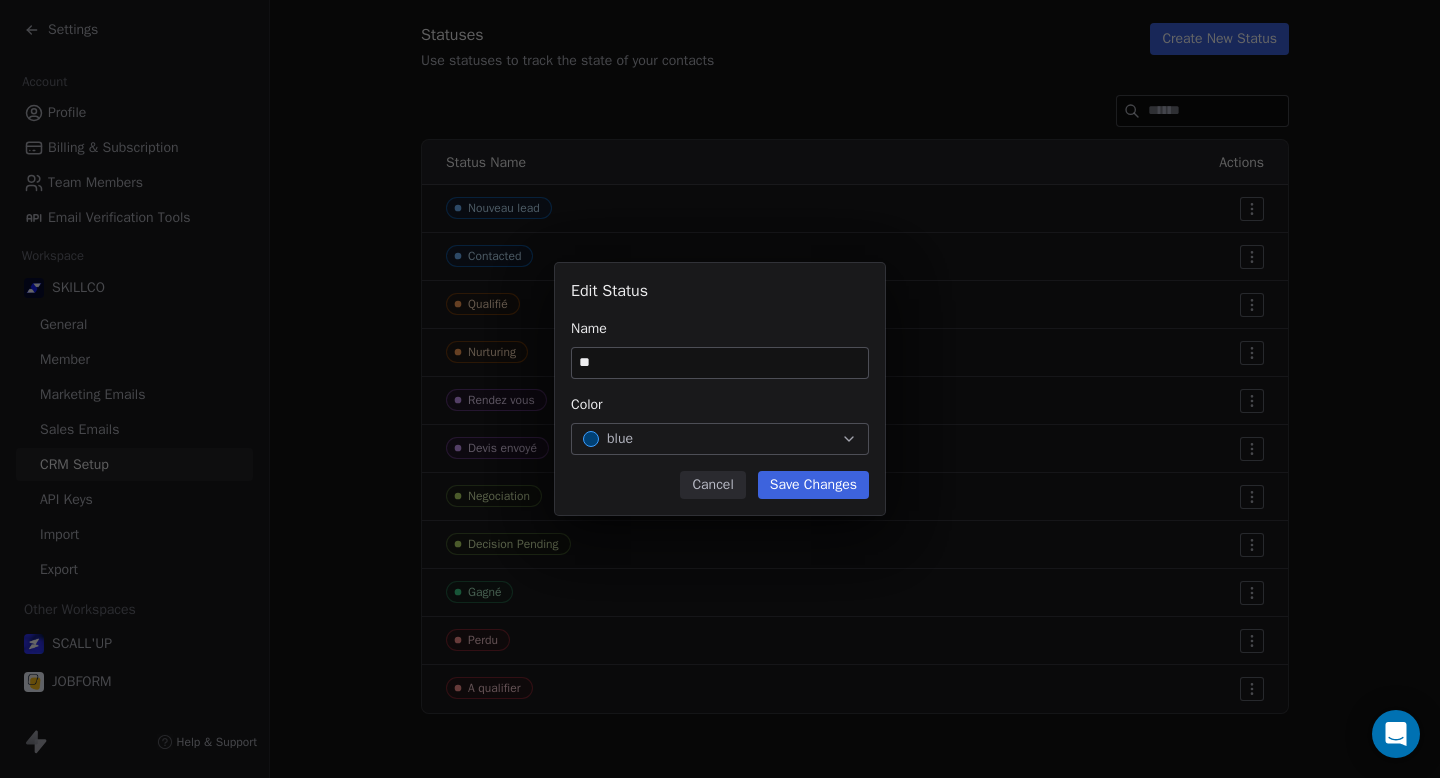 type on "*" 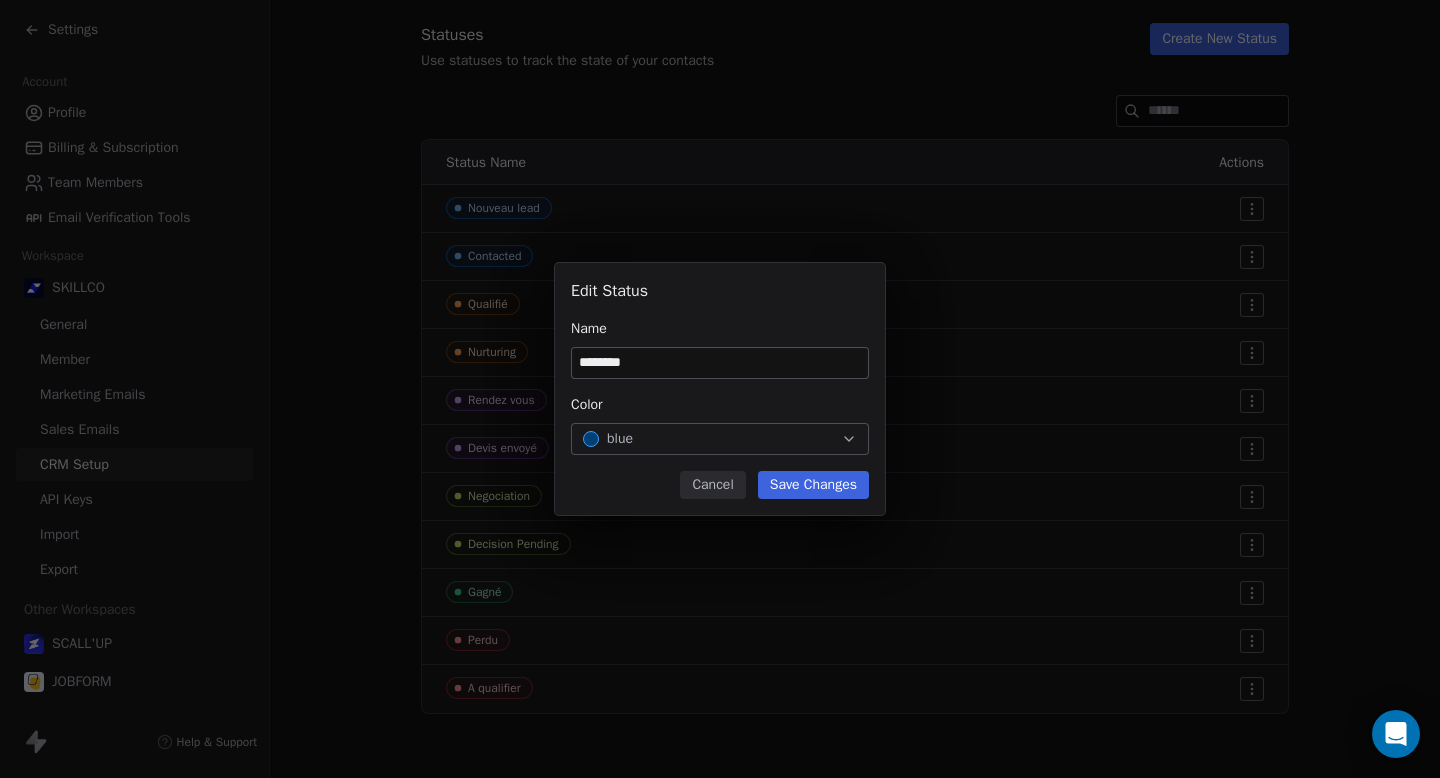 type on "********" 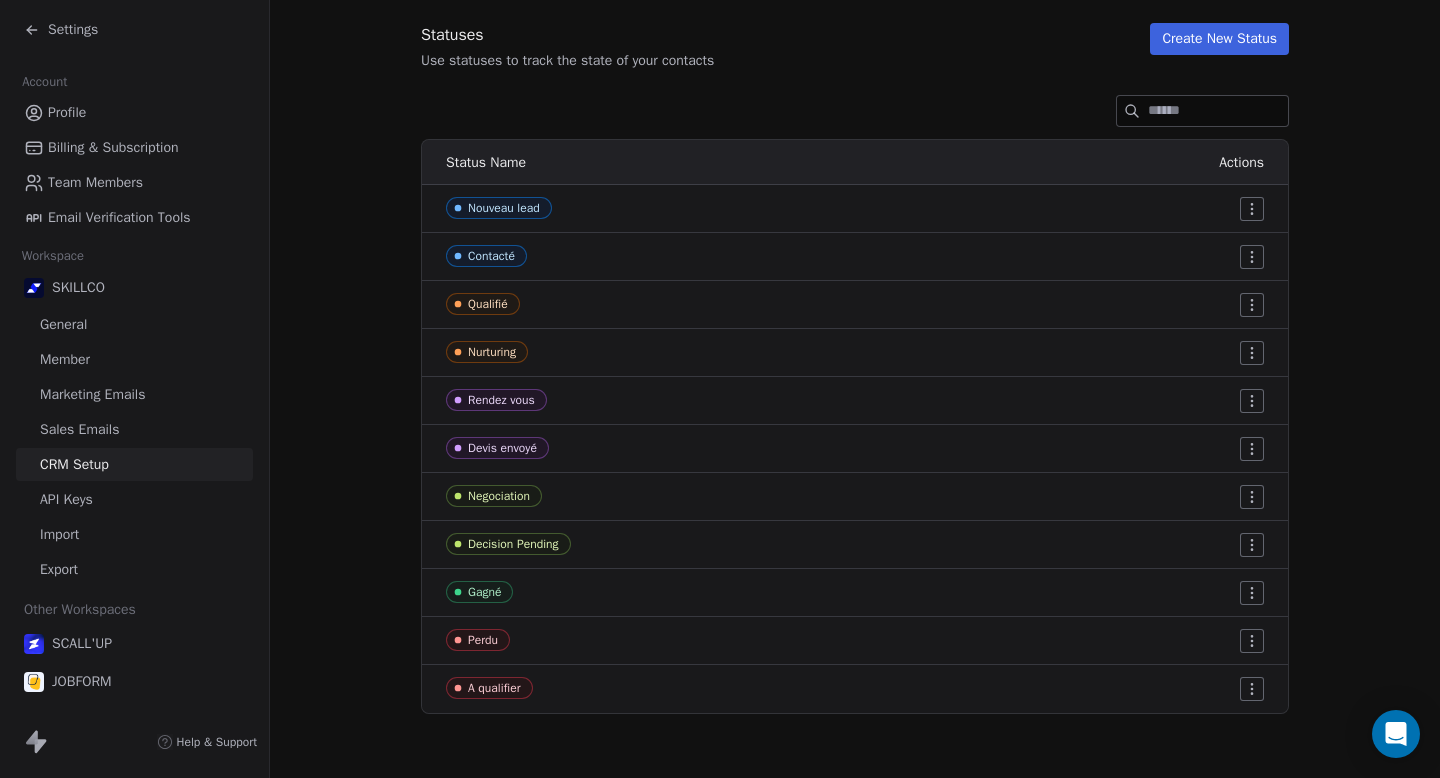 click on "Settings Account Profile Billing & Subscription Team Members Email Verification Tools Workspace SKILLCO General Member Marketing Emails Sales Emails CRM Setup API Keys Import Export Other Workspaces SCALL'UP JOBFORM Help & Support CRM Setup Manage people properties and other relevant settings. Contact Properties Contact Properties Tags Tags Status Status Tags Use tags to group or organize your contacts Create New Tag Tag Name # of Users Actions 2026 1 users APP SKILLCO 0 users APPEL D’OFFRE 1 users CALL IA 1 users CHATBOOT 0 users CONCURRENT 2 users QUALIFIÉ 12 users CLIENT 3 users DÉCIDEUR 2 users FILLOUT 33 users Solutions IA 19 users Hubspot 812 users Lead 134 users Mail à envoyer 8 users OF [CITY] 97 users Nouveau 797 users Price Sensitive 0 users Prospection Formation IA 96 users RECAP VISIO 9 users SITE 0 users Tel Incorrecte 22 users Partenaire 1 users Webinair 0 users à relancer 83 users à trier 4 users Tag updated!" at bounding box center [720, 389] 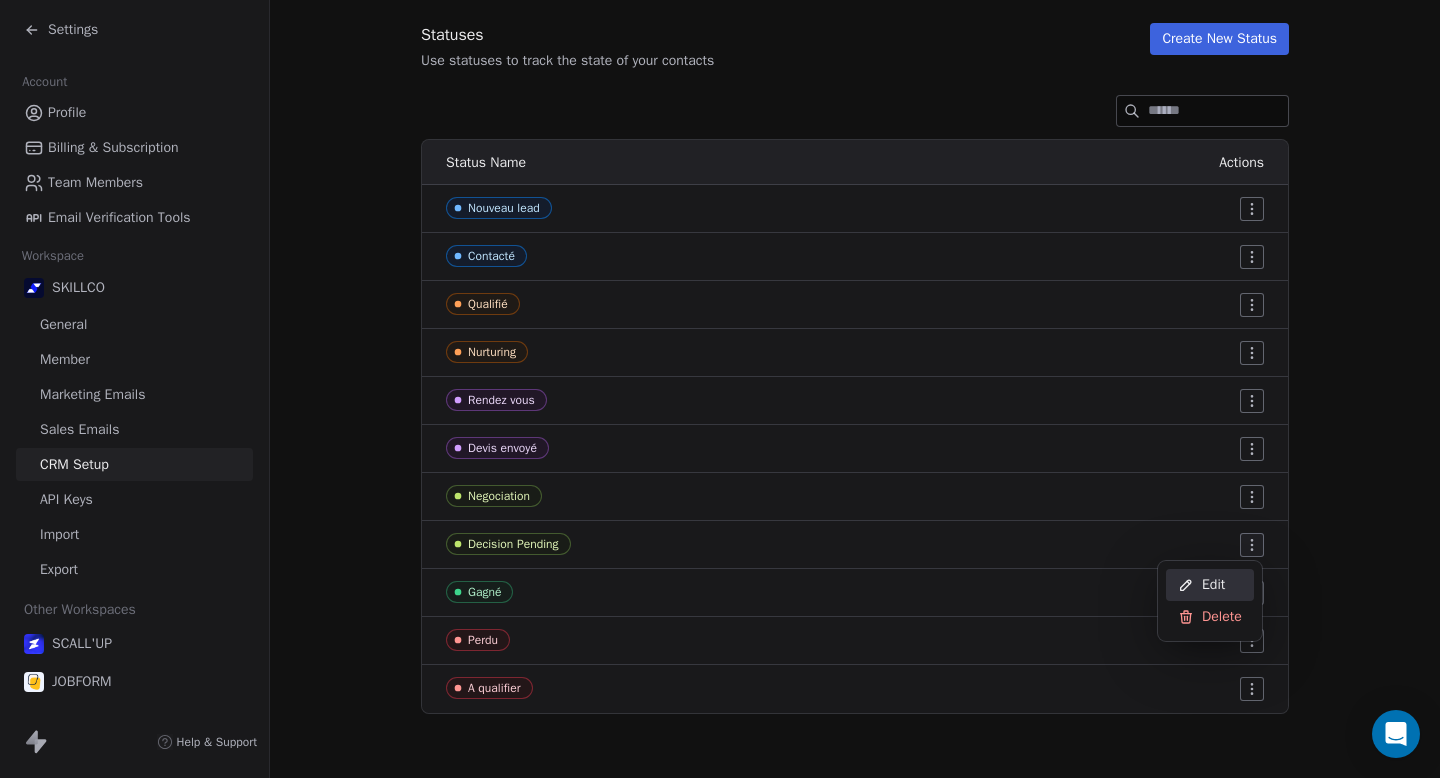 click on "Edit" at bounding box center [1213, 585] 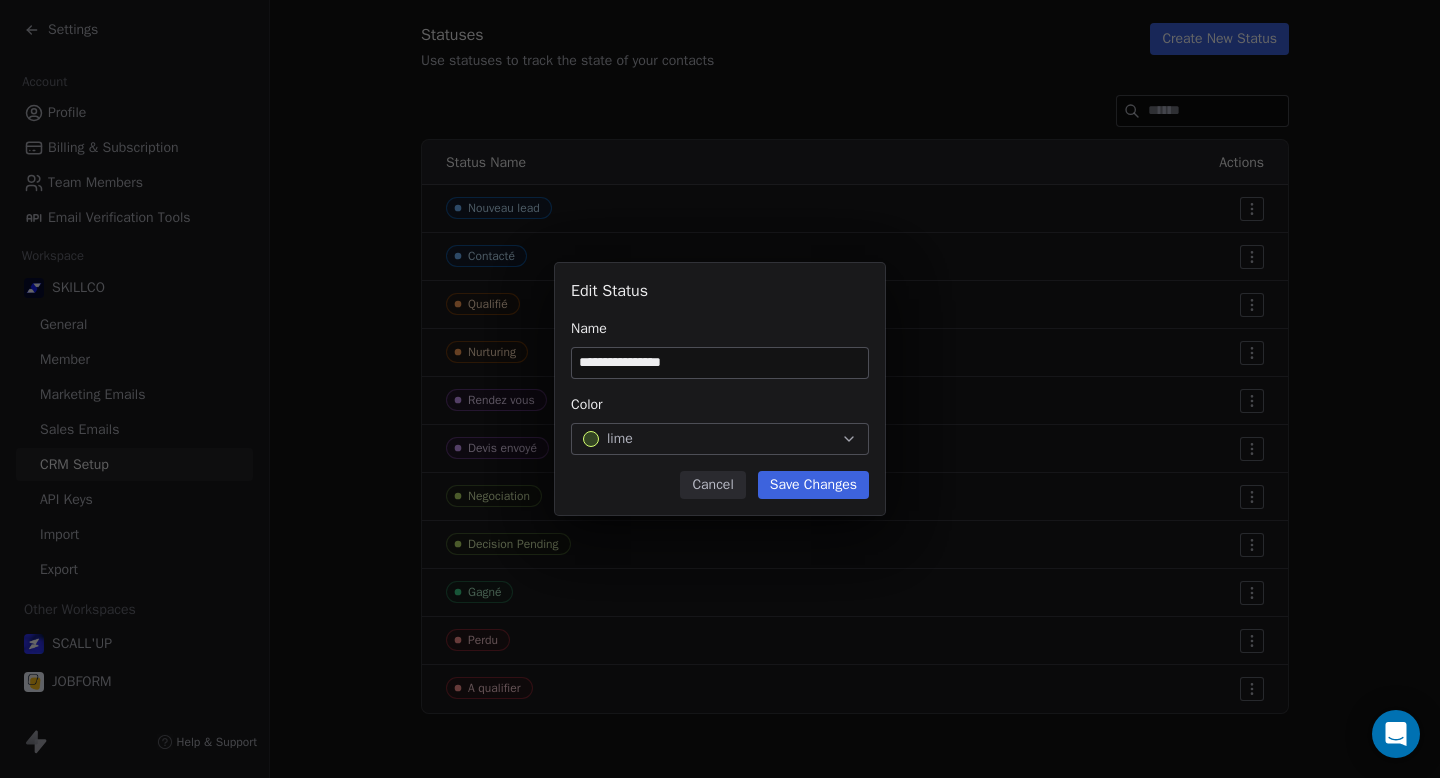click on "**********" at bounding box center (720, 363) 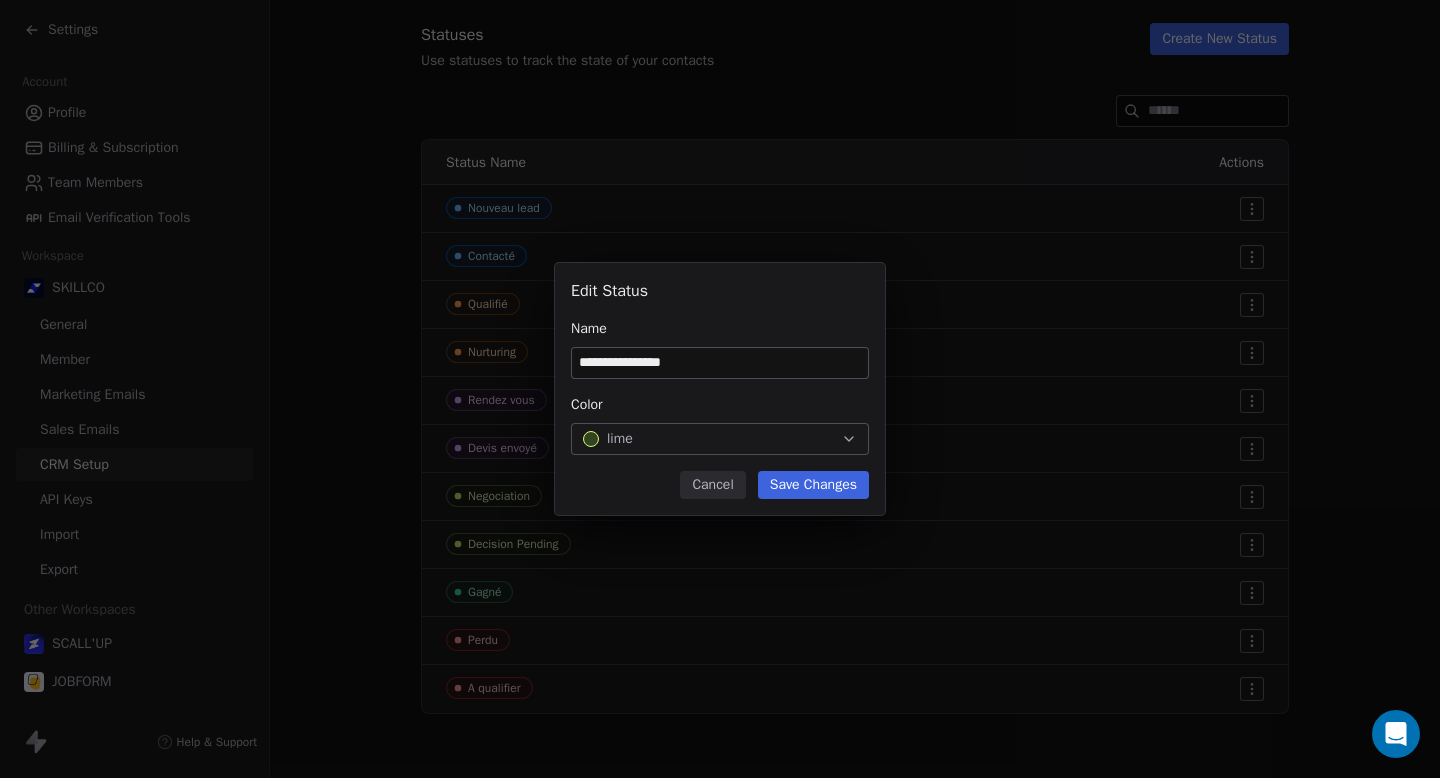 click on "**********" at bounding box center (720, 363) 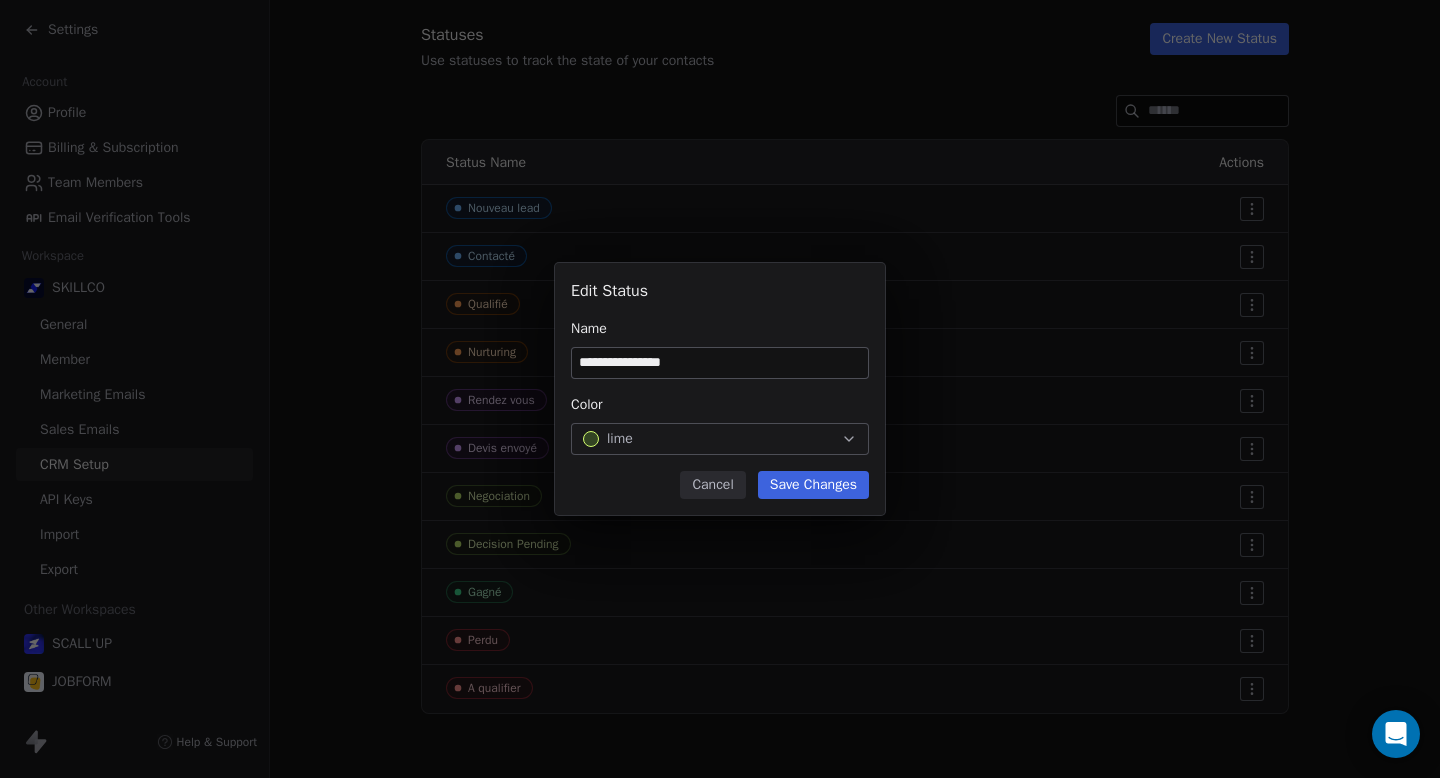 click on "Cancel" at bounding box center (712, 485) 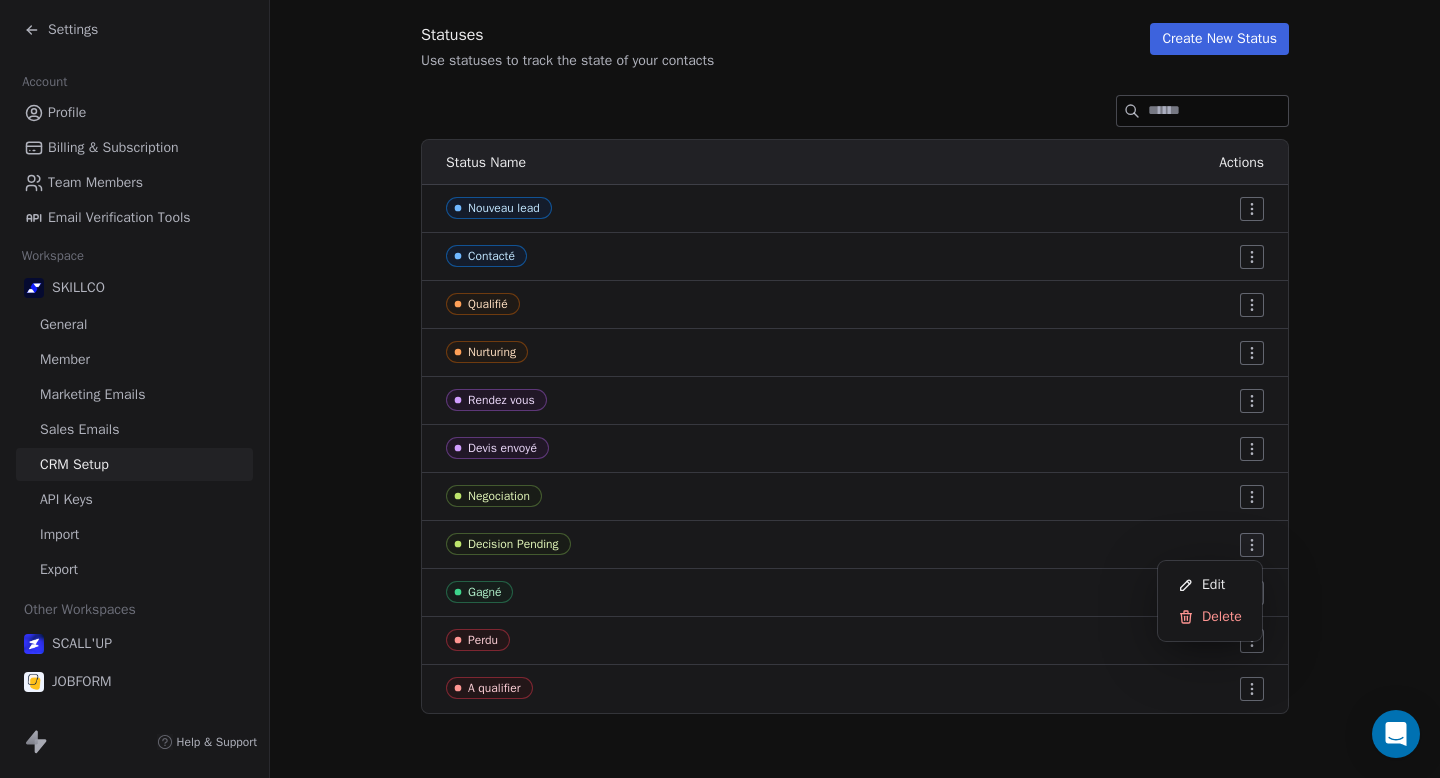 click on "Settings Account Profile Billing & Subscription Team Members Email Verification Tools Workspace SKILLCO General Member Marketing Emails Sales Emails CRM Setup API Keys Import Export Other Workspaces SCALL'UP JOBFORM Help & Support CRM Setup Manage people properties and other relevant settings. Contact Properties Contact Properties Tags Tags Status Status Statuses Use statuses to track the state of your contacts Create New Status Status Name Actions Nouveau lead Contacté Qualifié Nurturing Rendez vous Devis envoyé Negociation Decision Pending Gagné Perdu A qualifier
Edit Delete" at bounding box center [720, 389] 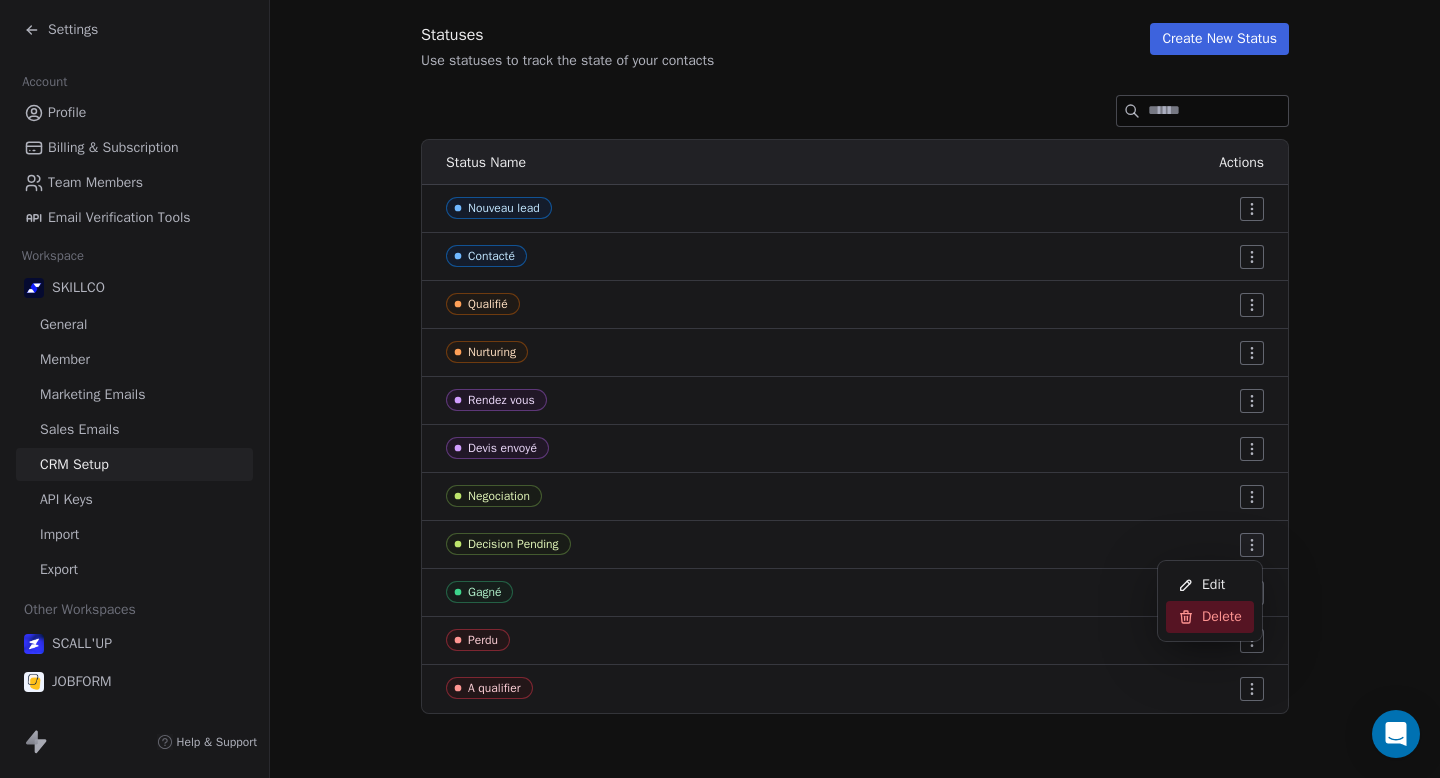 click on "Delete" at bounding box center [1222, 617] 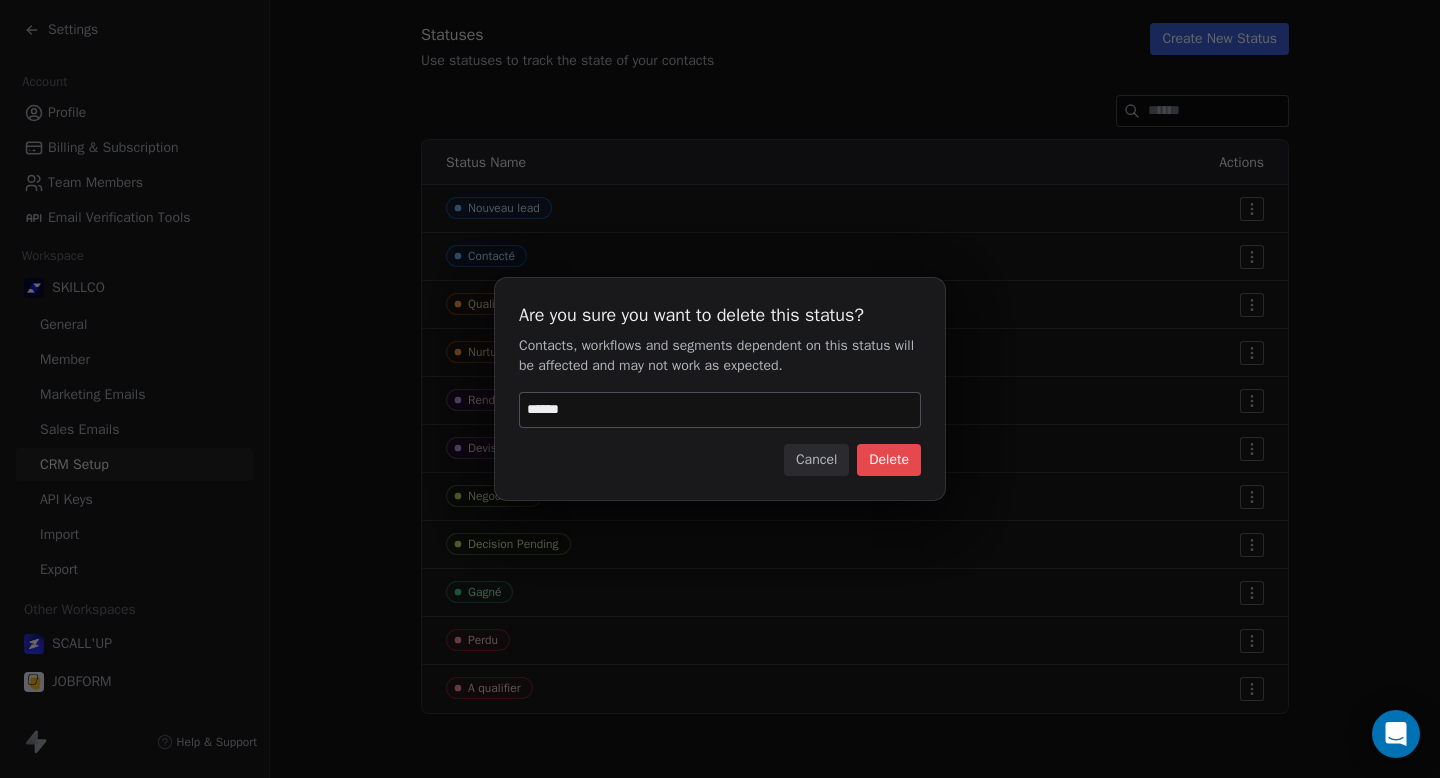 type on "******" 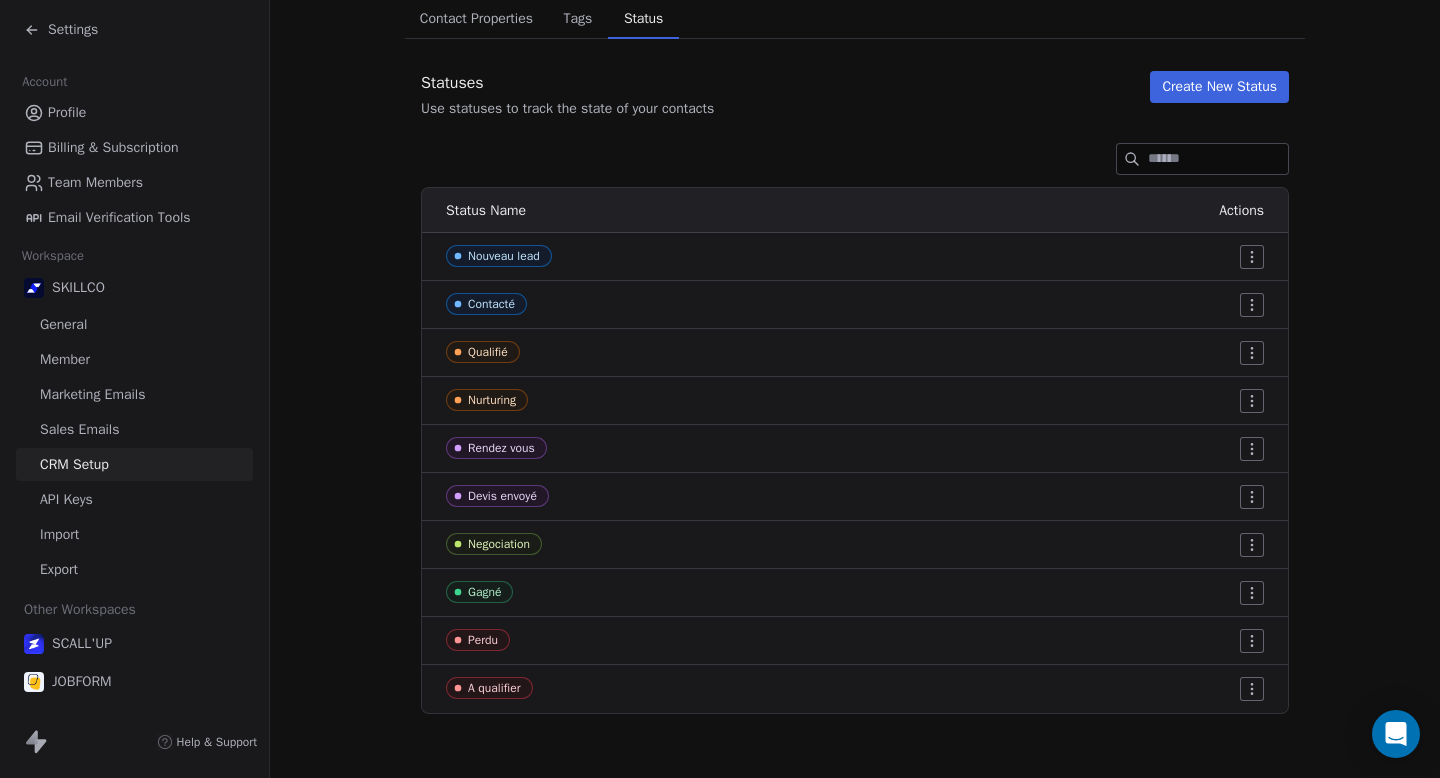 scroll, scrollTop: 159, scrollLeft: 0, axis: vertical 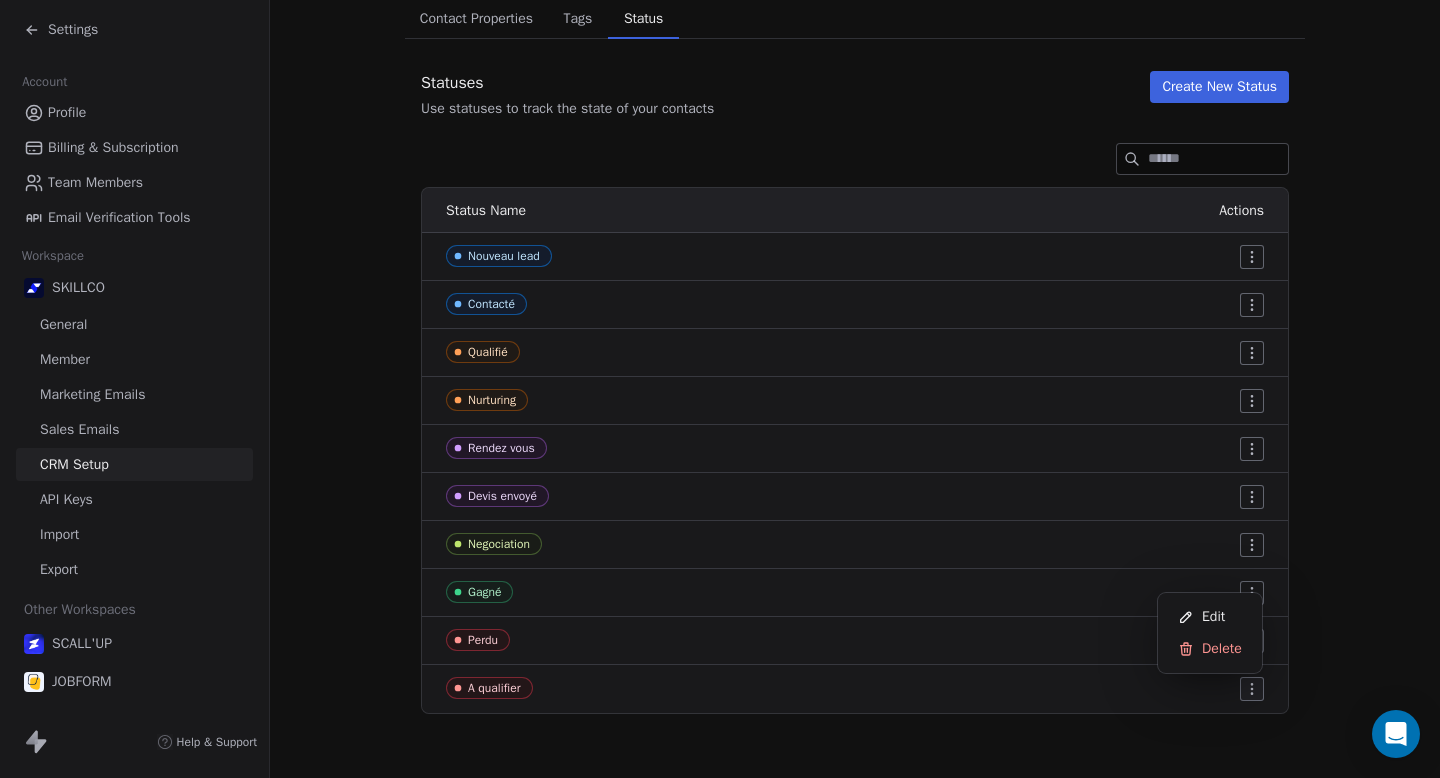 click on "Settings Account Profile Billing & Subscription Team Members Email Verification Tools Workspace SKILLCO General Member Marketing Emails Sales Emails CRM Setup API Keys Import Export Other Workspaces SCALL'UP JOBFORM Help & Support CRM Setup Manage people properties and other relevant settings. Contact Properties Contact Properties Tags Tags Status Status Statuses Use statuses to track the state of your contacts Create New Status Status Name Actions Nouveau lead Contacté Qualifié Nurturing Rendez vous Devis envoyé Negociation Gagné Perdu A qualifier
Edit Delete" at bounding box center [720, 389] 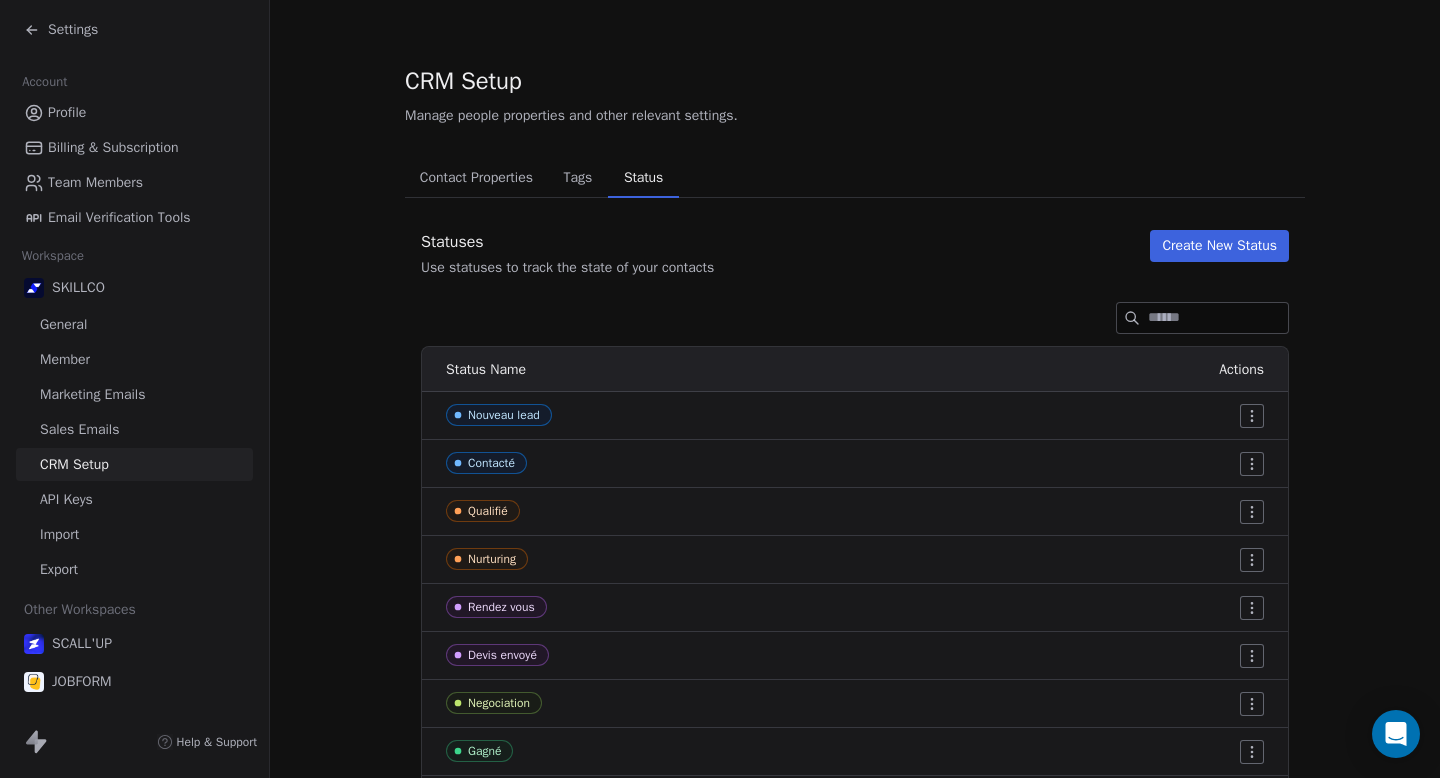 scroll, scrollTop: 118, scrollLeft: 0, axis: vertical 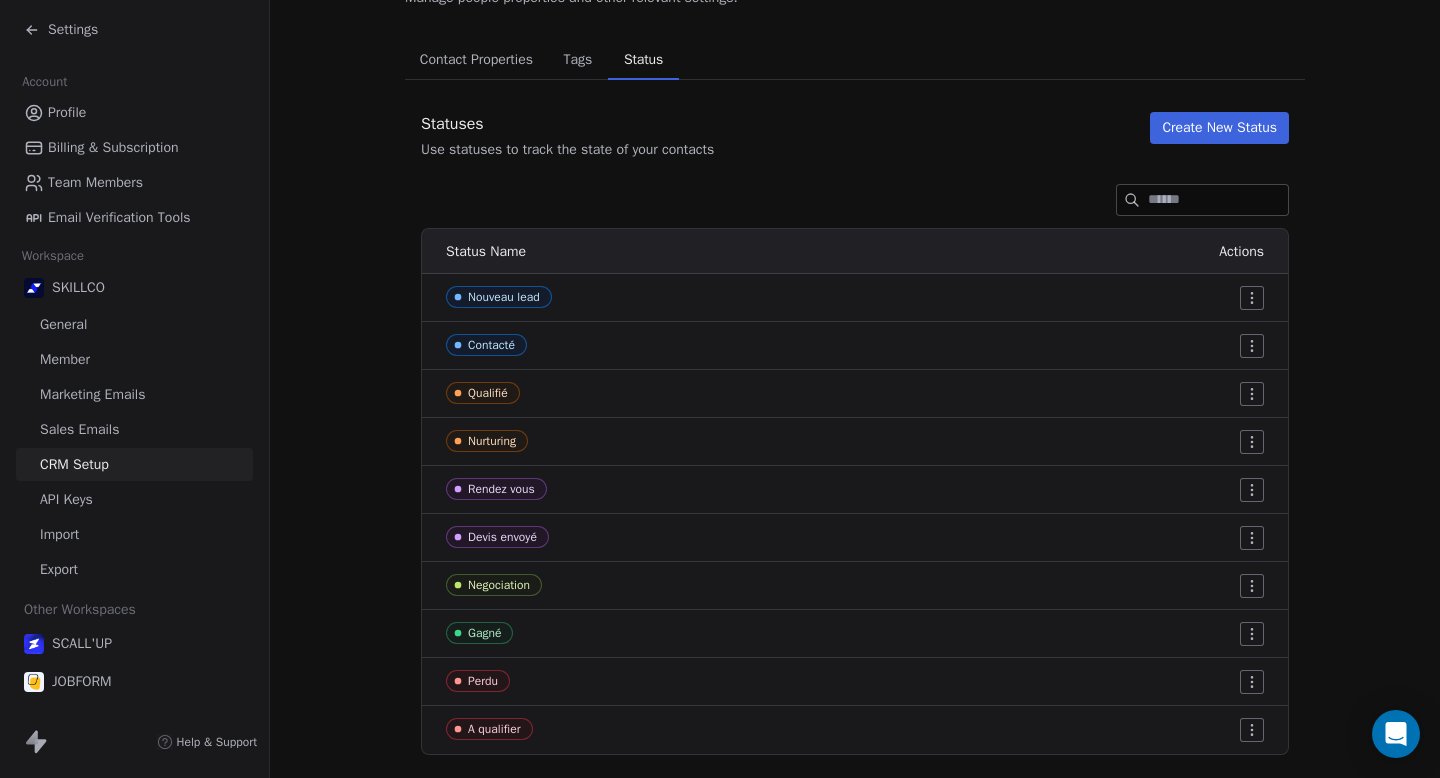 click on "Tags" at bounding box center (577, 60) 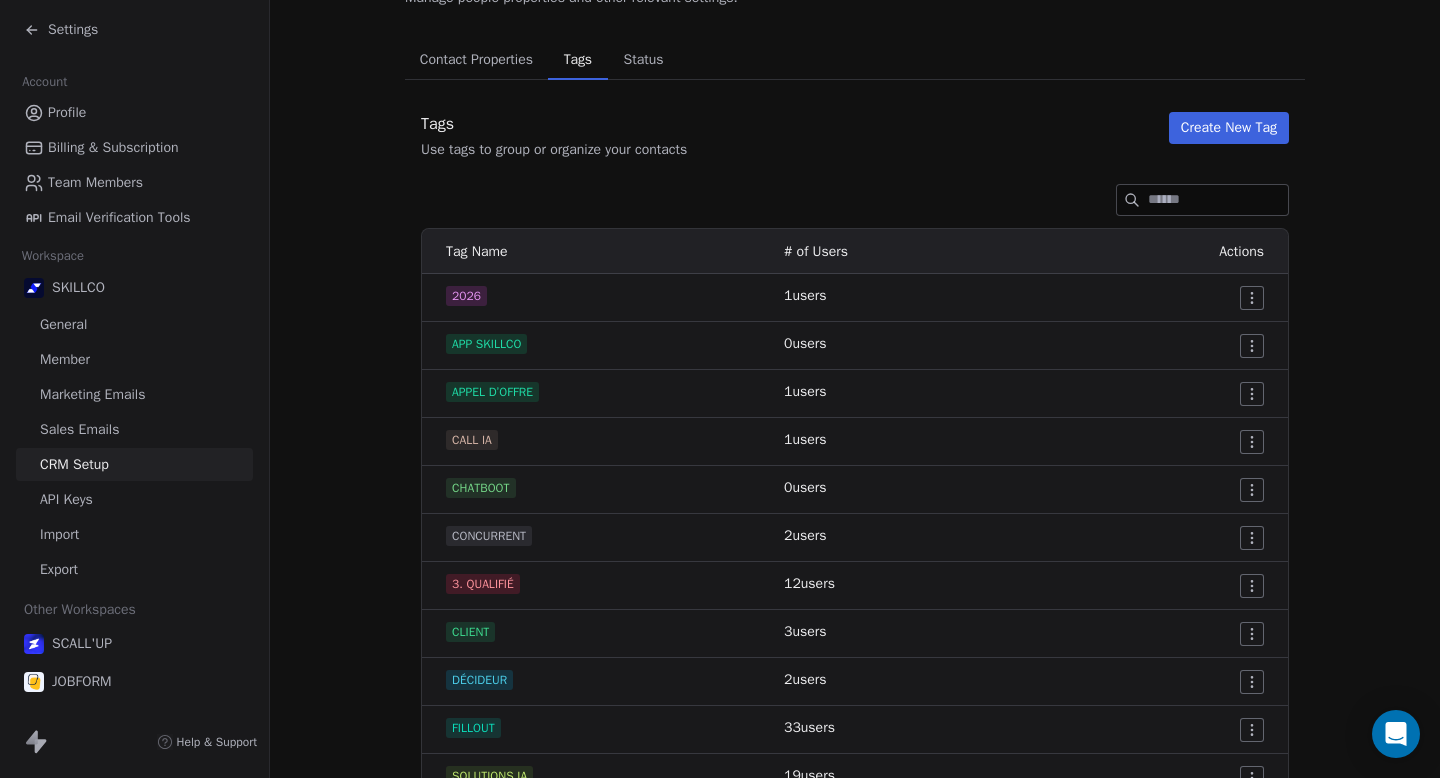click on "Contact Properties Contact Properties" at bounding box center (476, 60) 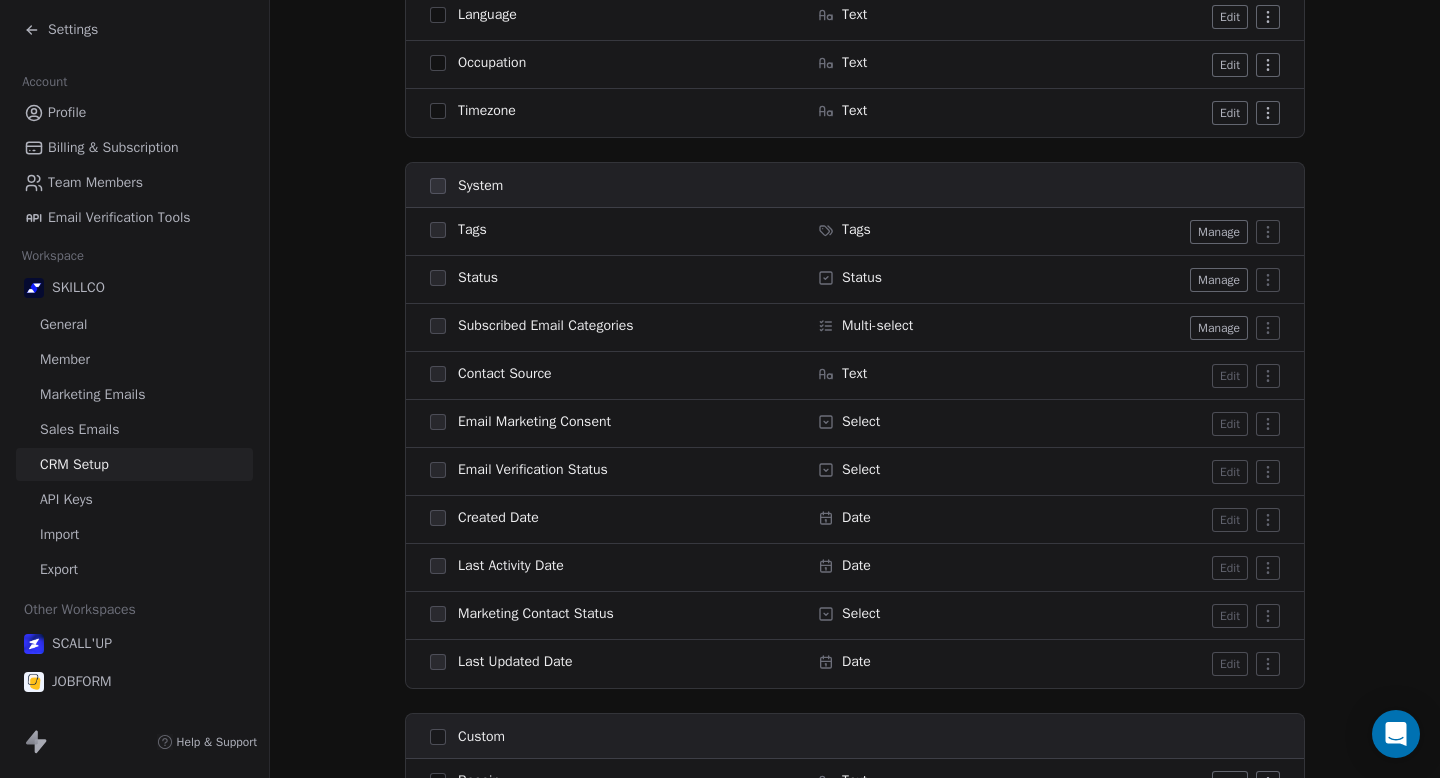 scroll, scrollTop: 2020, scrollLeft: 0, axis: vertical 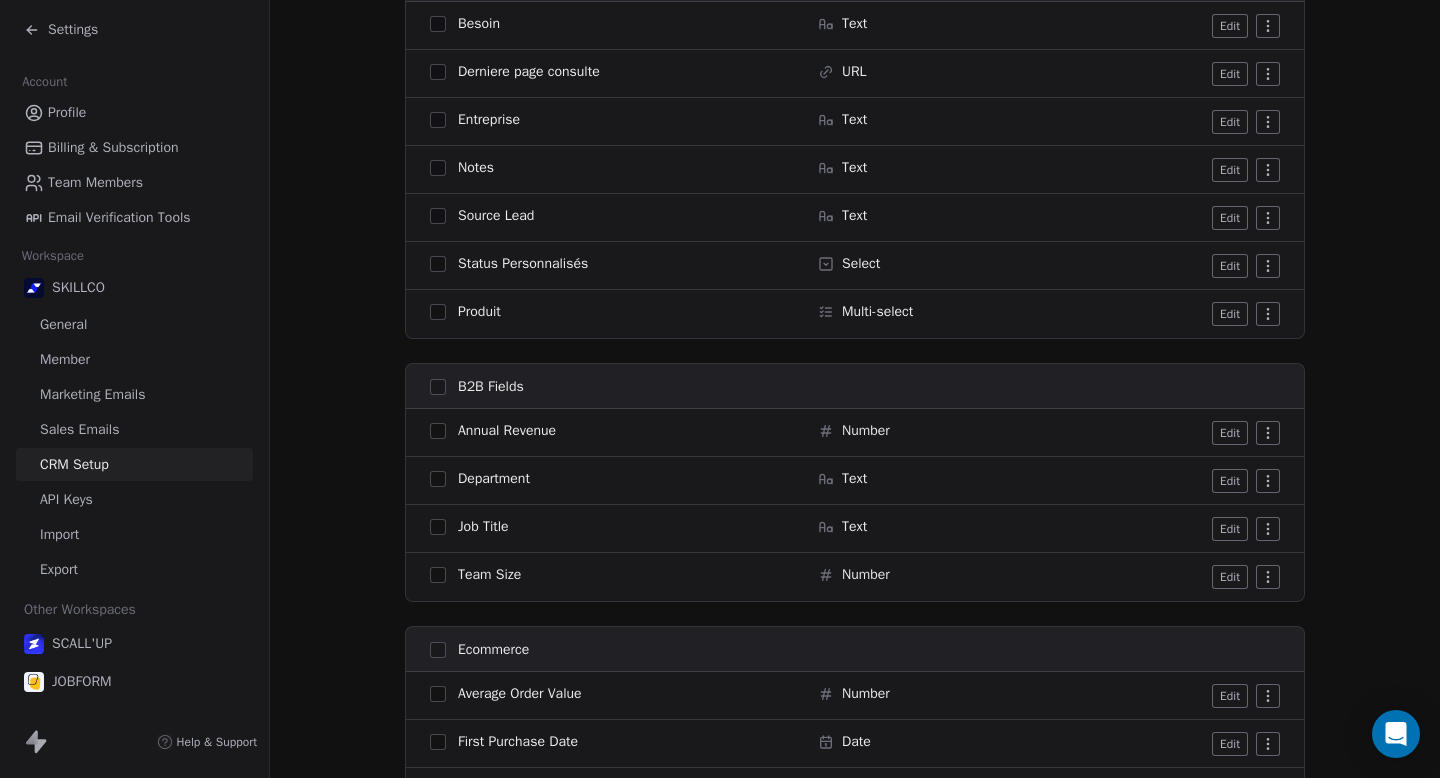 click on "Profile" at bounding box center [67, 112] 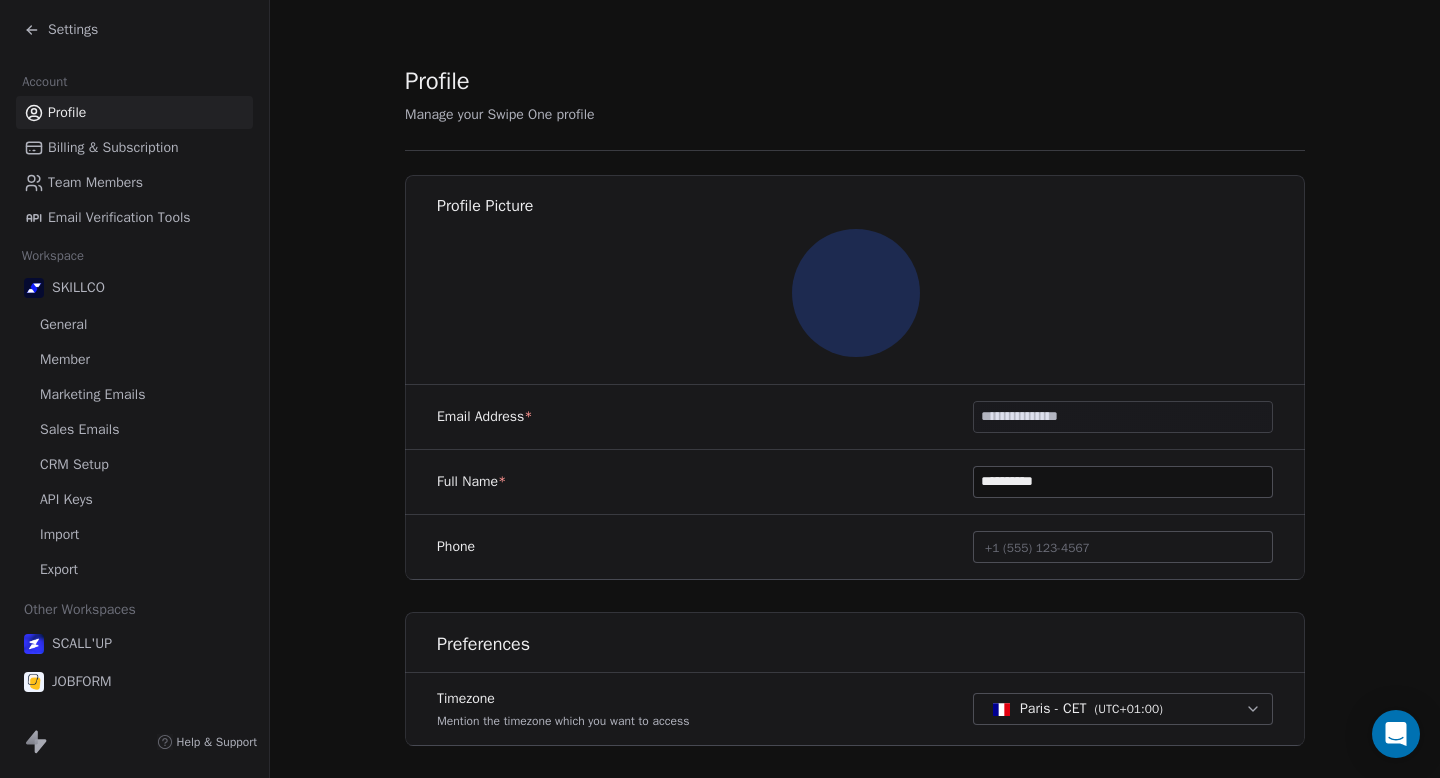 click on "Settings" at bounding box center (73, 30) 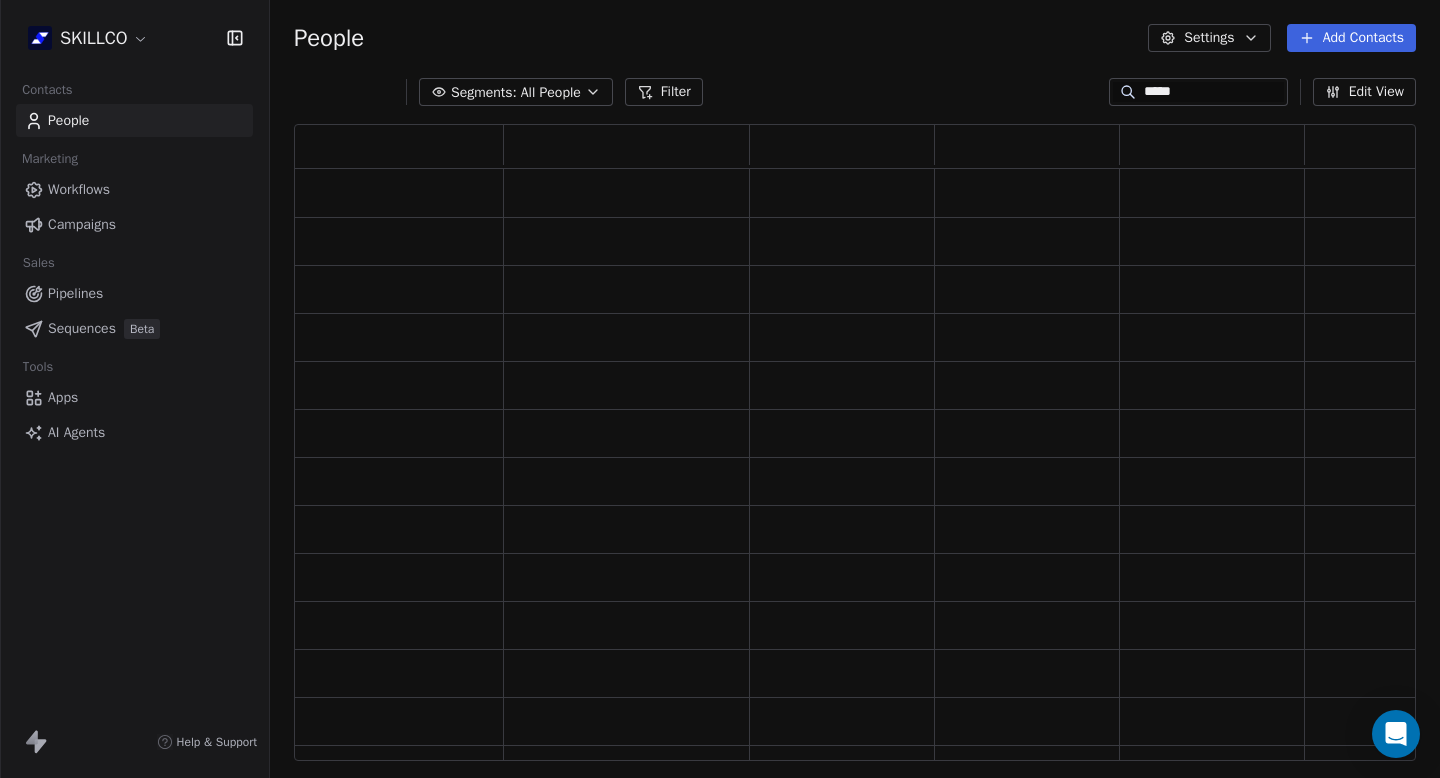 scroll, scrollTop: 1, scrollLeft: 1, axis: both 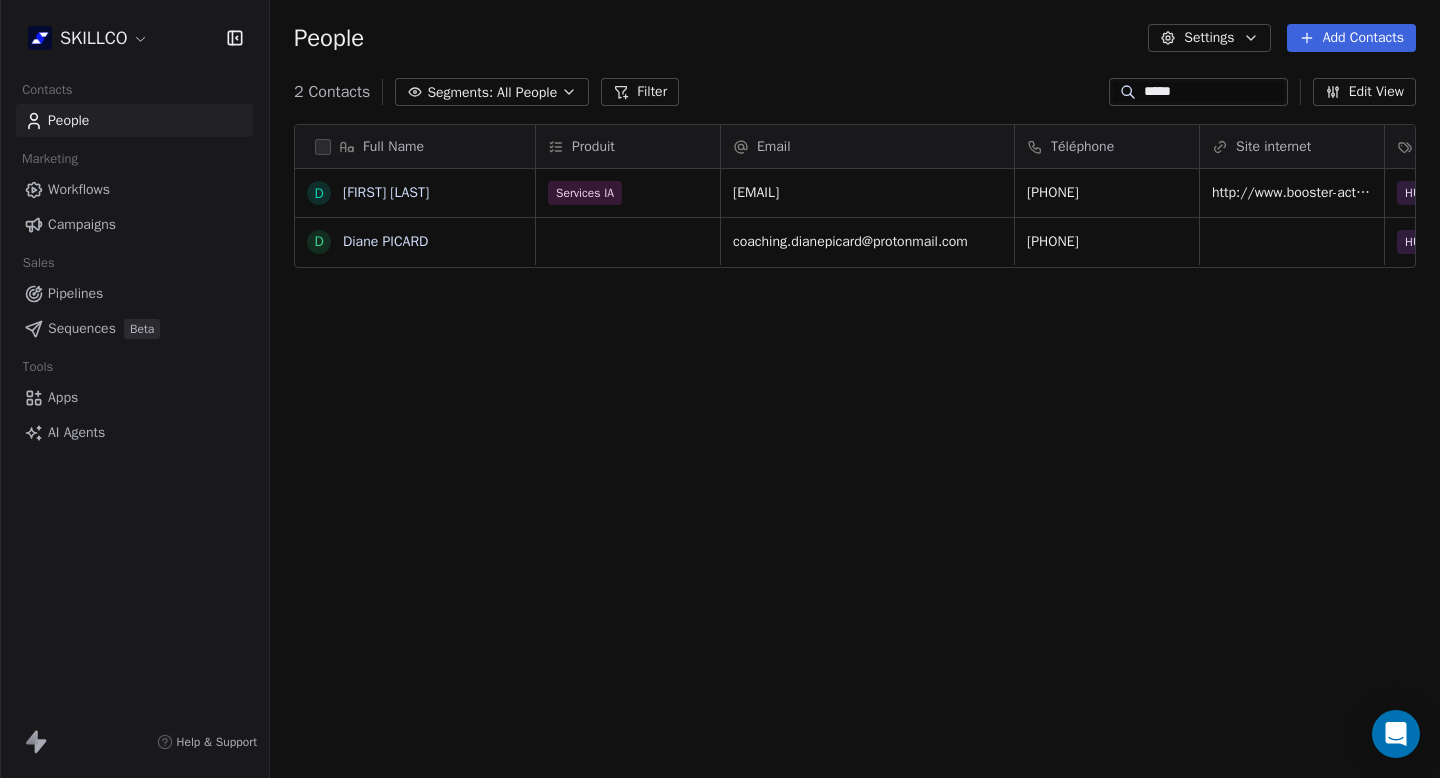 click on "People" at bounding box center [134, 120] 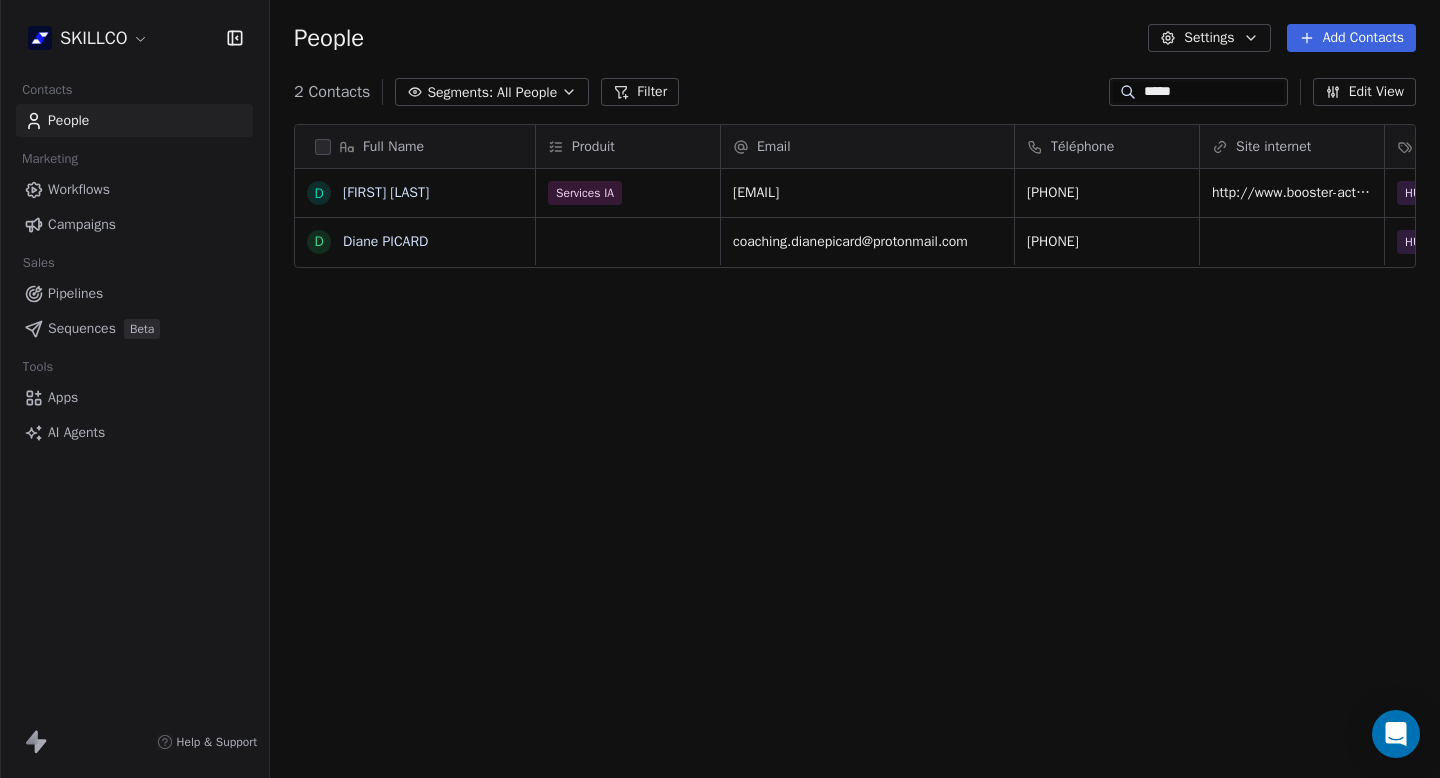 click on "*****" at bounding box center (1214, 92) 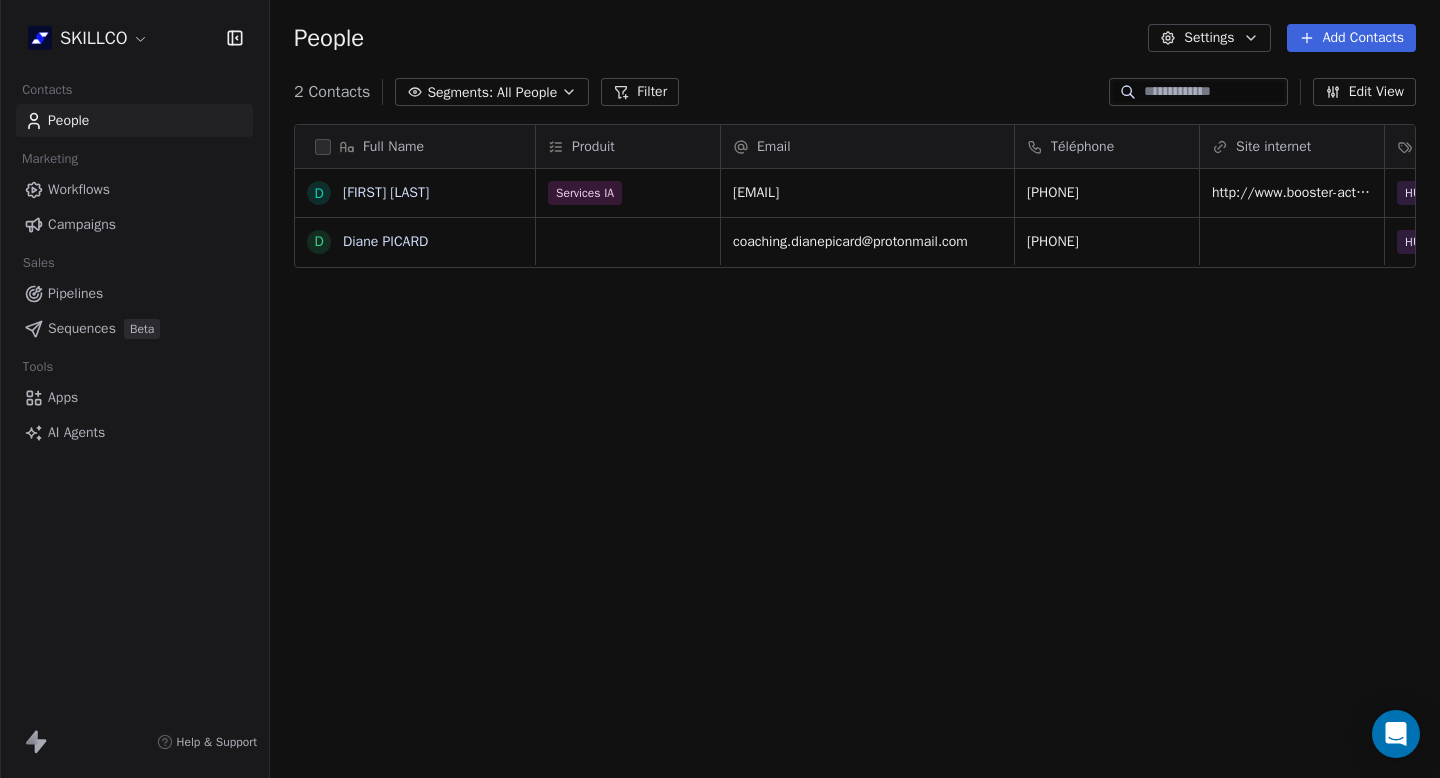 type 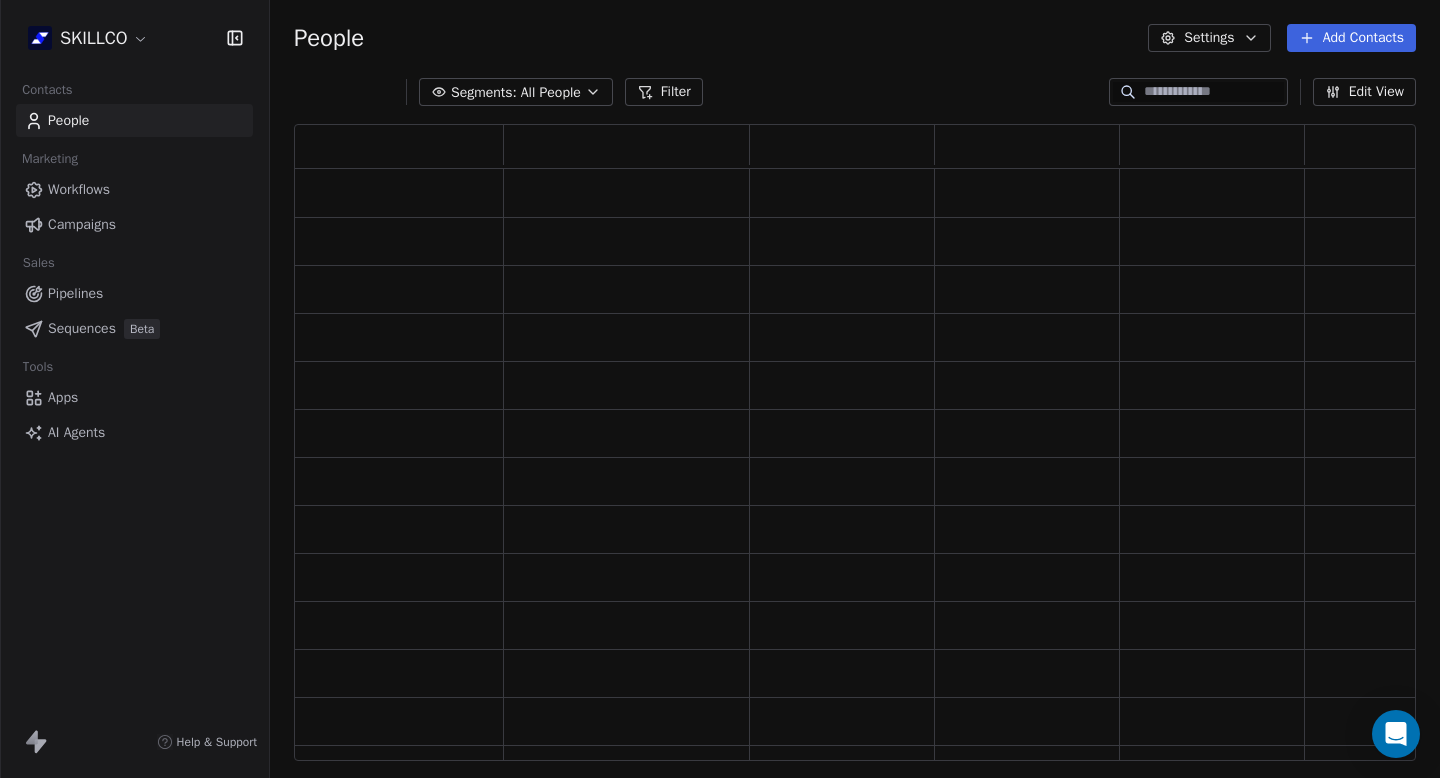 scroll, scrollTop: 1, scrollLeft: 1, axis: both 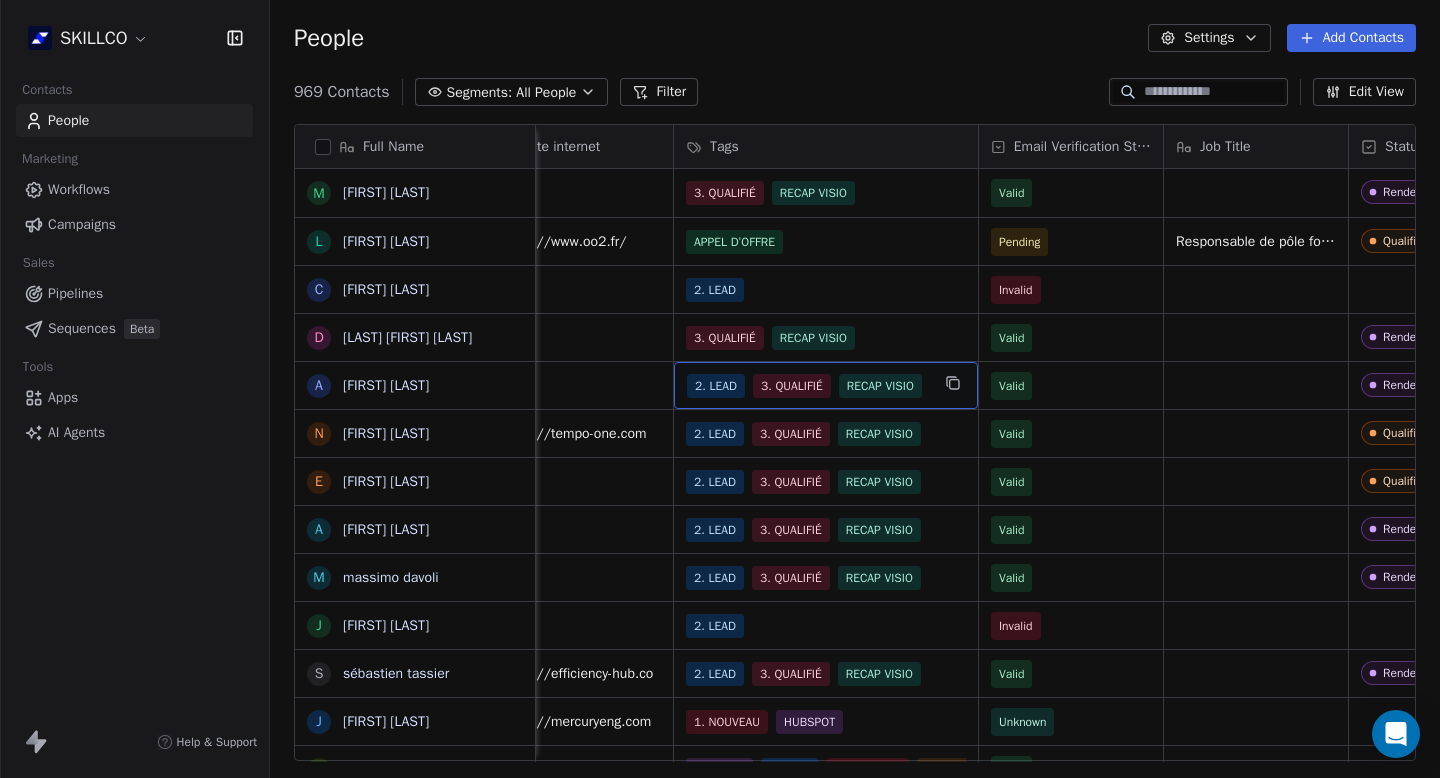 click on "2. LEAD" at bounding box center (716, 386) 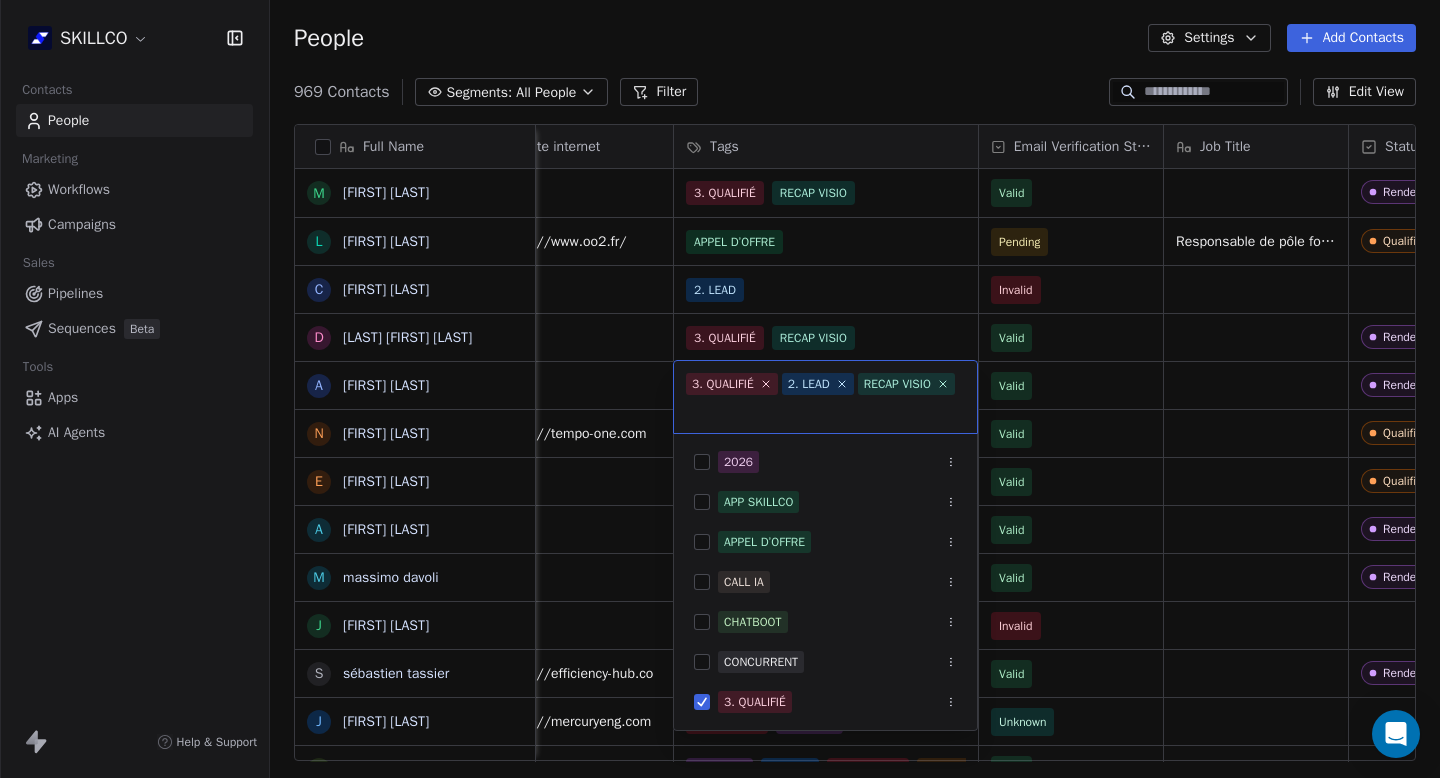 click on "3. QUALIFIÉ" at bounding box center [723, 384] 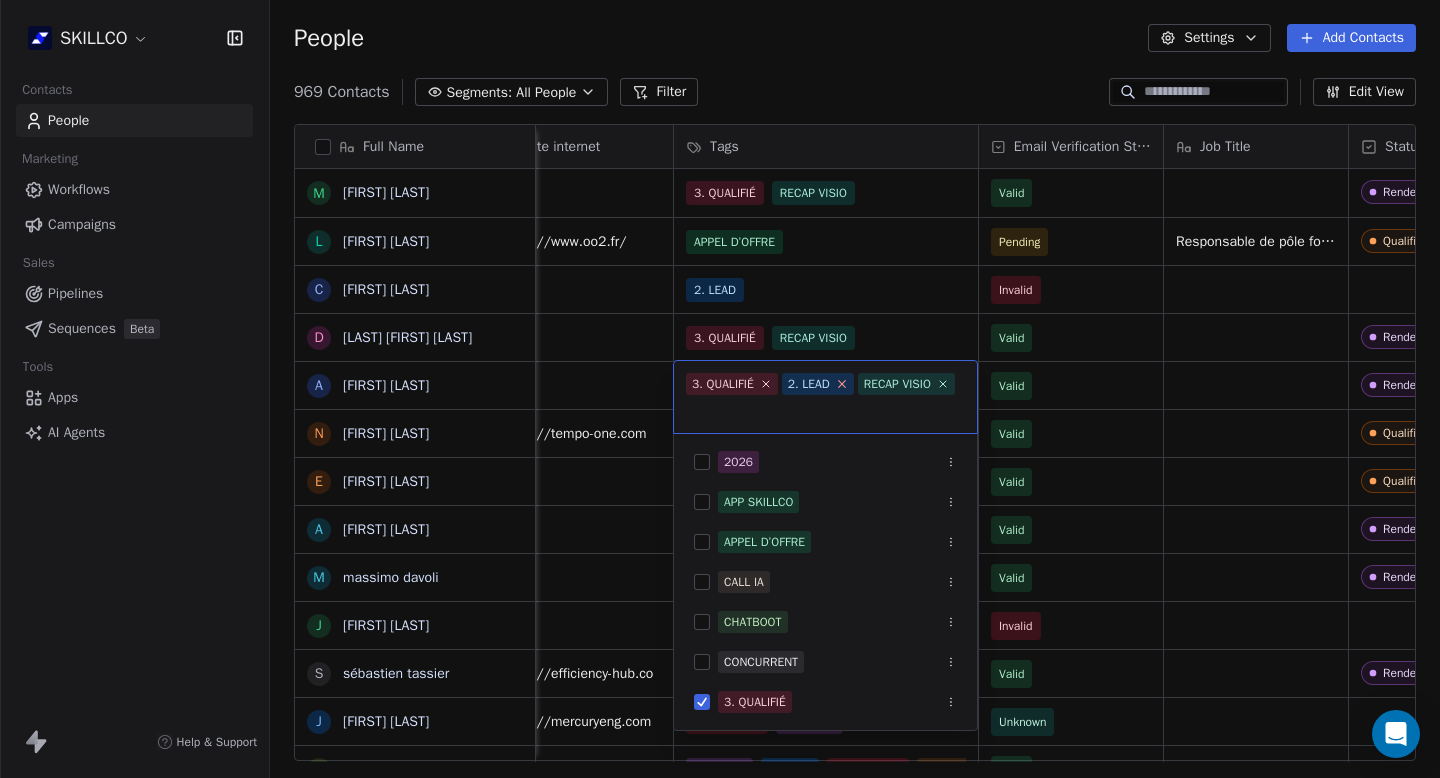 click 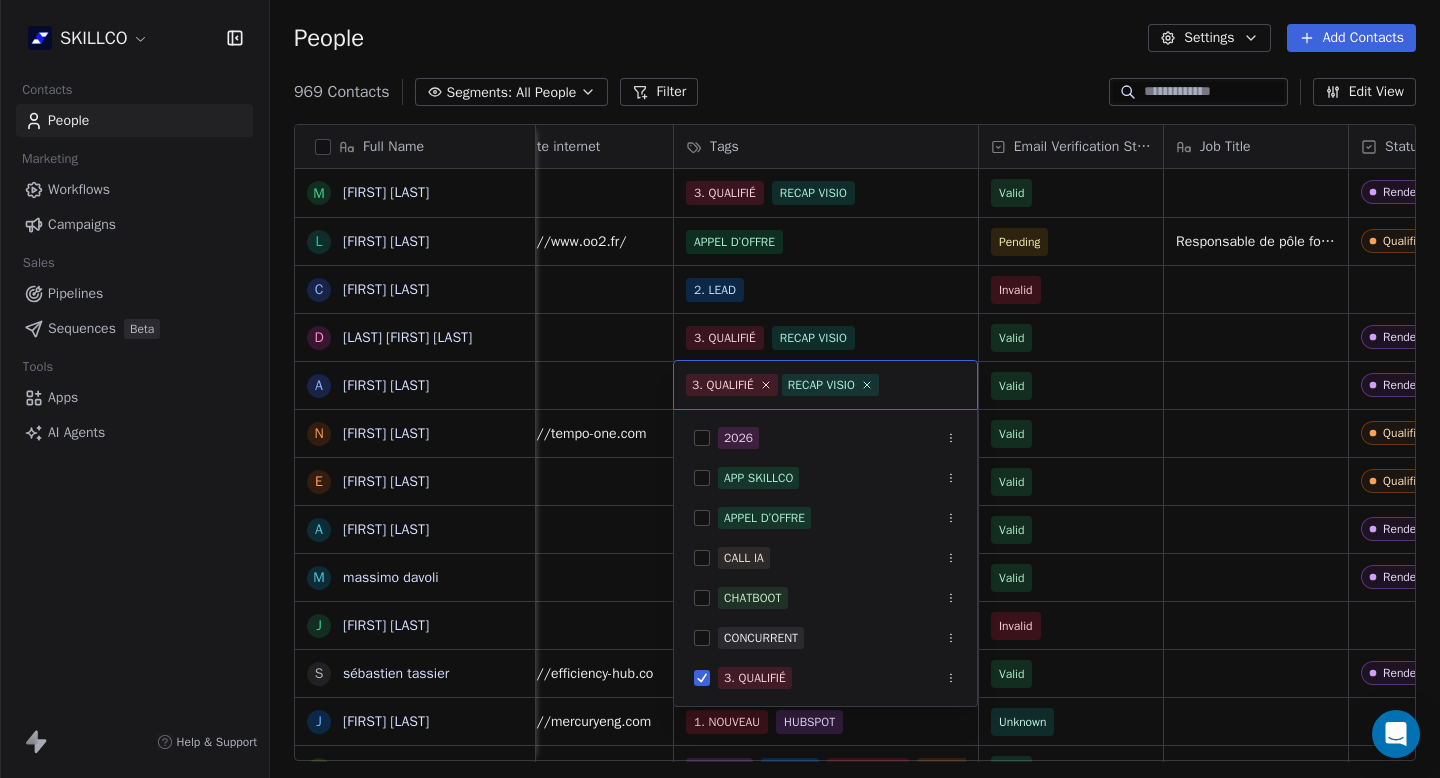 click on "SKILLCO Contacts People Marketing Workflows Campaigns Sales Pipelines Sequences Beta Tools Apps AI Agents Help & Support People Settings Add Contacts 969 Contacts Segments: All People Filter ***** Edit View Tag Add to Sequence Export Full Name M [FIRST] [LAST] L [FIRST] [LAST] C [FIRST] [LAST] D [FIRST] [LAST] A [FIRST] [LAST] N [FIRST] [LAST] E [FIRST] [LAST] A [FIRST] [LAST] m [FIRST] [LAST] J [FIRST] [LAST] s [FIRST] [LAST] J [FIRST] [LAST] N [FIRST] [LAST] 2 [EMAIL] o [EMAIL] D [FIRST] [LAST] C [FIRST] [LAST] J [FIRST] [LAST] n [EMAIL] p [EMAIL] B [FIRST] [LAST] n [EMAIL] c [EMAIL] s [EMAIL] G [FIRST] [LAST] T [FIRST] [LAST] k [EMAIL] f [EMAIL] a [EMAIL] D [FIRST] [LAST] A [FIRST] [LAST] b [EMAIL] n [EMAIL] Produit Email Téléphone Site internet Tags Email Verification Status Job Title" at bounding box center (720, 389) 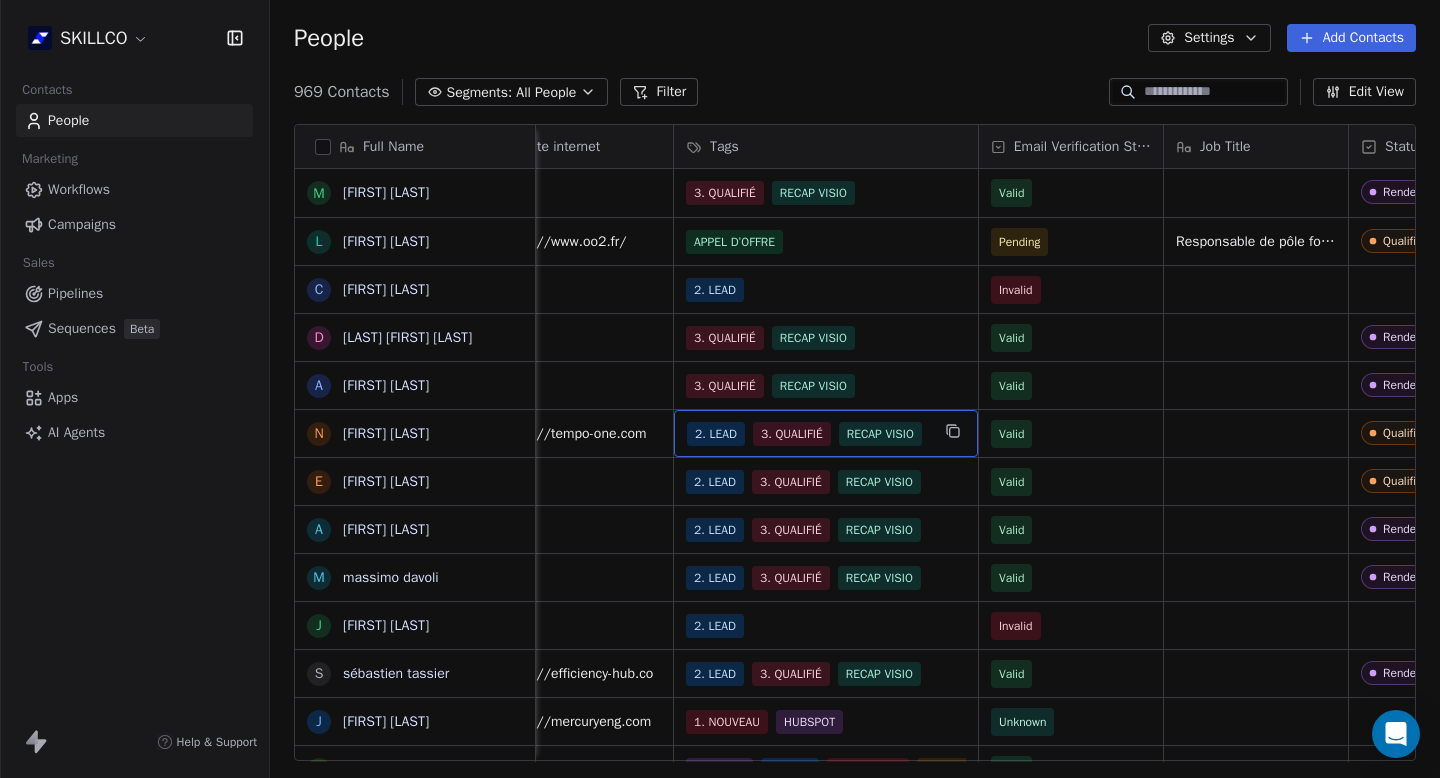 click on "2. LEAD" at bounding box center (716, 434) 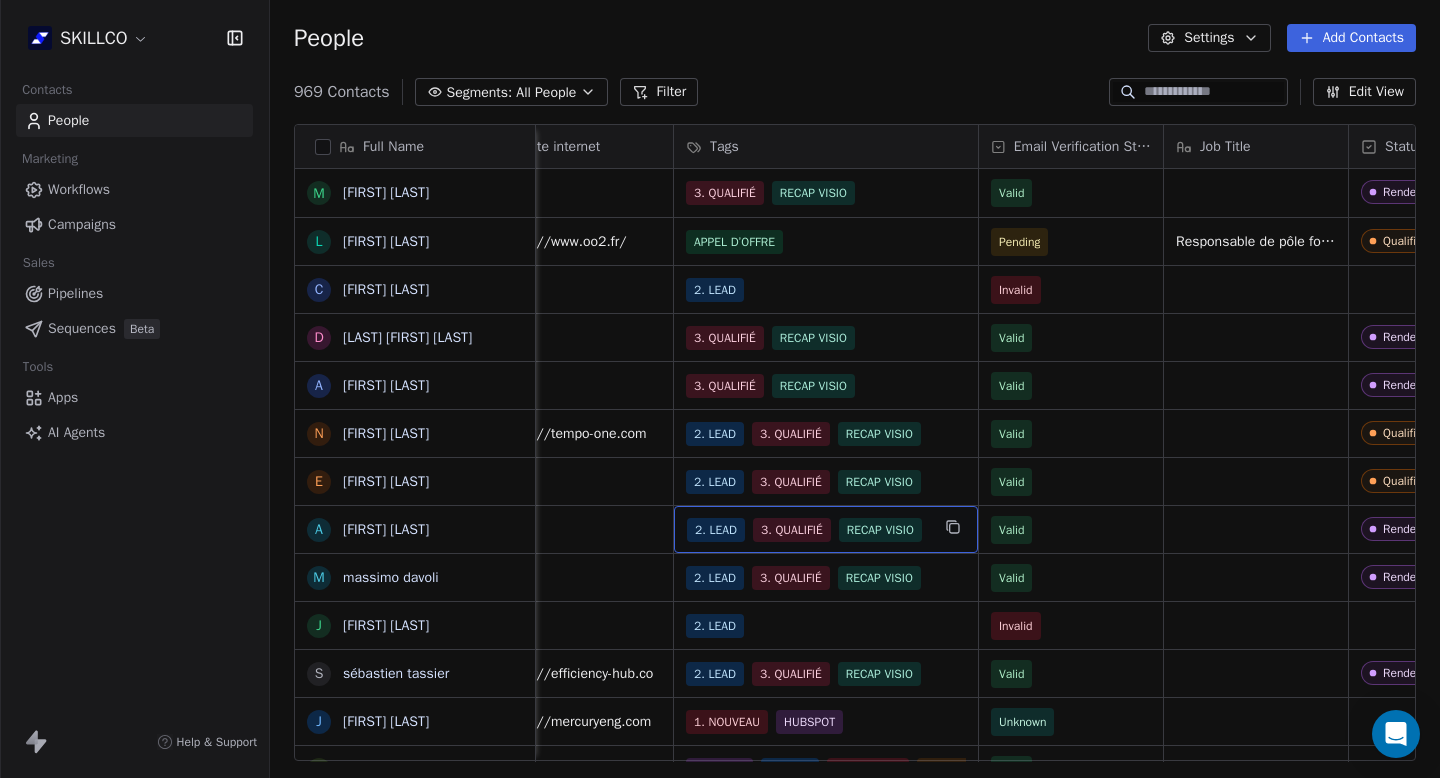 click on "2. LEAD" at bounding box center (716, 530) 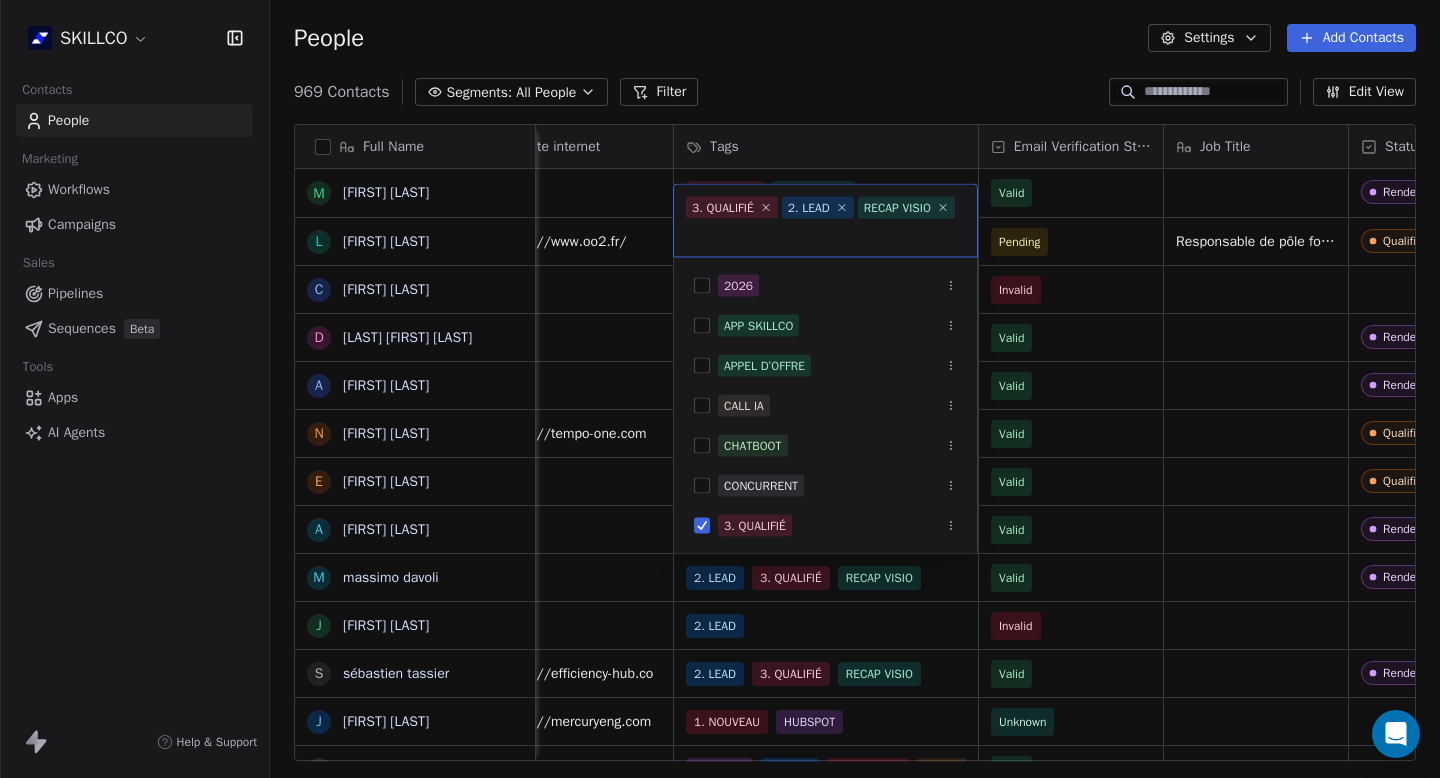 click on "SKILLCO Contacts People Marketing Workflows Campaigns Sales Pipelines Sequences Beta Tools Apps AI Agents Help & Support People Settings Add Contacts 969 Contacts Segments: All People Filter ***** Edit View Tag Add to Sequence Export Full Name M [FIRST] [LAST] L [FIRST] [LAST] C [FIRST] [LAST] D [FIRST] [LAST] A [FIRST] [LAST] N [FIRST] [LAST] E [FIRST] [LAST] A [FIRST] [LAST] m [FIRST] [LAST] J [FIRST] [LAST] s [FIRST] [LAST] J [FIRST] [LAST] N [FIRST] [LAST] 2 [EMAIL] o [EMAIL] D [FIRST] [LAST] C [FIRST] [LAST] J [FIRST] [LAST] n [EMAIL] p [EMAIL] B [FIRST] [LAST] n [EMAIL] c [EMAIL] s [EMAIL] G [FIRST] [LAST] T [FIRST] [LAST] k [EMAIL] f [EMAIL] a [EMAIL] D [FIRST] [LAST] A [FIRST] [LAST] b [EMAIL] n [EMAIL] Produit Email Téléphone Site internet Tags Email Verification Status Job Title" at bounding box center (720, 389) 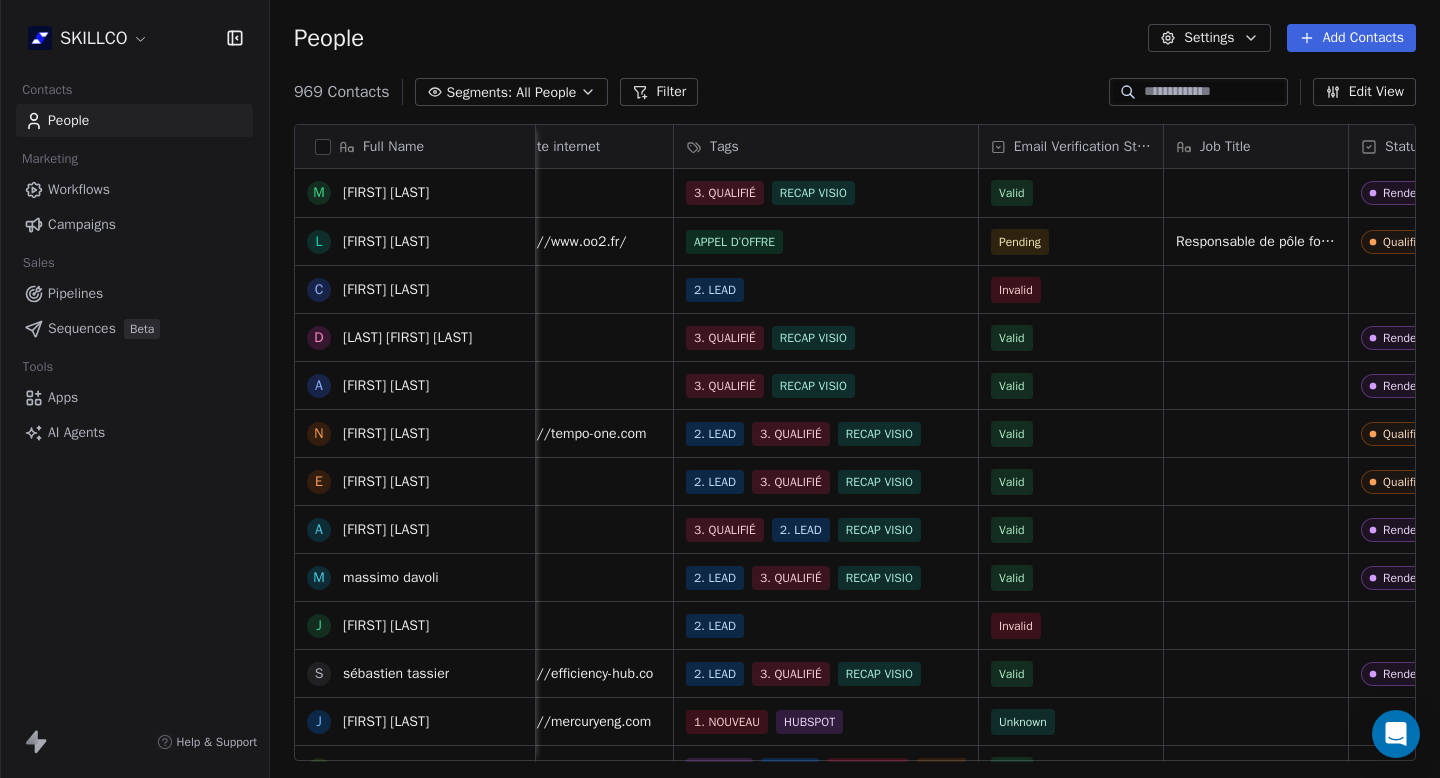 scroll, scrollTop: 762, scrollLeft: 0, axis: vertical 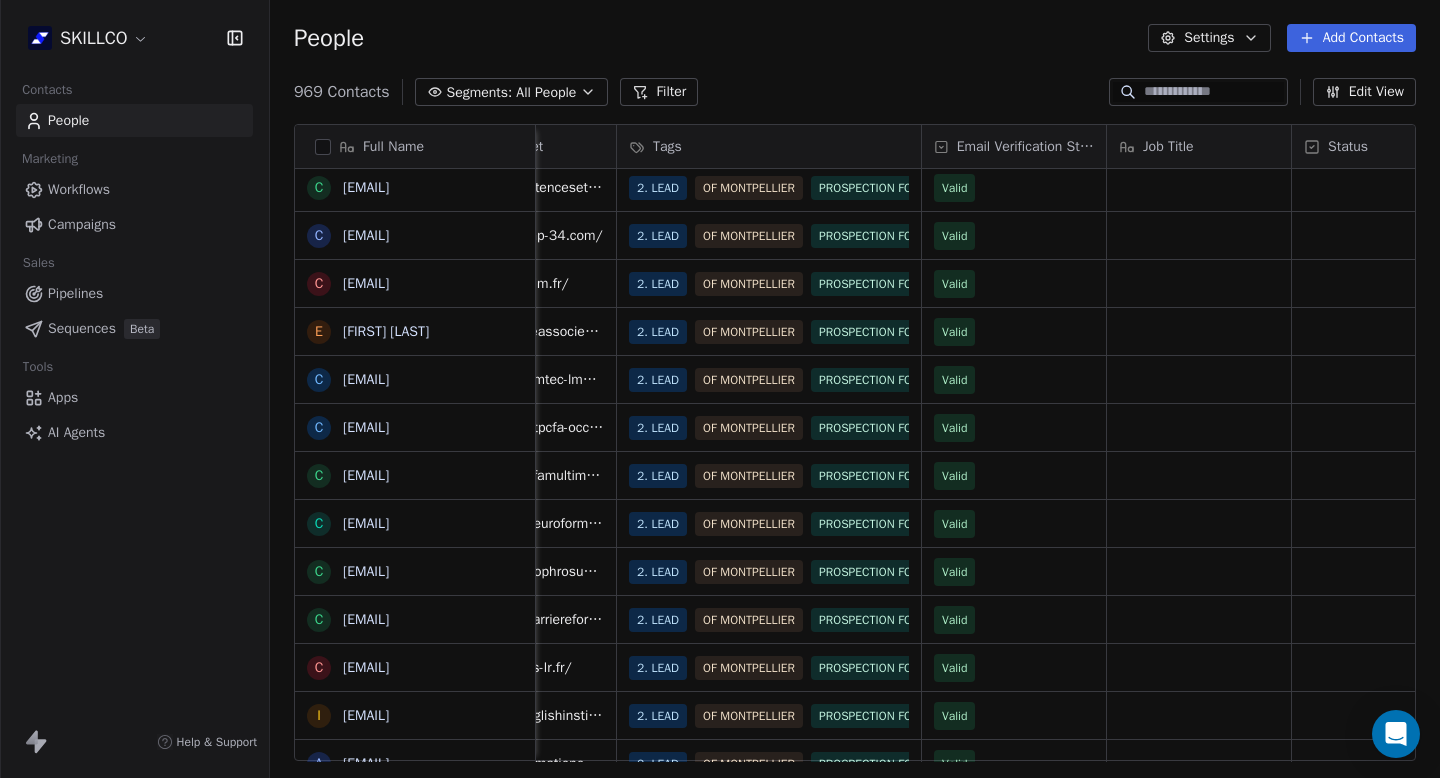 click on "Edit View" at bounding box center (1364, 92) 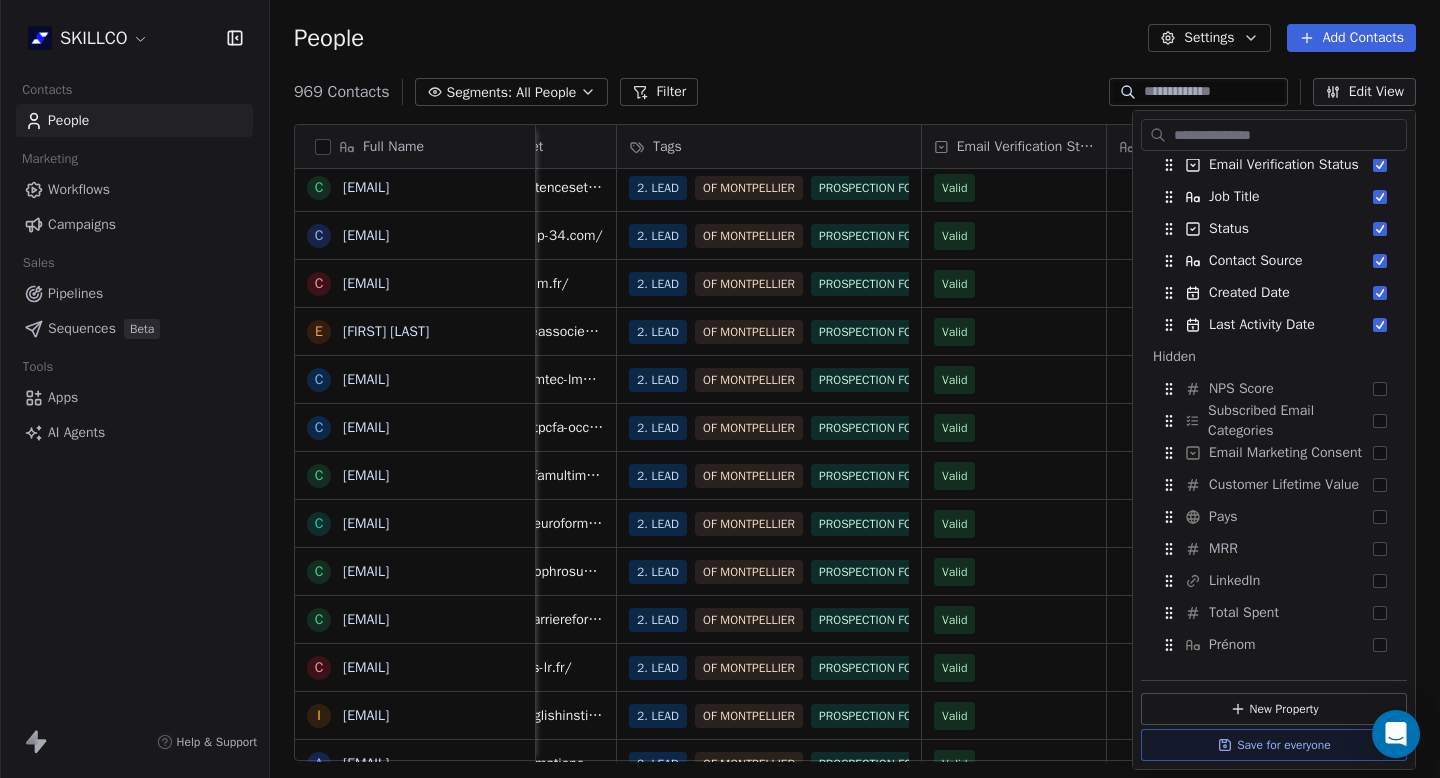 scroll, scrollTop: 0, scrollLeft: 0, axis: both 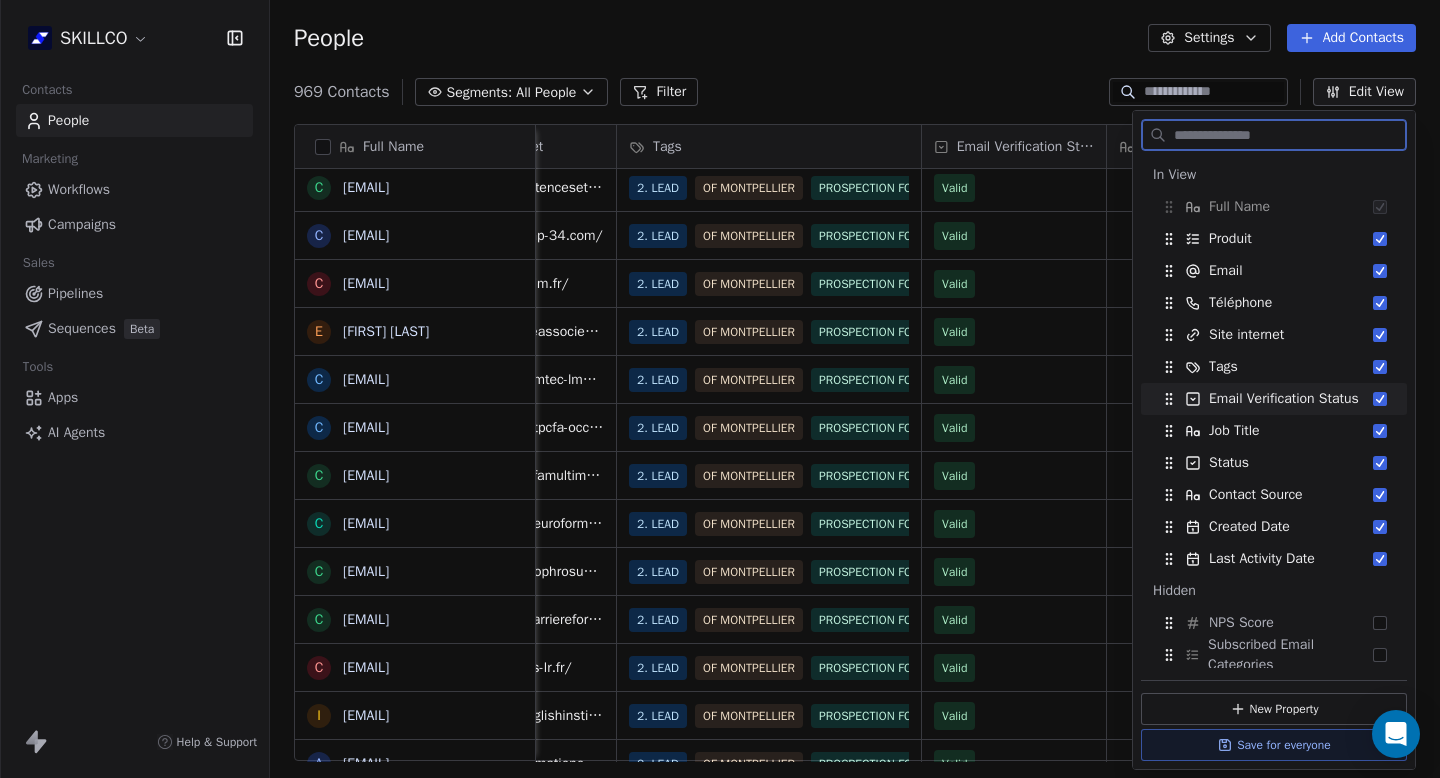 click at bounding box center [1380, 399] 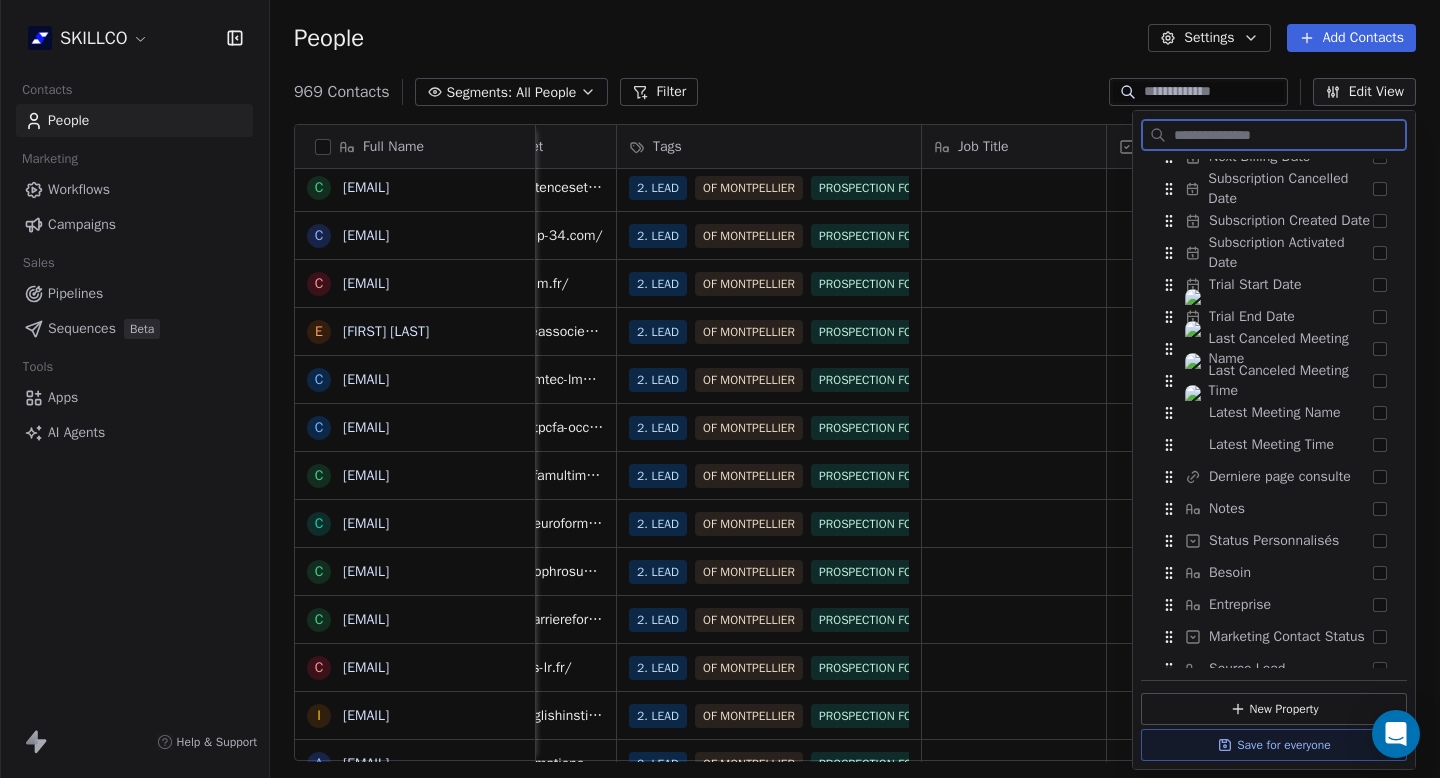 scroll, scrollTop: 1443, scrollLeft: 0, axis: vertical 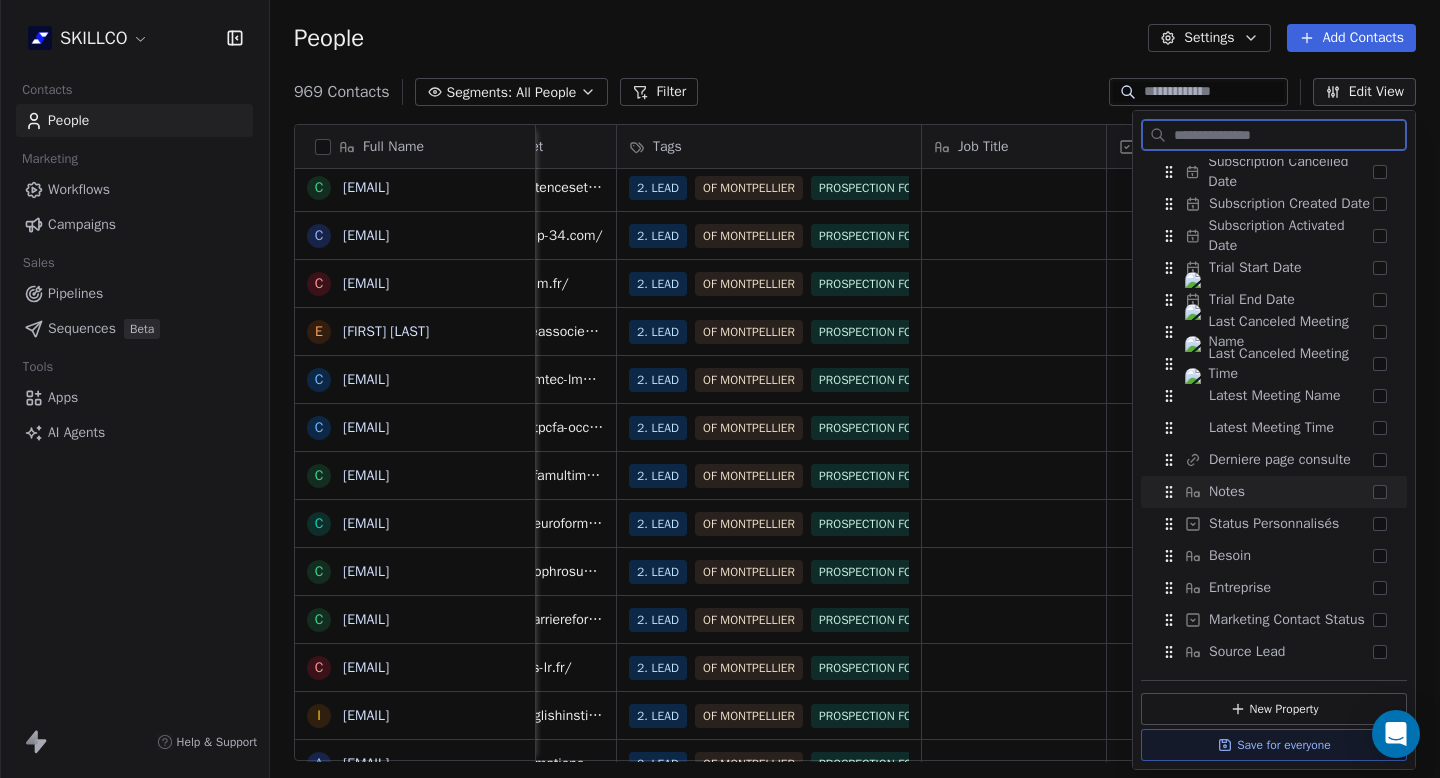 click at bounding box center [1380, 492] 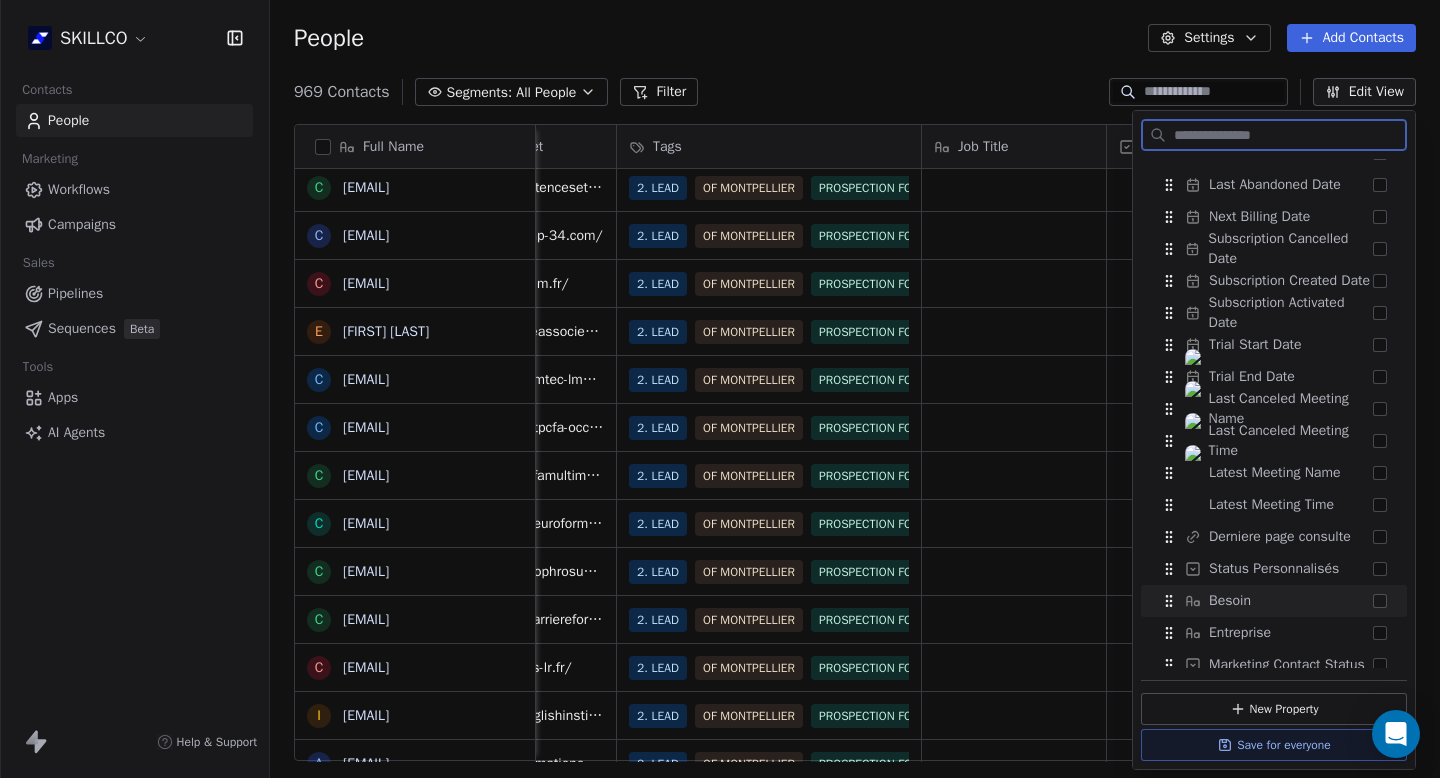 scroll, scrollTop: 1443, scrollLeft: 0, axis: vertical 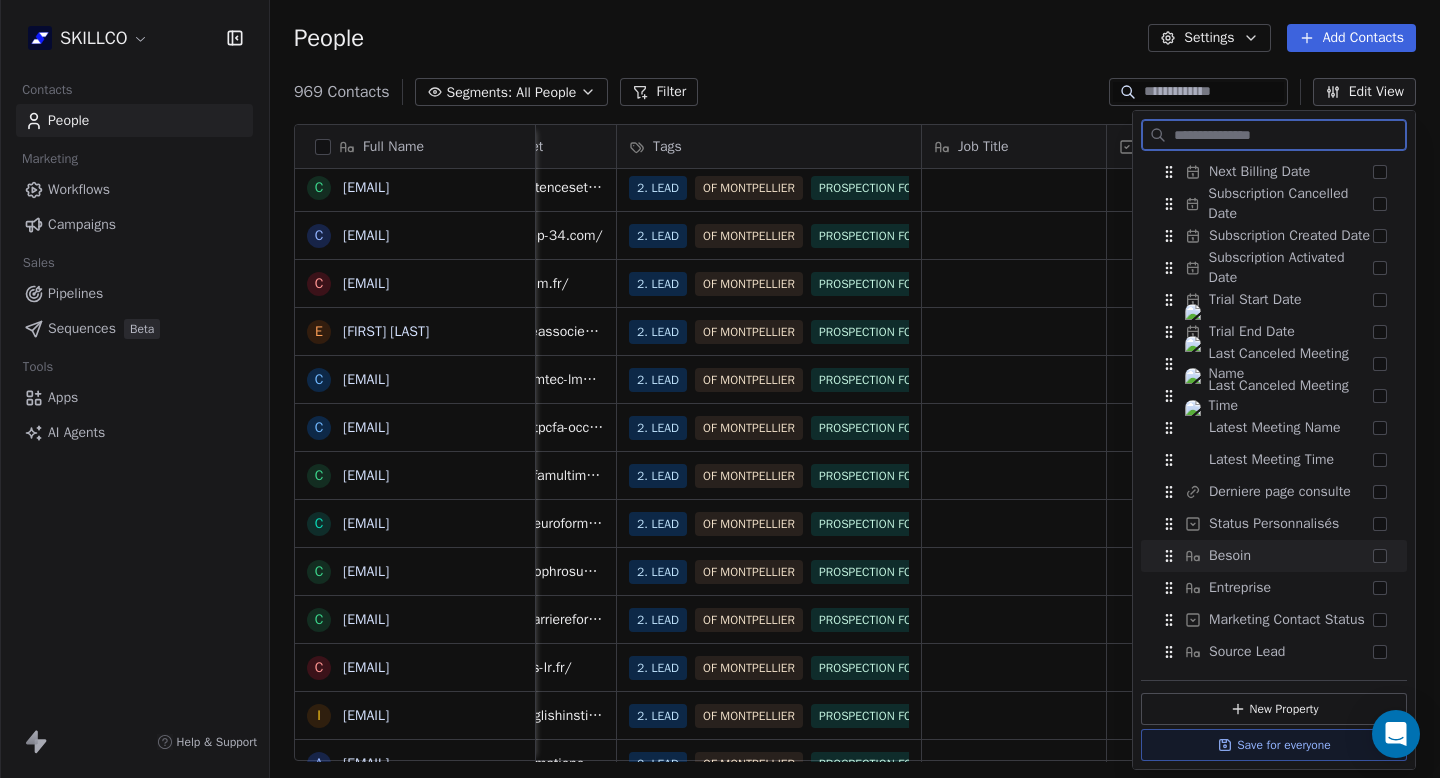 click at bounding box center (1380, 556) 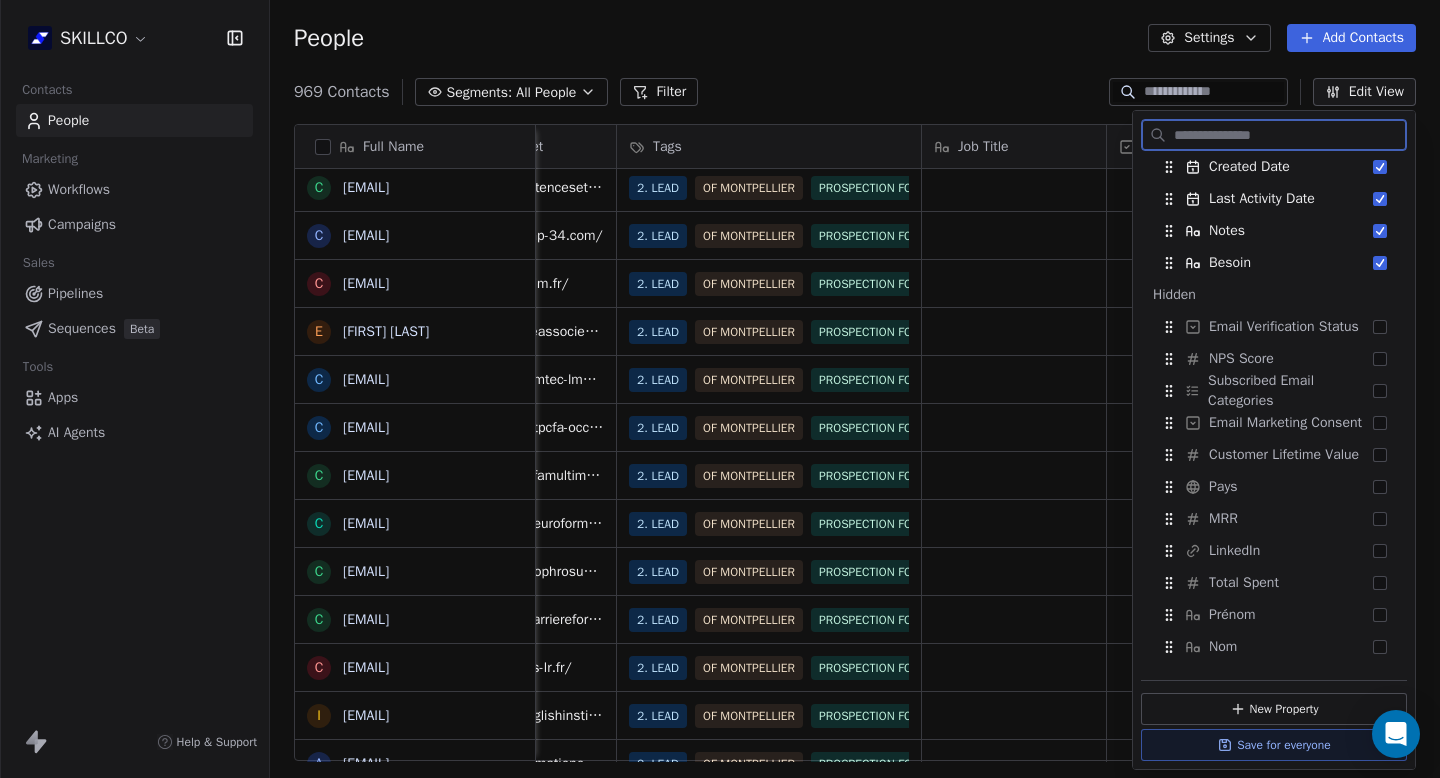 scroll, scrollTop: 350, scrollLeft: 0, axis: vertical 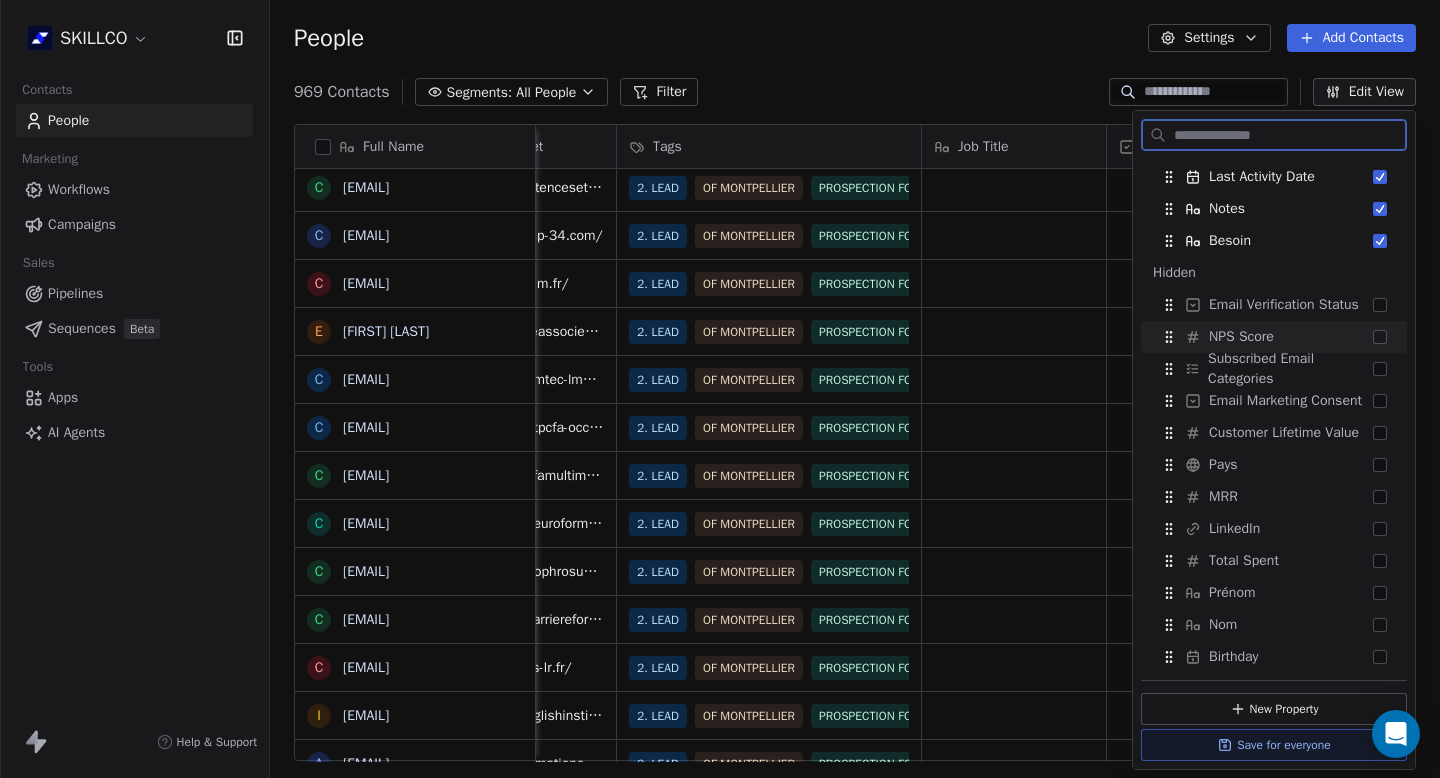 click at bounding box center (1380, 337) 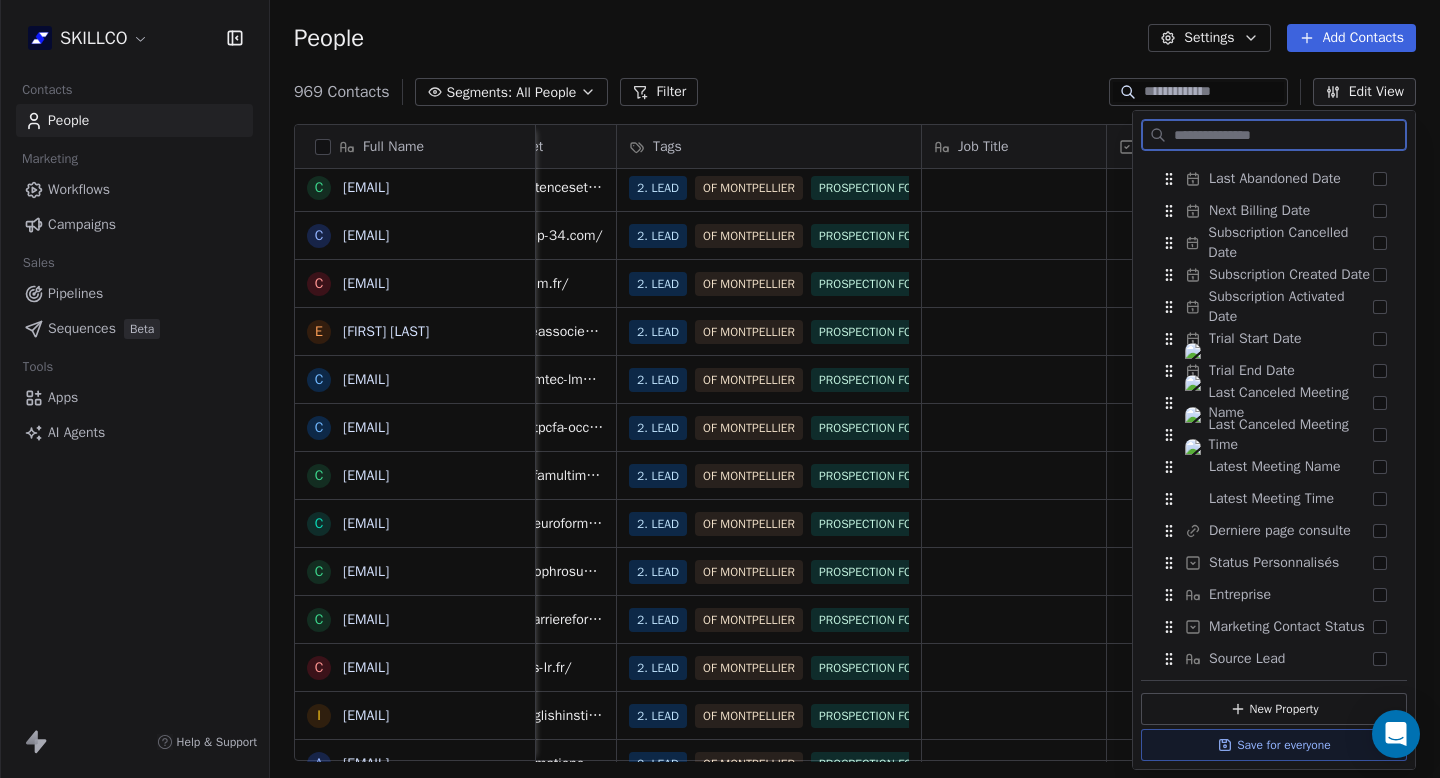 scroll, scrollTop: 1443, scrollLeft: 0, axis: vertical 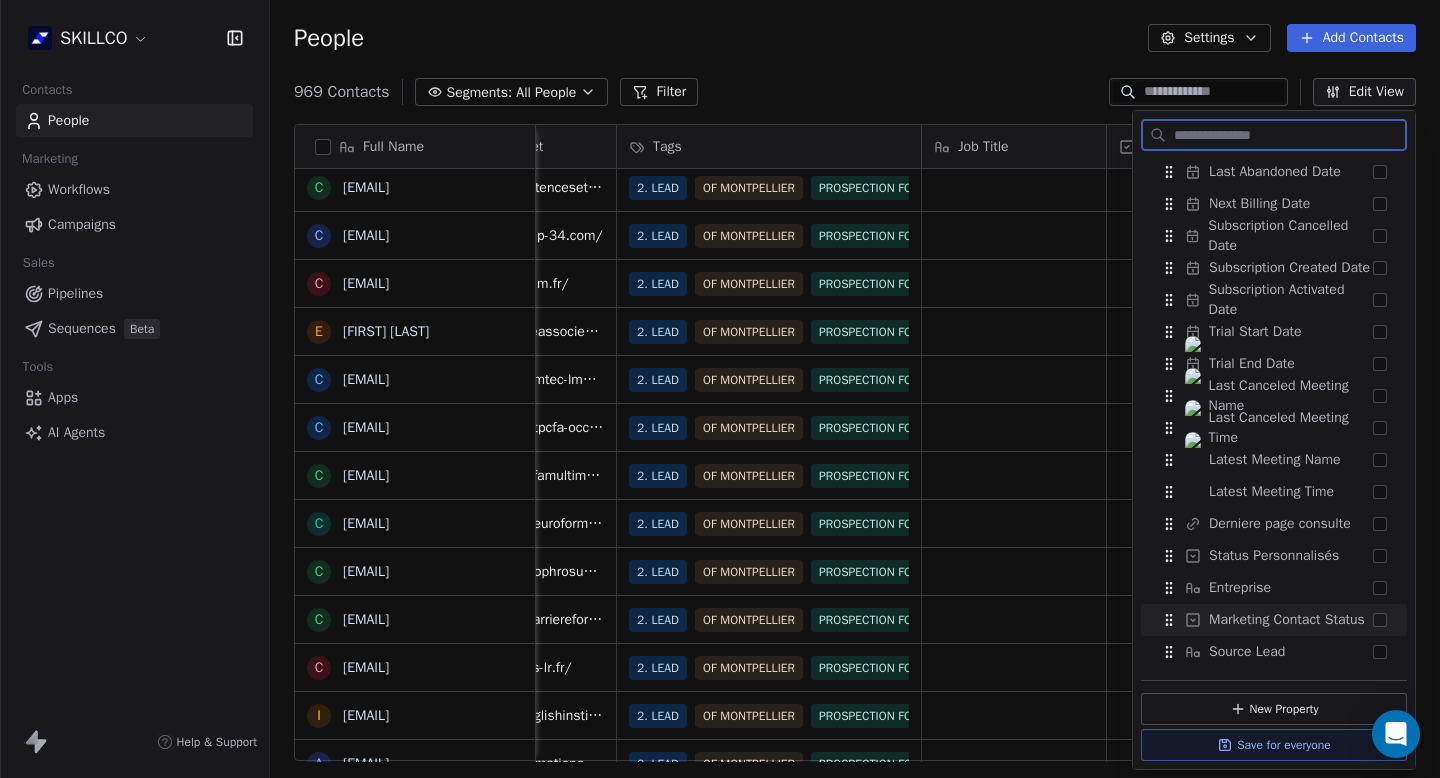 click at bounding box center [1380, 620] 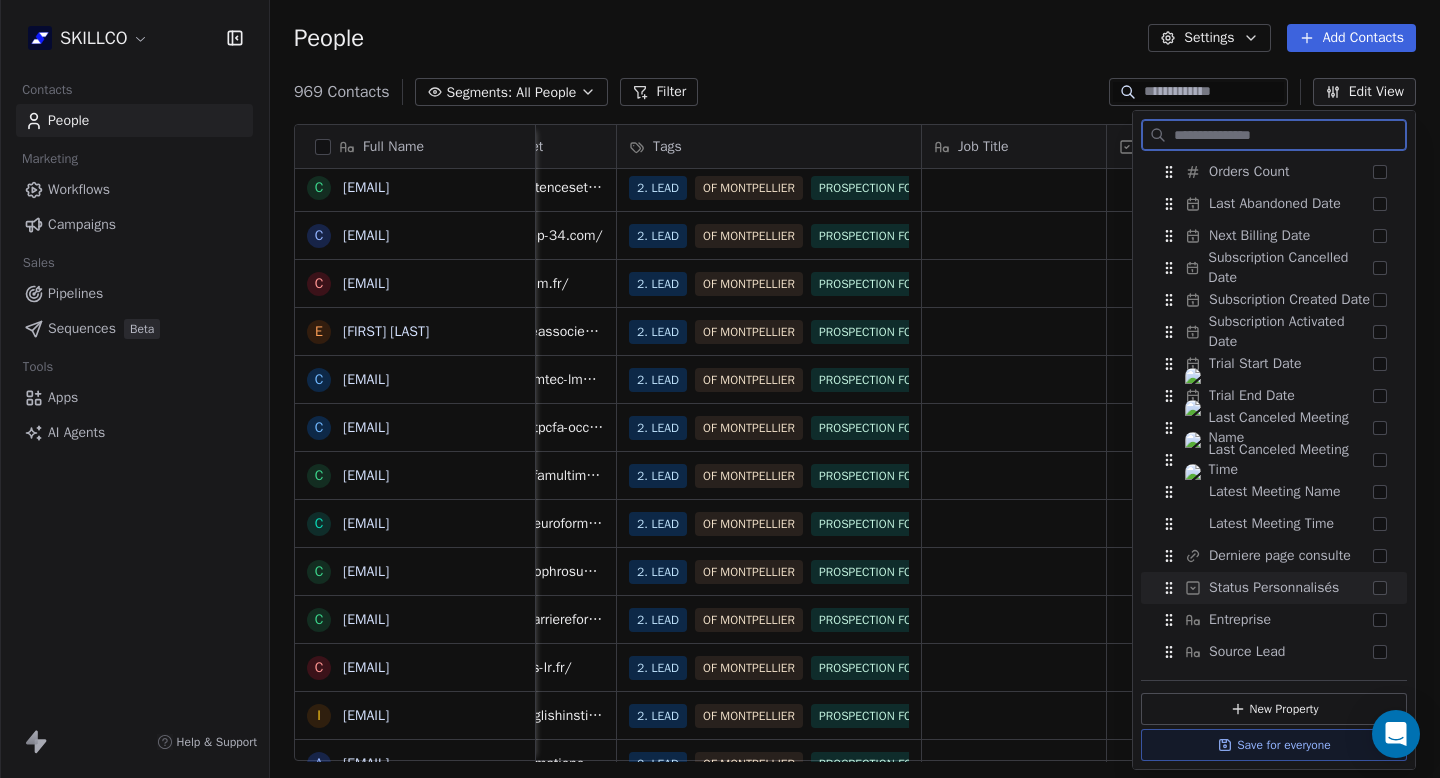 click on "Status Personnalisés" at bounding box center [1274, 588] 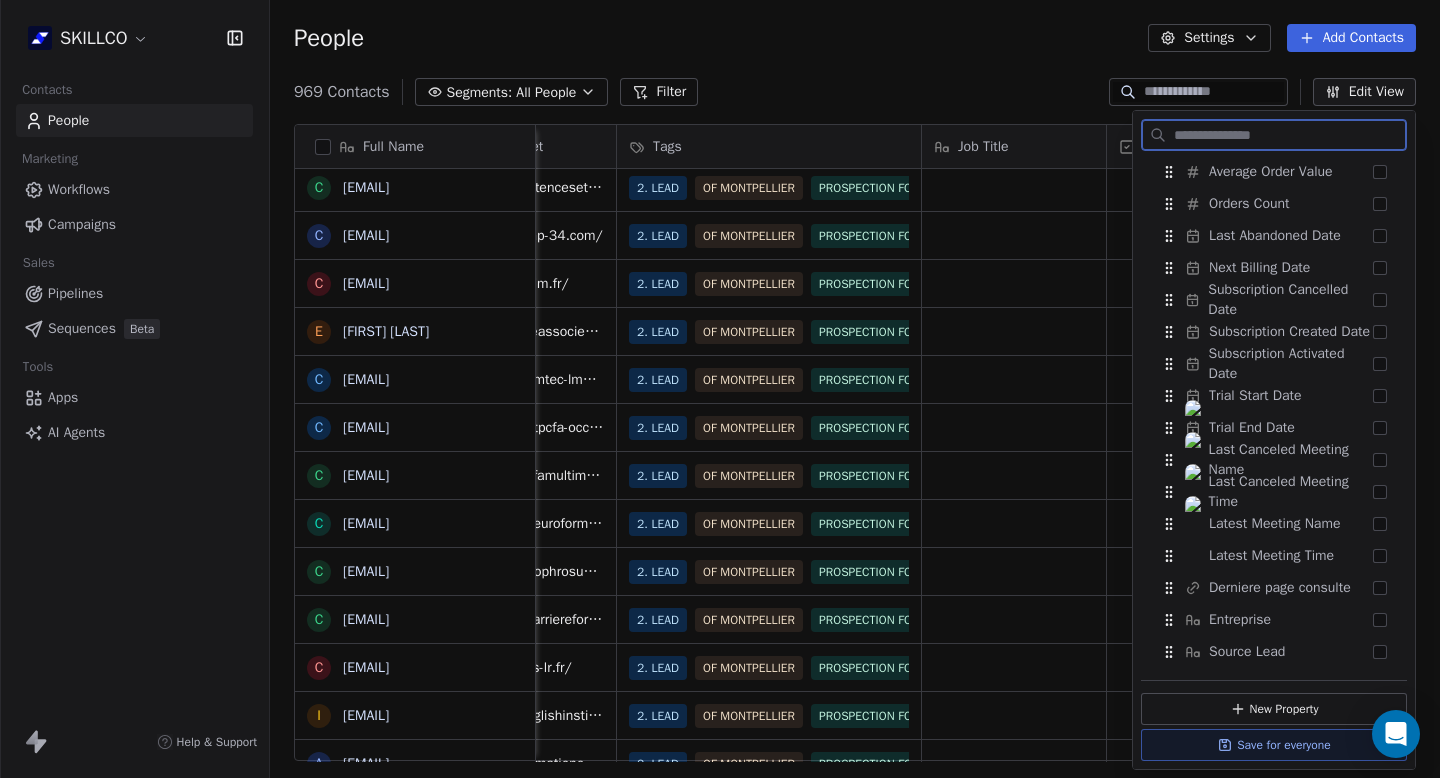 click on "Save for everyone" at bounding box center [1274, 745] 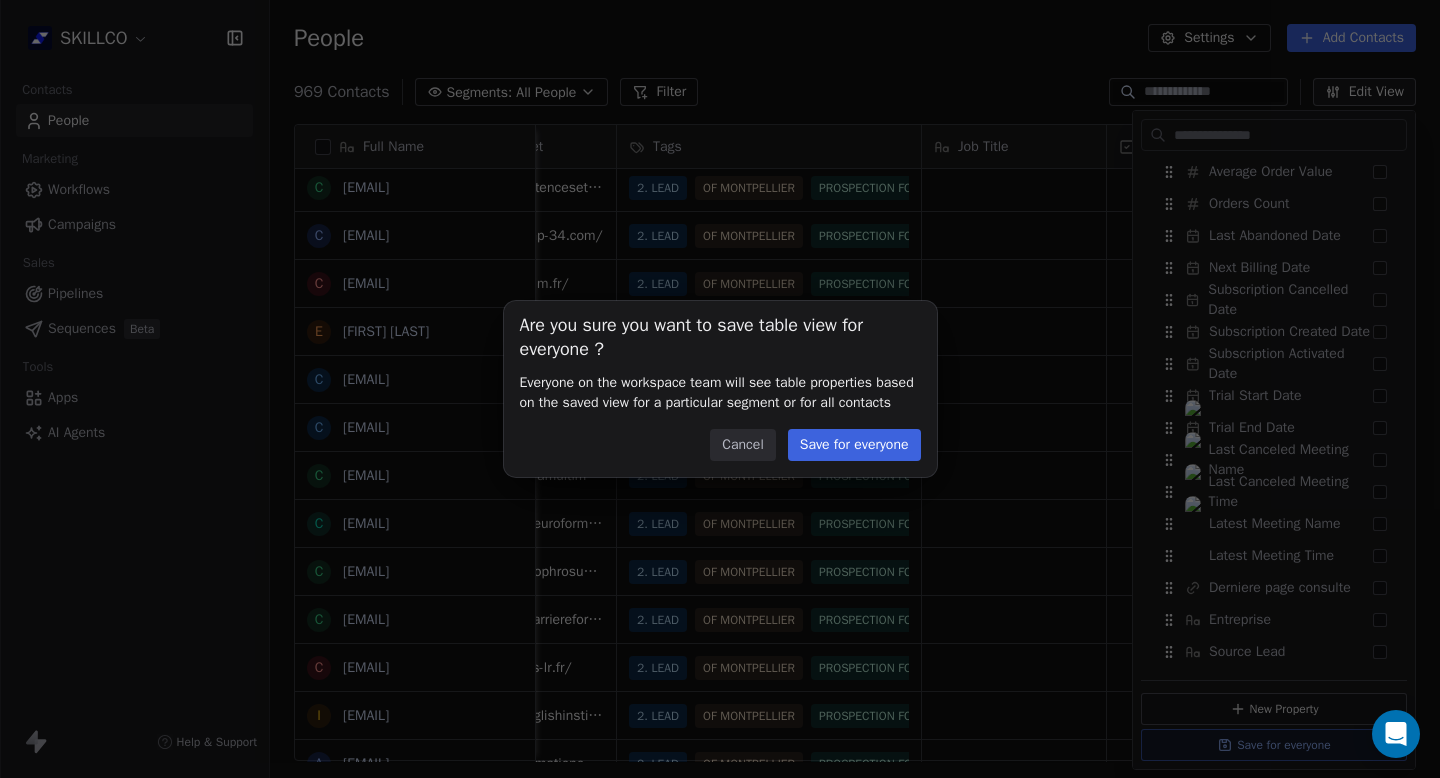 click on "Save for everyone" at bounding box center (854, 445) 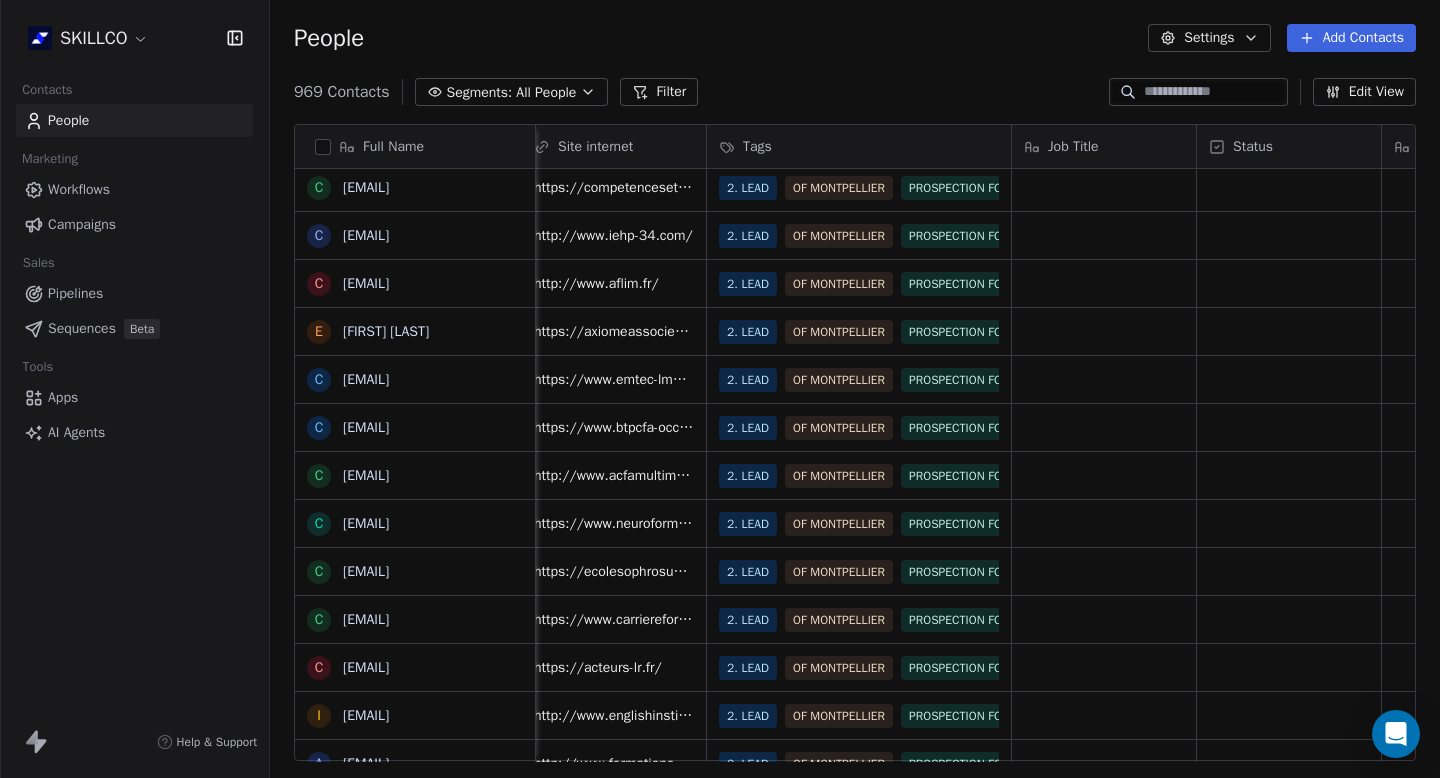 scroll, scrollTop: 0, scrollLeft: 767, axis: horizontal 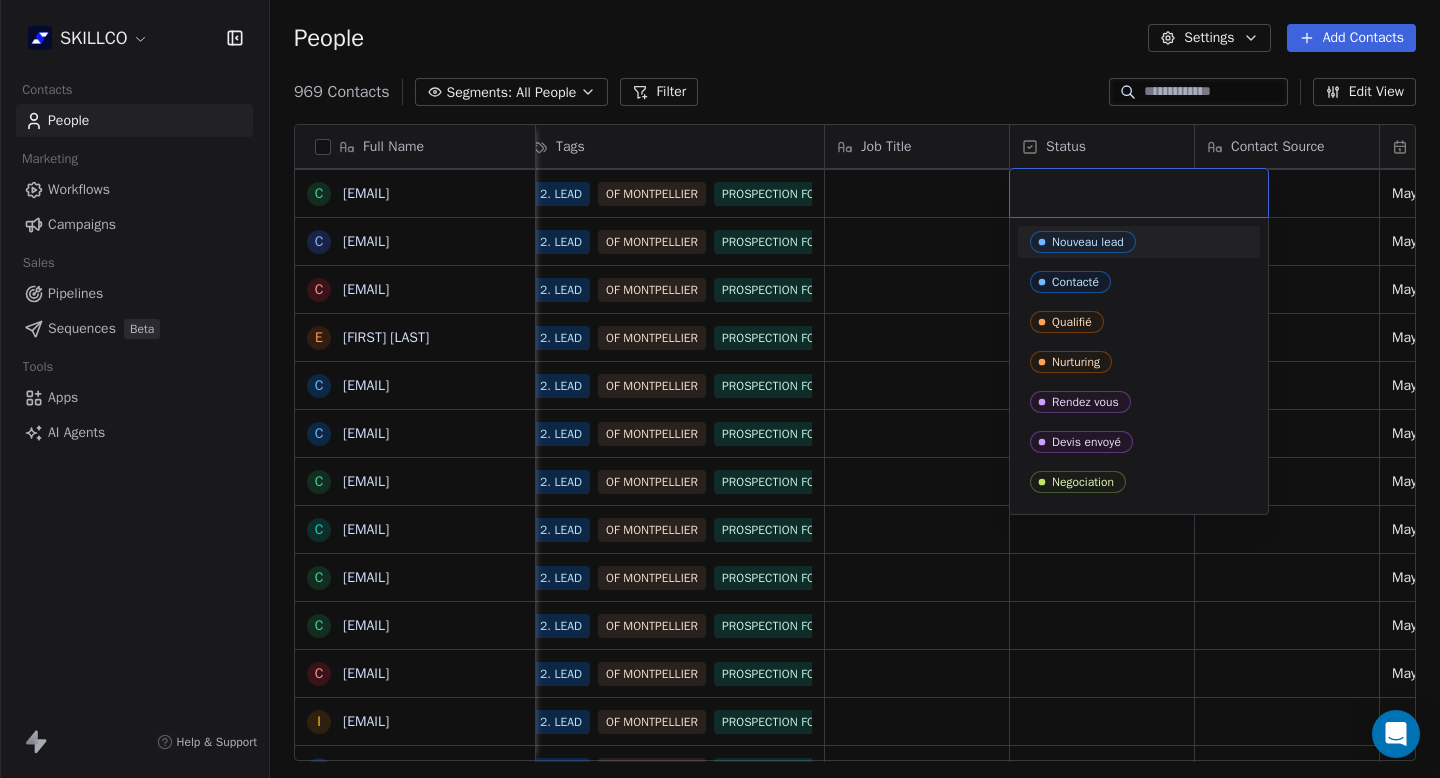 click at bounding box center (1139, 193) 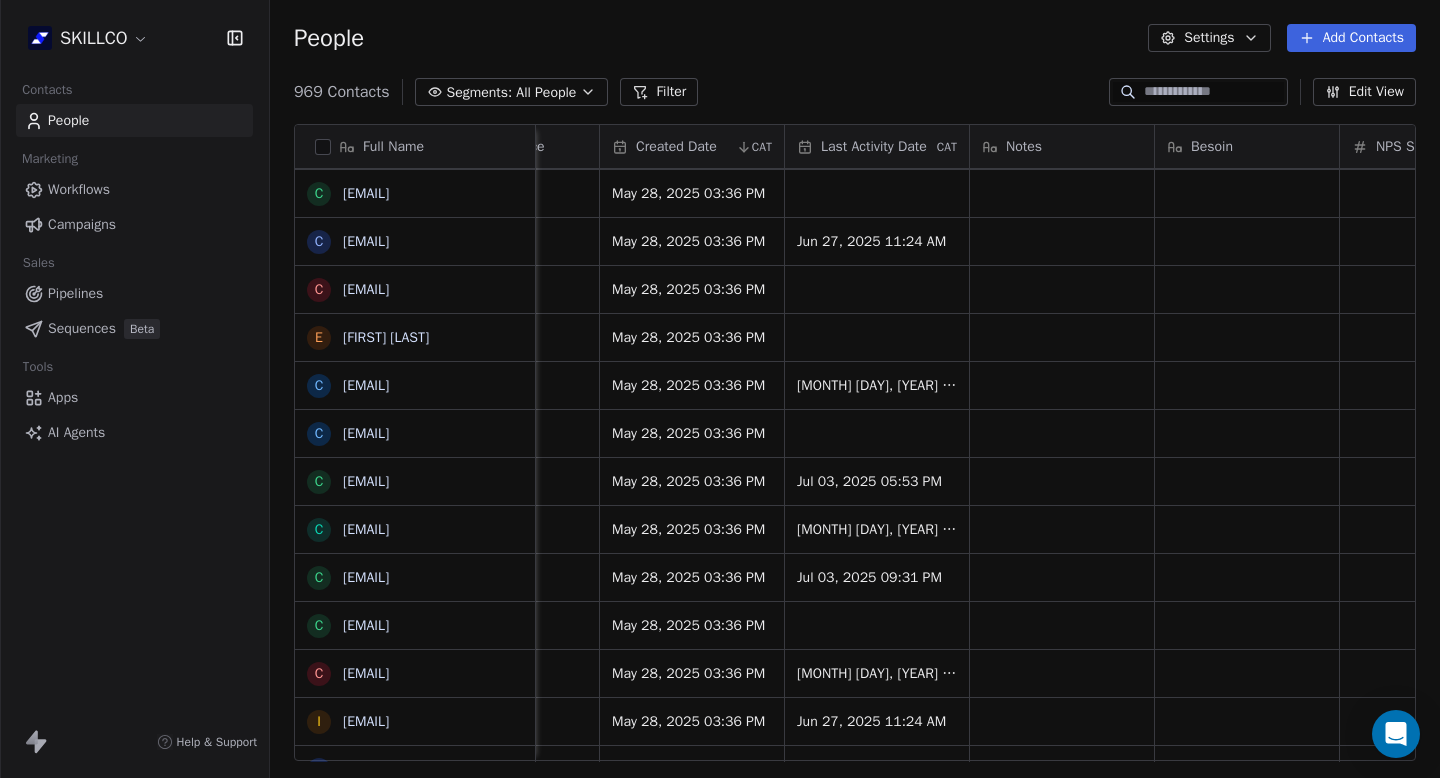 scroll, scrollTop: 0, scrollLeft: 1834, axis: horizontal 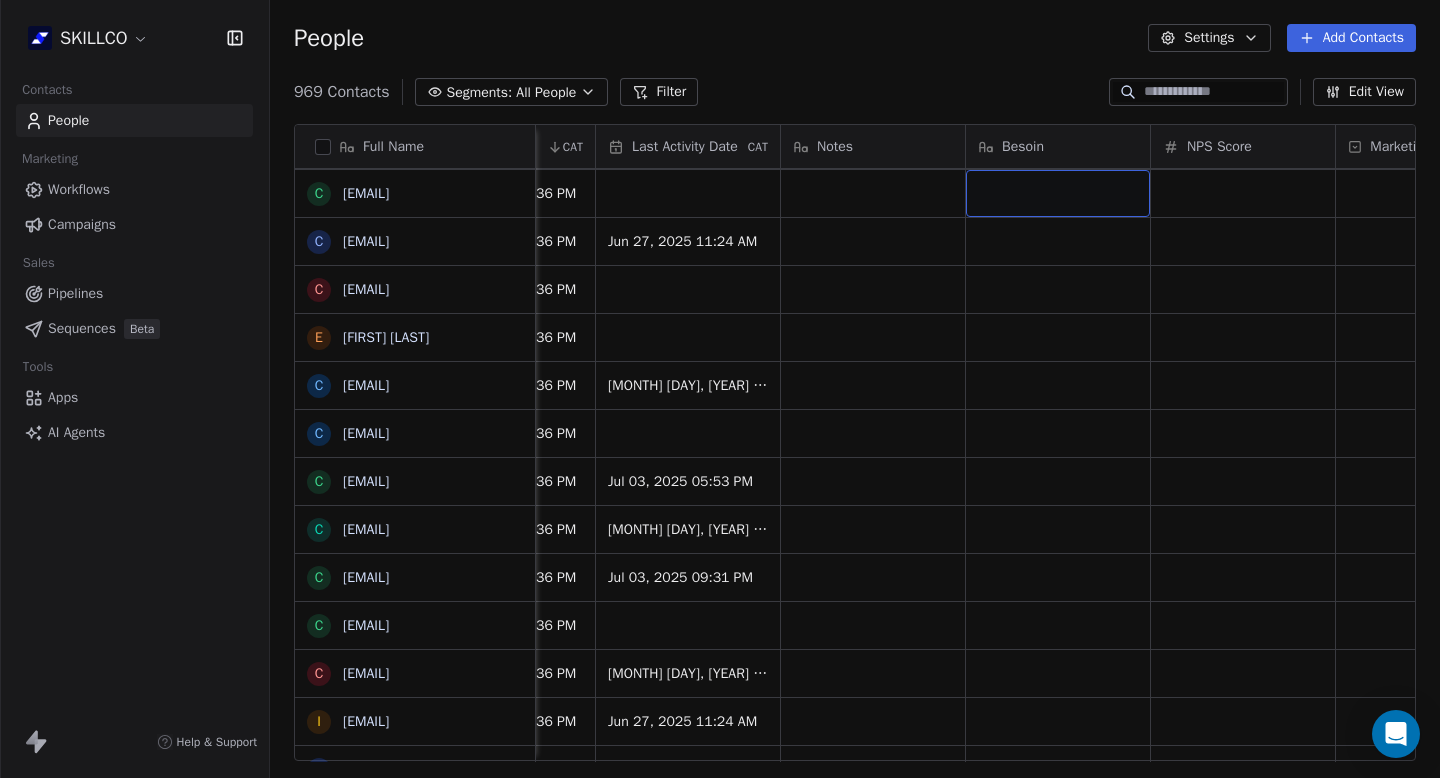 click at bounding box center (1058, 193) 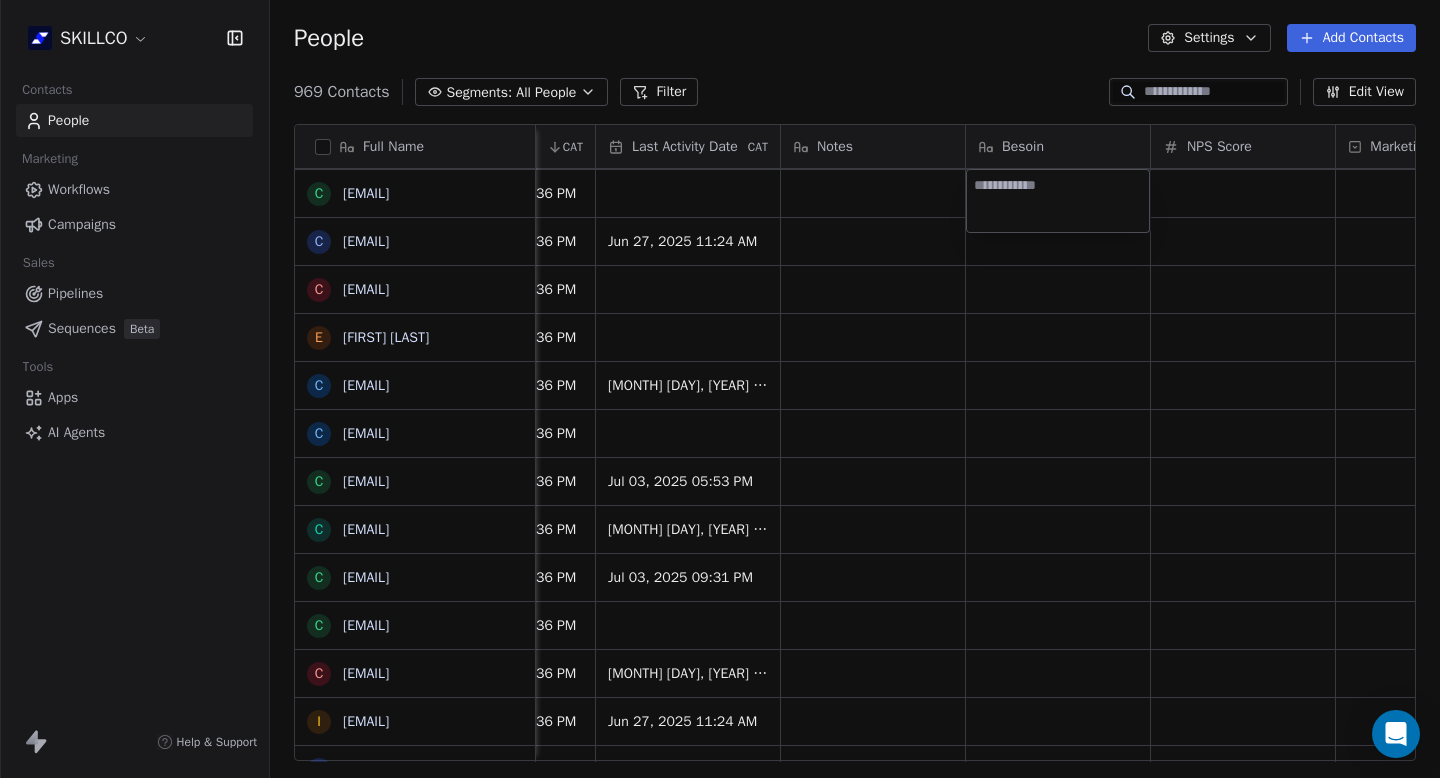 click at bounding box center [1058, 201] 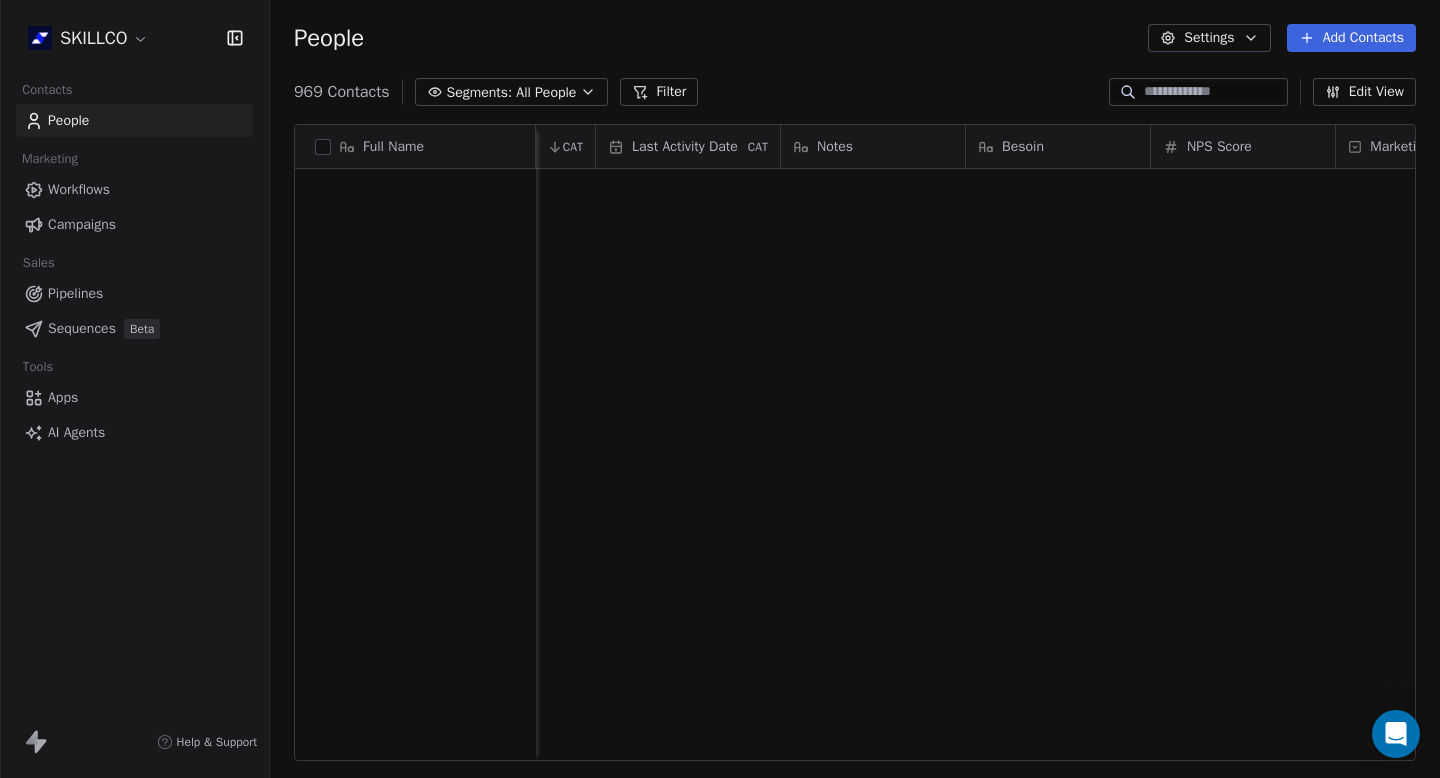 scroll, scrollTop: 8783, scrollLeft: 0, axis: vertical 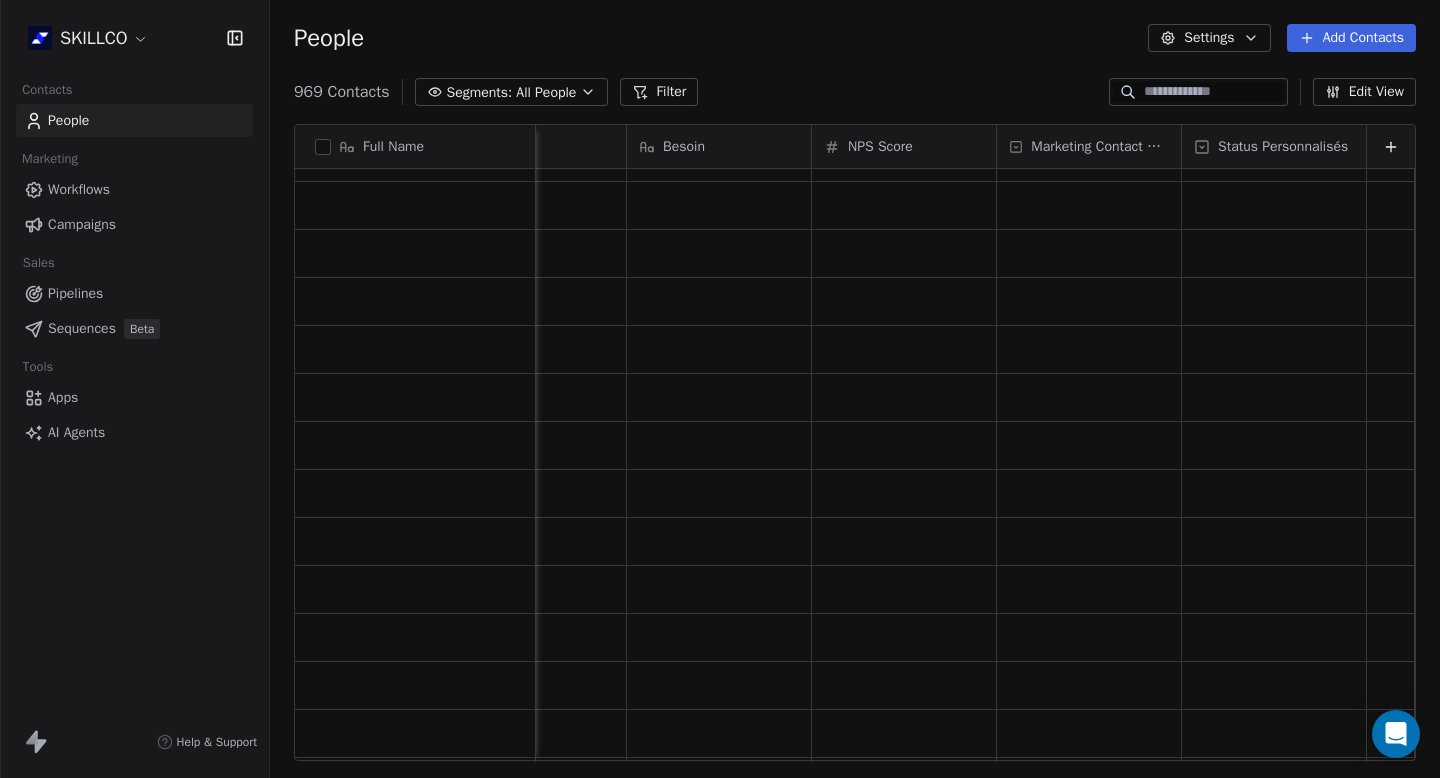 click at bounding box center [1274, 205] 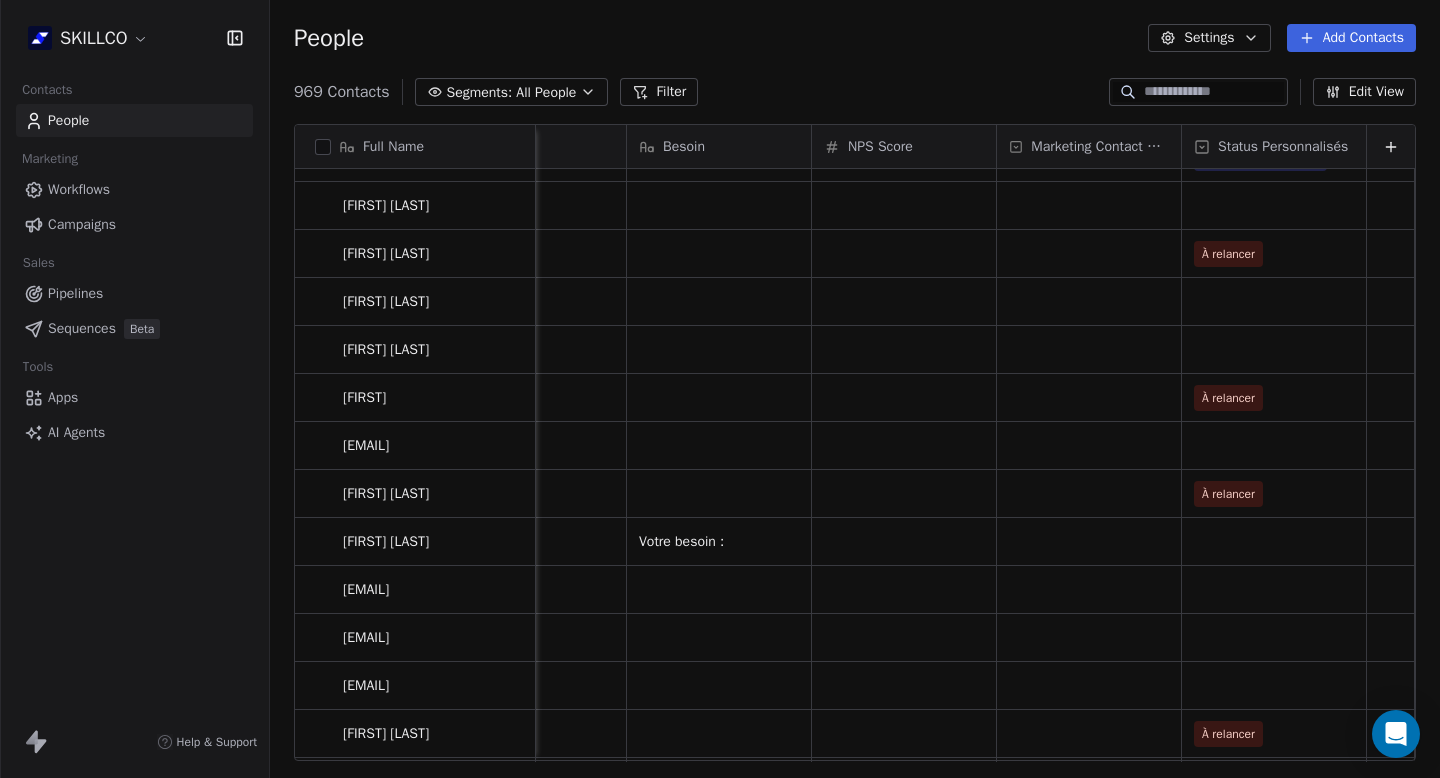 scroll, scrollTop: 9889, scrollLeft: 0, axis: vertical 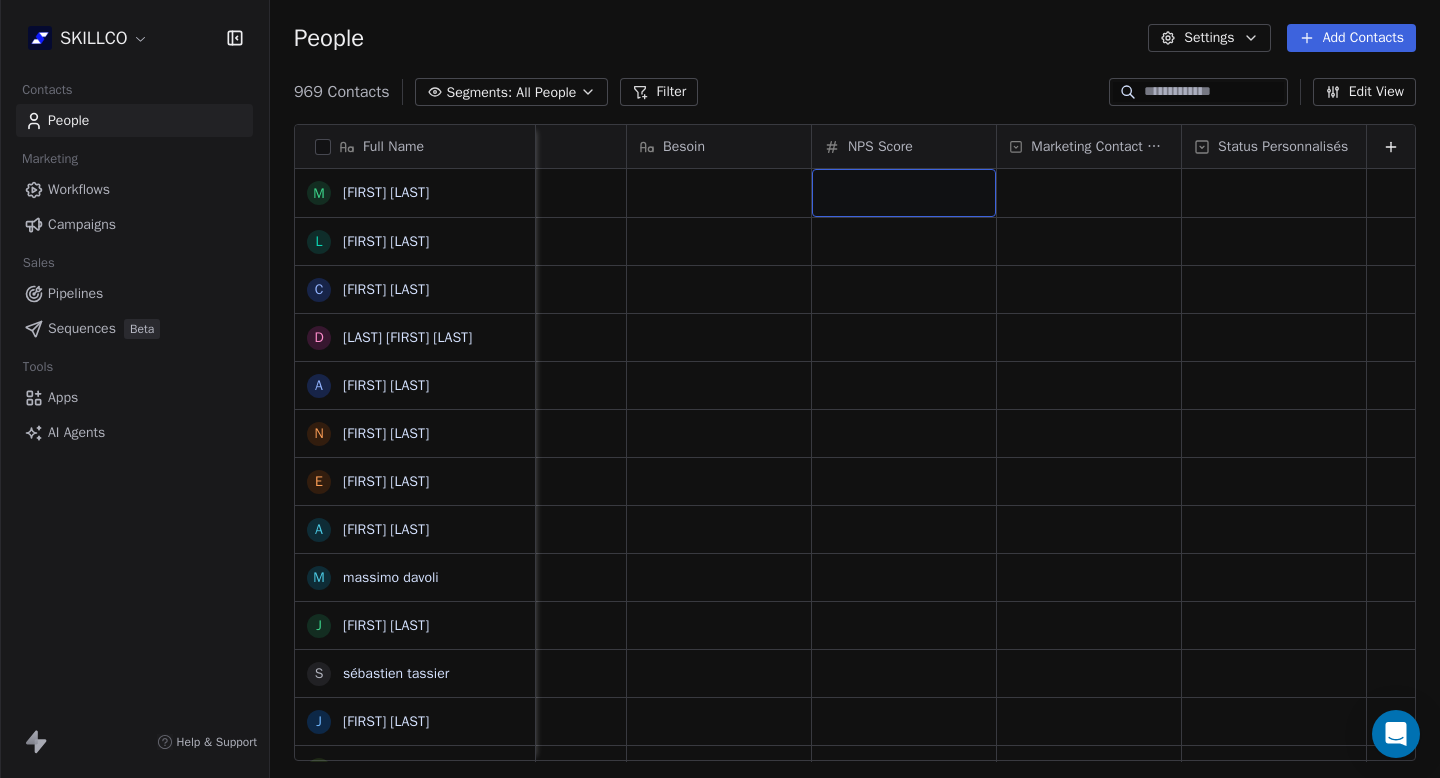 click at bounding box center [904, 193] 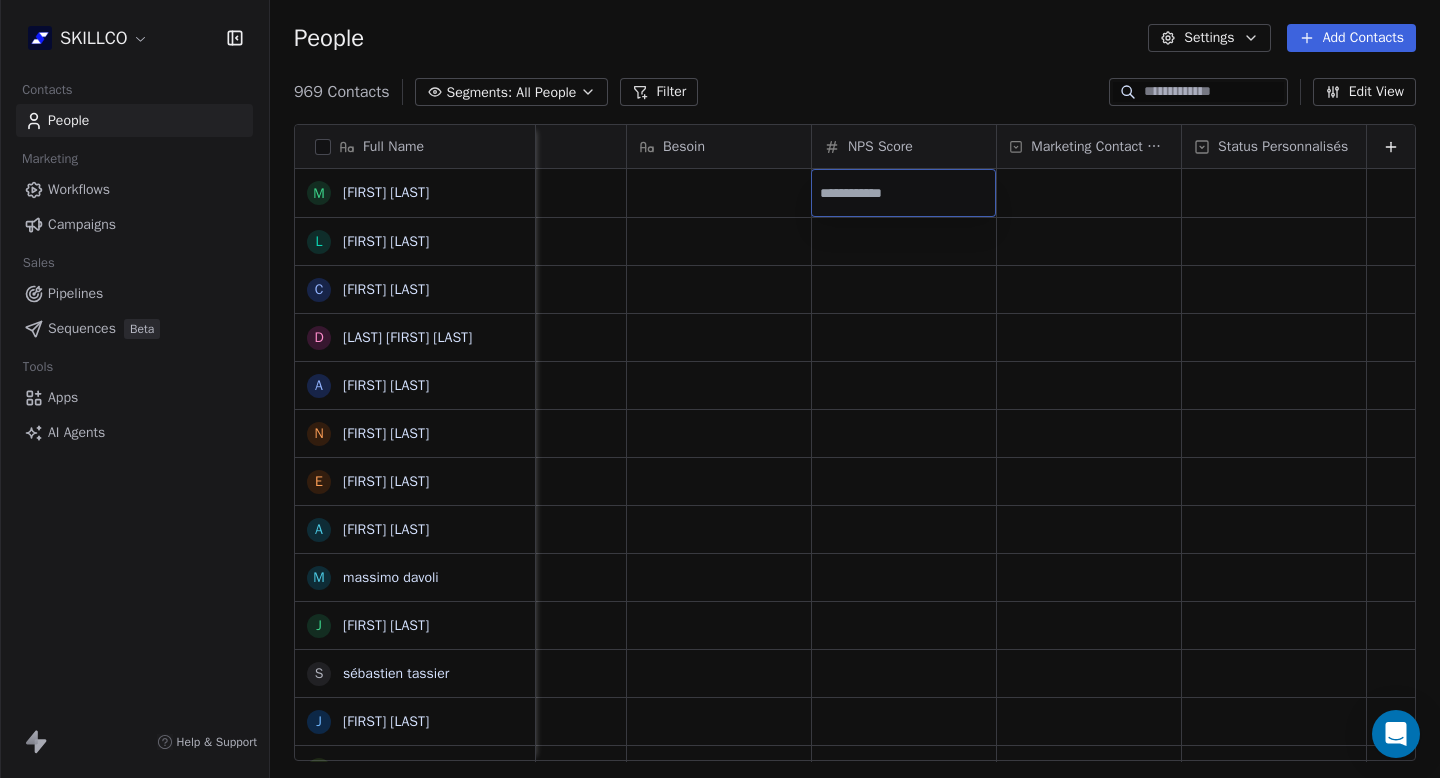 click on "SKILLCO Contacts People Marketing Workflows Campaigns Sales Pipelines Sequences Beta Tools Apps AI Agents Help & Support People Settings Add Contacts 969 Contacts Segments: All People Filter ***** Edit View Tag Add to Sequence Export Full Name M [FIRST] [LAST] L [FIRST] [LAST] C [FIRST] [LAST] D [FIRST] [LAST] A [FIRST] [LAST] N [FIRST] [LAST] E [FIRST] [LAST] A [FIRST] [LAST] m [FIRST] [LAST] J [FIRST] [LAST] s [FIRST] [LAST] J [FIRST] [LAST] N [FIRST] [LAST] 2 [EMAIL] o [EMAIL] D [FIRST] [LAST] C [FIRST] [LAST] J [FIRST] [LAST] n [EMAIL] p [EMAIL] B [FIRST] [LAST] n [EMAIL] c [EMAIL] s [EMAIL] G [FIRST] [LAST] T [FIRST] [LAST] k [EMAIL] f [EMAIL] a [EMAIL] D [FIRST] [LAST] A [FIRST] [LAST] b [EMAIL] n [EMAIL] Contact Source Created Date CAT Last Activity Date CAT Notes Besoin NPS Score" at bounding box center (720, 389) 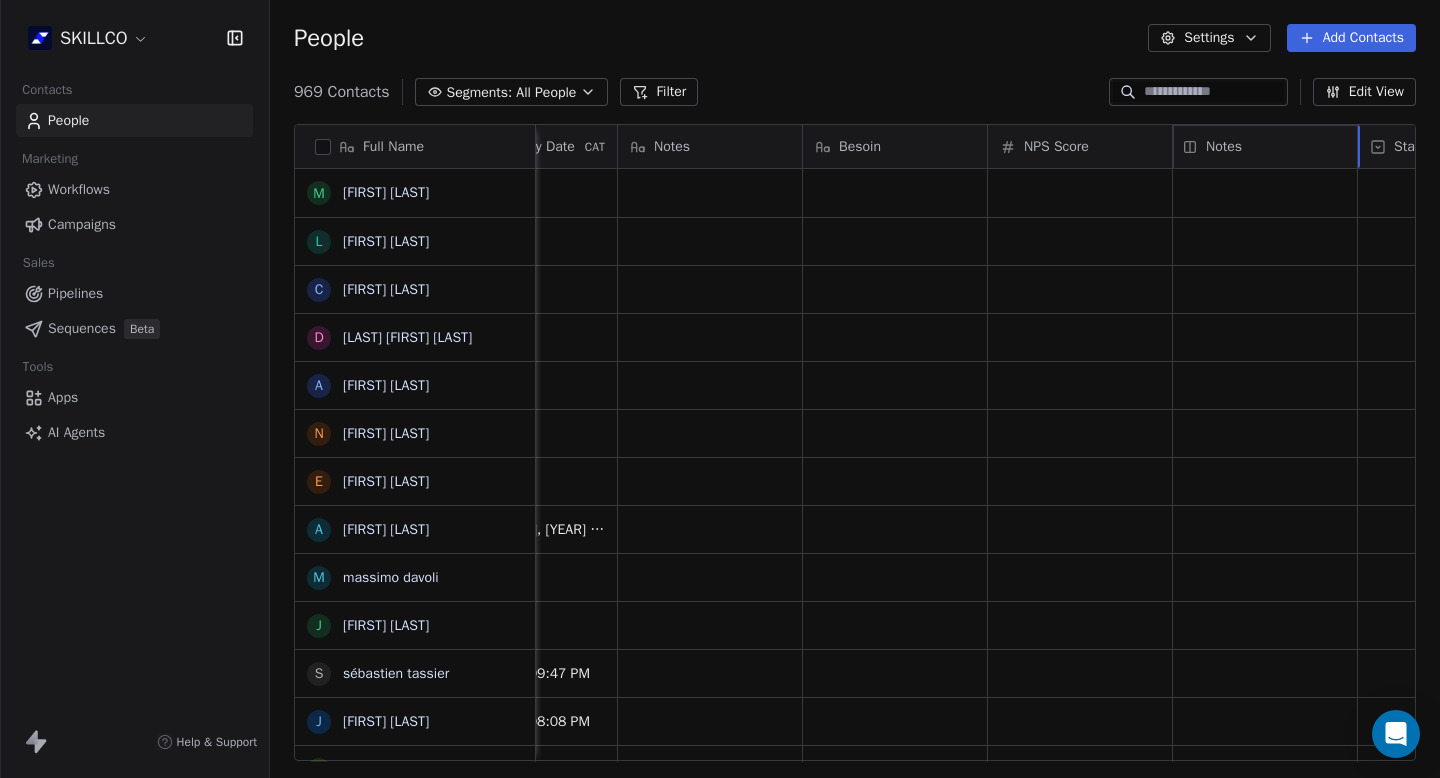 drag, startPoint x: 1028, startPoint y: 147, endPoint x: 1134, endPoint y: 176, distance: 109.89541 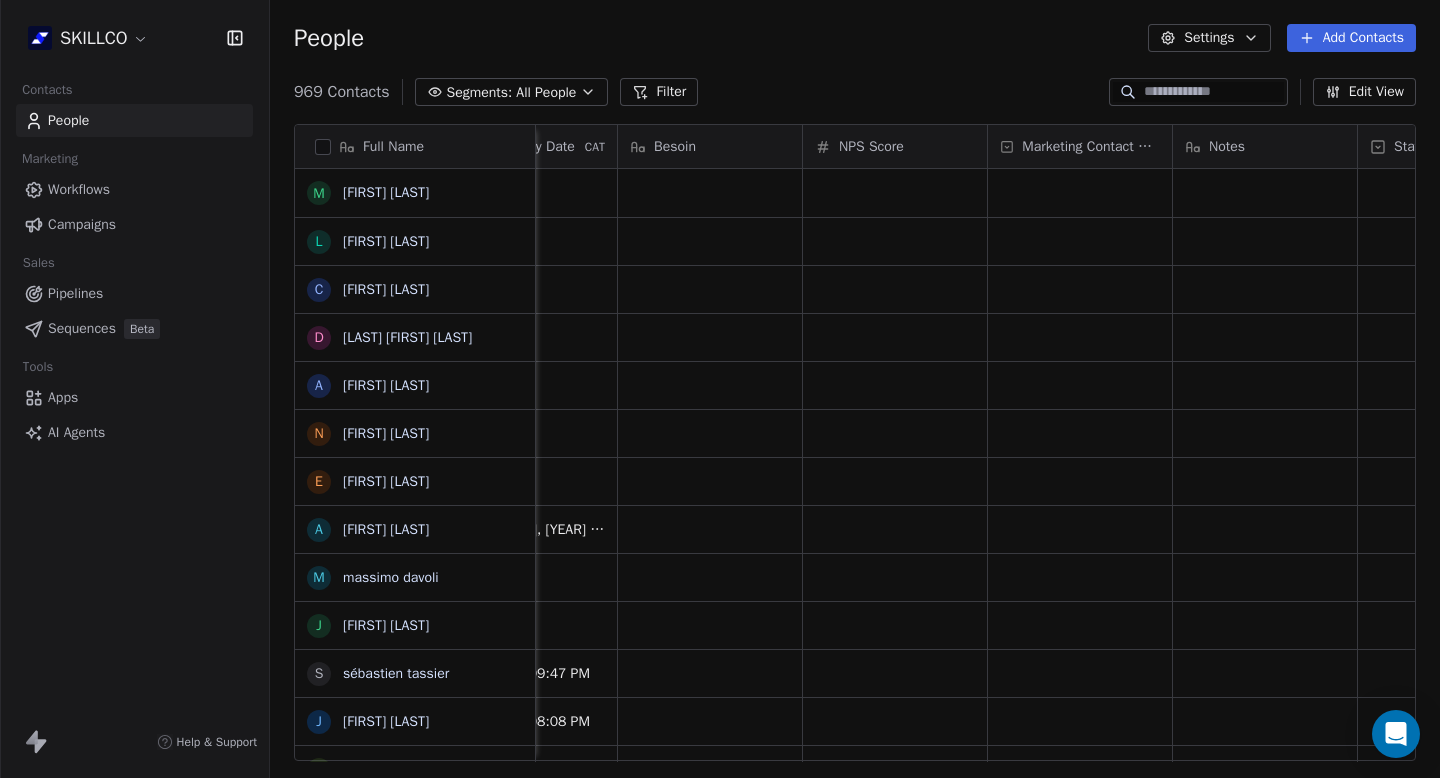 click on "Edit View" at bounding box center (1364, 92) 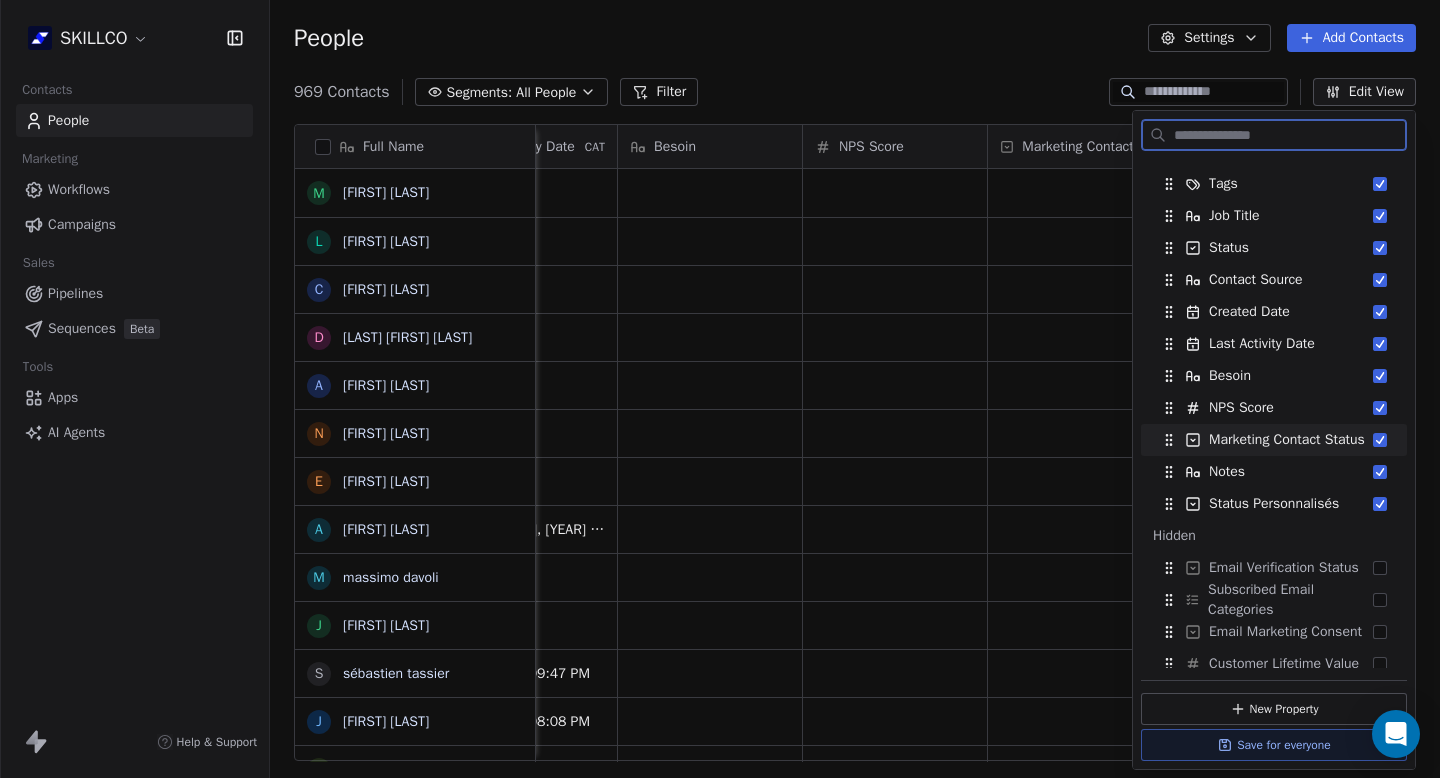 click at bounding box center [1380, 440] 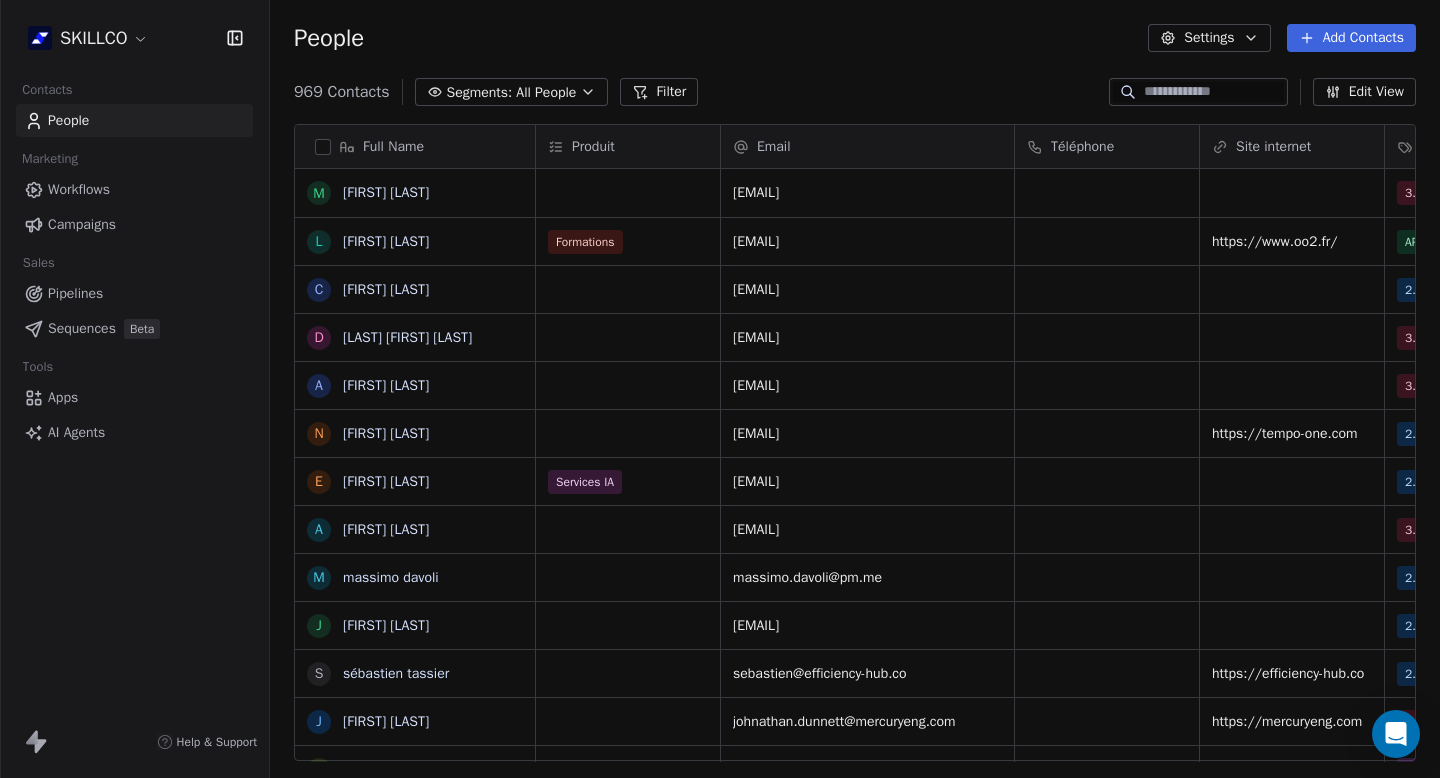 click on "Edit View" at bounding box center [1364, 92] 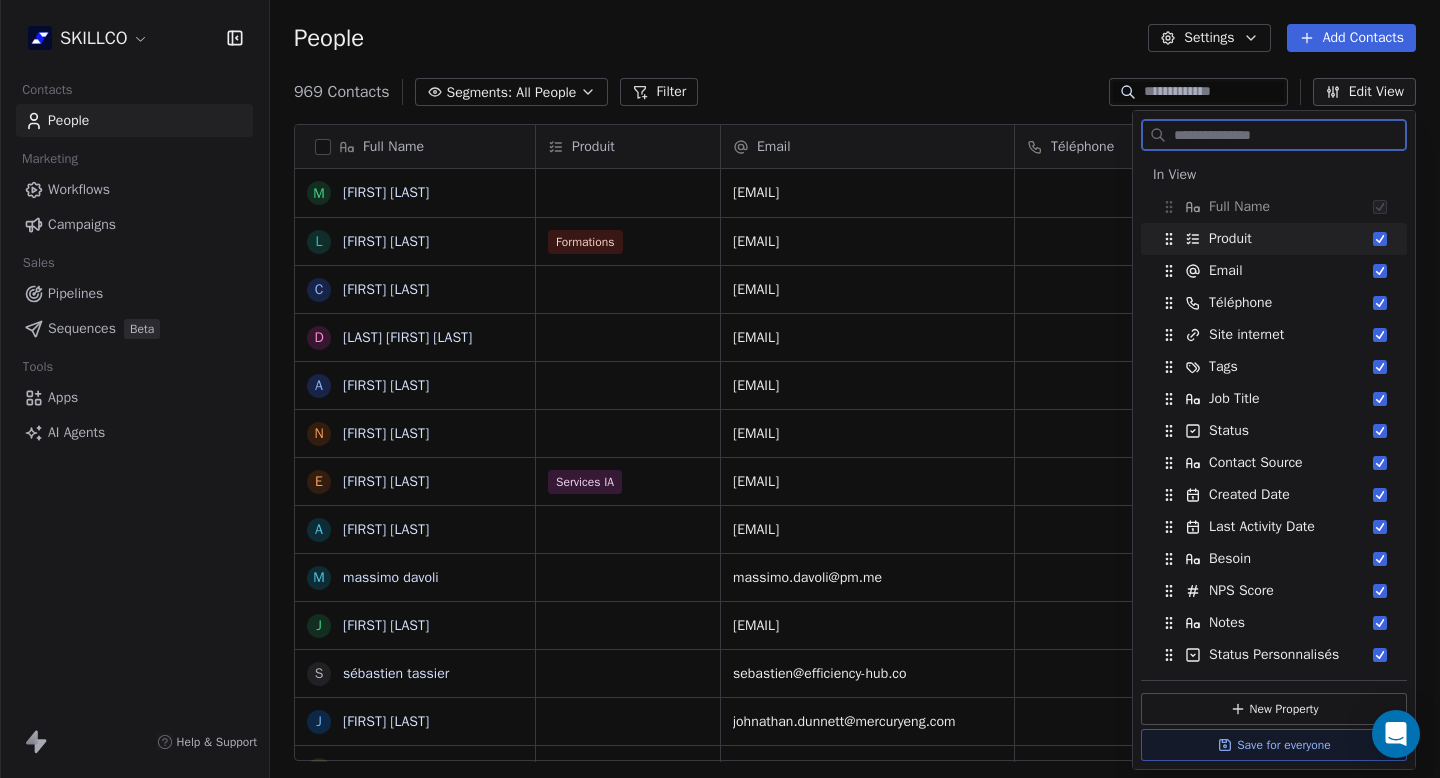 click at bounding box center (1380, 239) 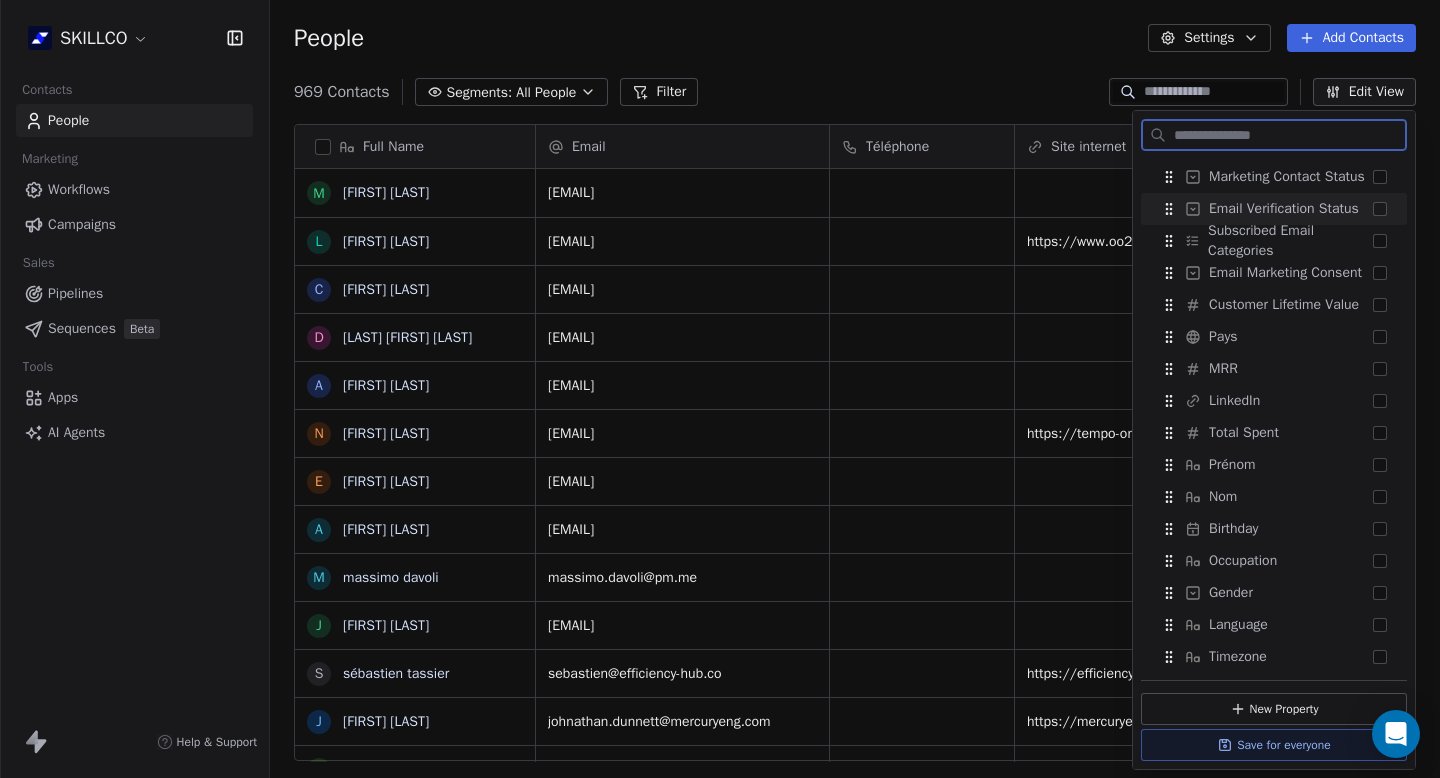 scroll, scrollTop: 144, scrollLeft: 0, axis: vertical 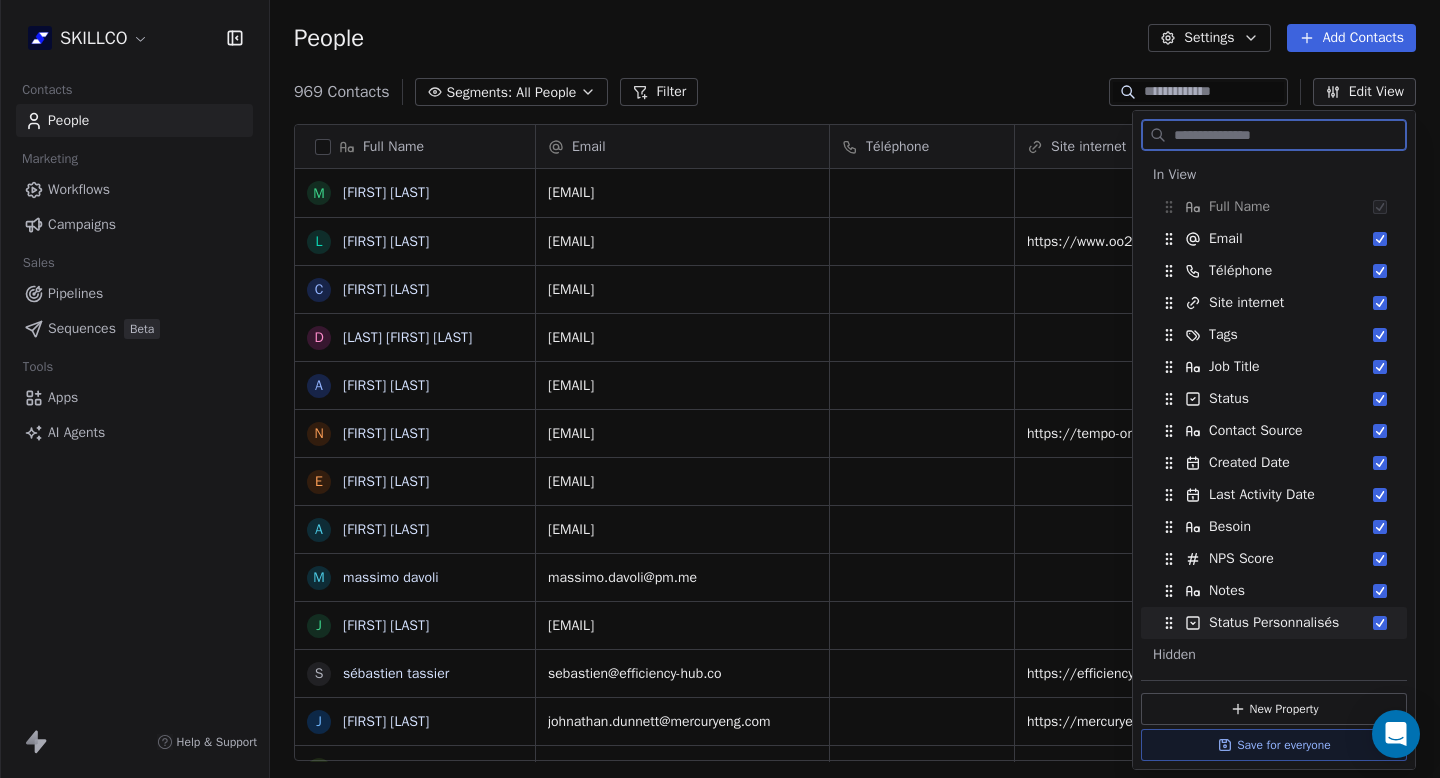 click on "Save for everyone" at bounding box center [1274, 745] 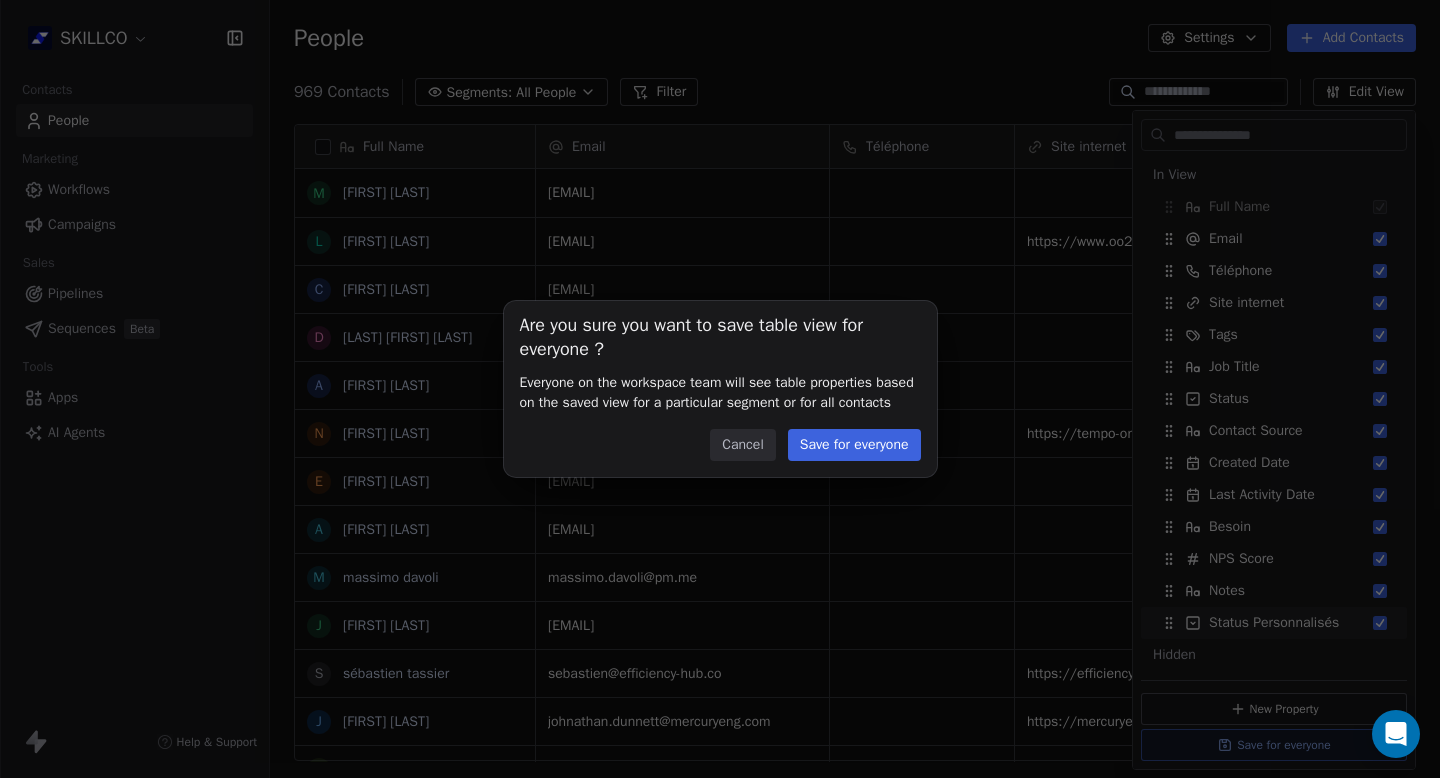 click on "Save for everyone" at bounding box center [854, 445] 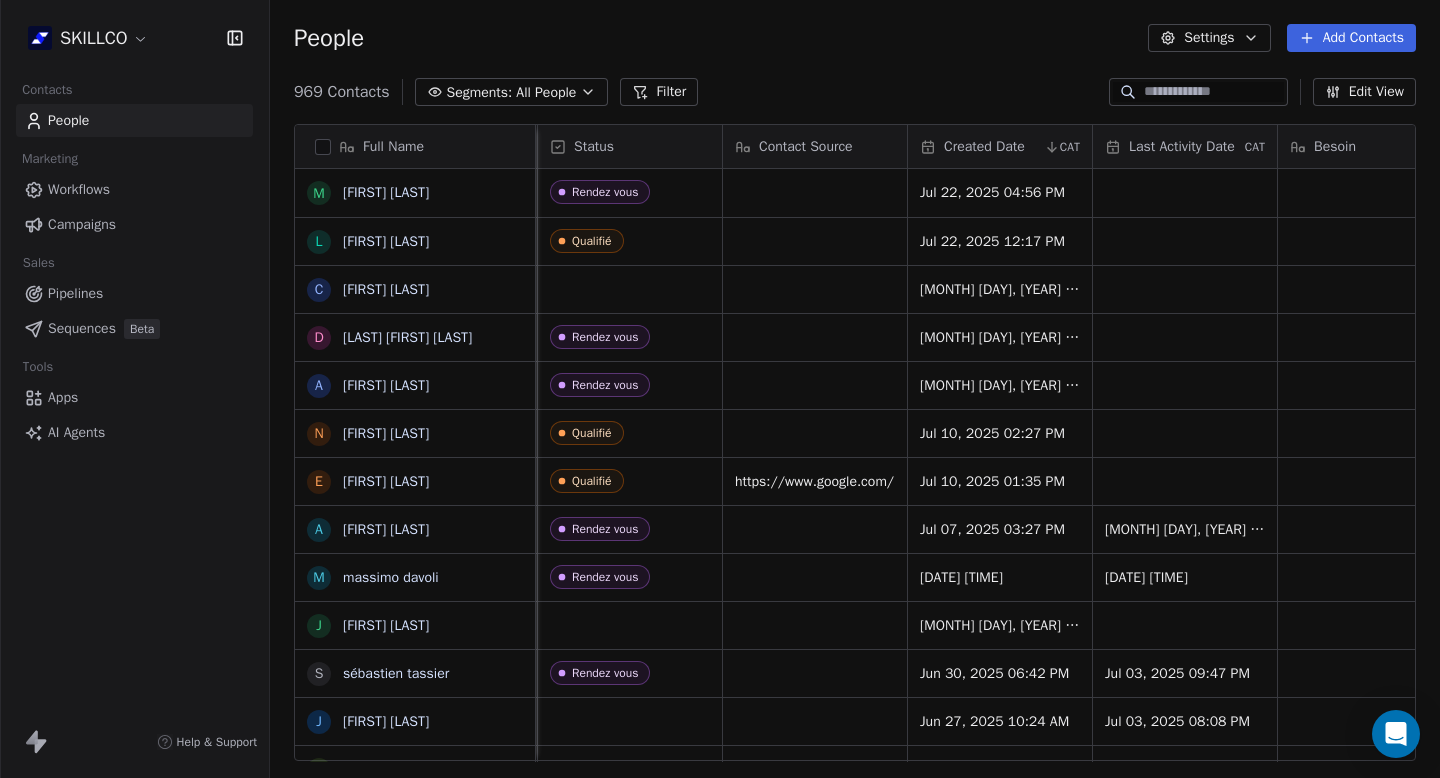 scroll, scrollTop: 0, scrollLeft: 1236, axis: horizontal 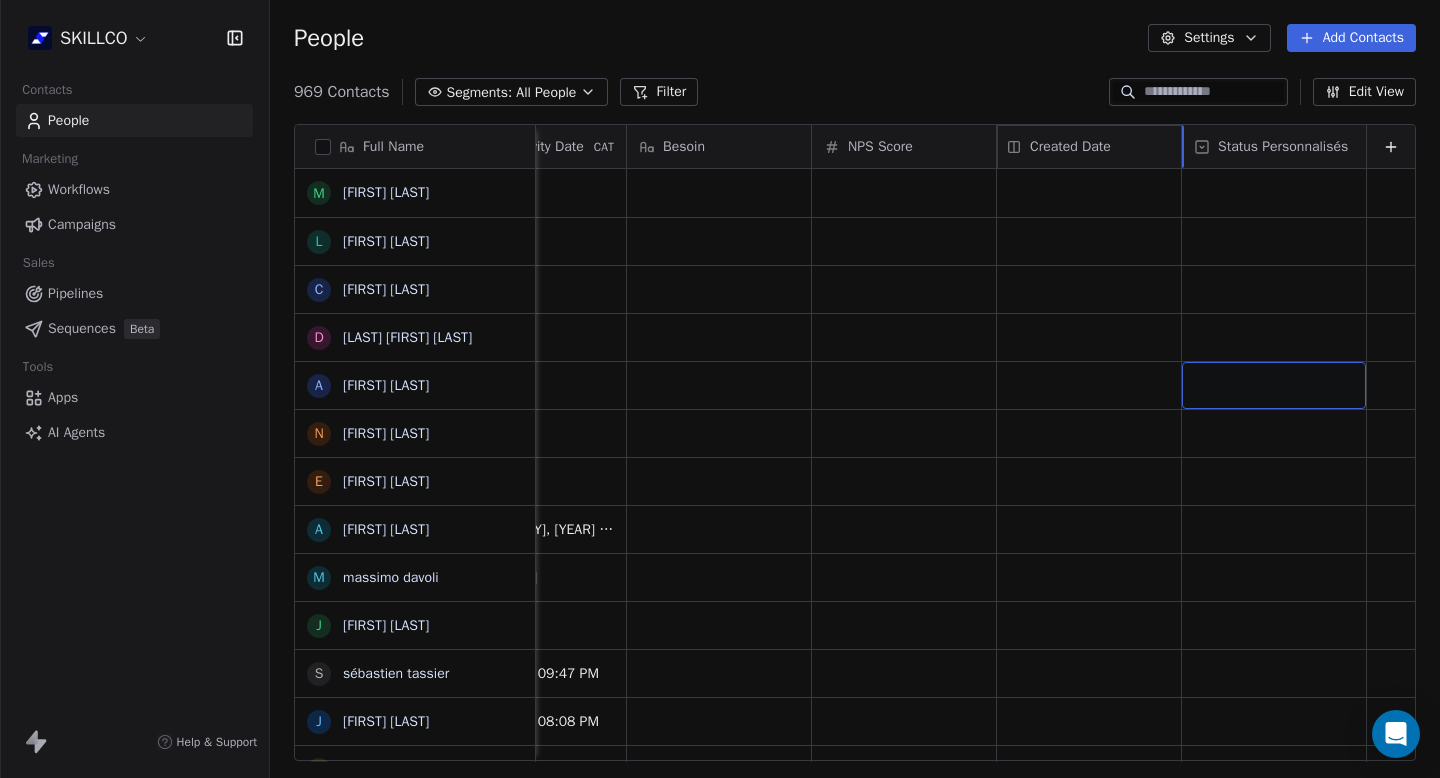 drag, startPoint x: 891, startPoint y: 150, endPoint x: 1144, endPoint y: 183, distance: 255.1431 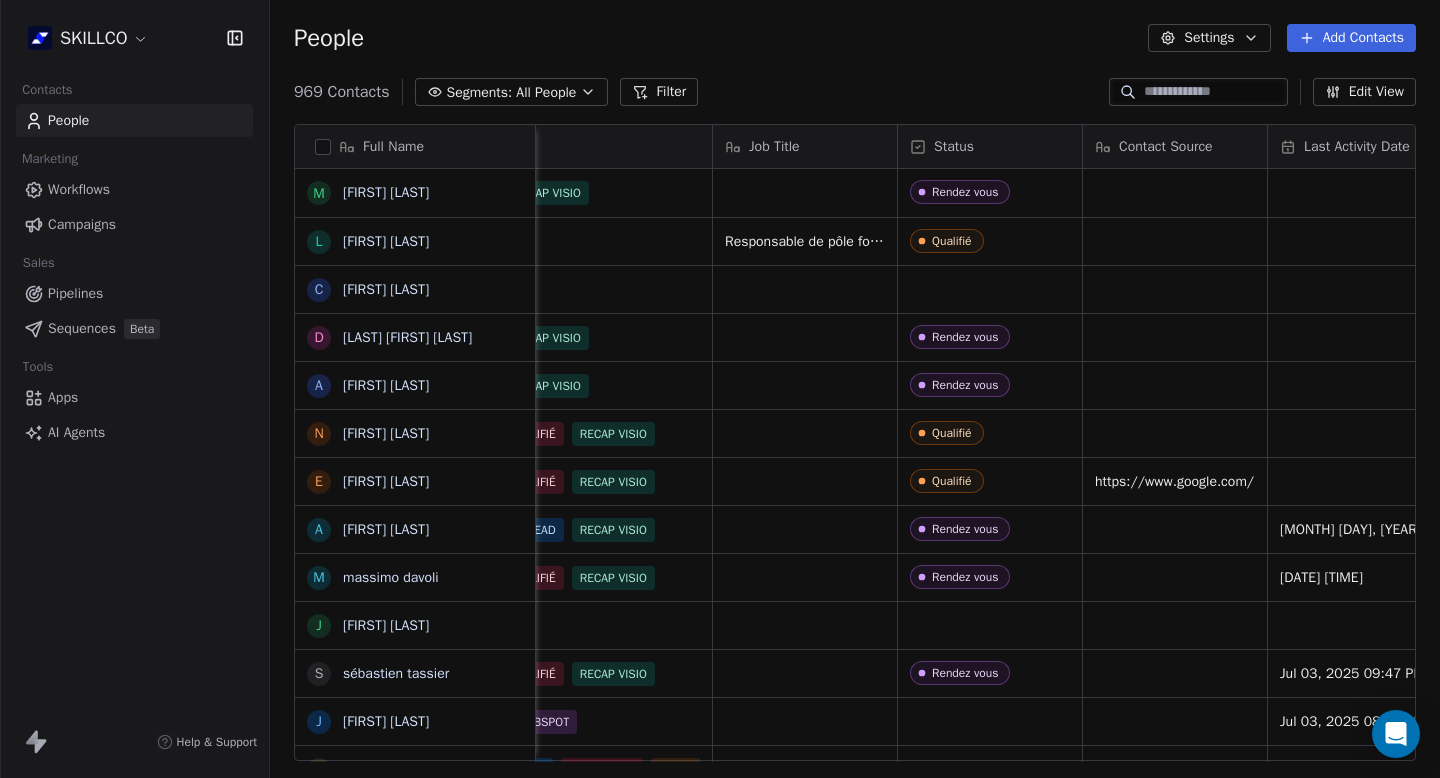 scroll, scrollTop: 0, scrollLeft: 1064, axis: horizontal 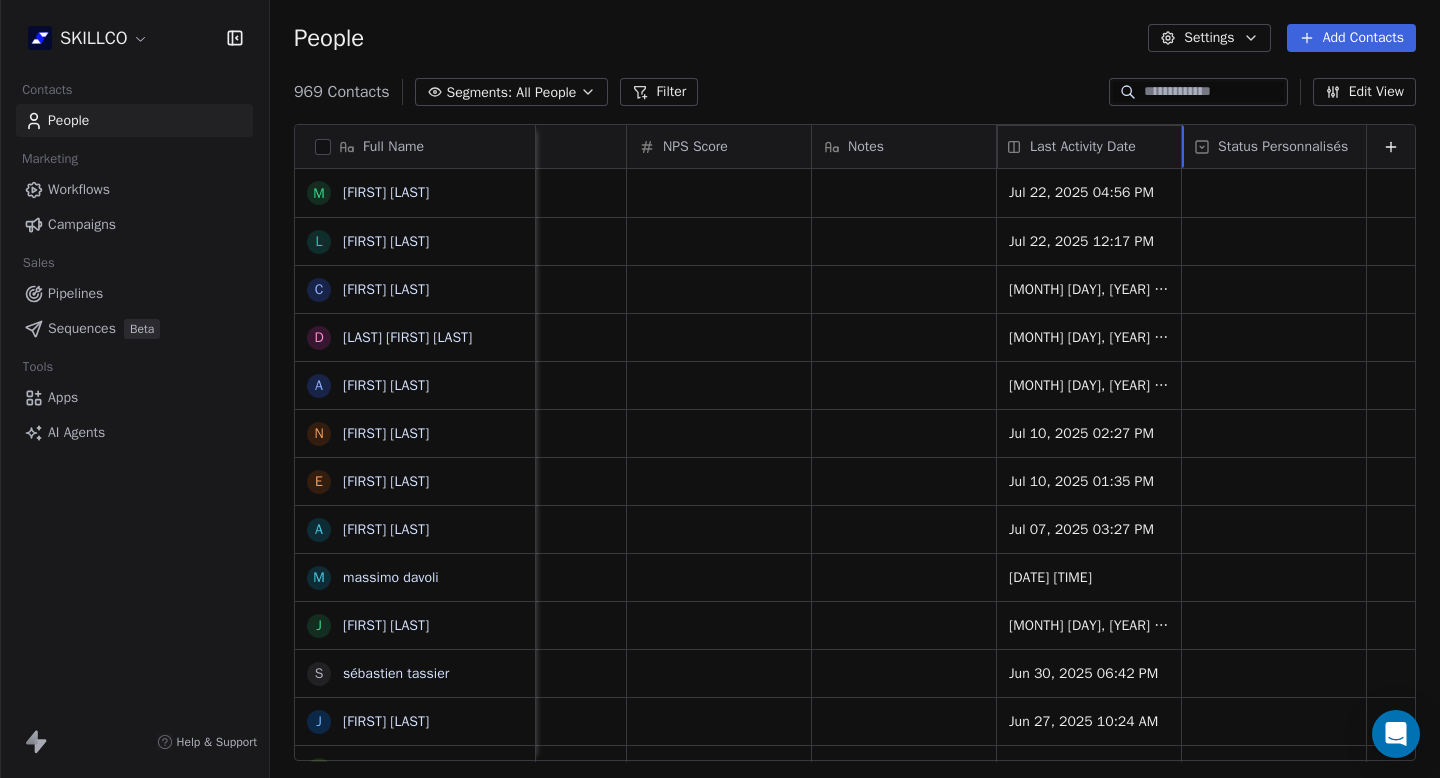 drag, startPoint x: 1067, startPoint y: 139, endPoint x: 1157, endPoint y: 176, distance: 97.308784 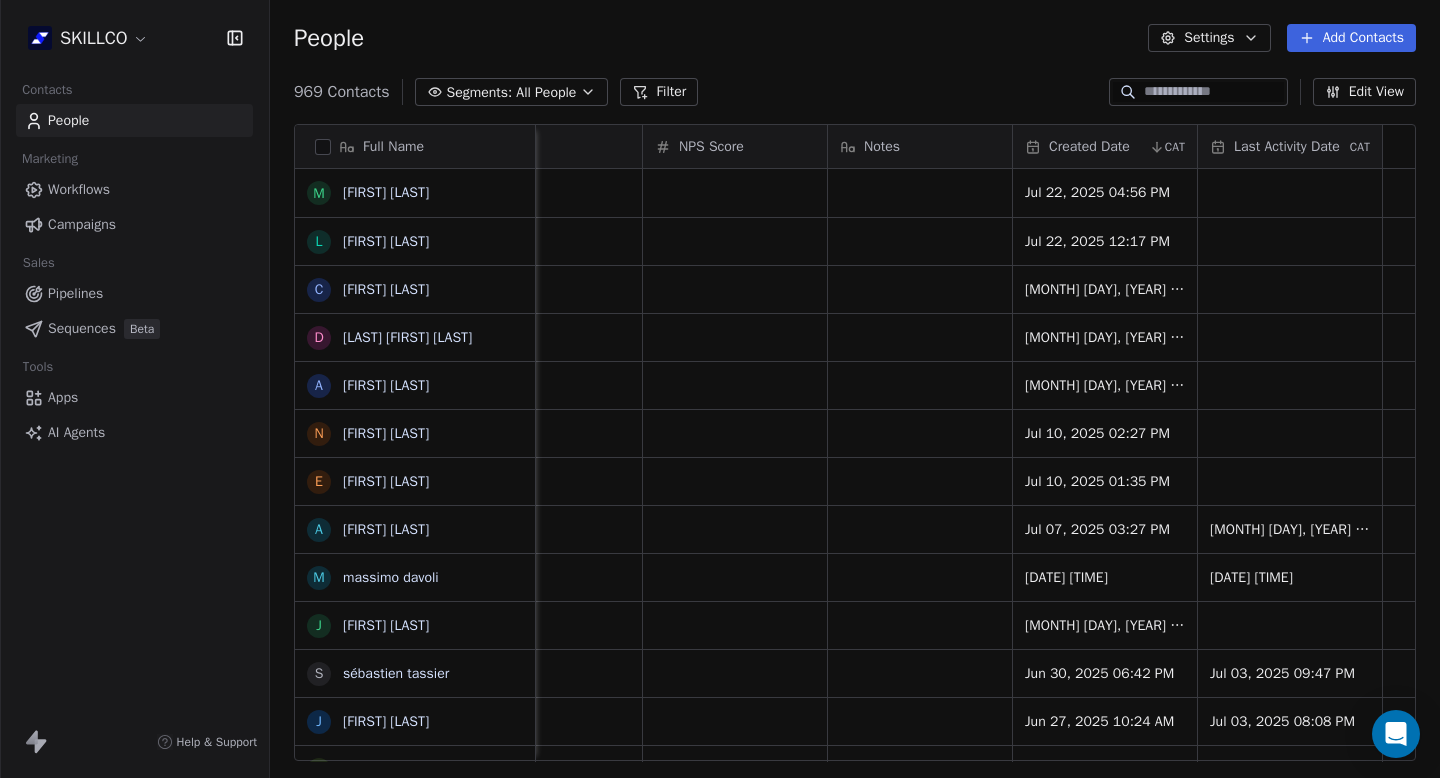 scroll, scrollTop: 0, scrollLeft: 944, axis: horizontal 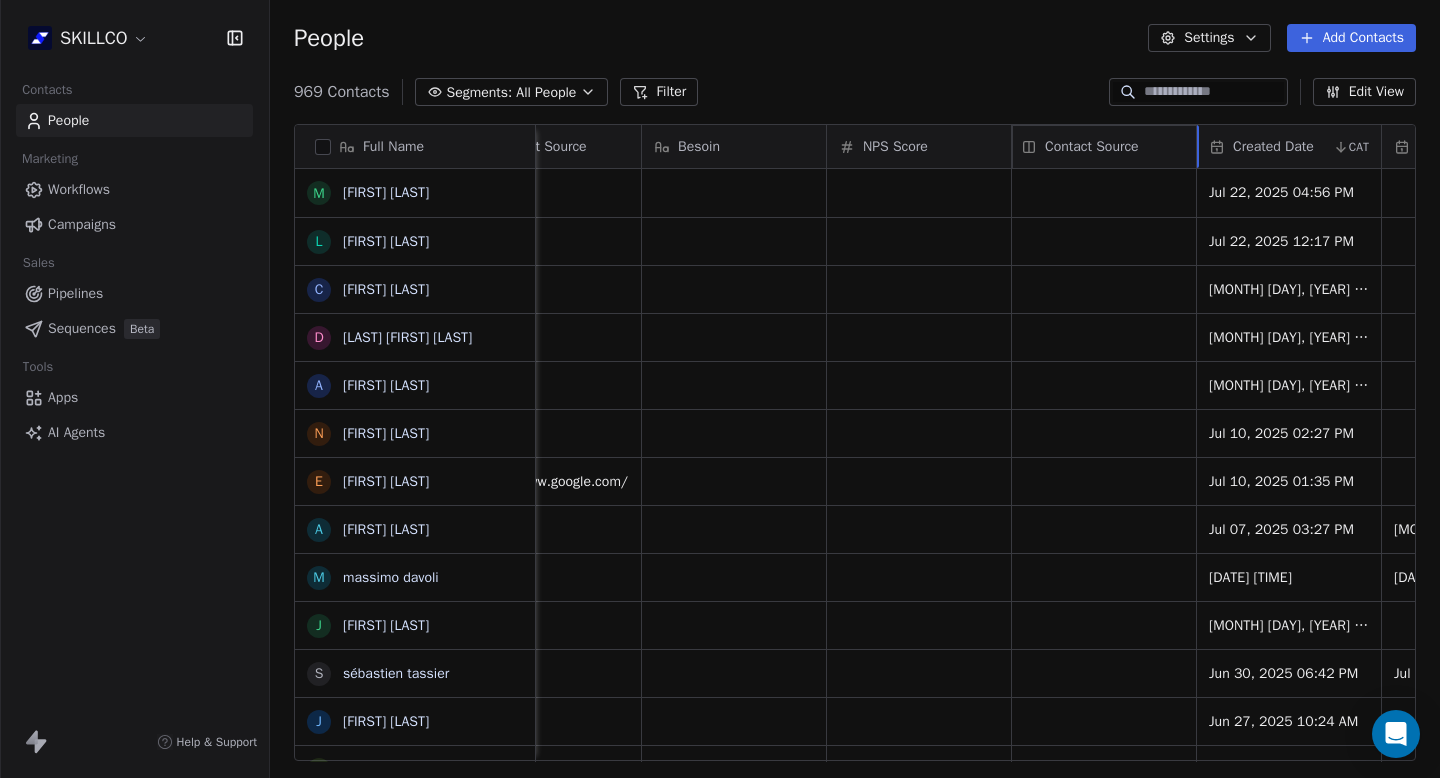 drag, startPoint x: 1024, startPoint y: 144, endPoint x: 1160, endPoint y: 185, distance: 142.04576 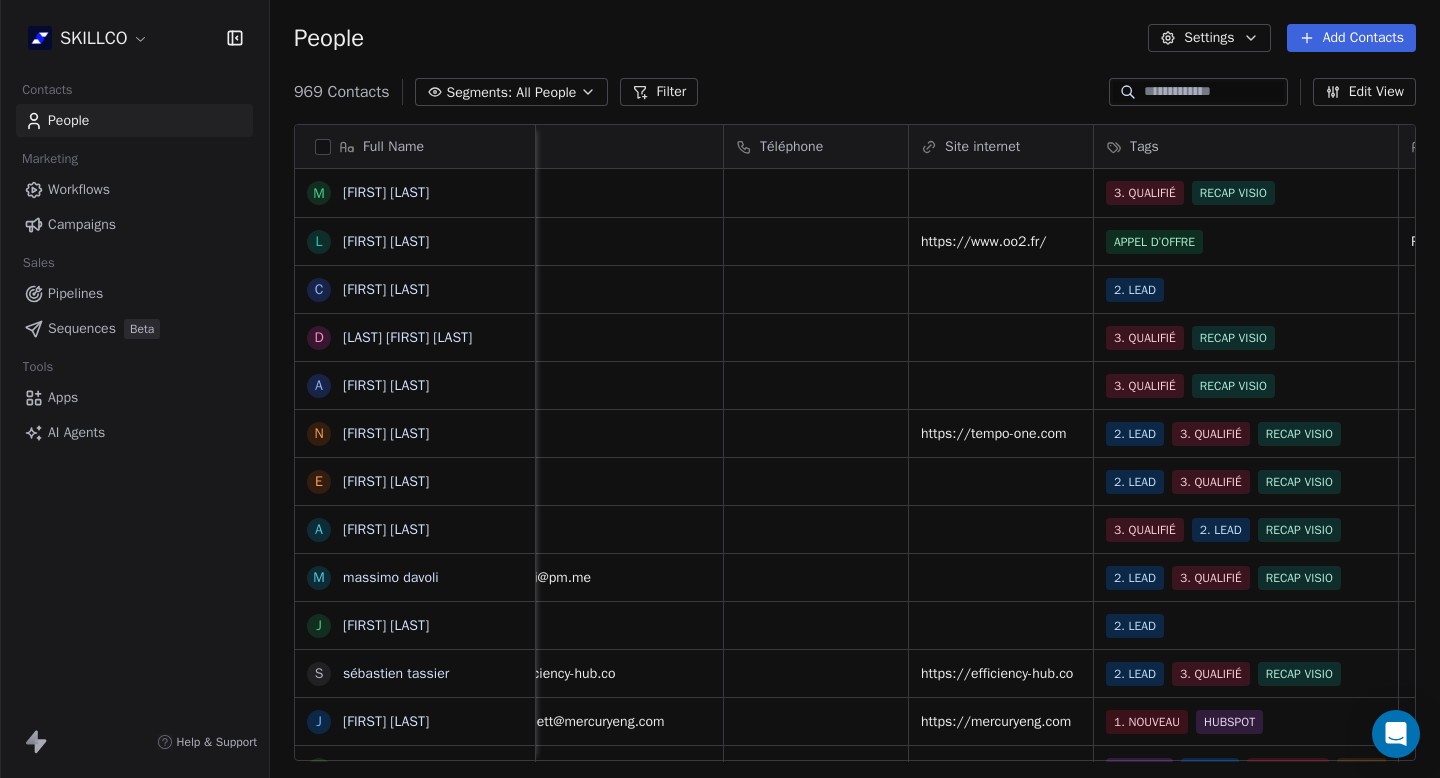 scroll, scrollTop: 0, scrollLeft: 287, axis: horizontal 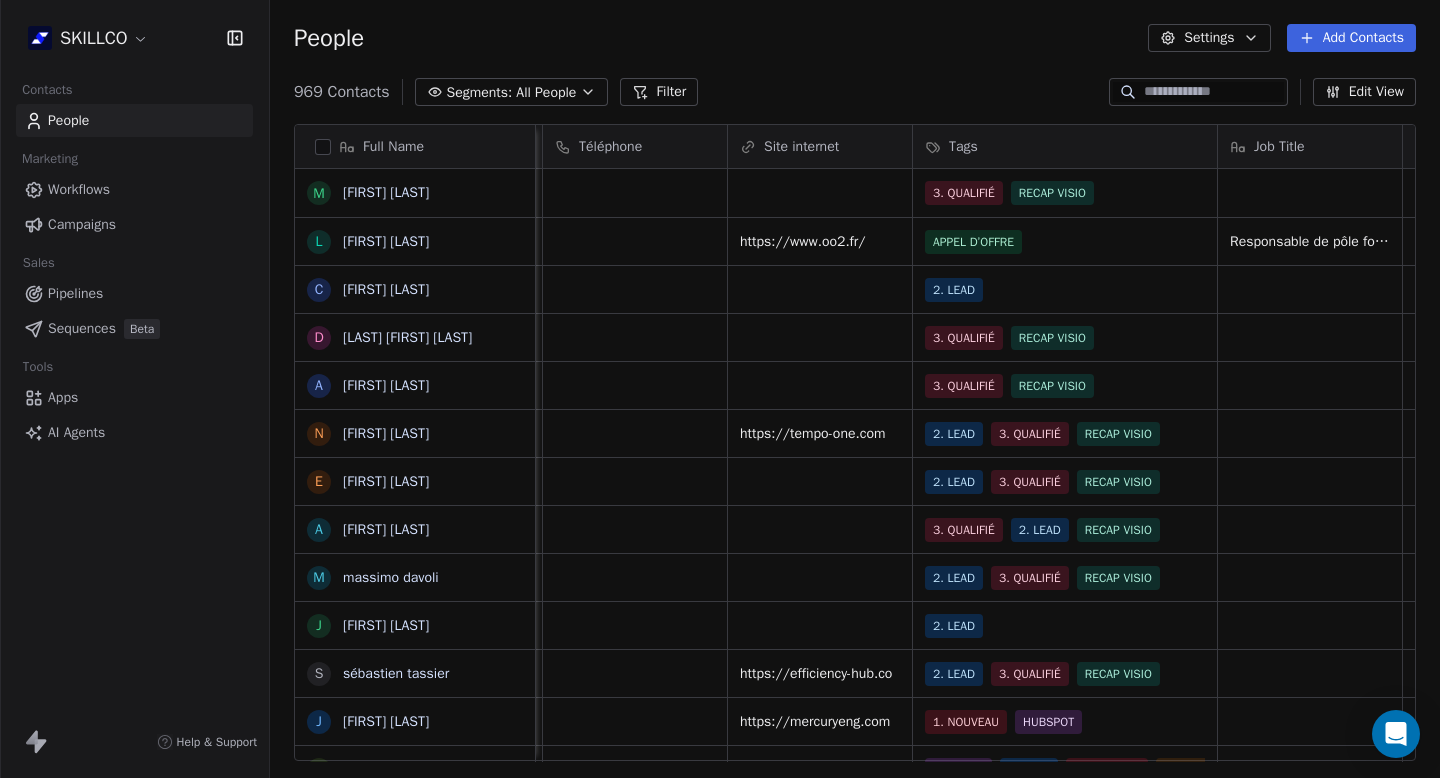 click on "Edit View" at bounding box center (1364, 92) 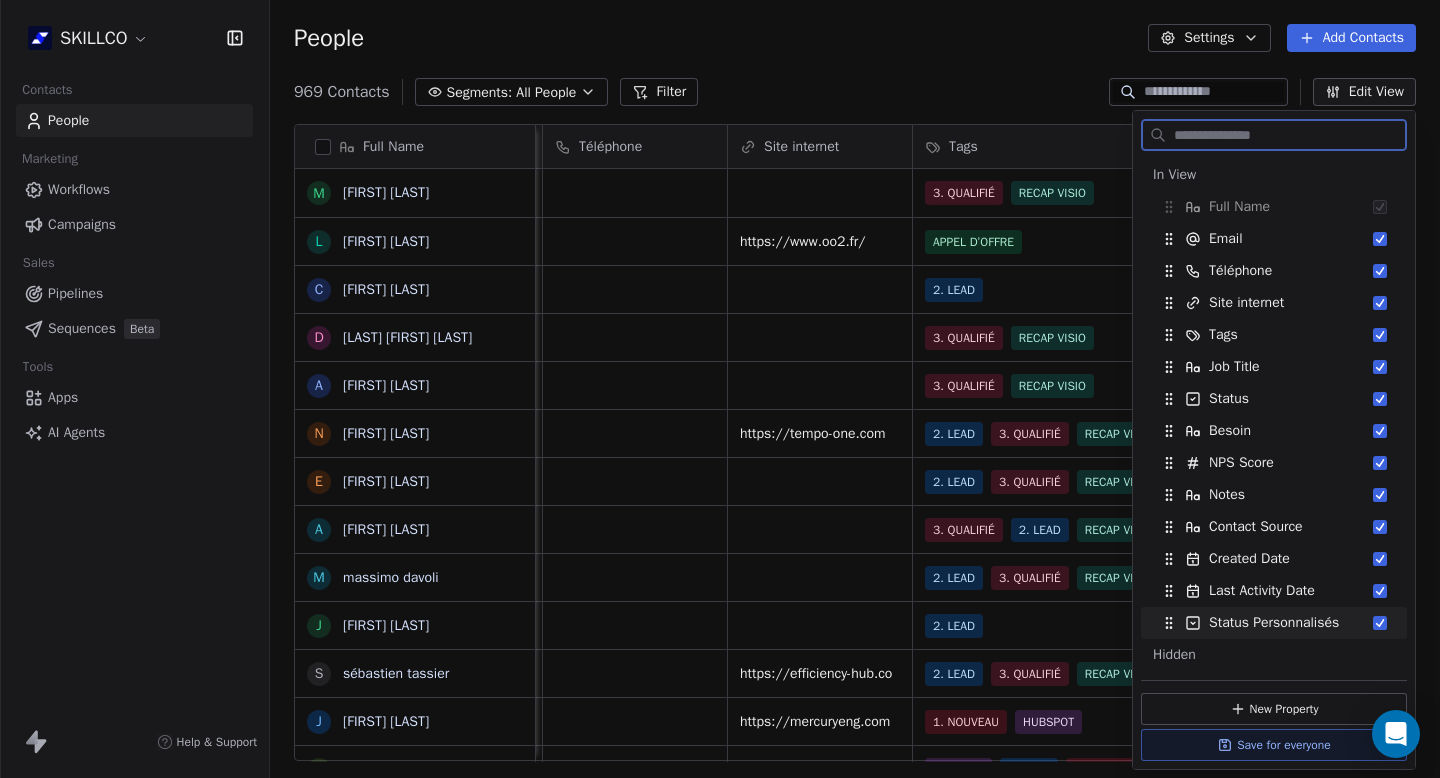 click on "Save for everyone" at bounding box center (1274, 745) 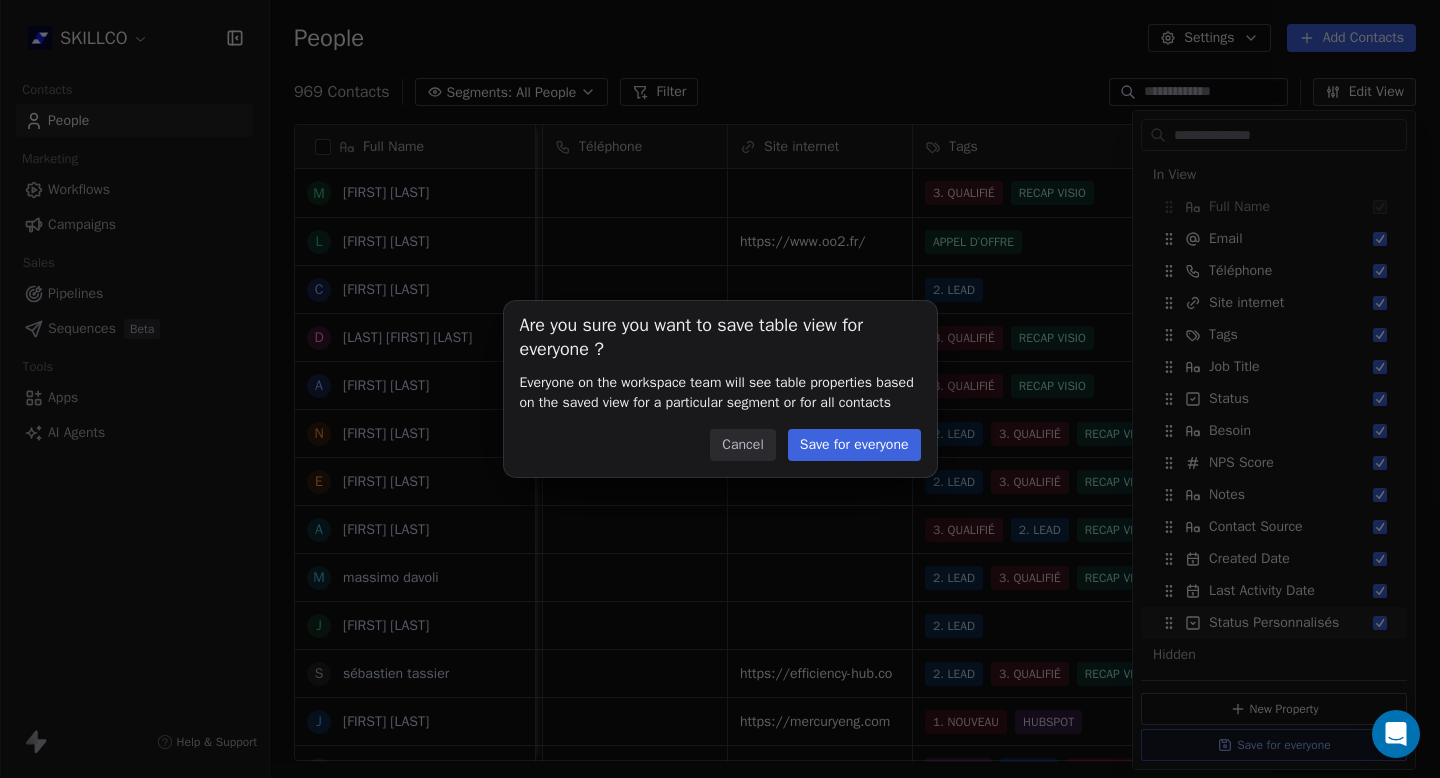 click on "Save for everyone" at bounding box center [854, 445] 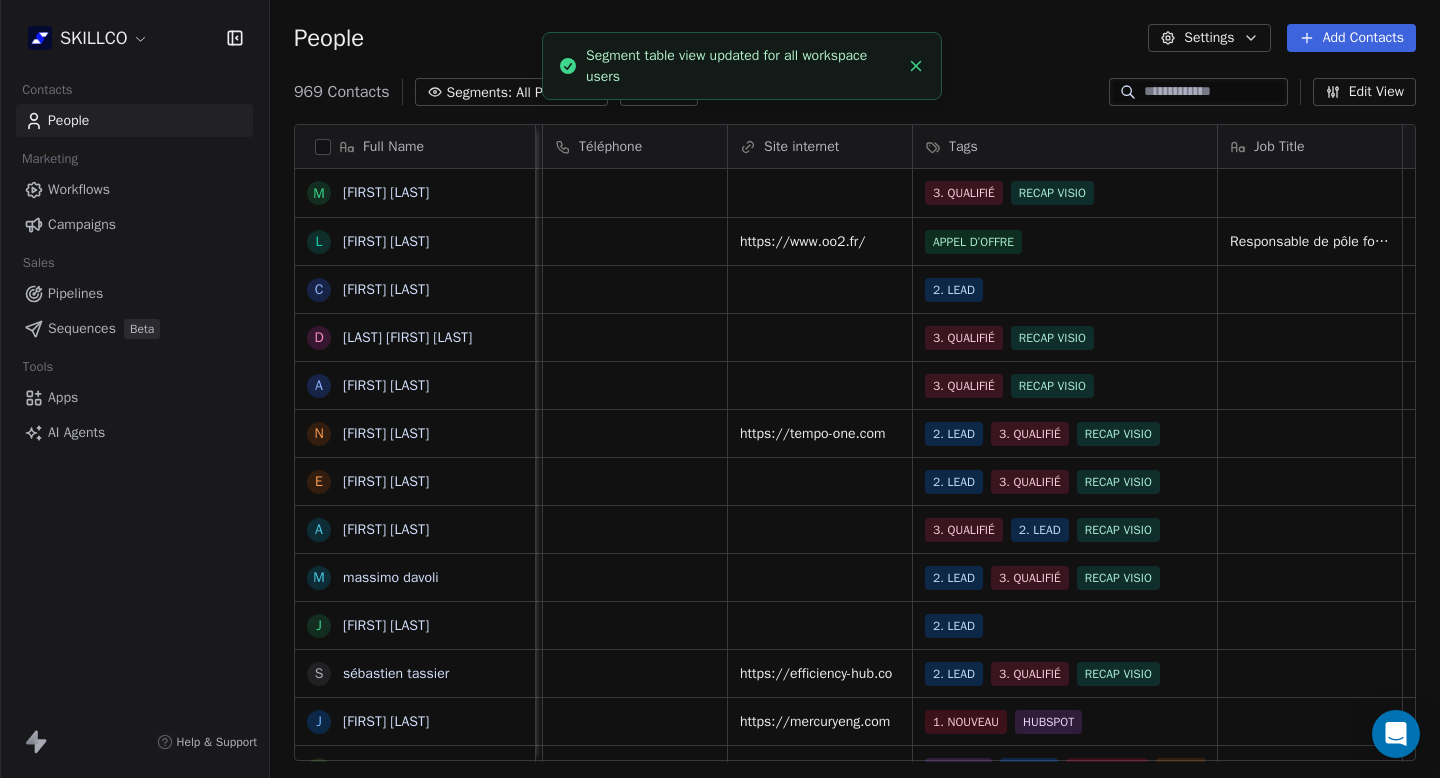 scroll, scrollTop: 0, scrollLeft: 0, axis: both 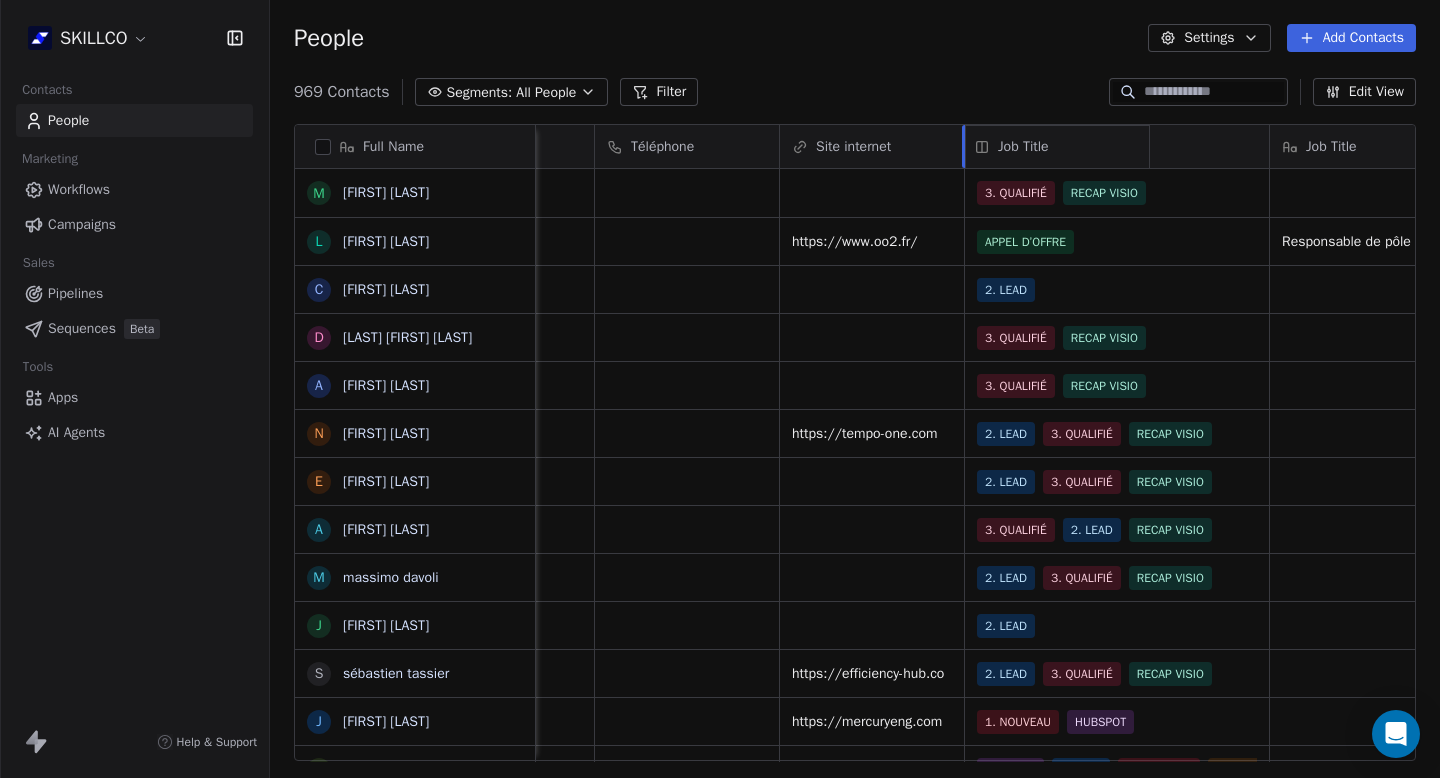 drag, startPoint x: 989, startPoint y: 155, endPoint x: 955, endPoint y: 220, distance: 73.3553 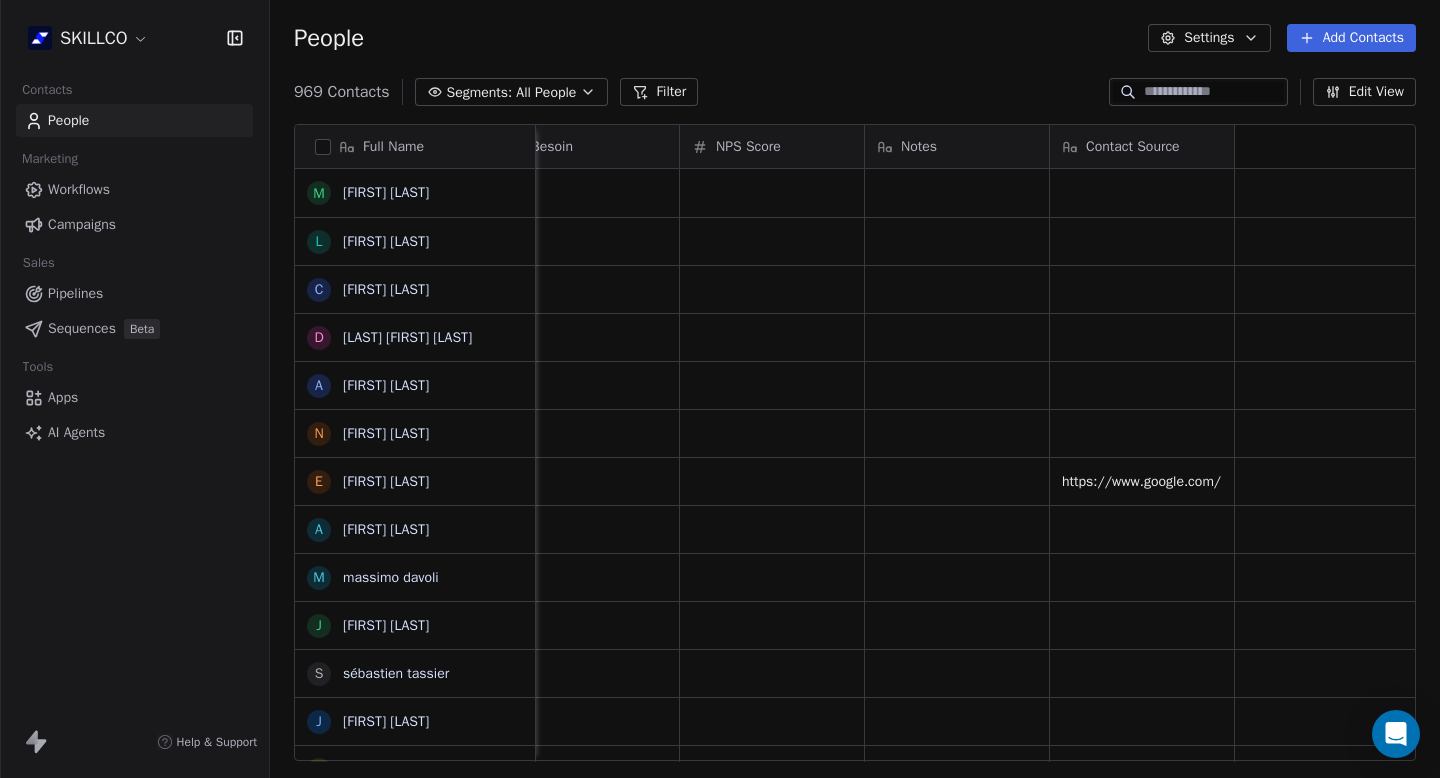 scroll, scrollTop: 0, scrollLeft: 0, axis: both 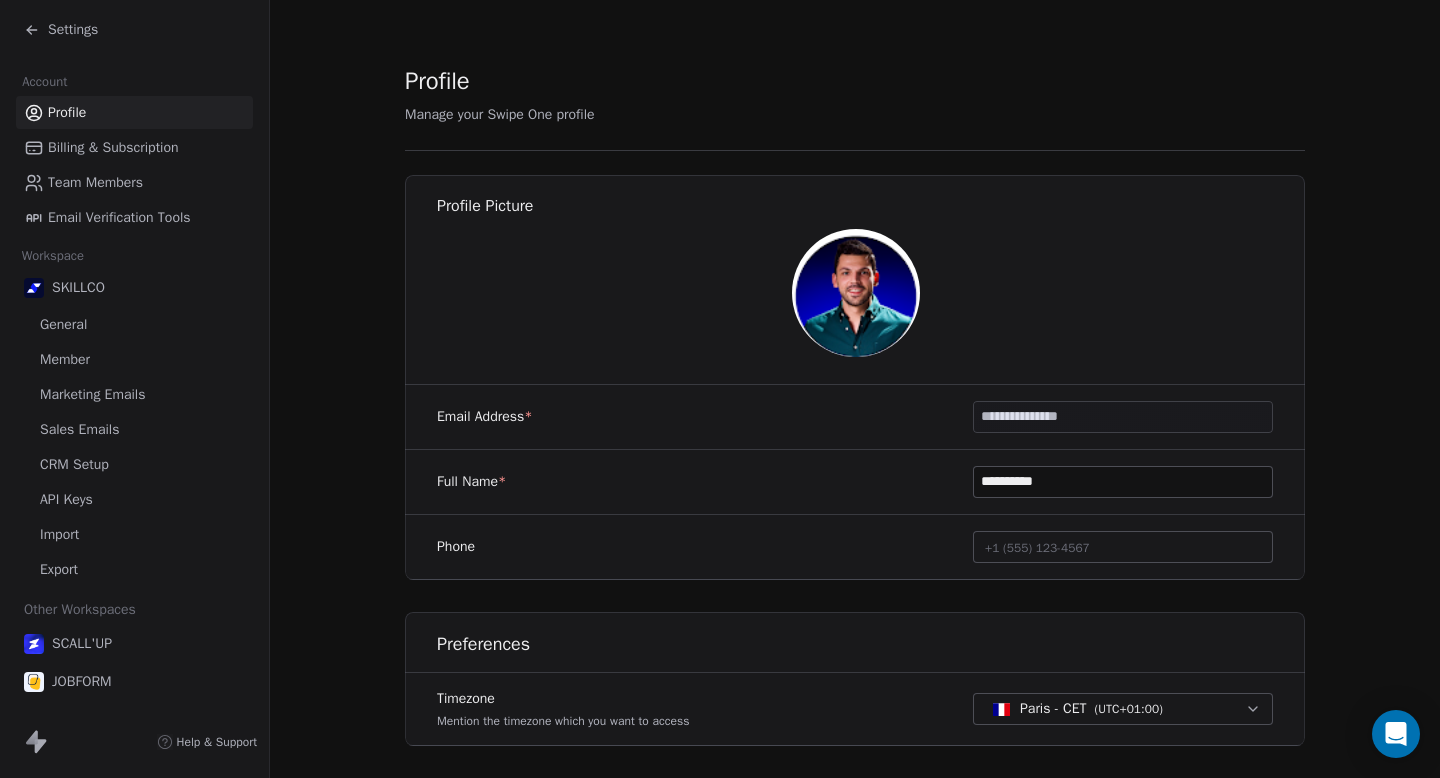 click 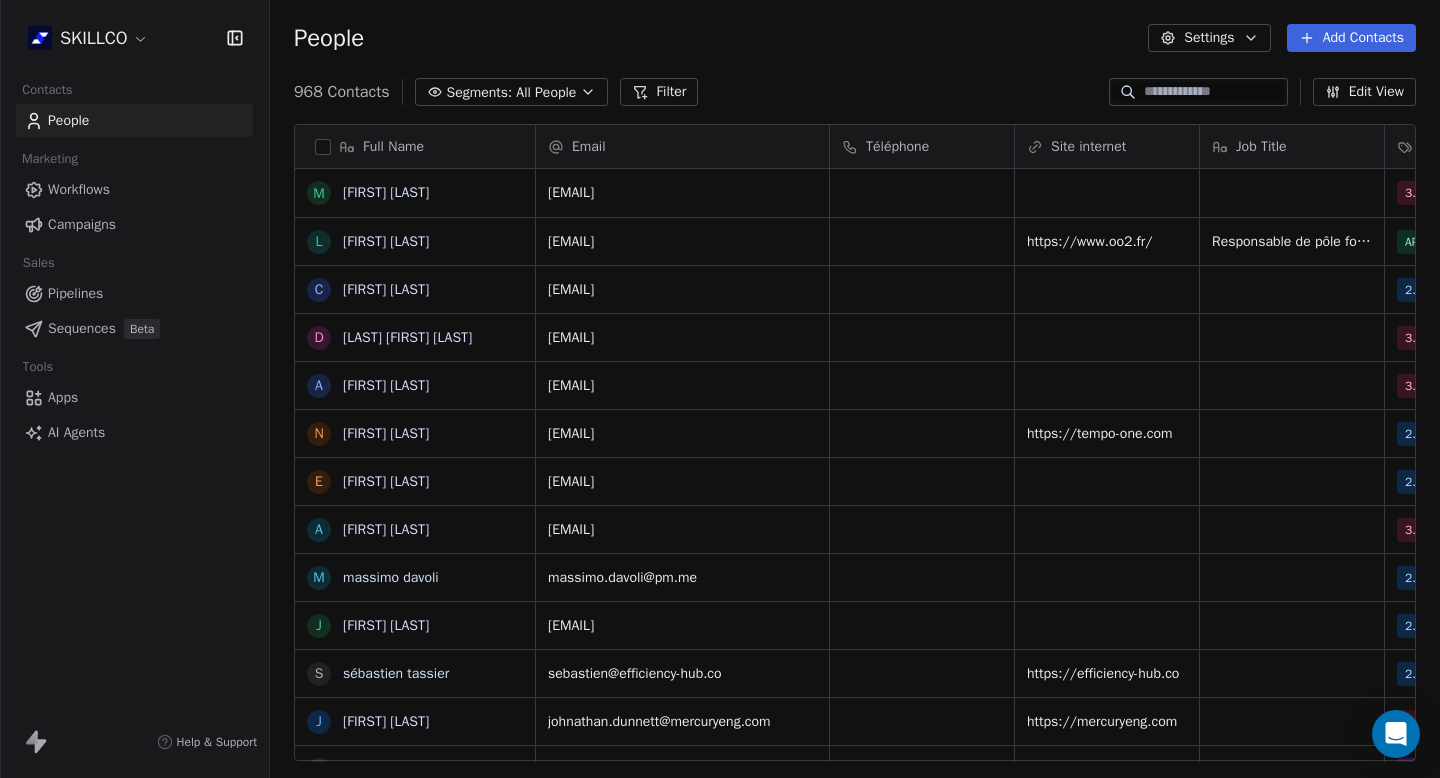 scroll, scrollTop: 1, scrollLeft: 1, axis: both 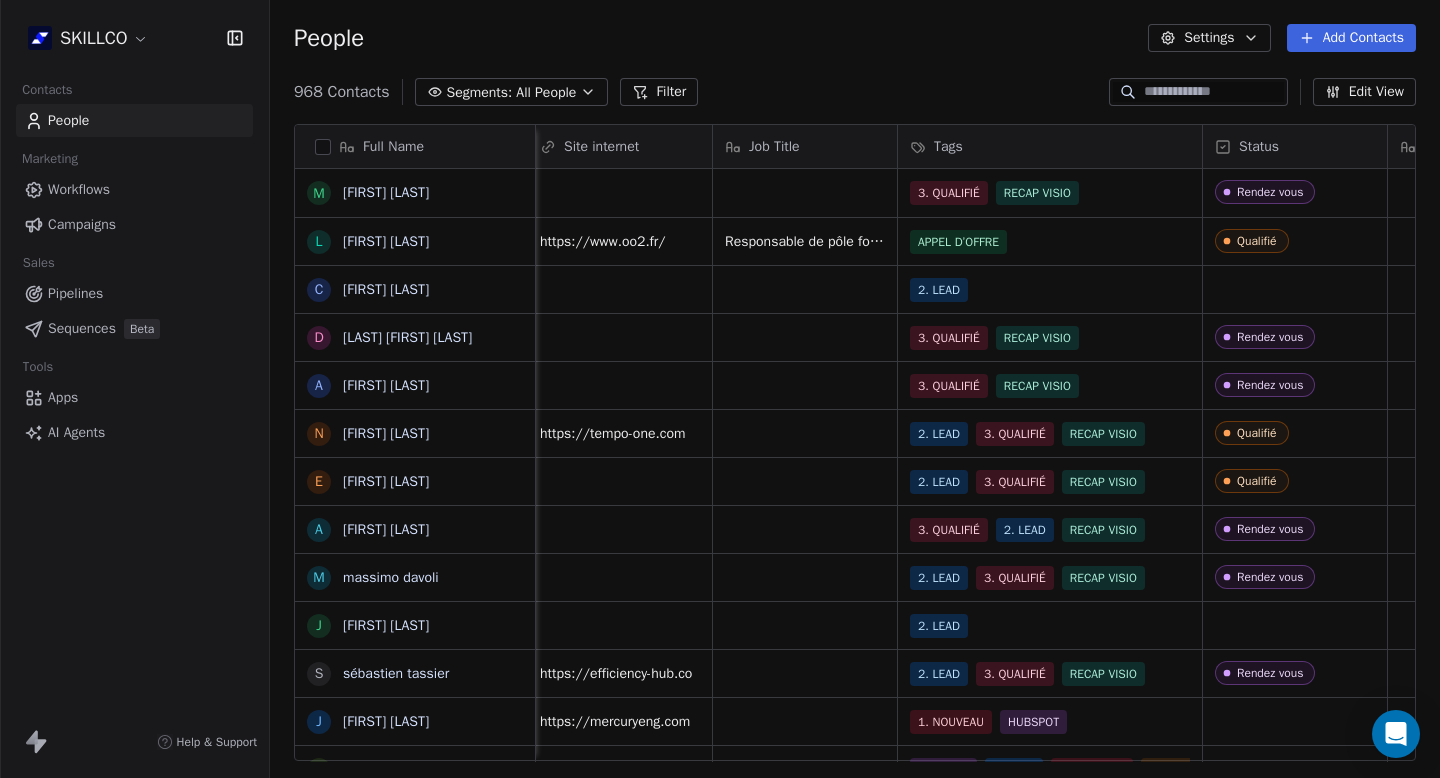 click on "Edit View" at bounding box center [1364, 92] 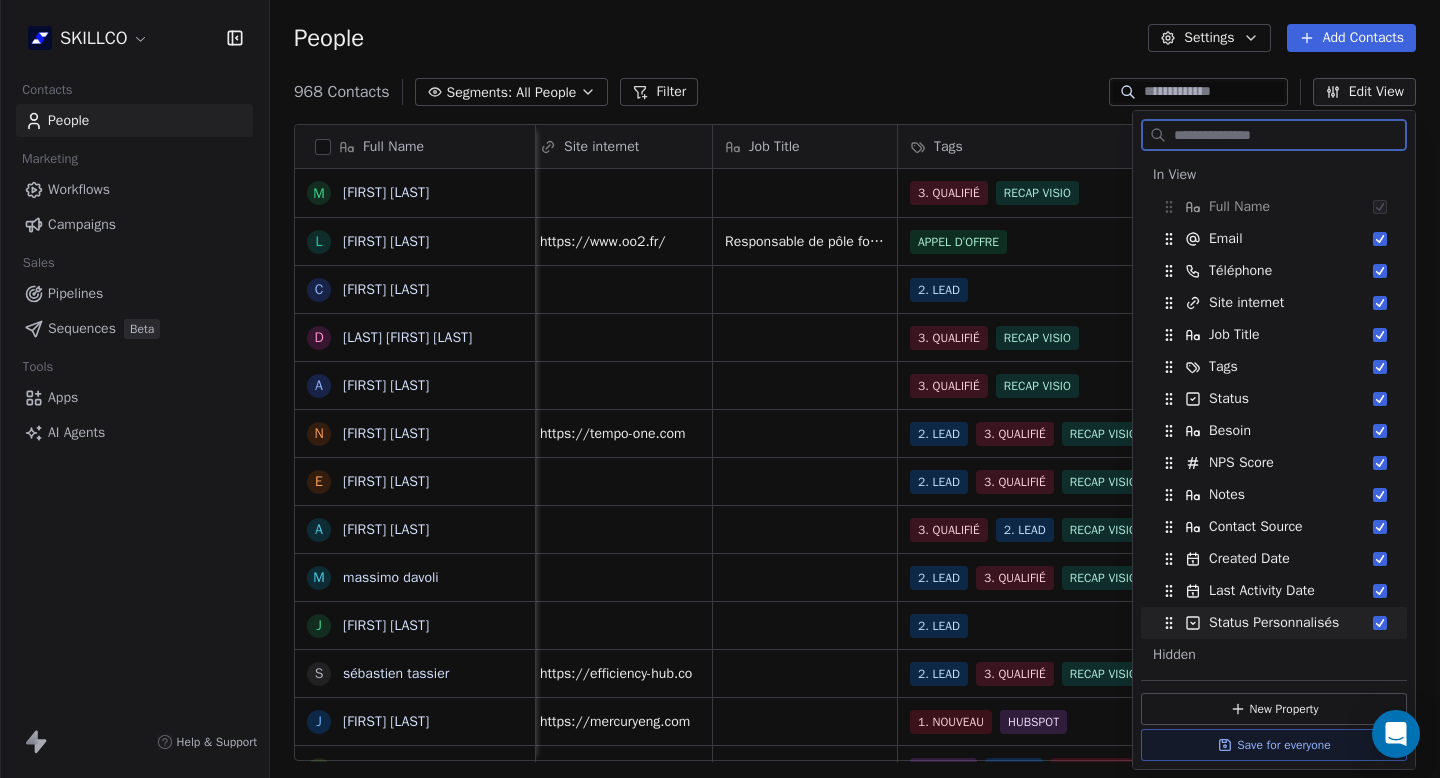 click on "Save for everyone" at bounding box center (1274, 745) 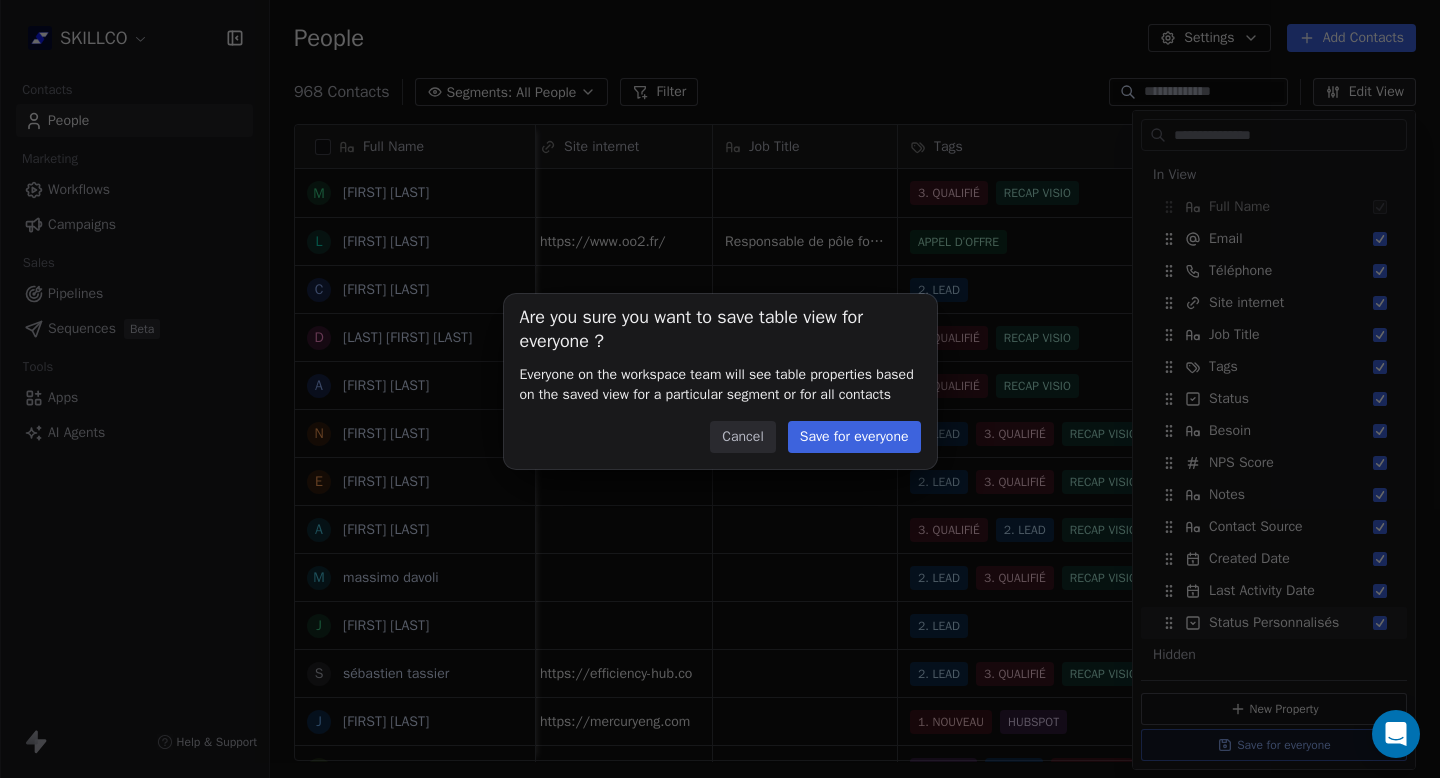 click on "Save for everyone" at bounding box center (854, 437) 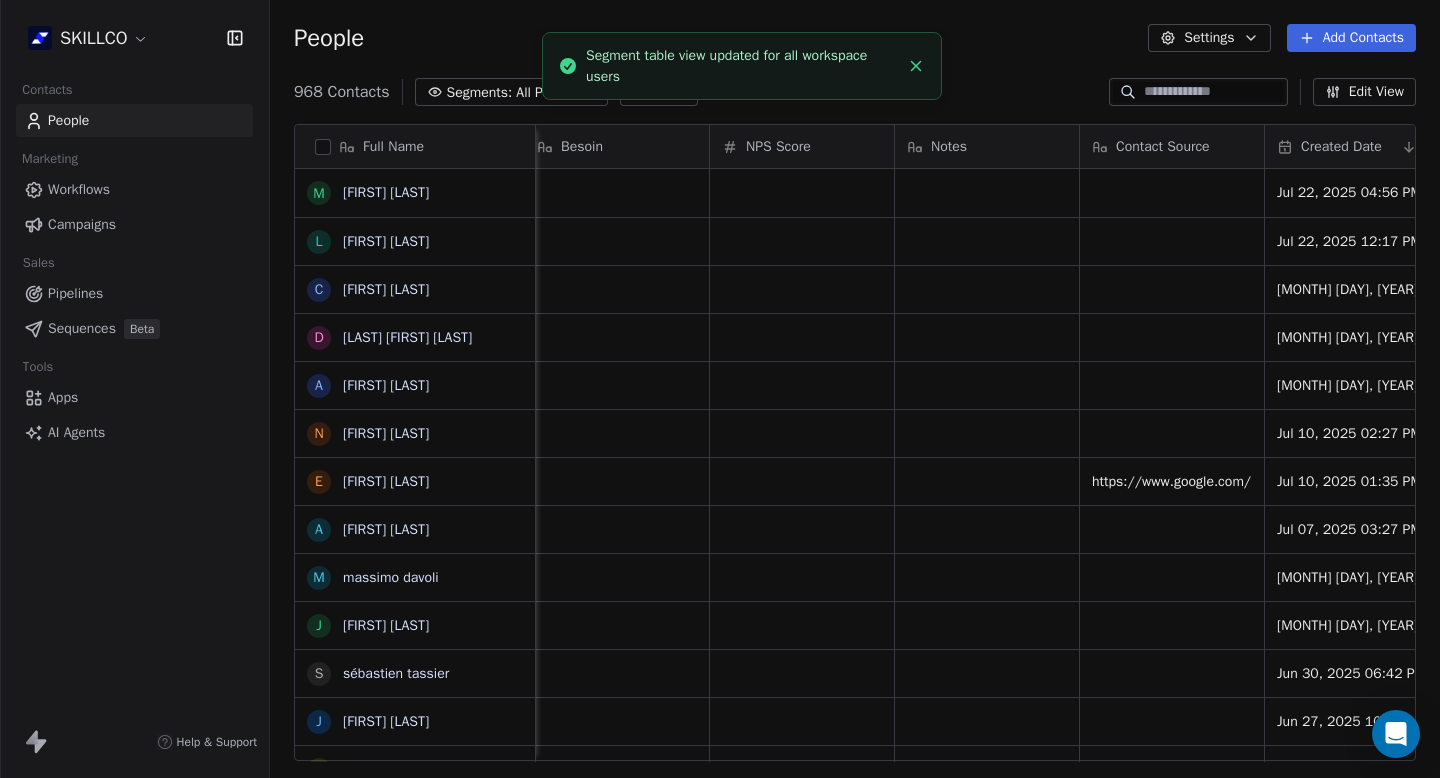 scroll, scrollTop: 0, scrollLeft: 1459, axis: horizontal 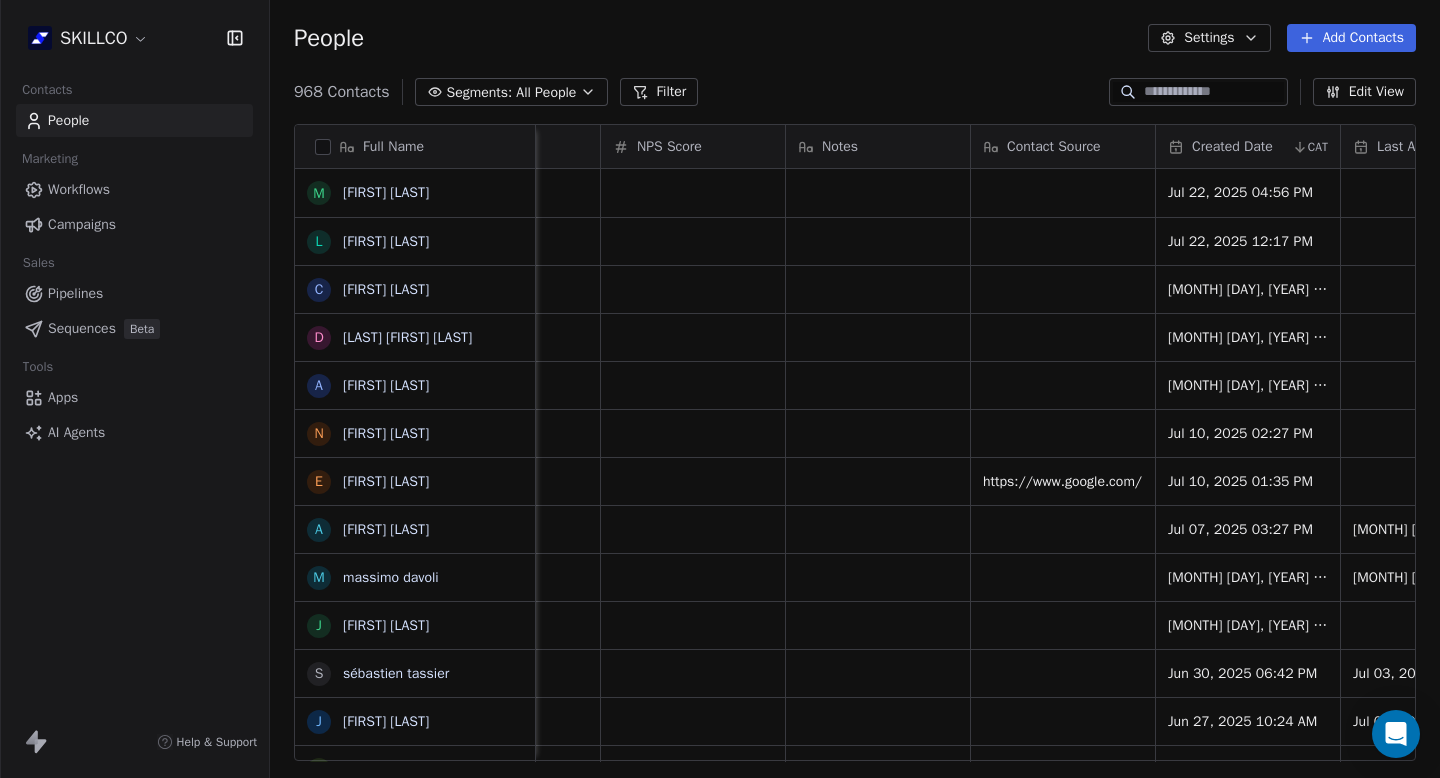 click on "NPS Score" at bounding box center [669, 147] 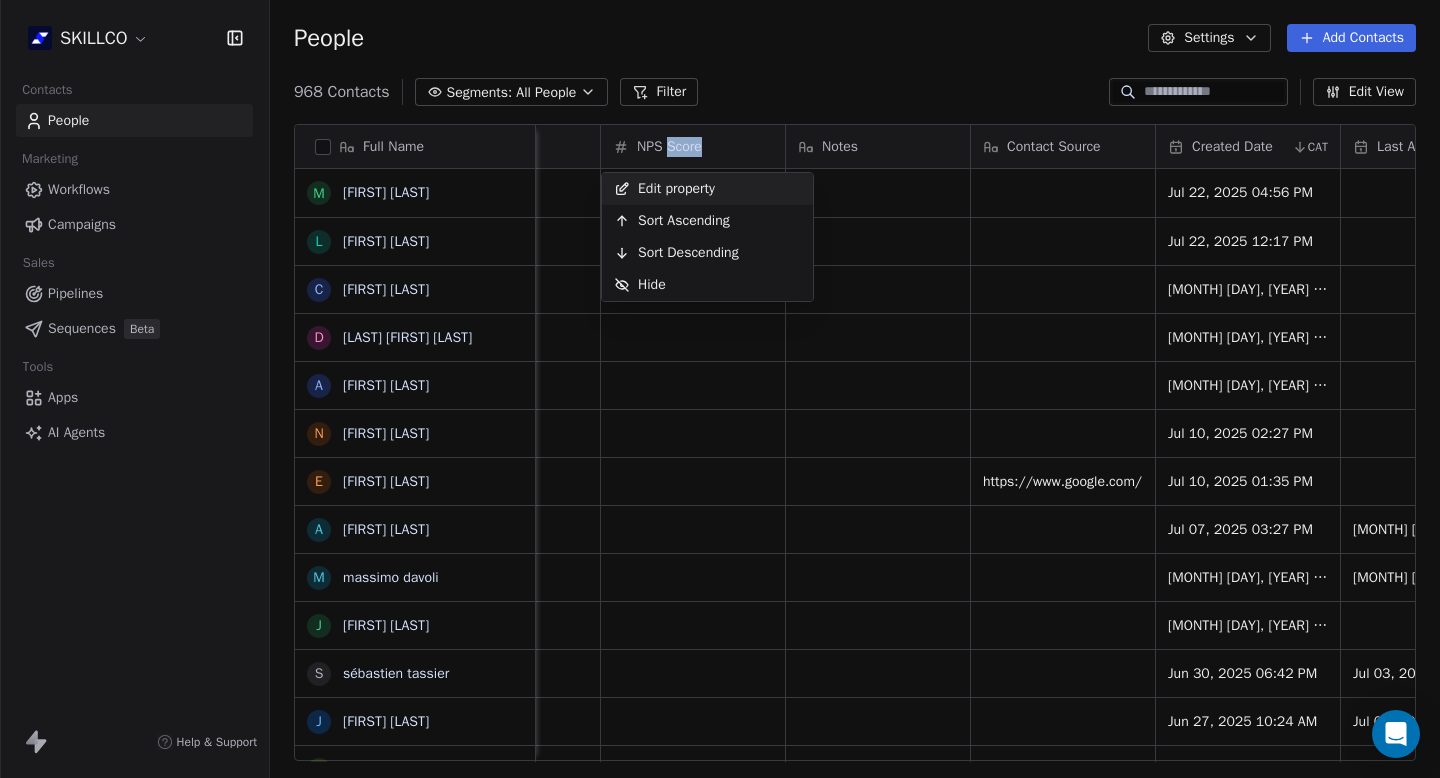 click on "SKILLCO Contacts People Marketing Workflows Campaigns Sales Pipelines Sequences Beta Tools Apps AI Agents Help & Support People Settings  Add Contacts 968 Contacts Segments: All People Filter  Edit View Tag Add to Sequence Export Full Name M Megane Souffir L Léa JACKEL C Caren Freed D DAOUD Farah Arreyeh A Ayoub Khouder N Nicolas LE MORVAN E Emmanuel Balpe A Ainhoa Bermeo m massimo davoli J Judith Haggard s sébastien tassier J Johnathan Dunett N Nixon Helory 2 2900cdl.helene@gmail.com o oumaima.tafhi@usmba.ac.ma D Daniela Coleman C Cédric Brandon J Joaquim Da Costa n ndibumusungayibenedicte@gmail.com p pyros_man@hotmail.com B Bournais Pierre n narcissecomlanbismark@gmail.com c chrishamuli2015@gmail.com s shangiricha@gmail.com G Gilbert Tinouade T Tinouade Gilbert k k.larbaoui@univ-chlef.dz f f.natacha@yahoo.fr a axelomamingo@gmail.com D Dhruva Dhruva A Abdelali Allouch b boukakarogersimplice@gmail.com n nadiebaj@gmail.com Job Title Tags Status Besoin NPS Score Notes Contact Source Created Date CAT CAT" at bounding box center [720, 389] 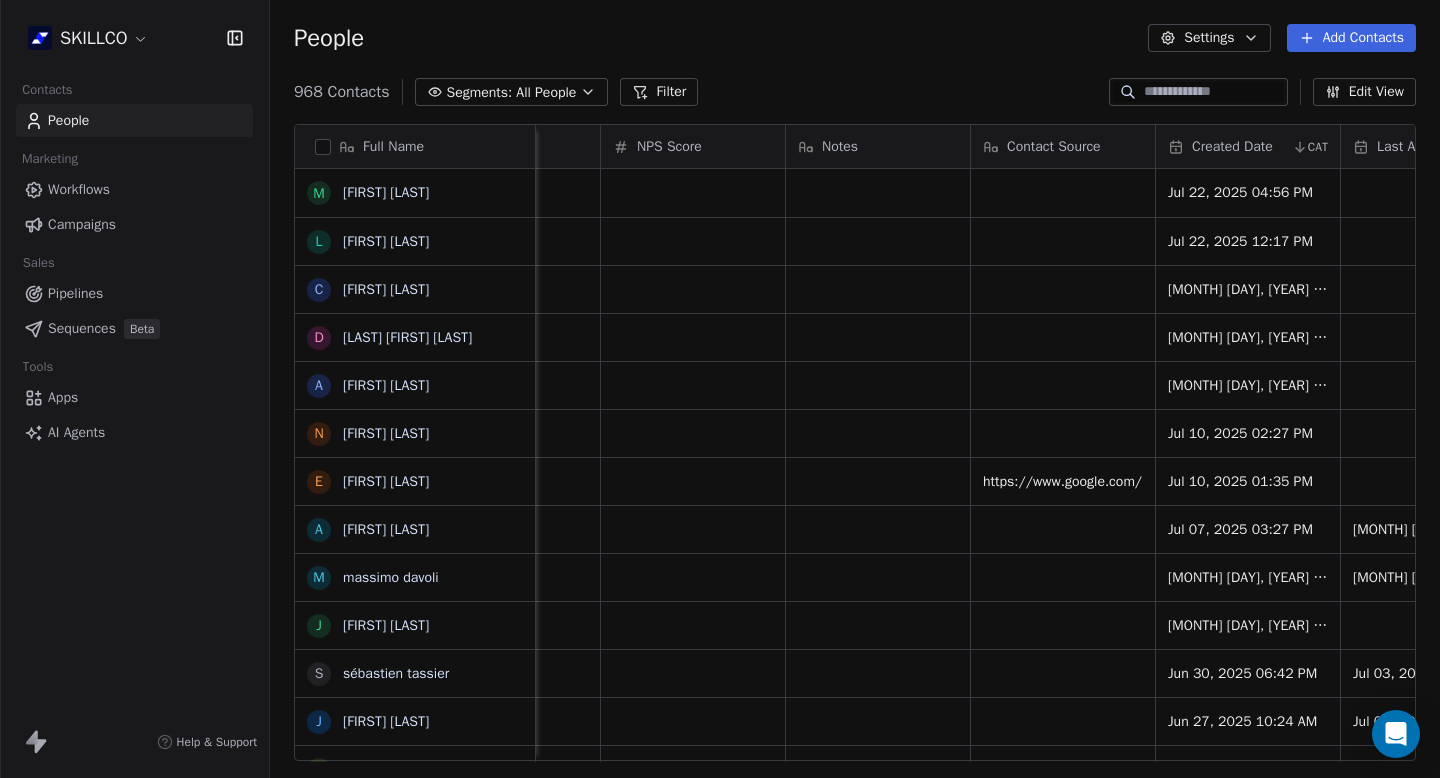 click on "NPS Score" at bounding box center [669, 147] 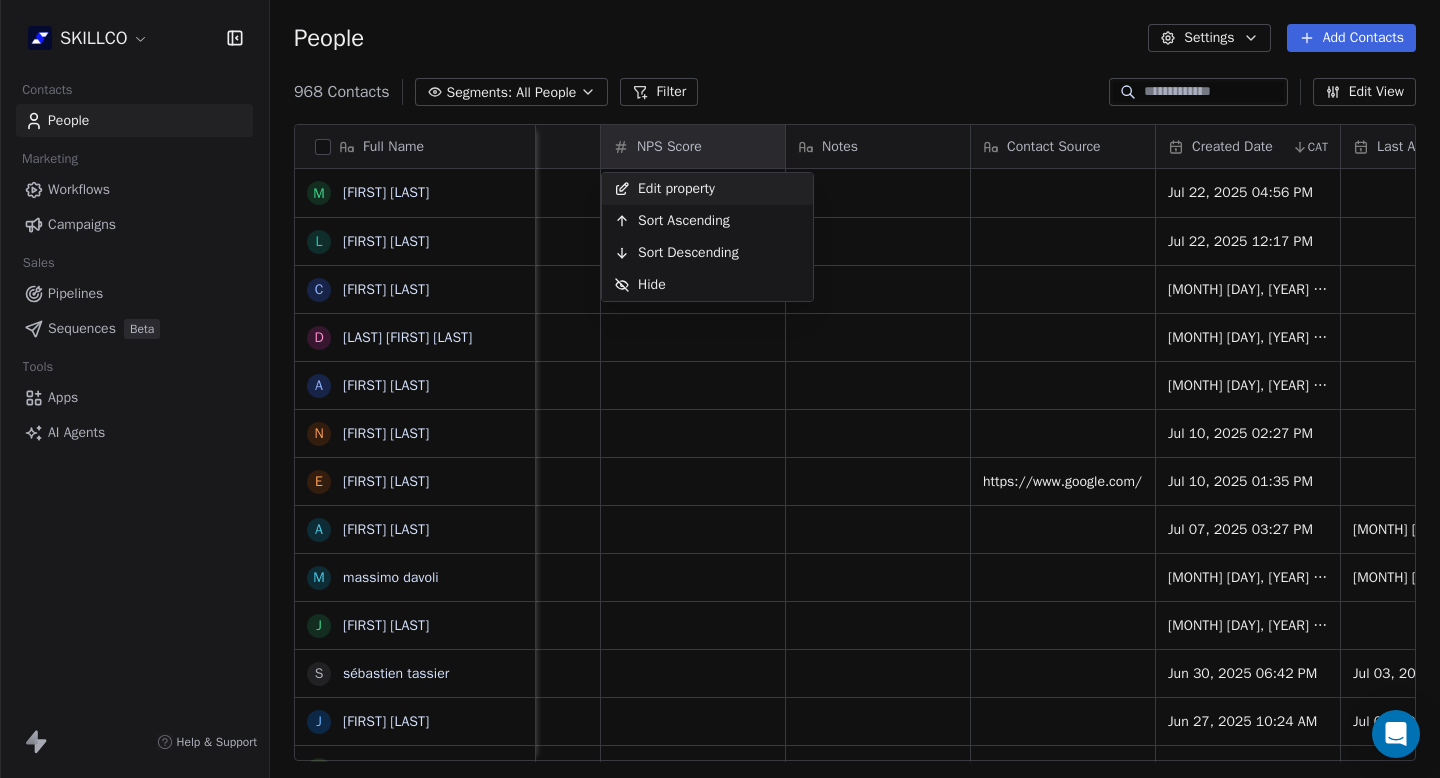 click on "Edit property" at bounding box center [676, 189] 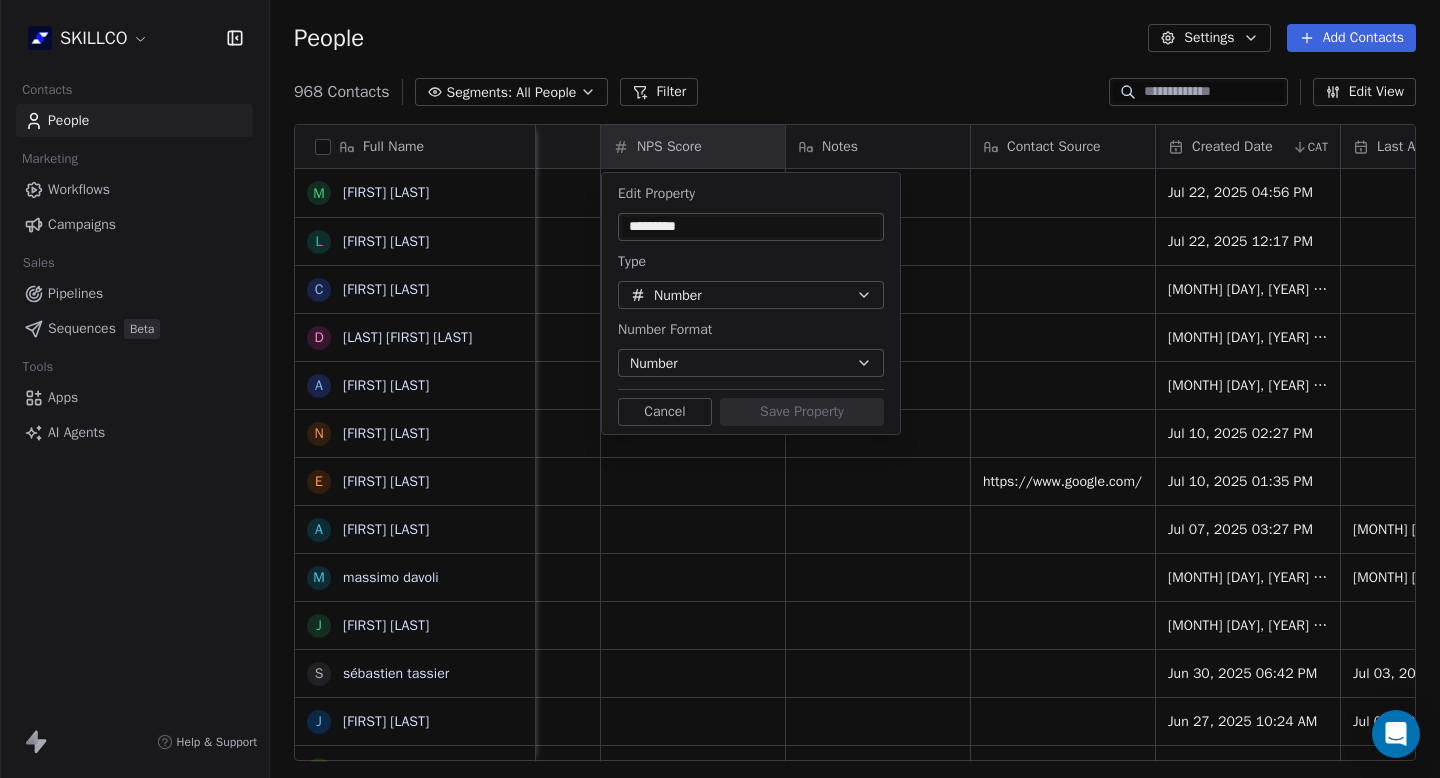 click on "*********" at bounding box center (751, 227) 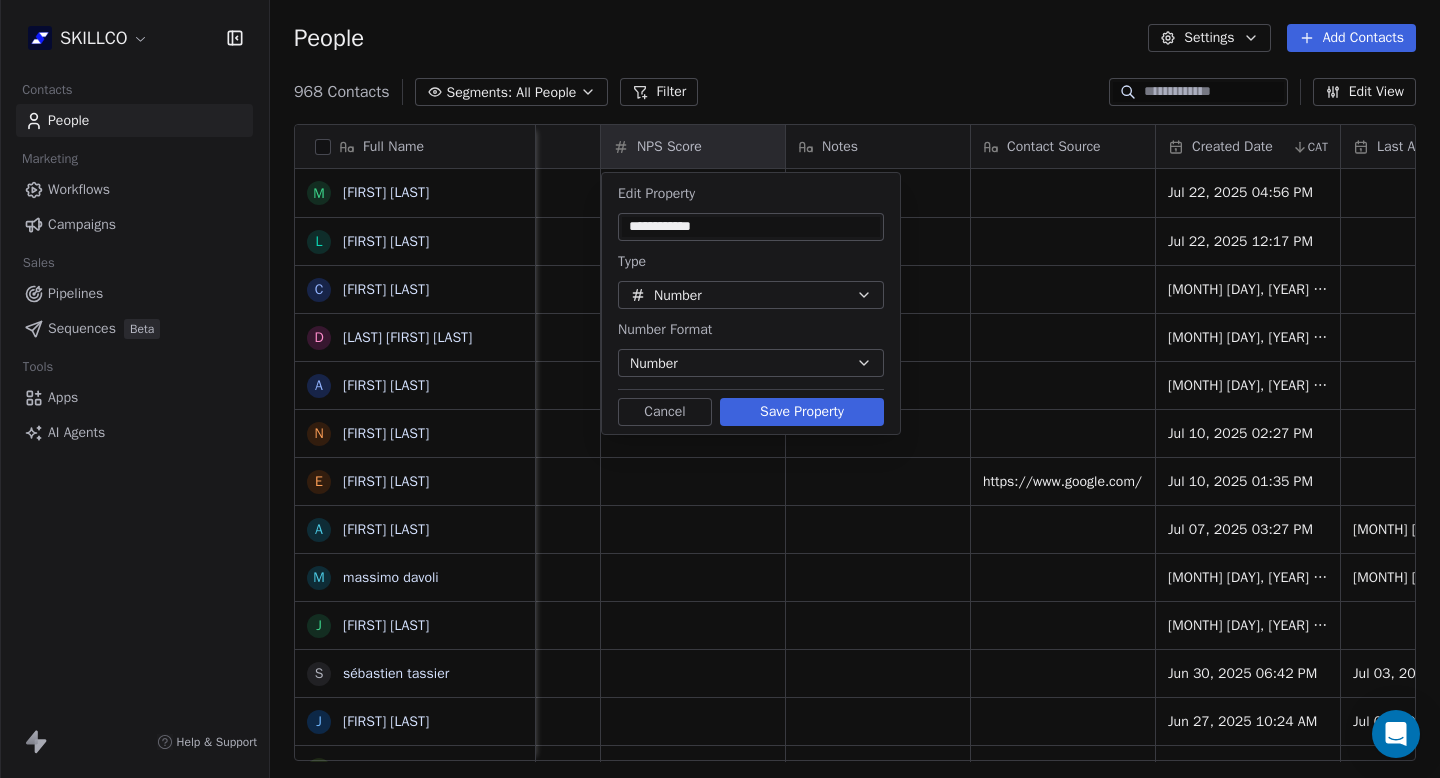 type on "**********" 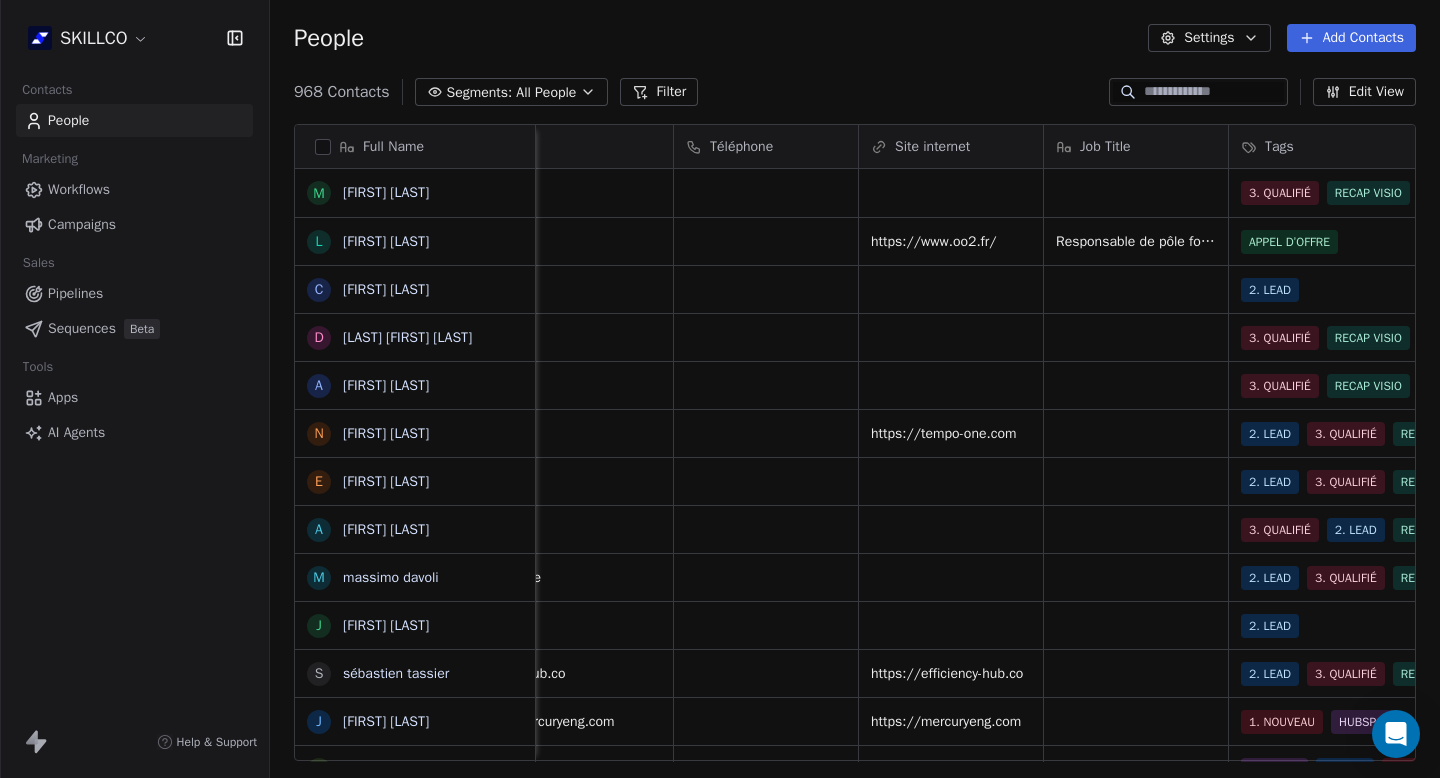scroll, scrollTop: 0, scrollLeft: 830, axis: horizontal 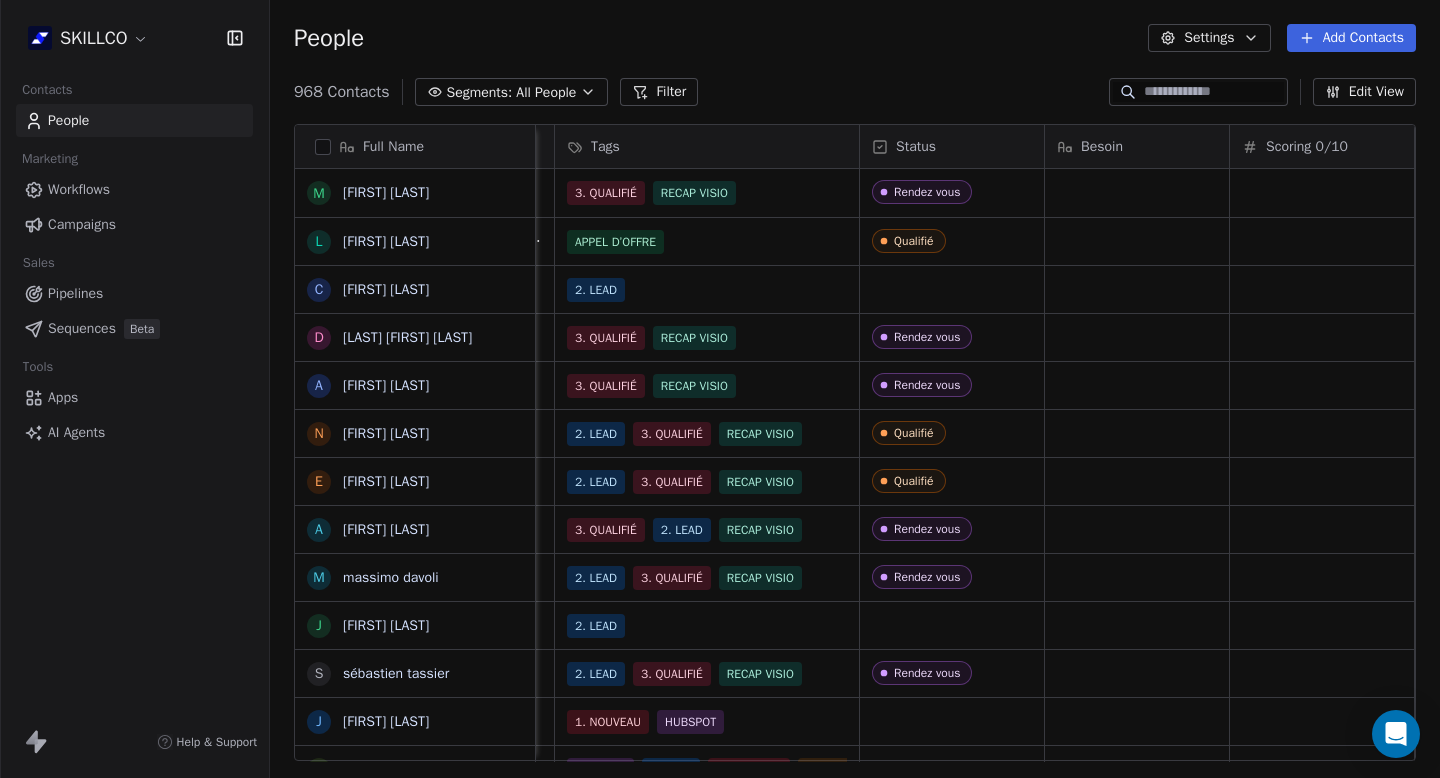click on "Besoin" at bounding box center [1135, 147] 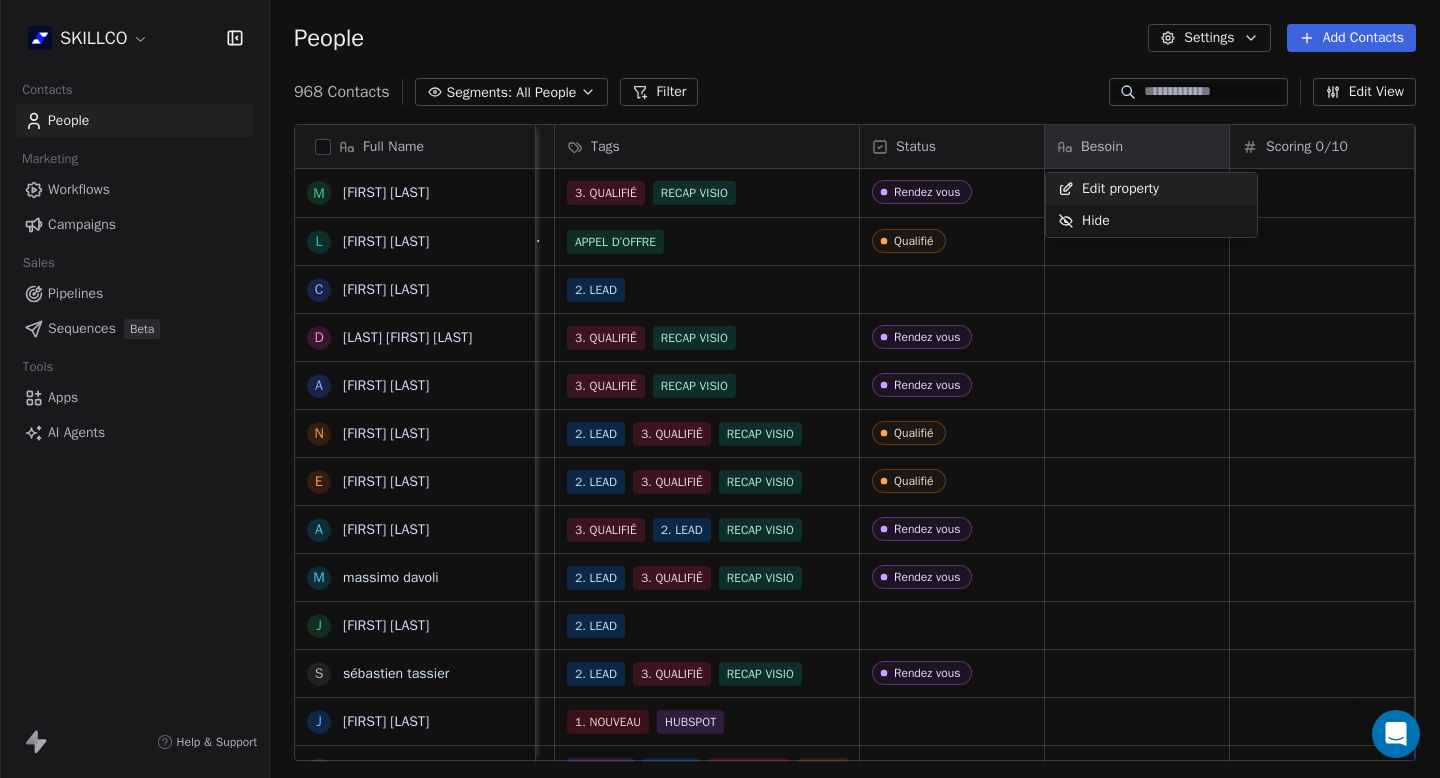 click on "Edit property" at bounding box center [1120, 189] 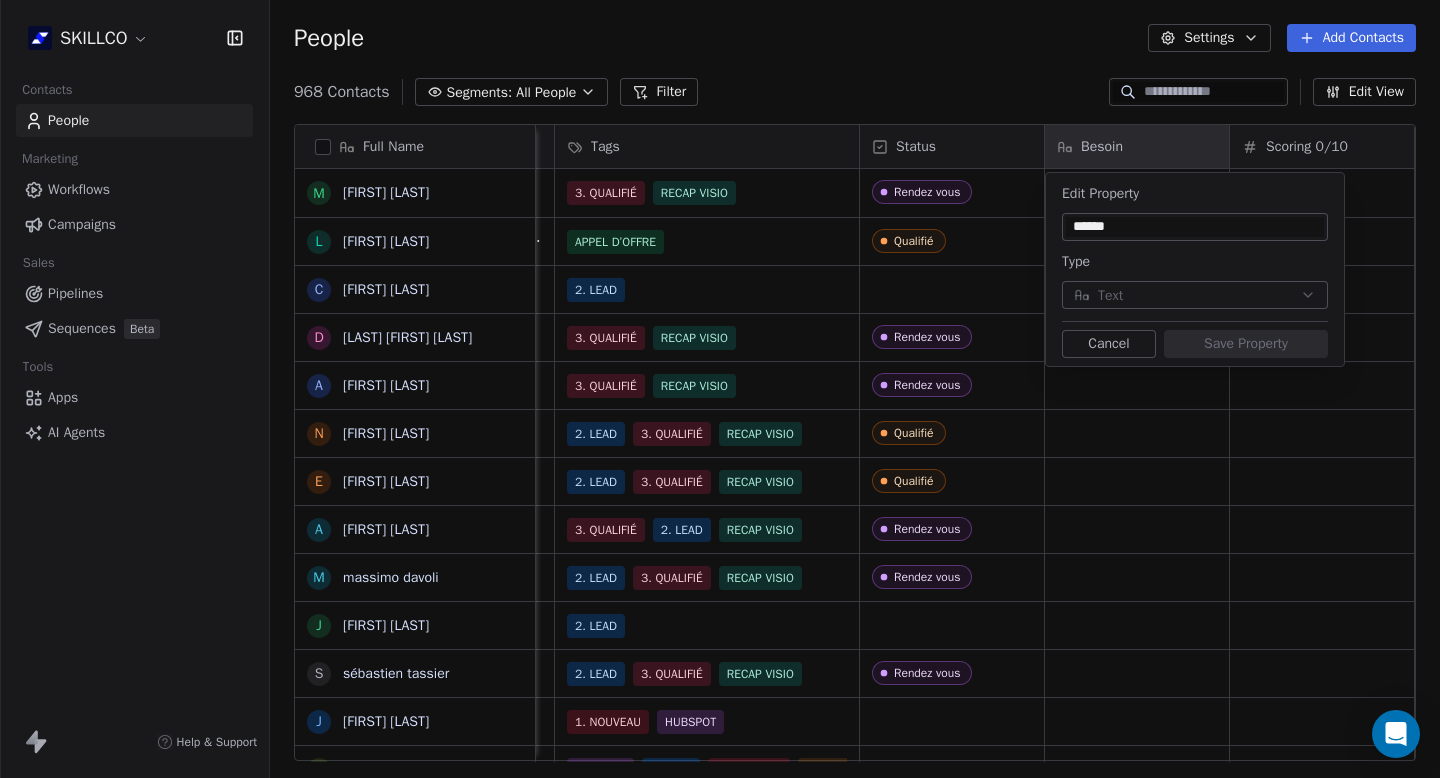 click on "Cancel" at bounding box center [1109, 344] 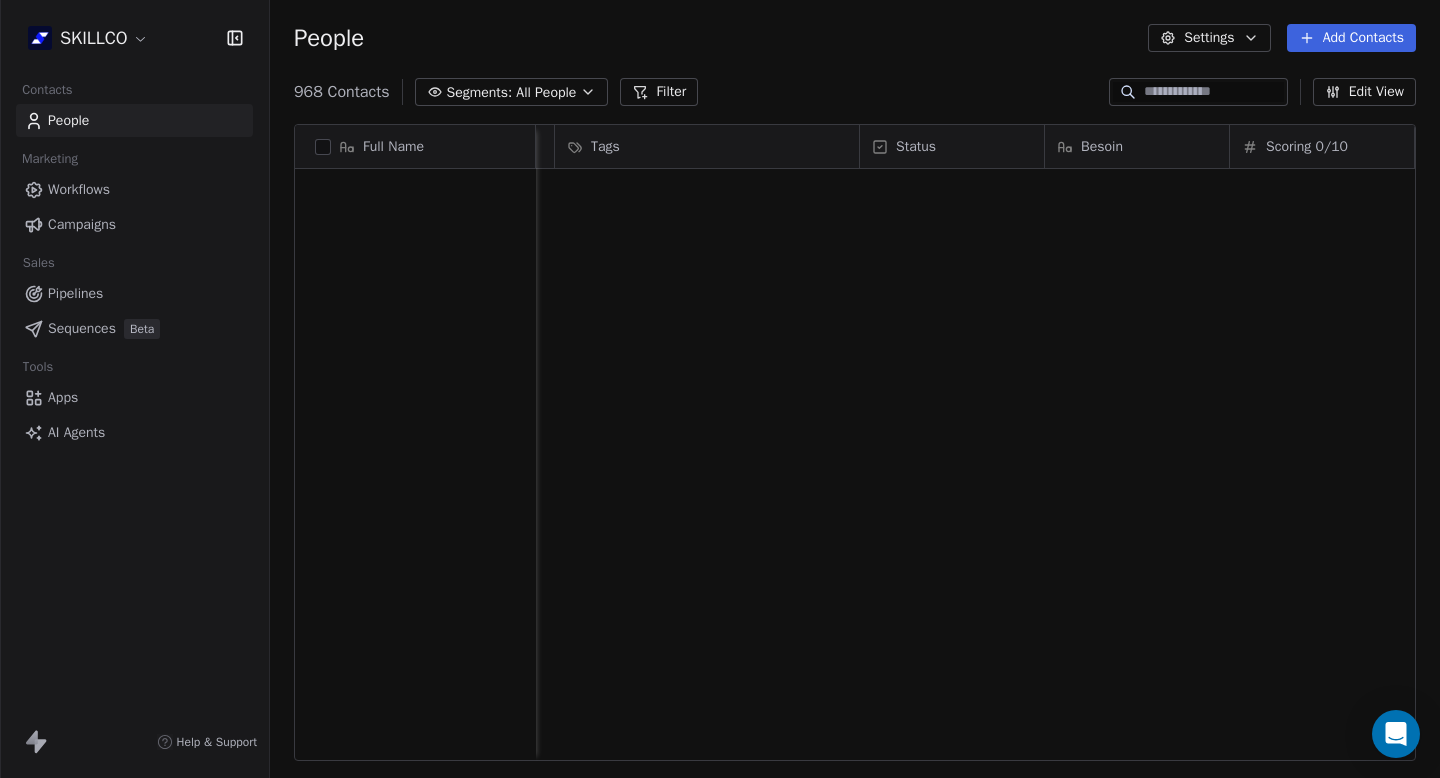 scroll, scrollTop: 2397, scrollLeft: 0, axis: vertical 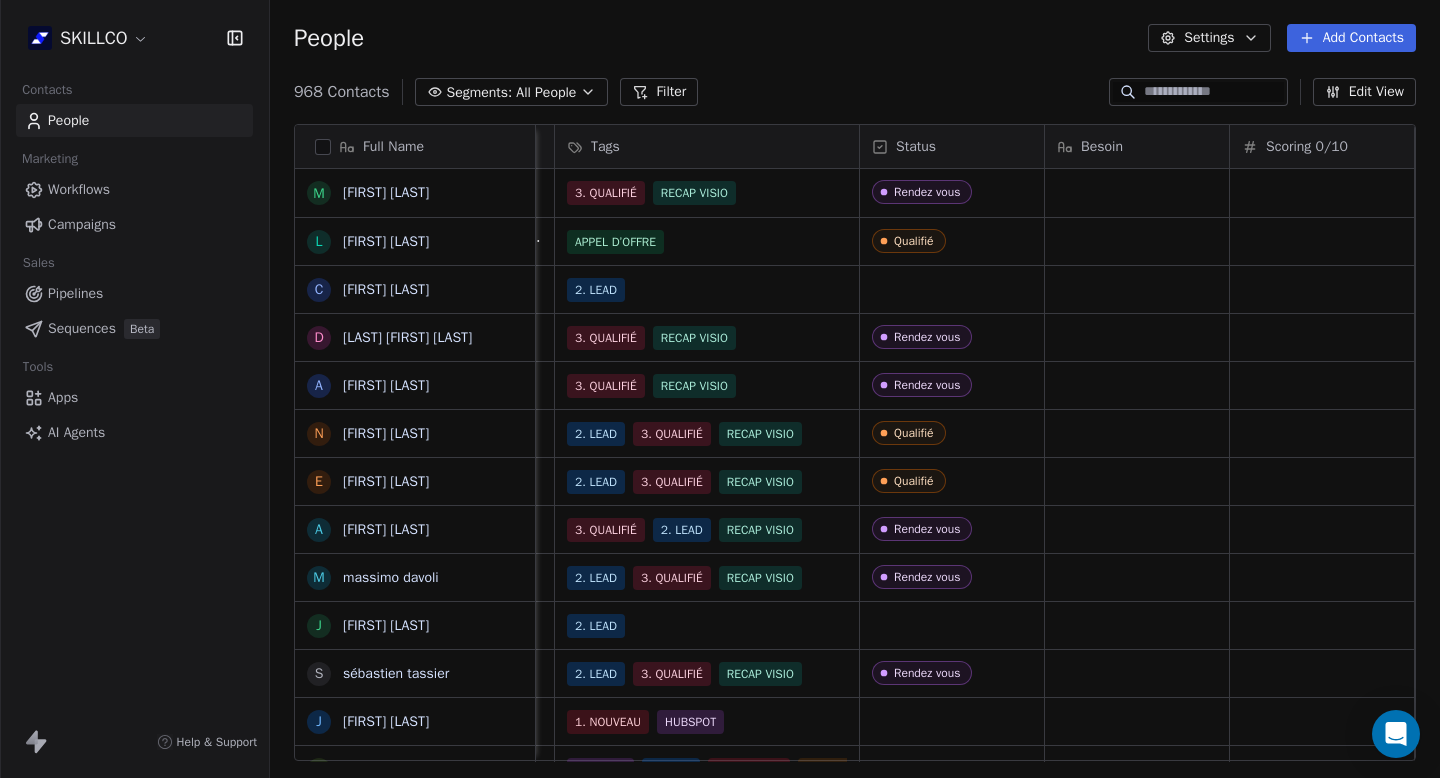 click on "Edit View" at bounding box center [1364, 92] 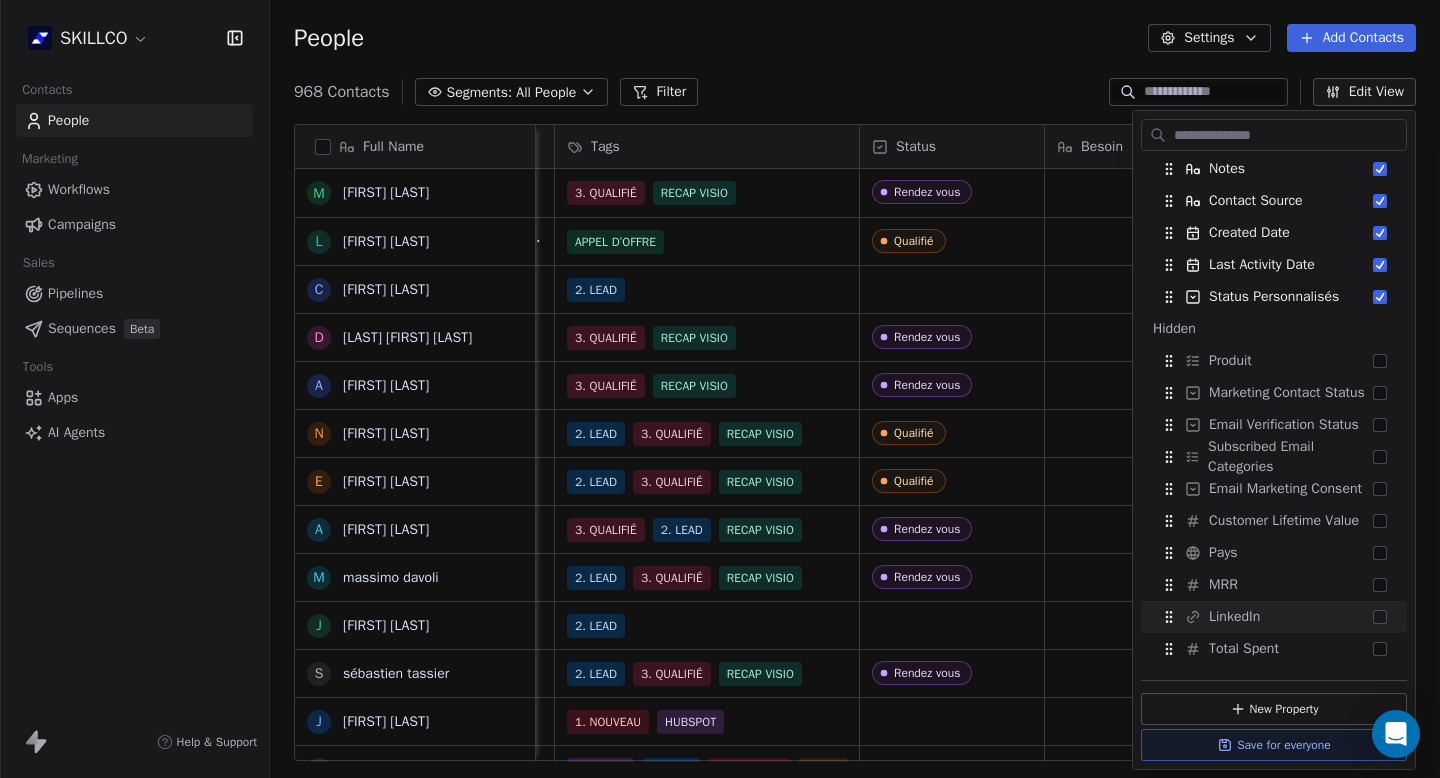 scroll, scrollTop: 312, scrollLeft: 0, axis: vertical 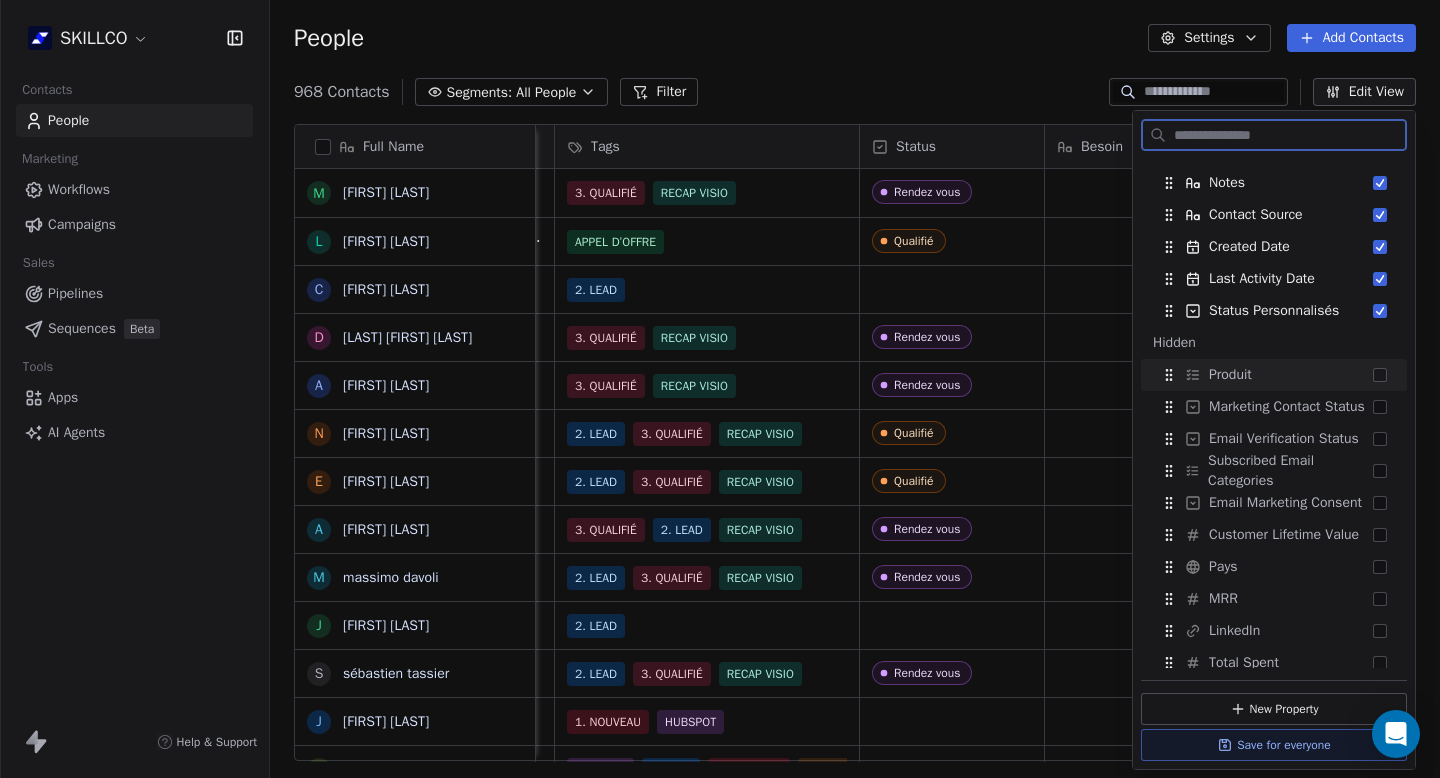 click on "Produit" at bounding box center (1274, 375) 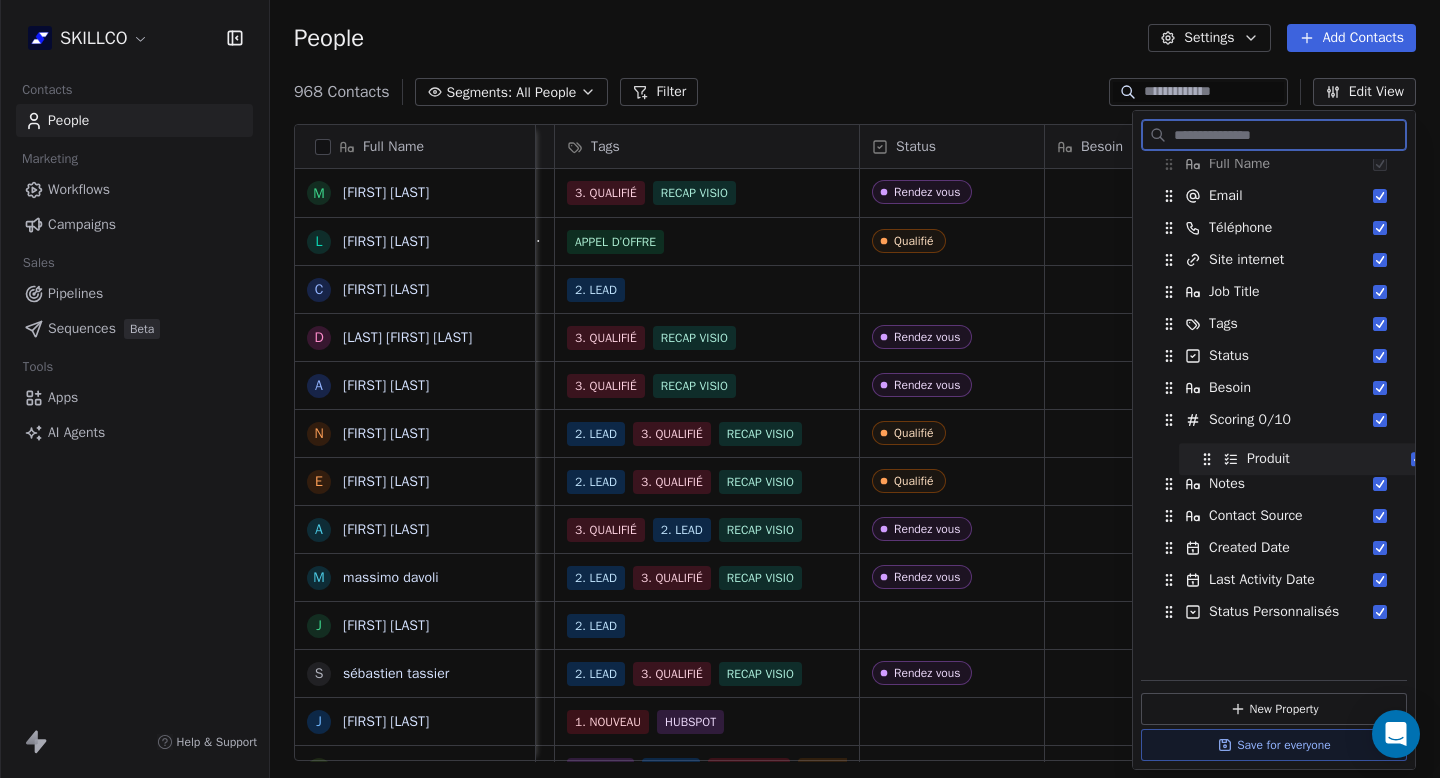 scroll, scrollTop: 42, scrollLeft: 0, axis: vertical 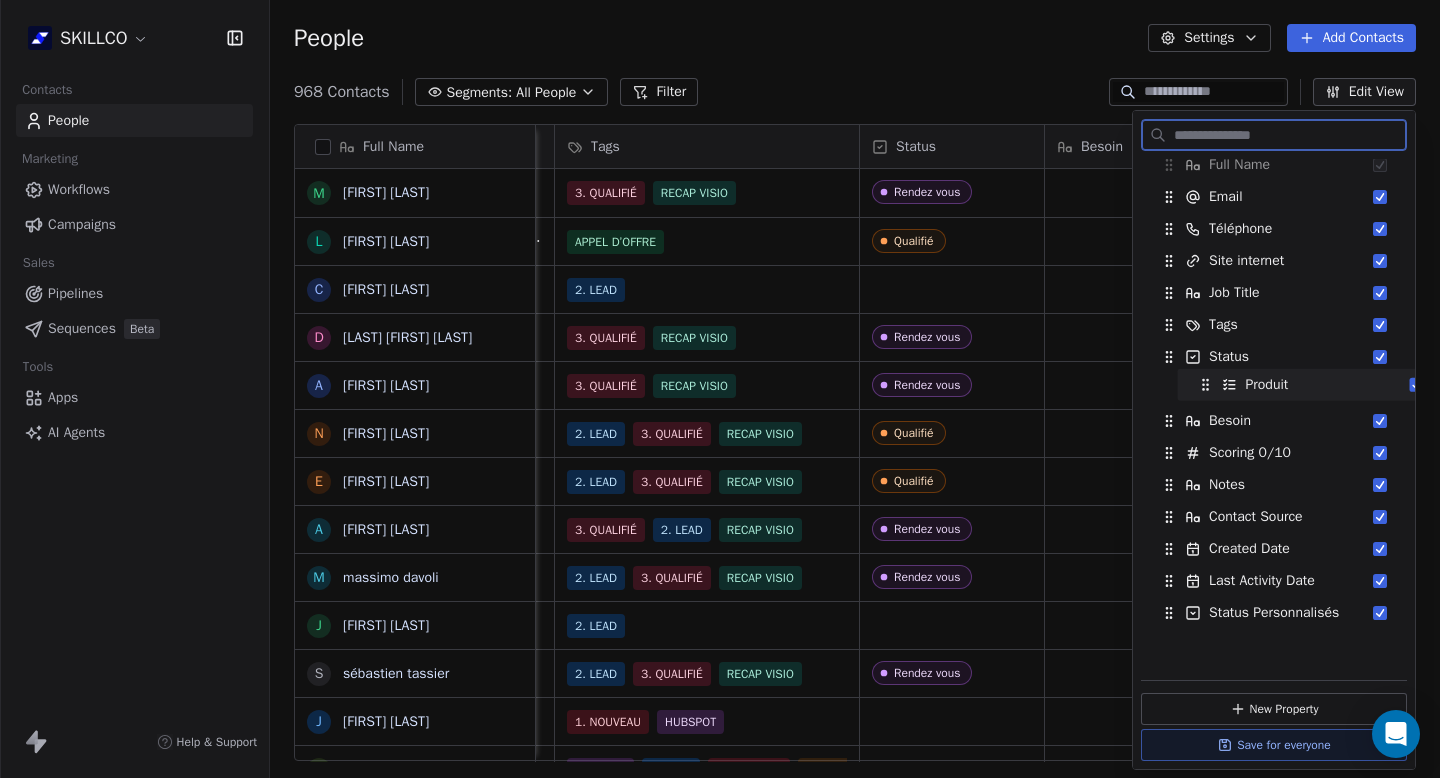 drag, startPoint x: 1165, startPoint y: 584, endPoint x: 1202, endPoint y: 382, distance: 205.36066 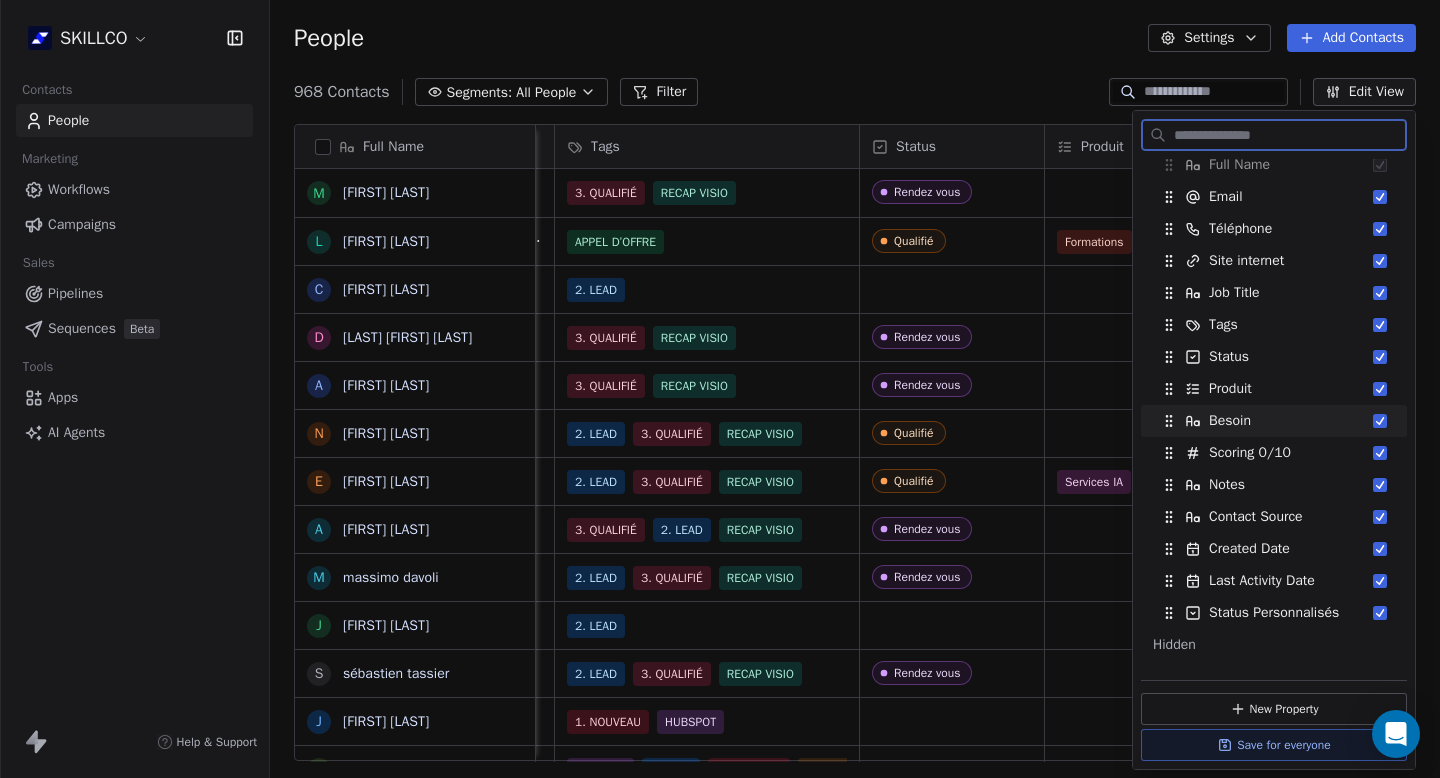 click at bounding box center [1380, 421] 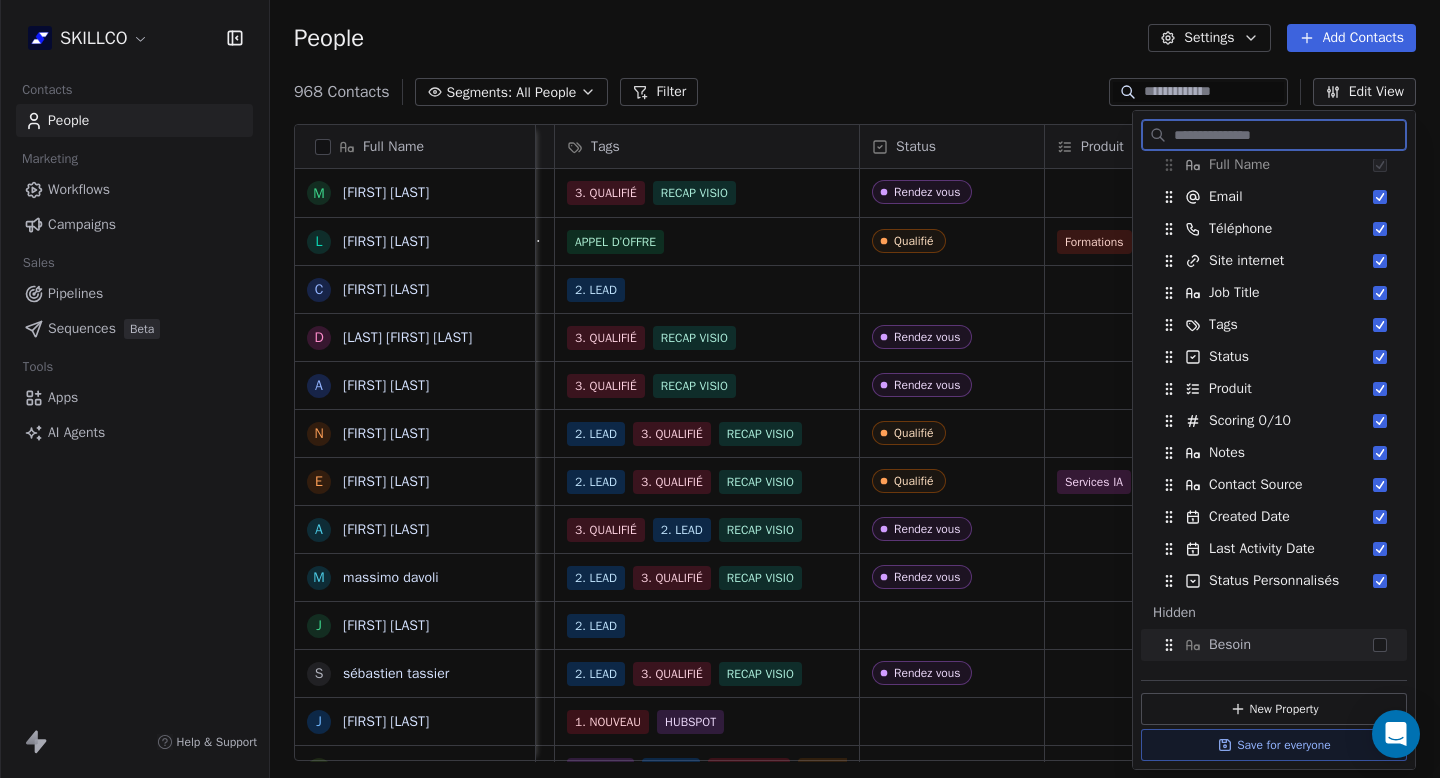 click on "Save for everyone" at bounding box center (1274, 745) 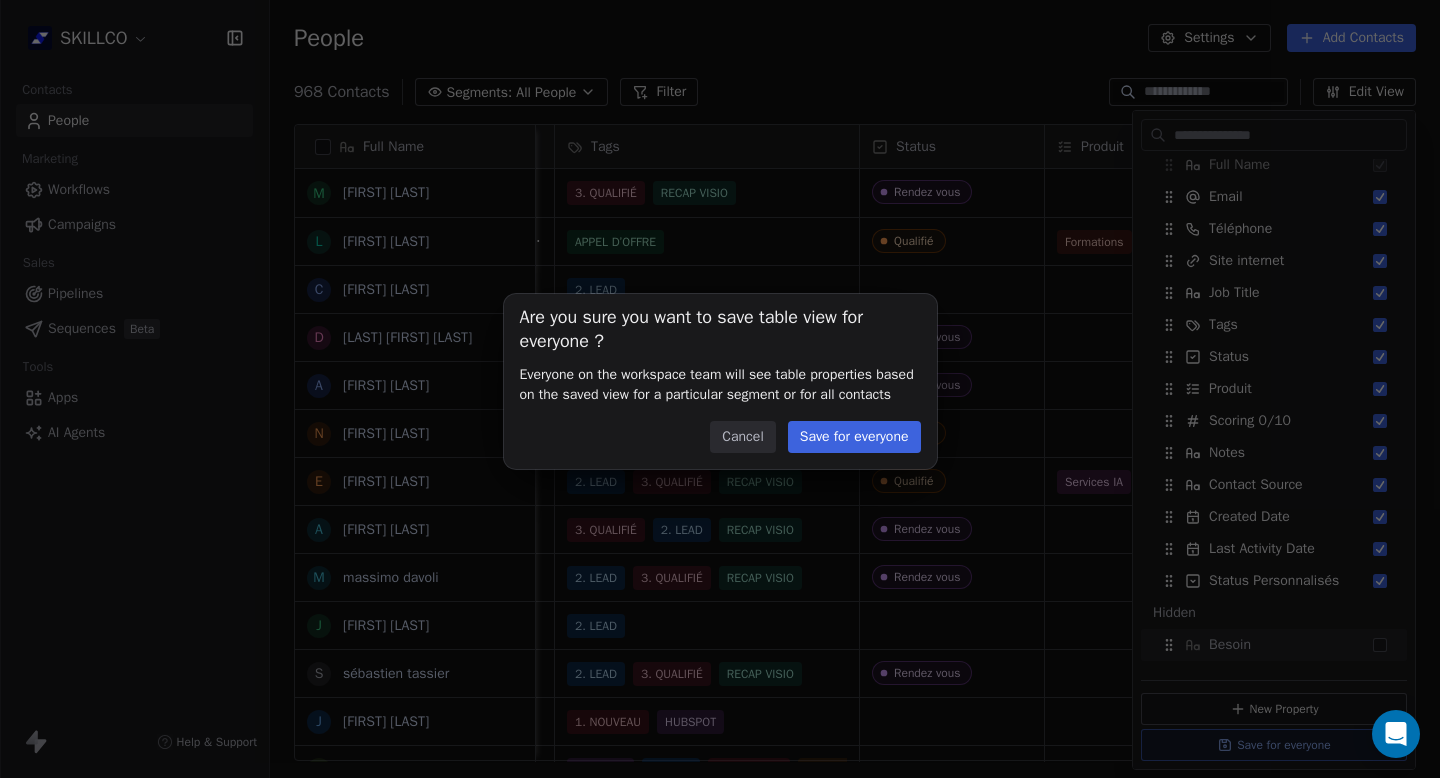 click on "Save for everyone" at bounding box center [854, 437] 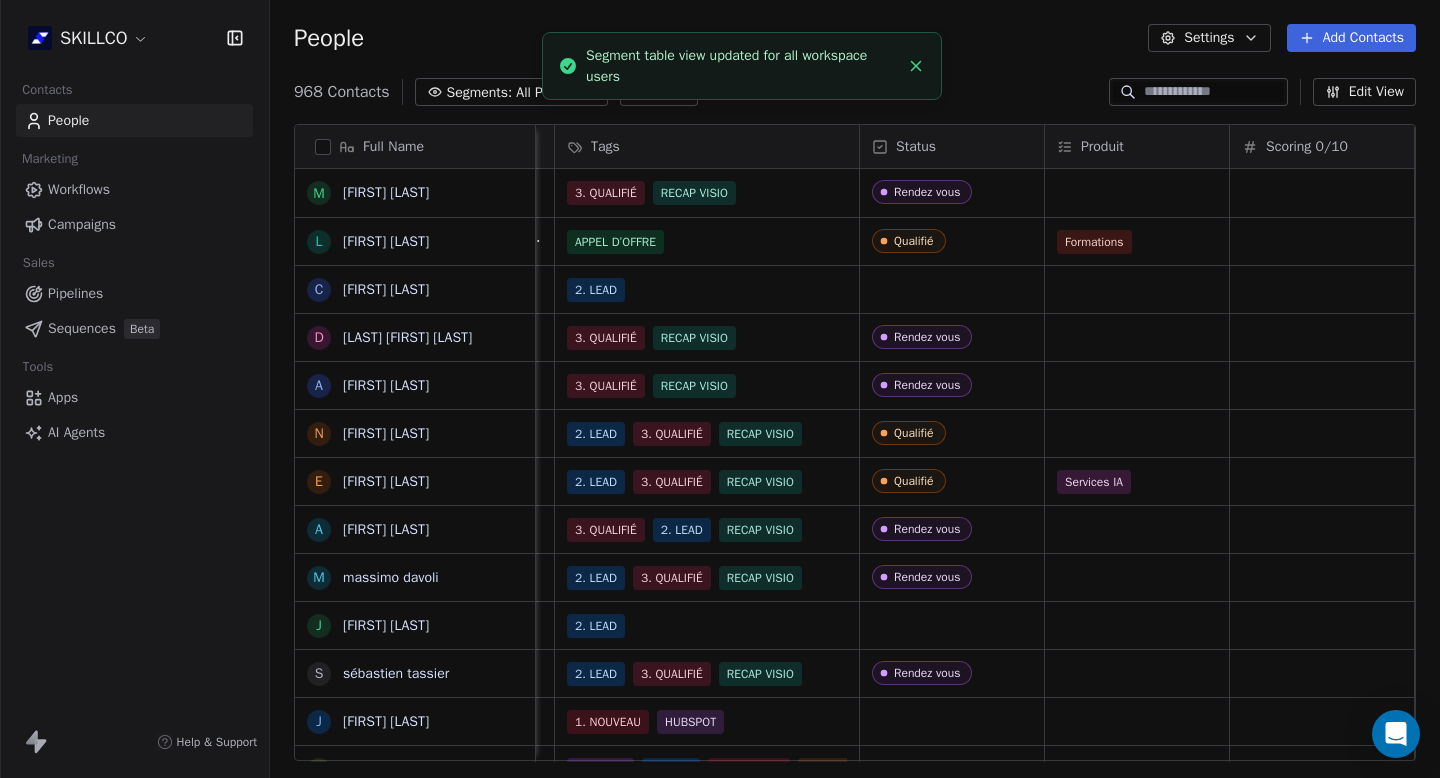 click on "Produit" at bounding box center [1102, 147] 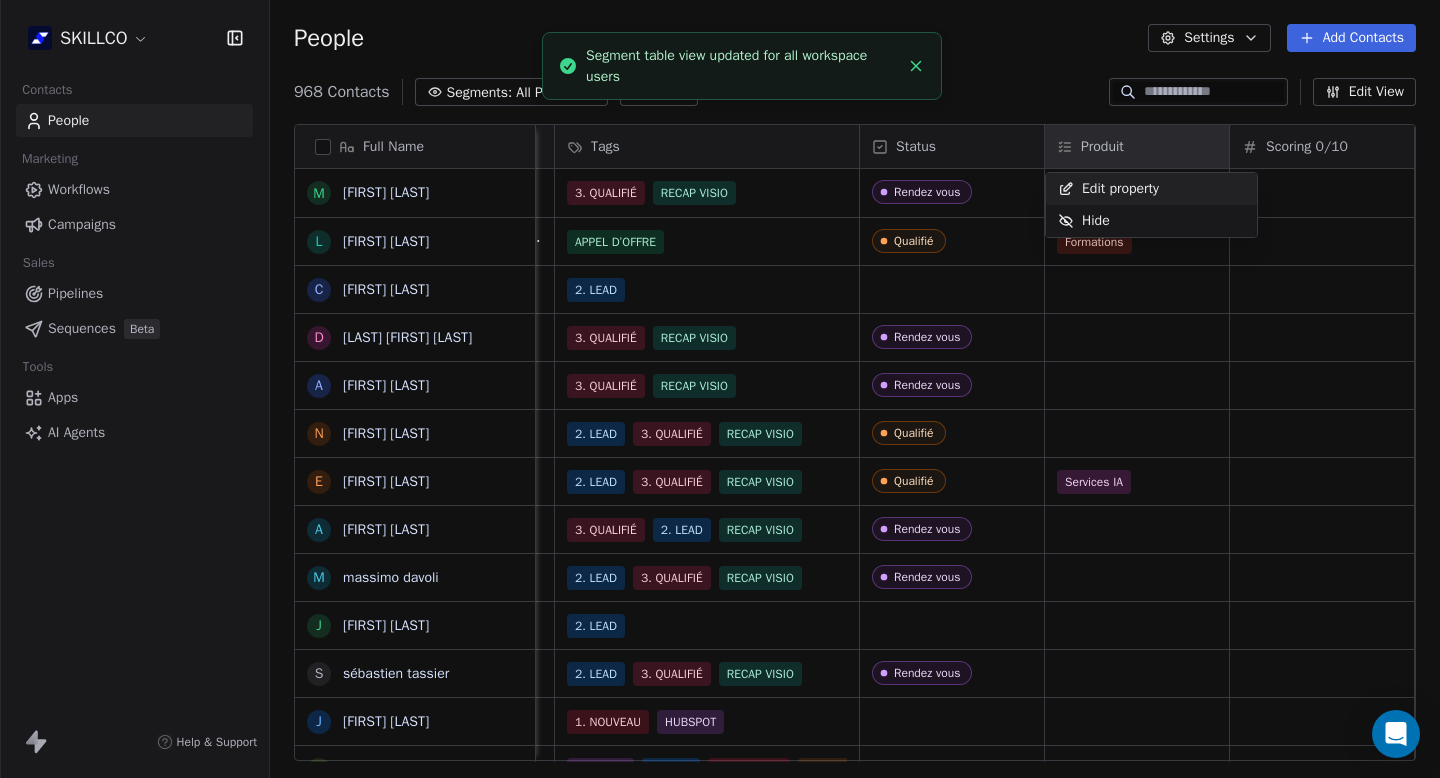 click on "Edit property" at bounding box center [1120, 189] 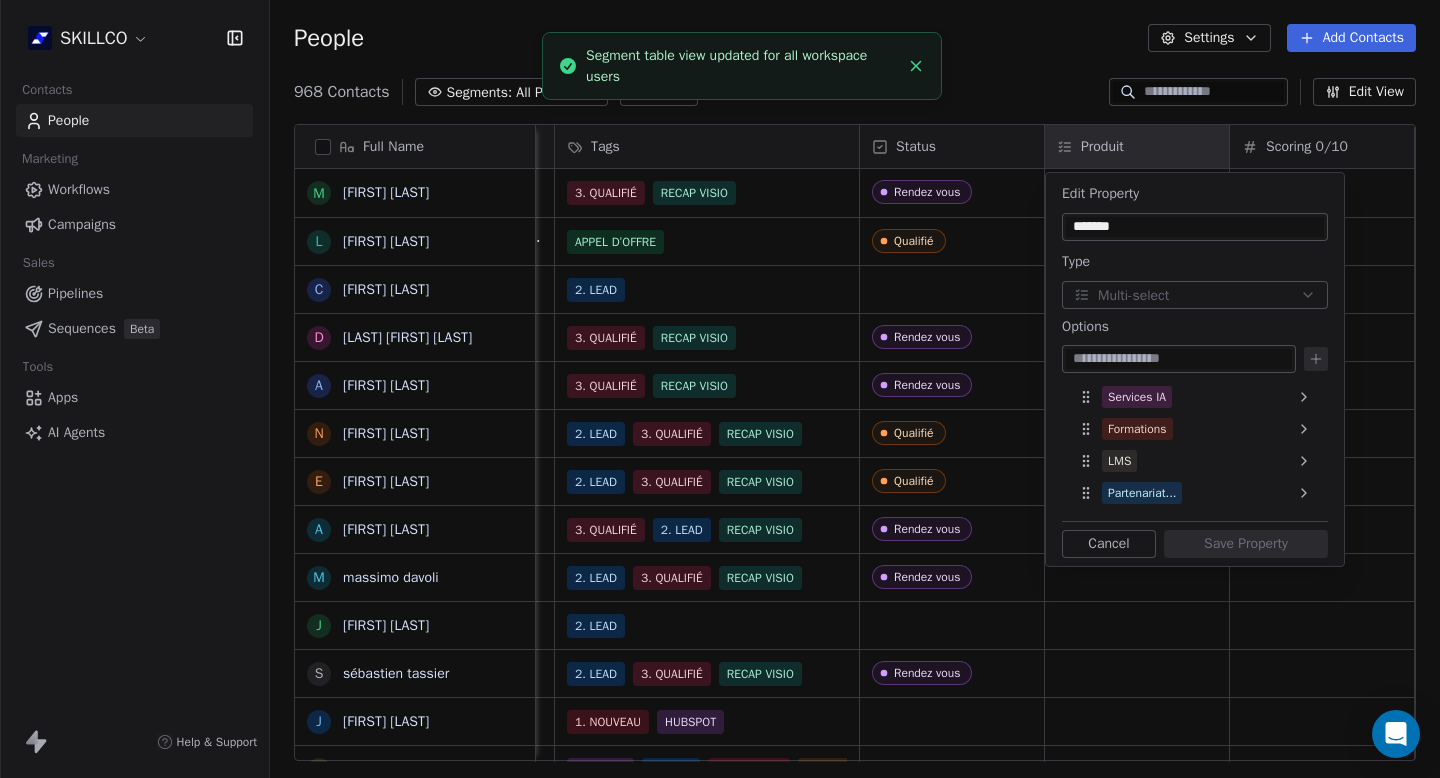click on "*******" at bounding box center (1195, 227) 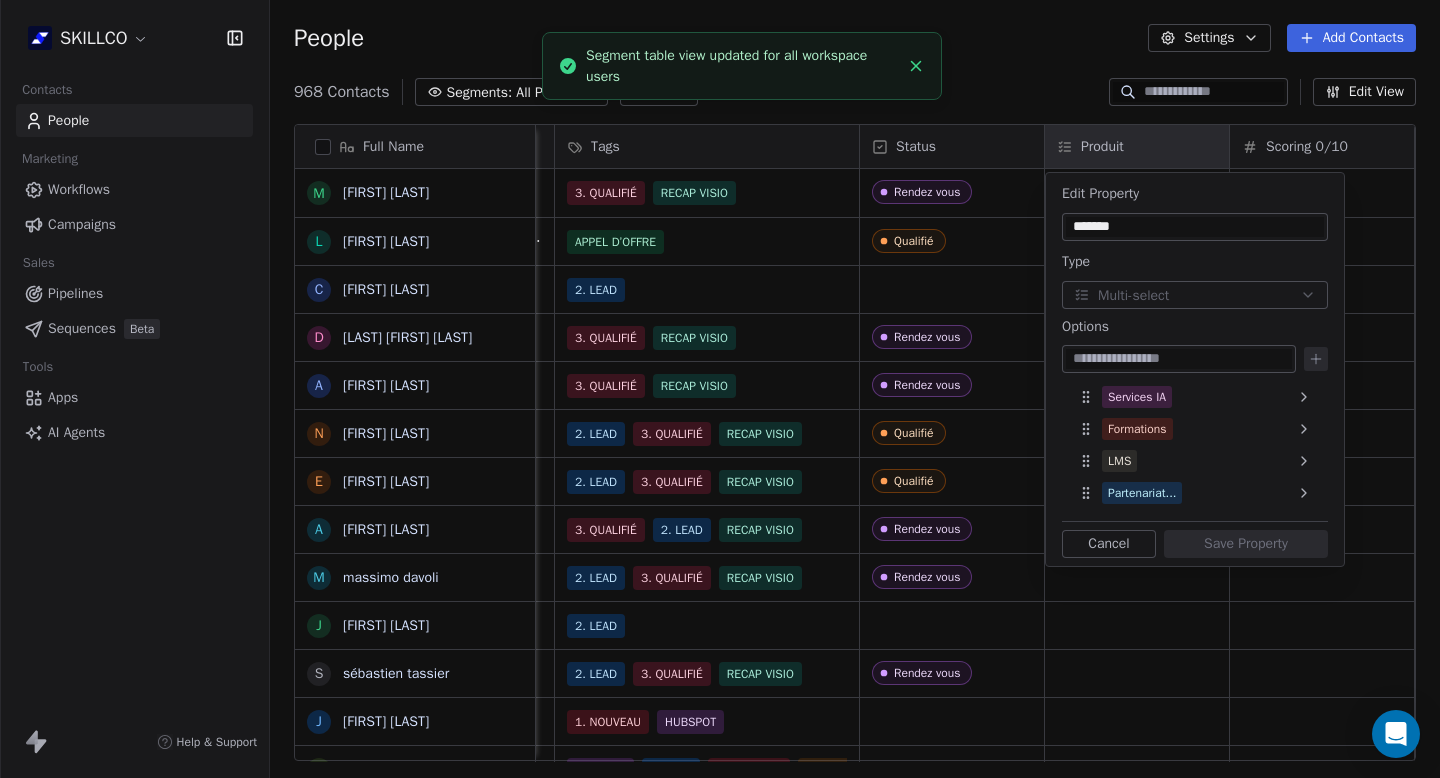 click on "*******" at bounding box center [1195, 227] 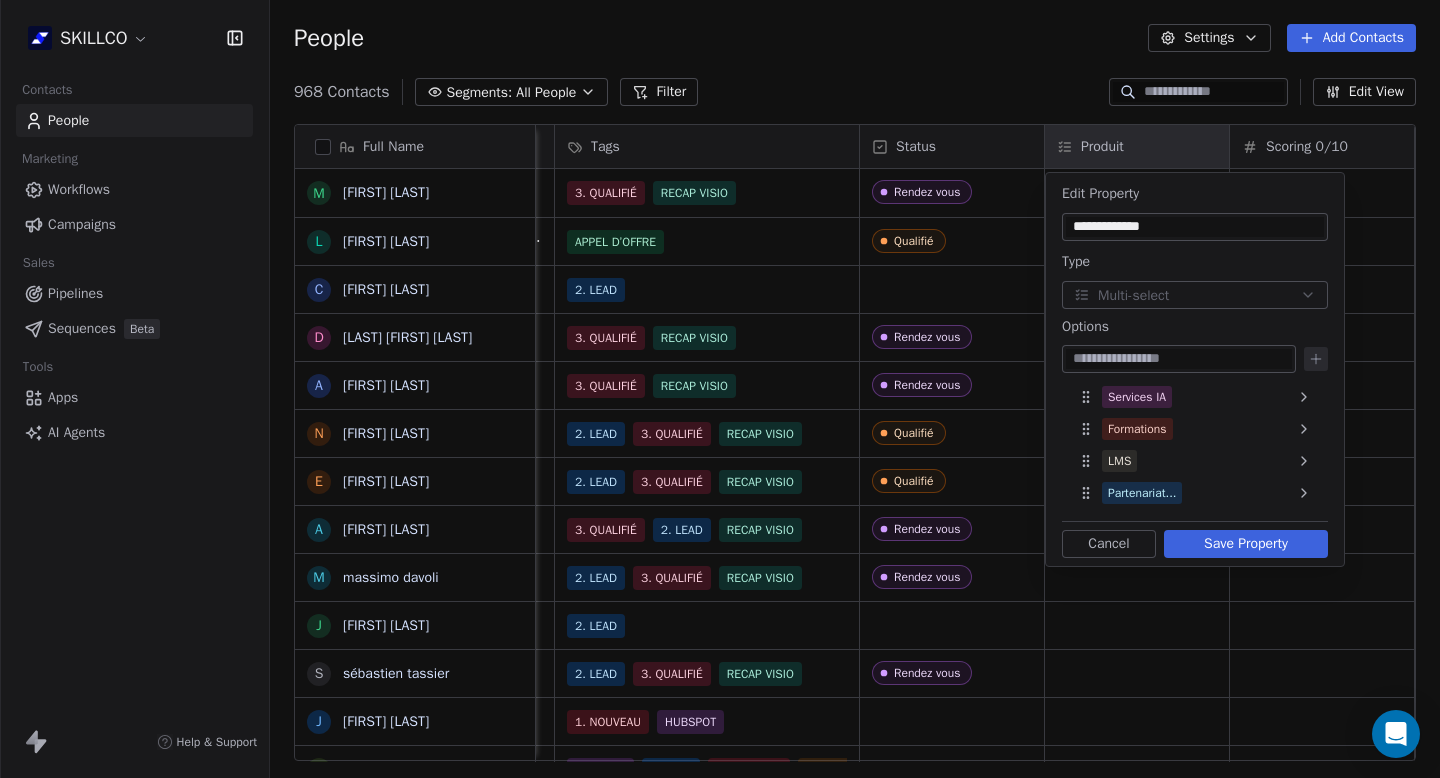 type on "**********" 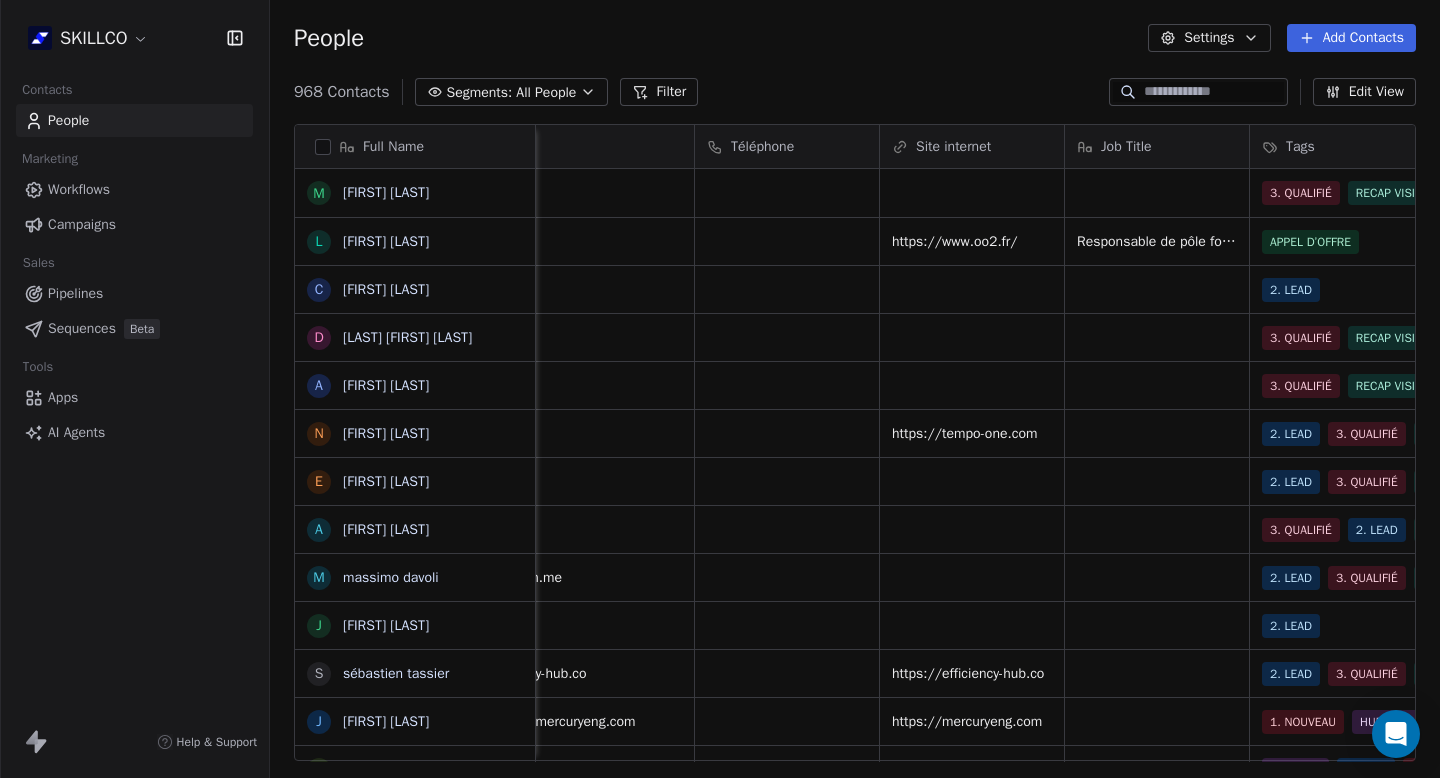scroll, scrollTop: 0, scrollLeft: 0, axis: both 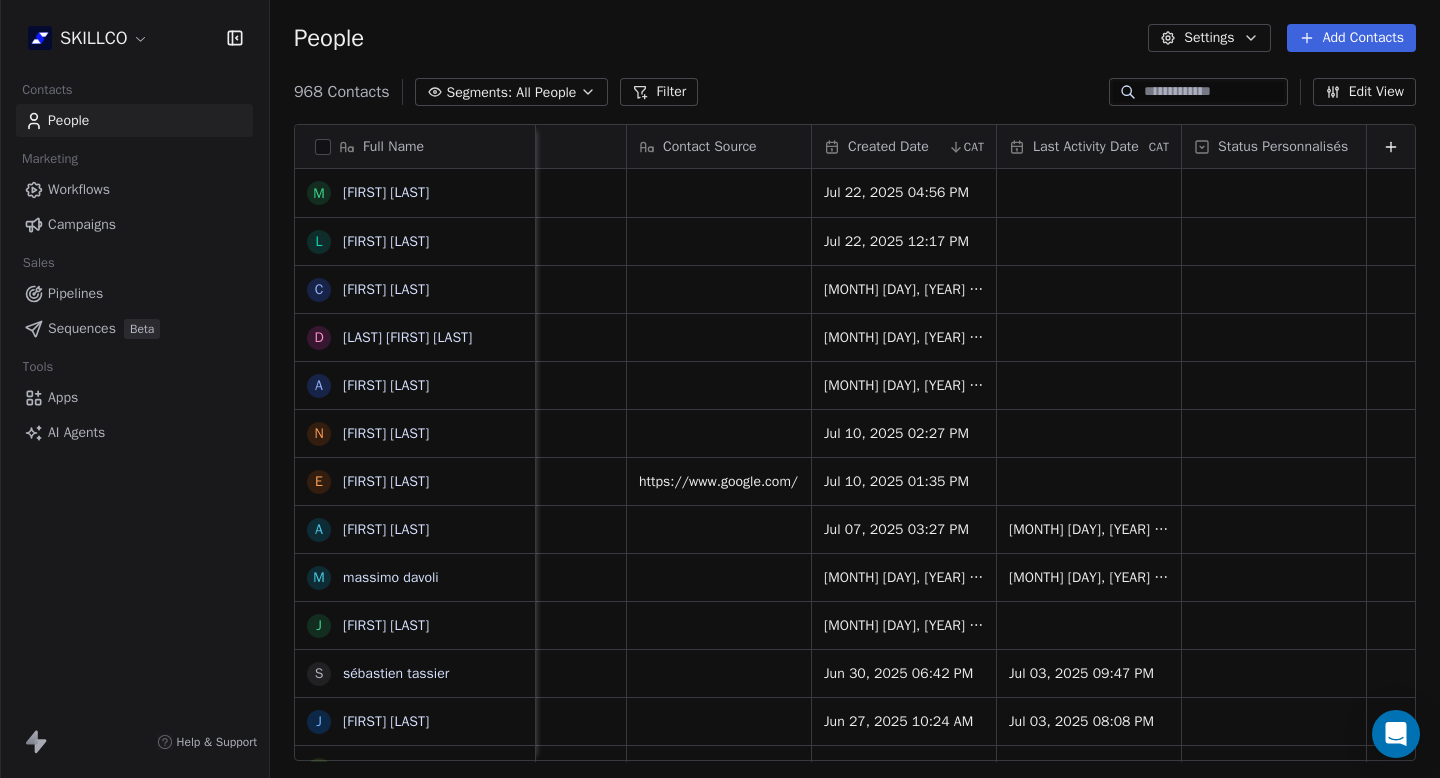 click on "Edit View" at bounding box center (1364, 92) 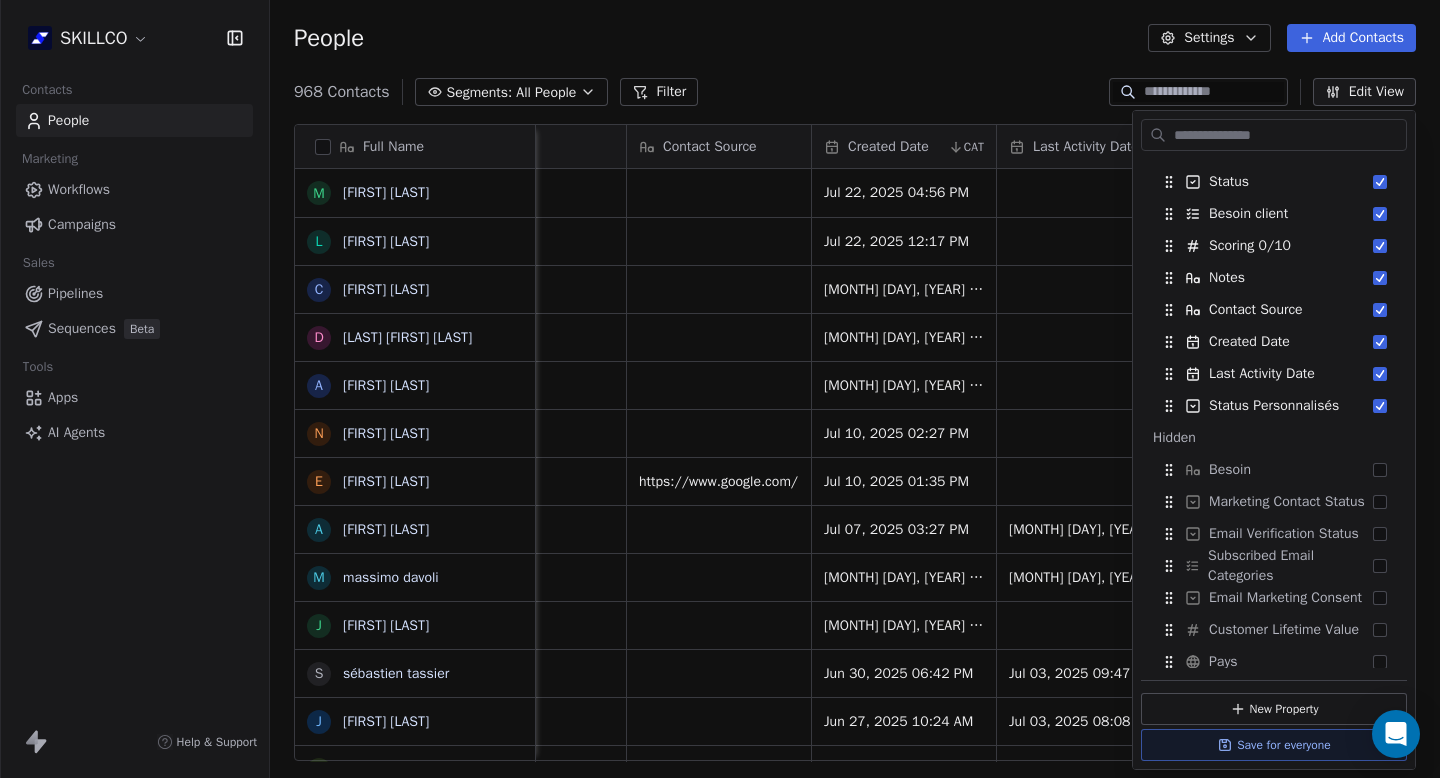 scroll, scrollTop: 0, scrollLeft: 0, axis: both 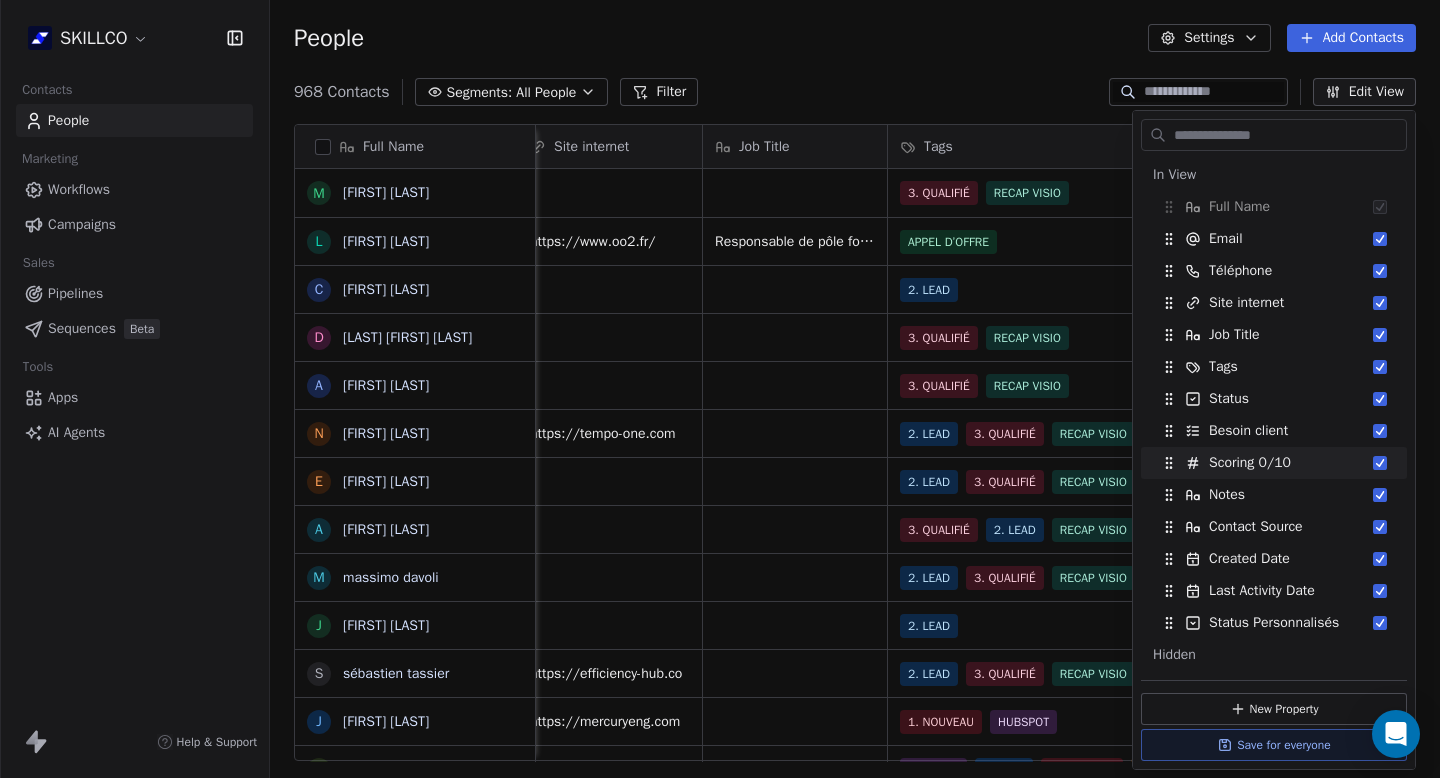 click on "968 Contacts Segments: All People Filter  Edit View" at bounding box center [855, 92] 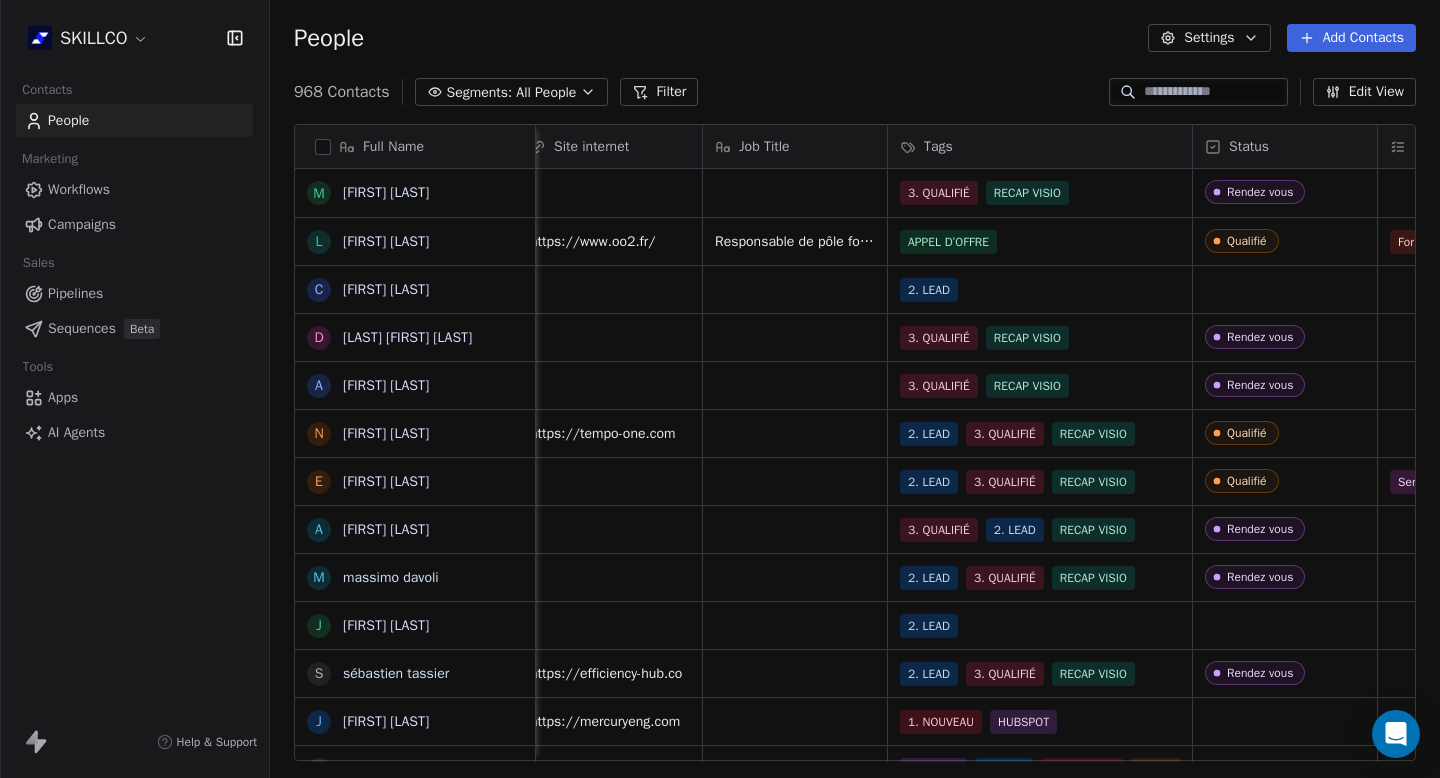 scroll, scrollTop: 0, scrollLeft: 0, axis: both 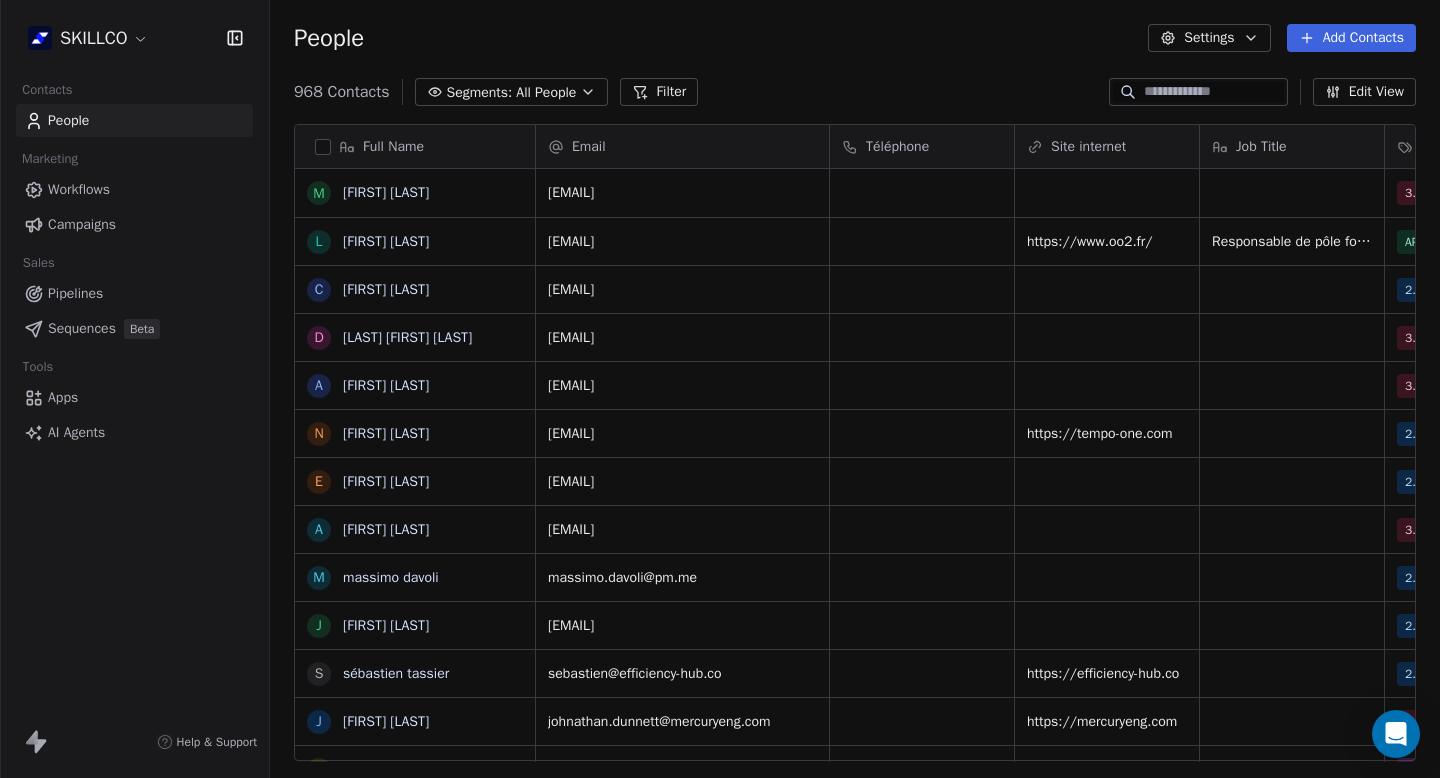 click on "Edit View" at bounding box center [1364, 92] 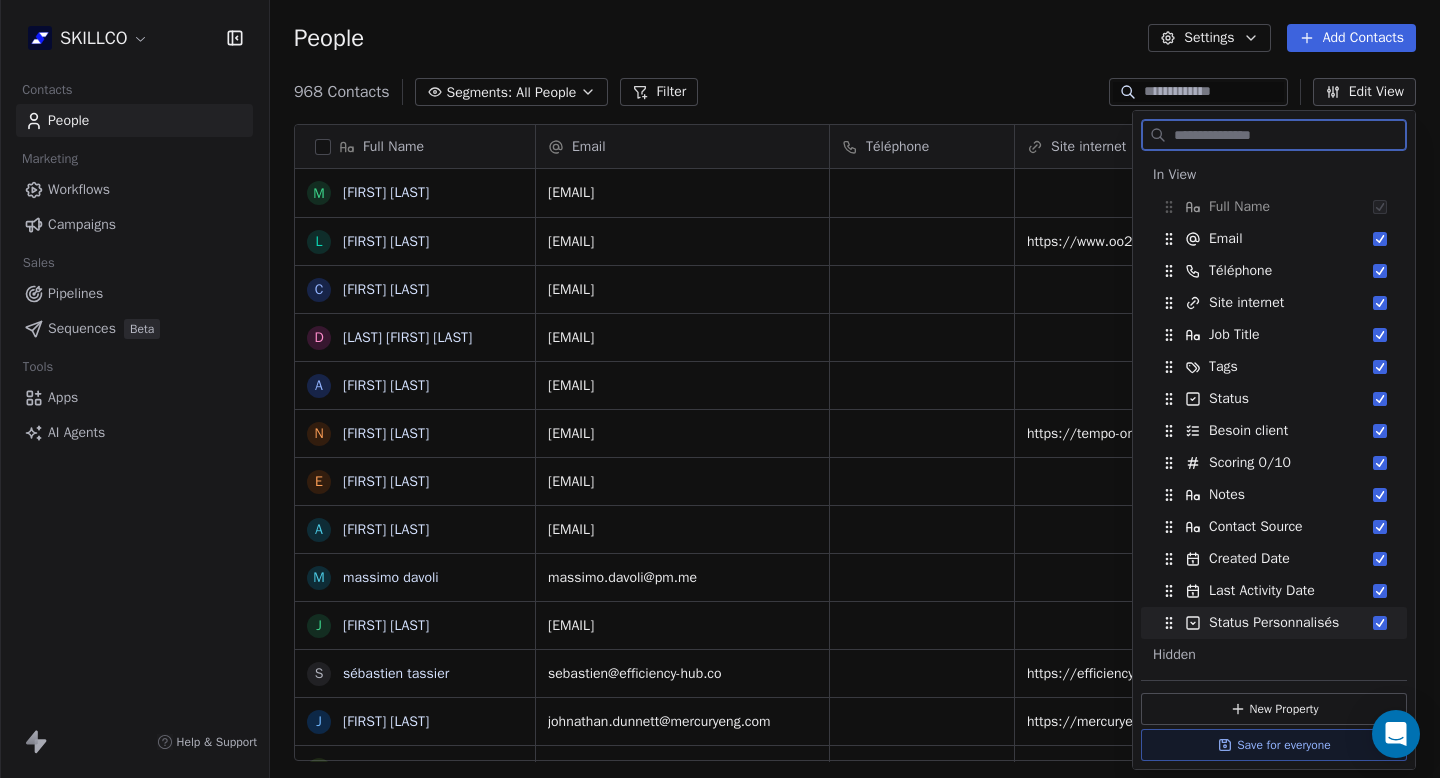 click on "Save for everyone" at bounding box center (1274, 745) 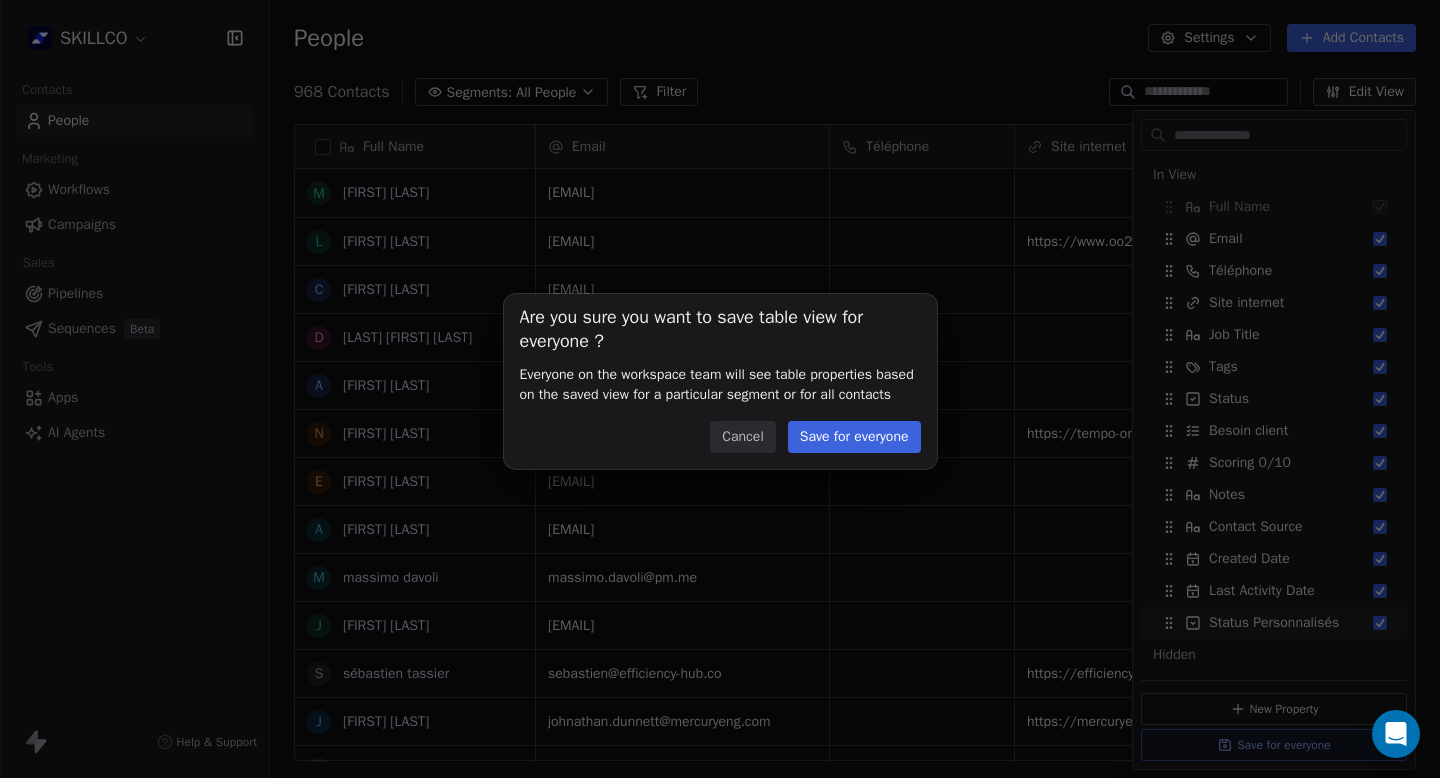 click on "Are you sure you want to save table view for everyone ? Everyone on the workspace team will see table properties based on the saved view for a particular segment or for all contacts Cancel  Save for everyone" at bounding box center (720, 382) 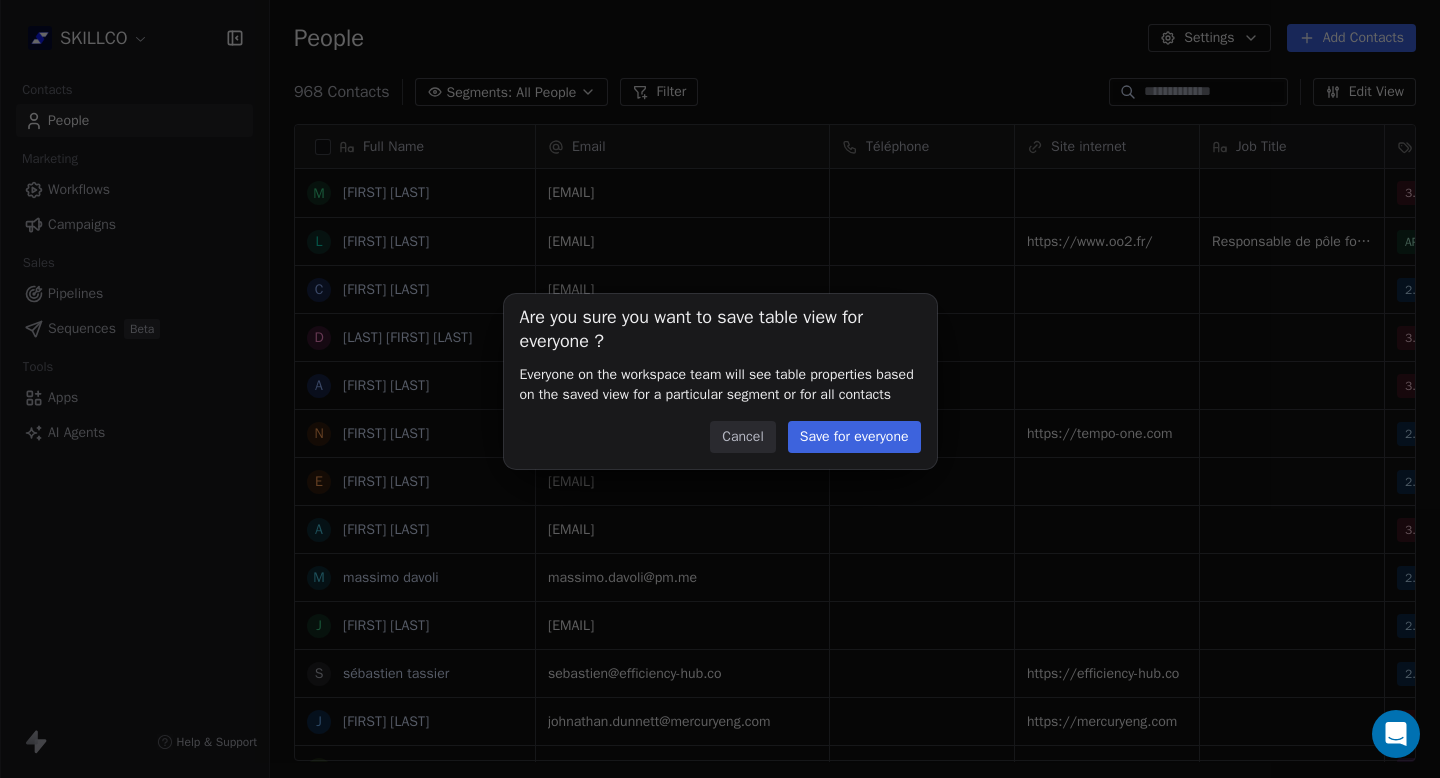 click on "Save for everyone" at bounding box center [854, 437] 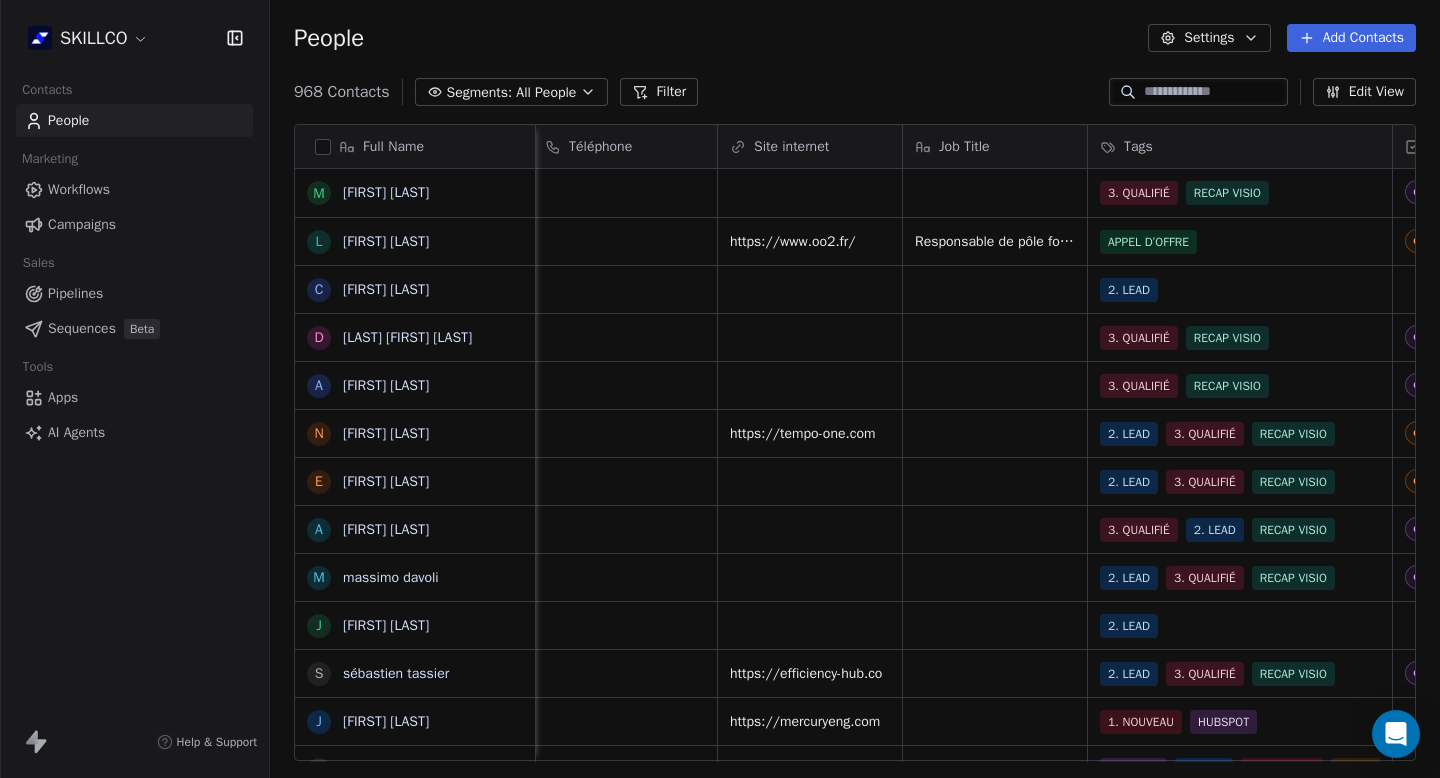 scroll, scrollTop: 0, scrollLeft: 306, axis: horizontal 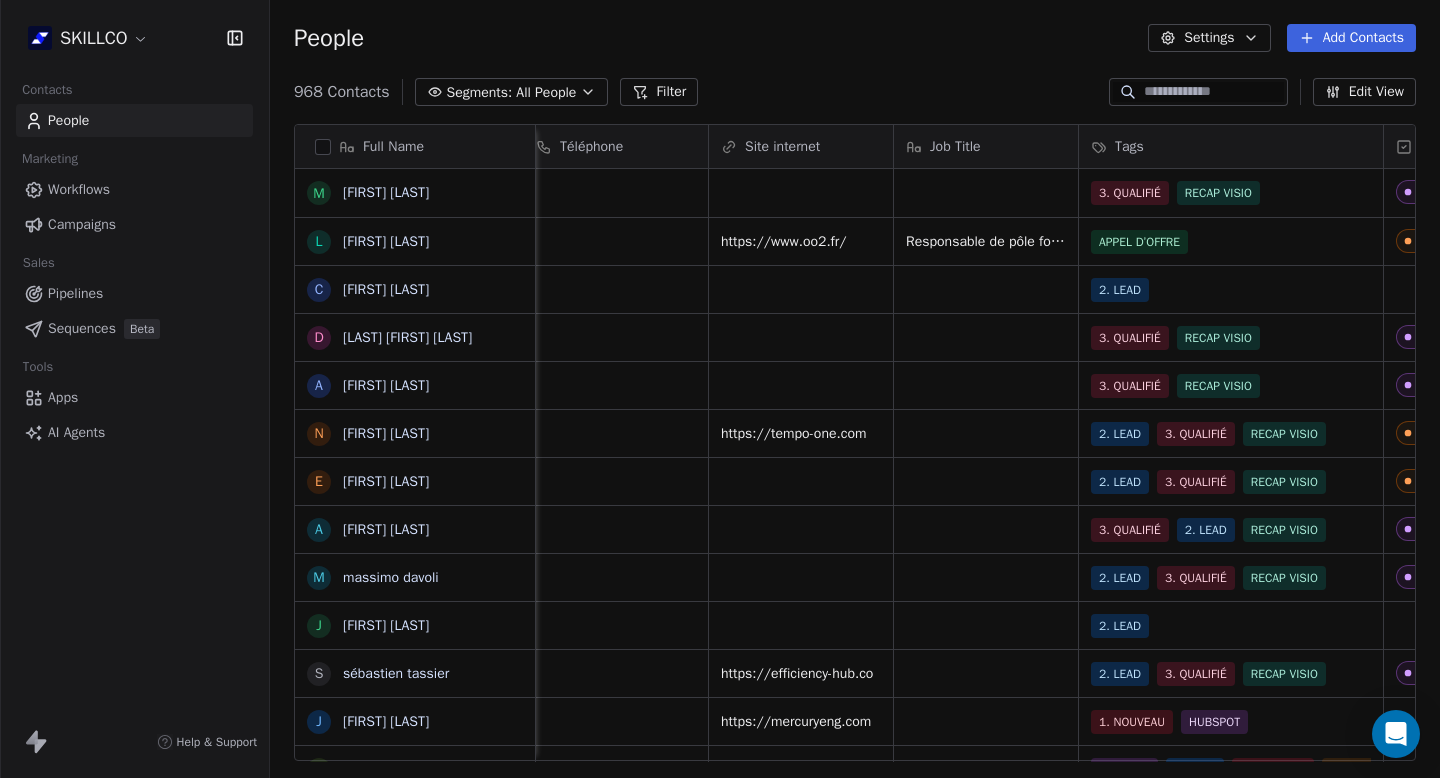 click on "Job Title" at bounding box center [986, 146] 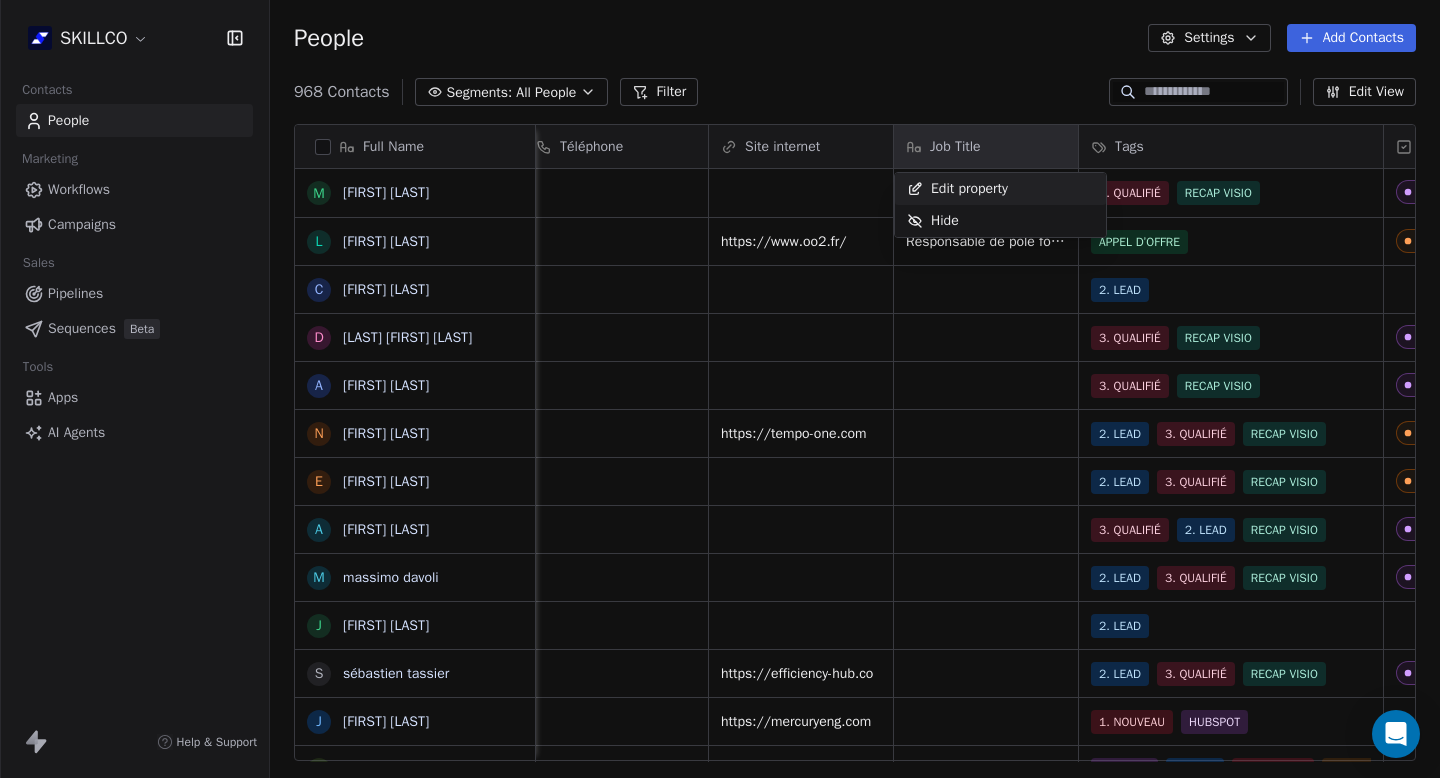 click on "Edit property" at bounding box center [969, 189] 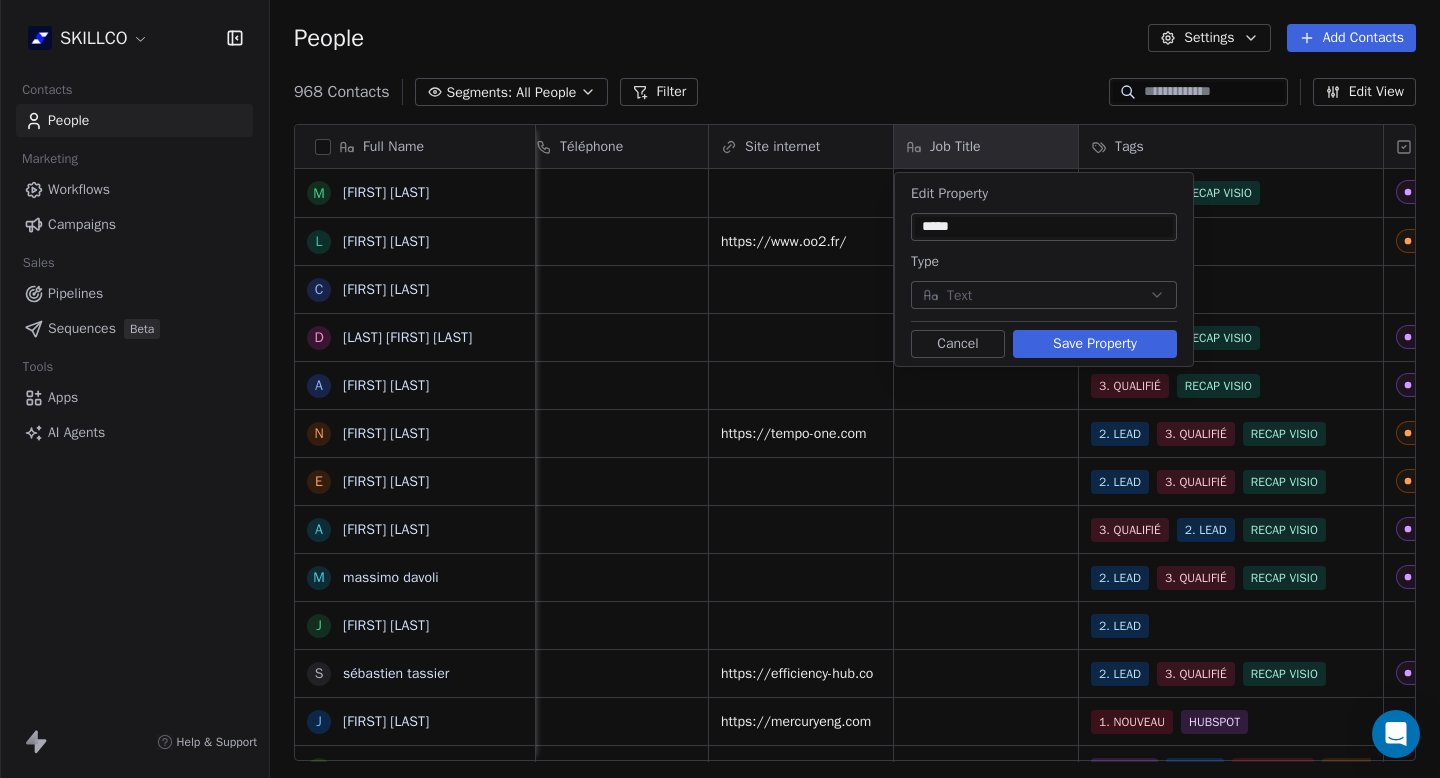 type on "*****" 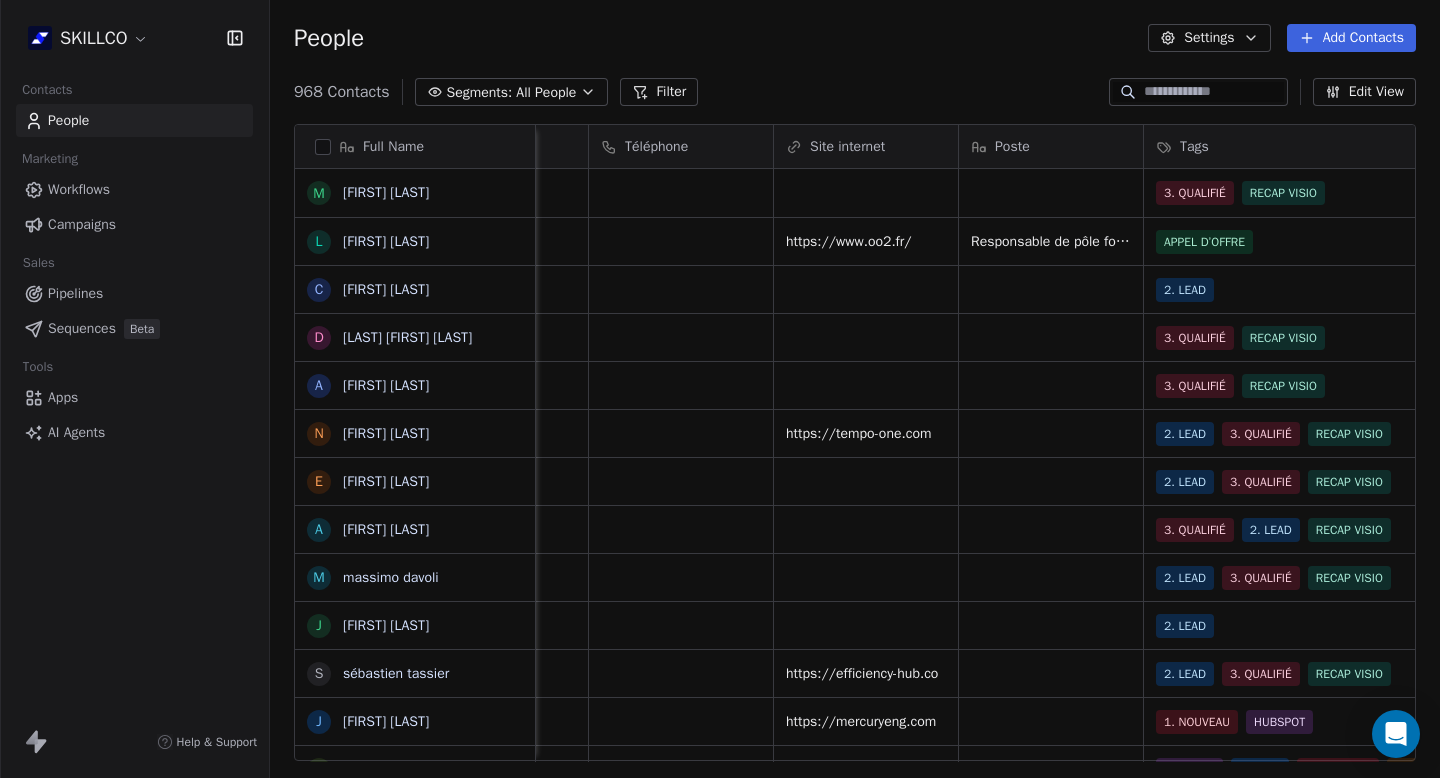 scroll, scrollTop: 0, scrollLeft: 456, axis: horizontal 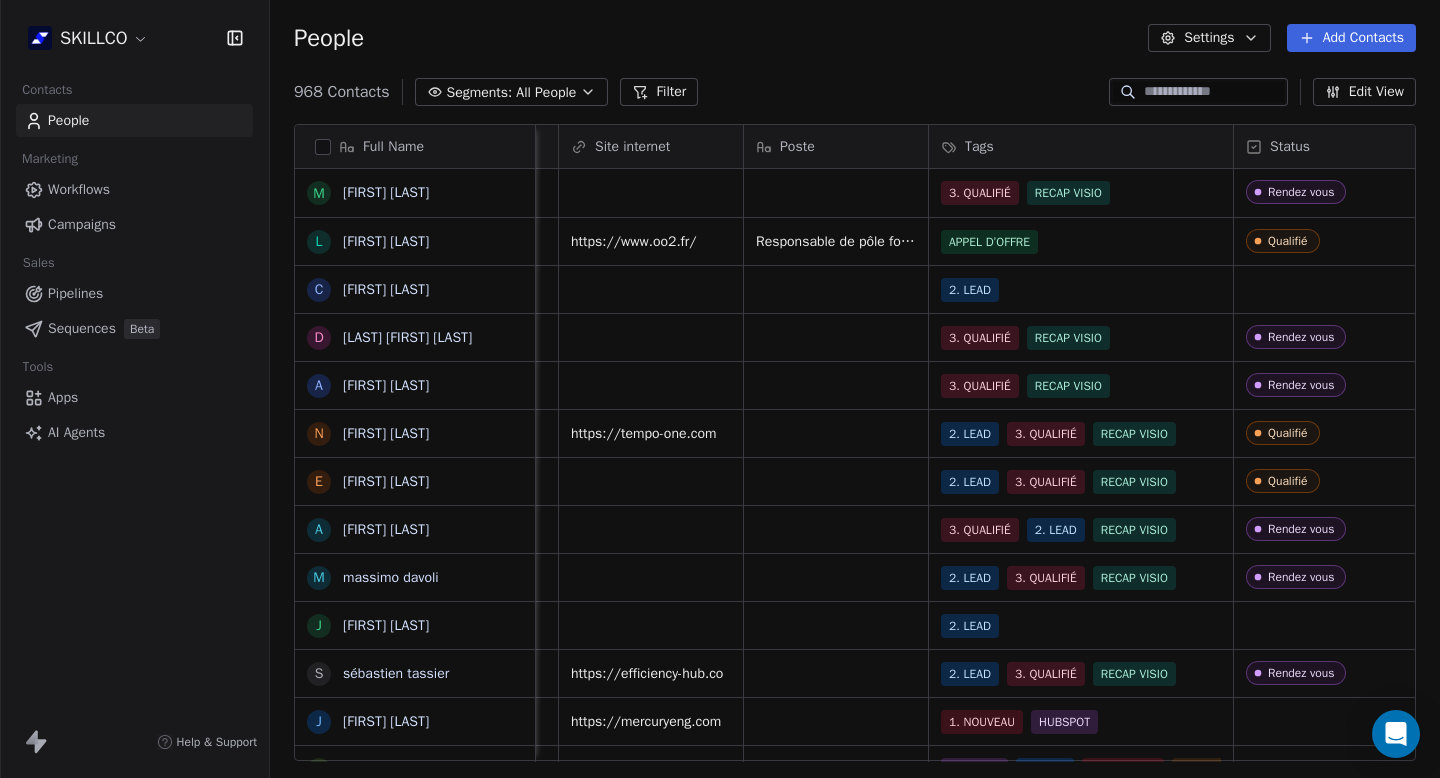 click on "Edit View" at bounding box center [1364, 92] 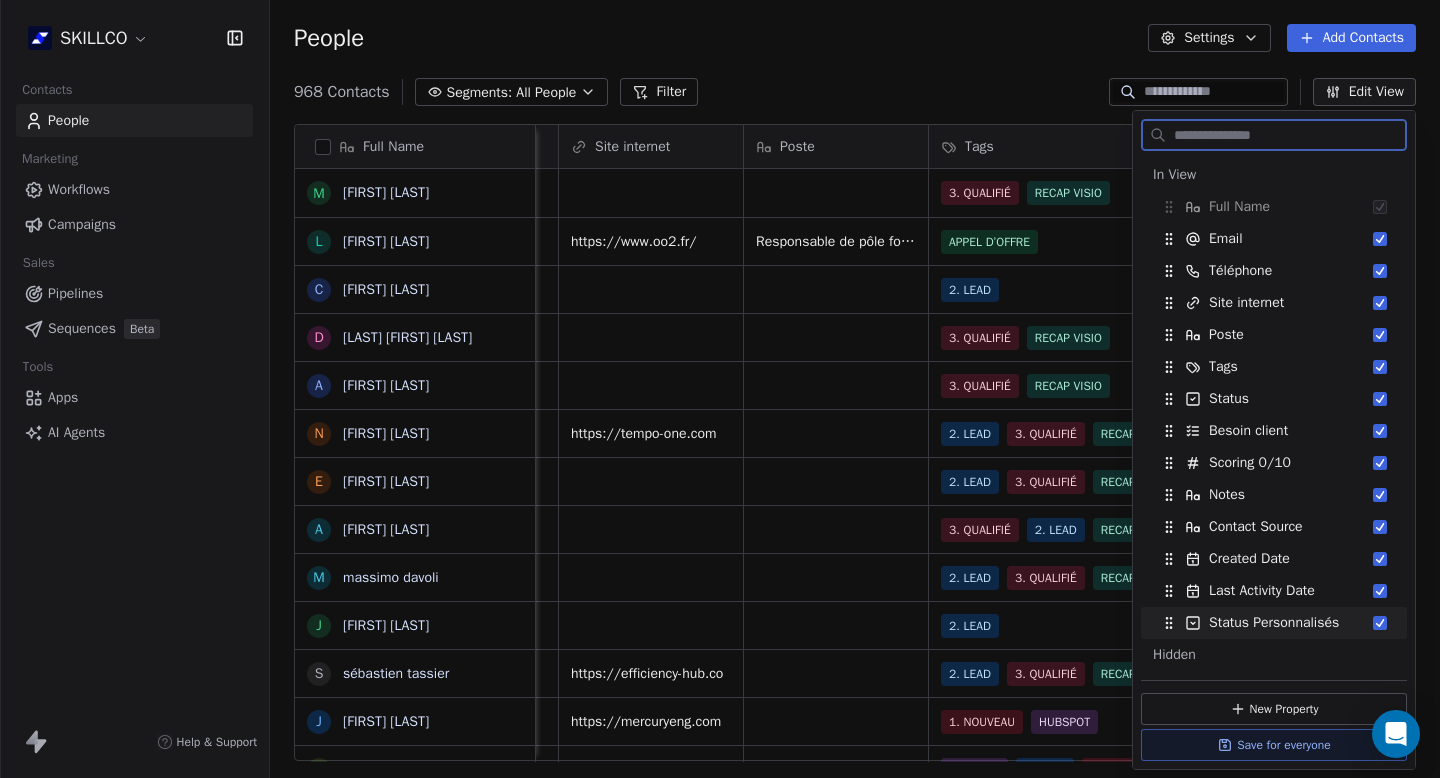 click on "Save for everyone" at bounding box center [1274, 745] 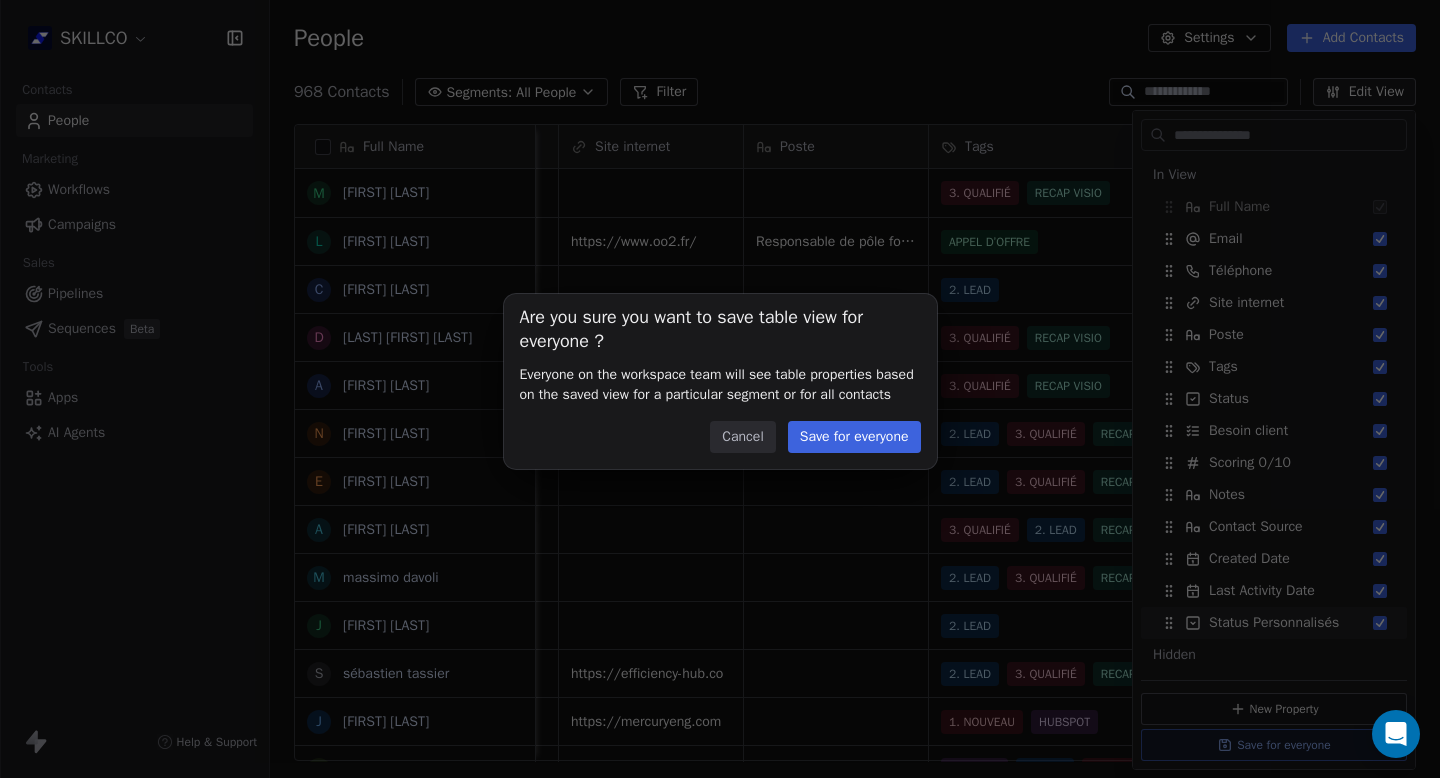 click on "Save for everyone" at bounding box center [854, 437] 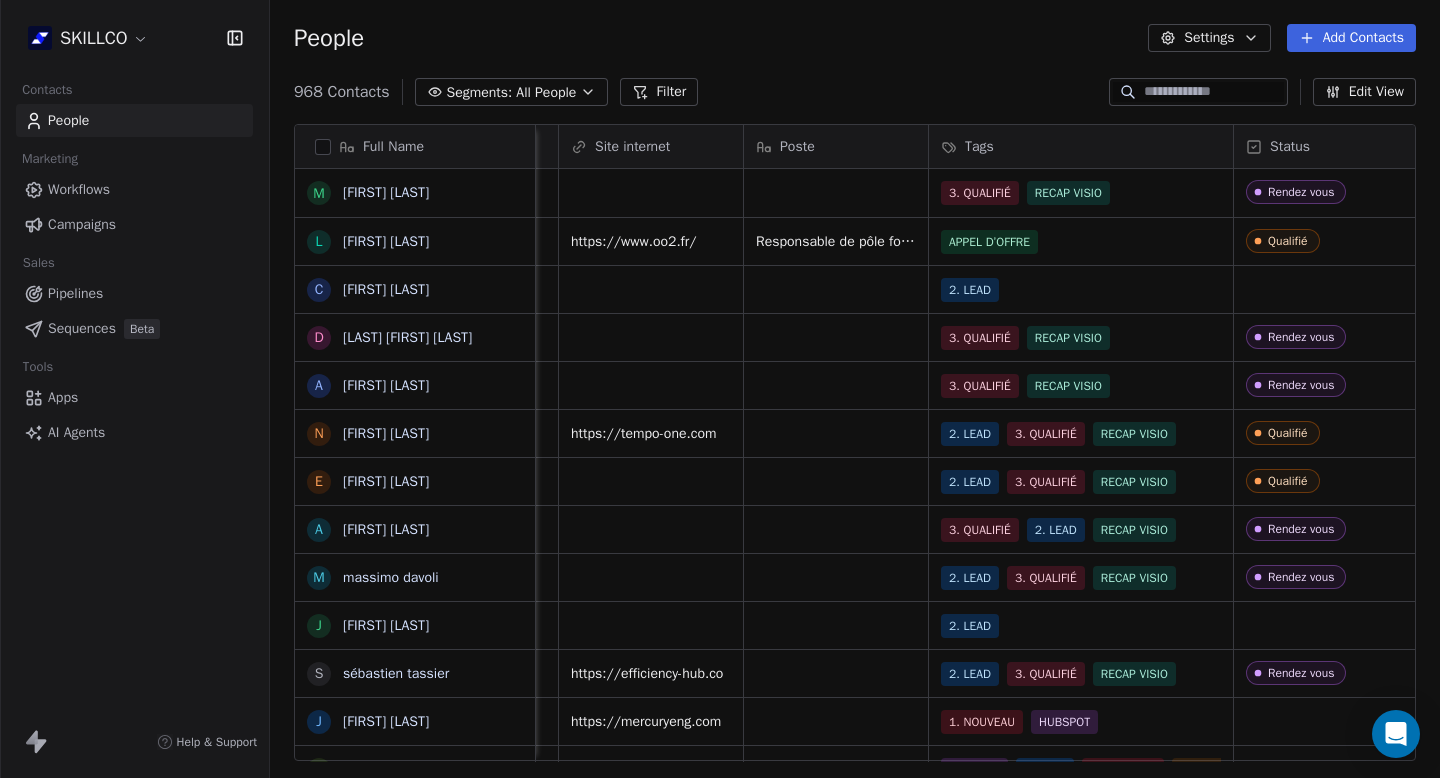click on "Status" at bounding box center [1290, 147] 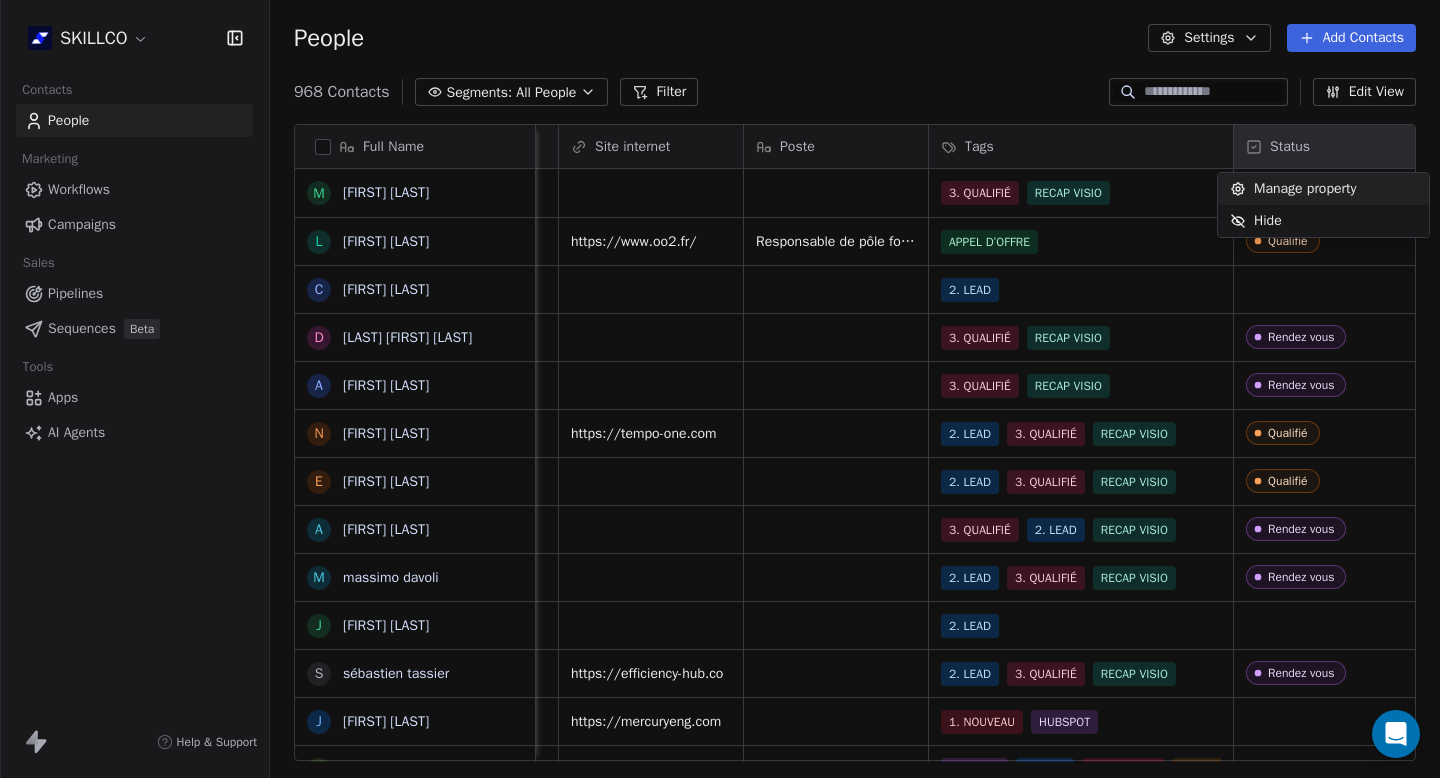 click on "Manage property" at bounding box center [1305, 189] 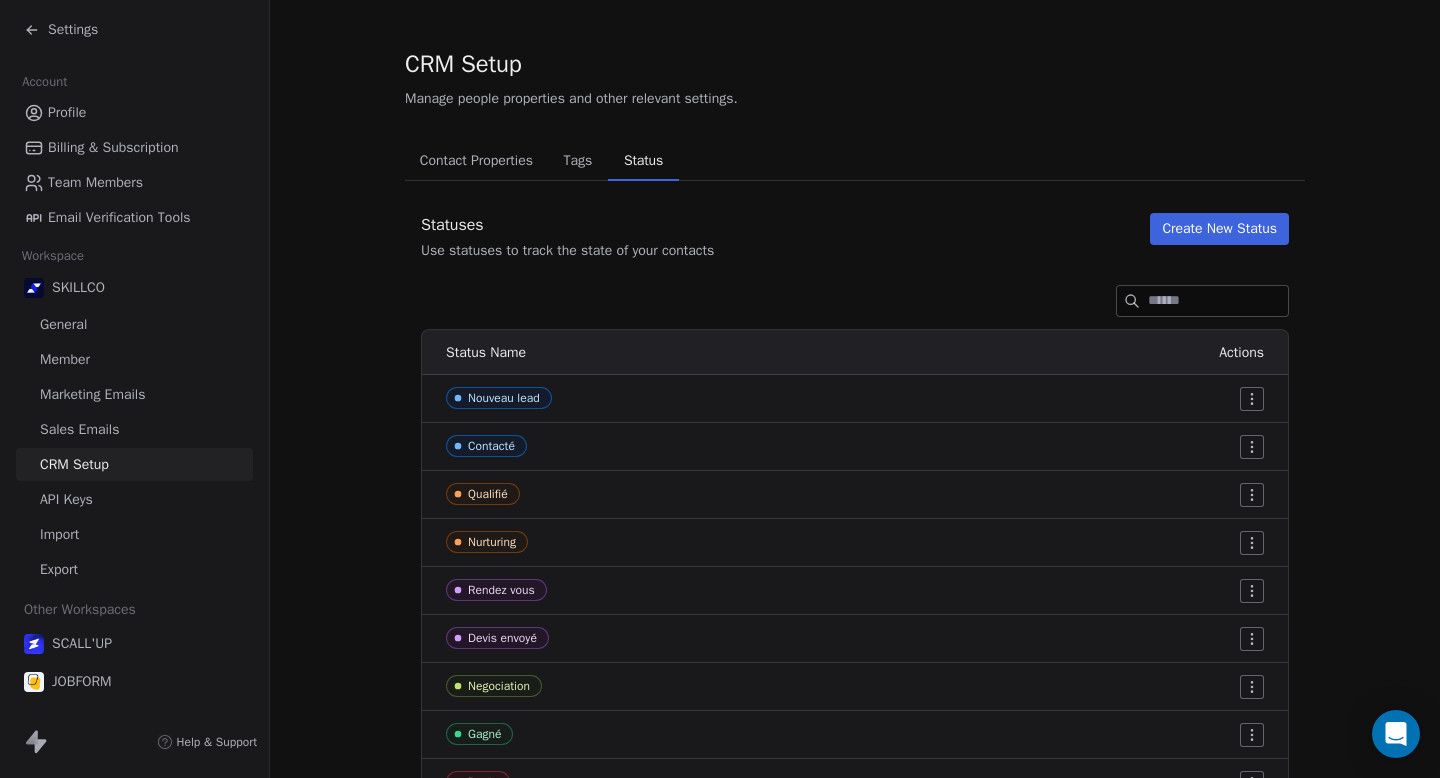 scroll, scrollTop: 159, scrollLeft: 0, axis: vertical 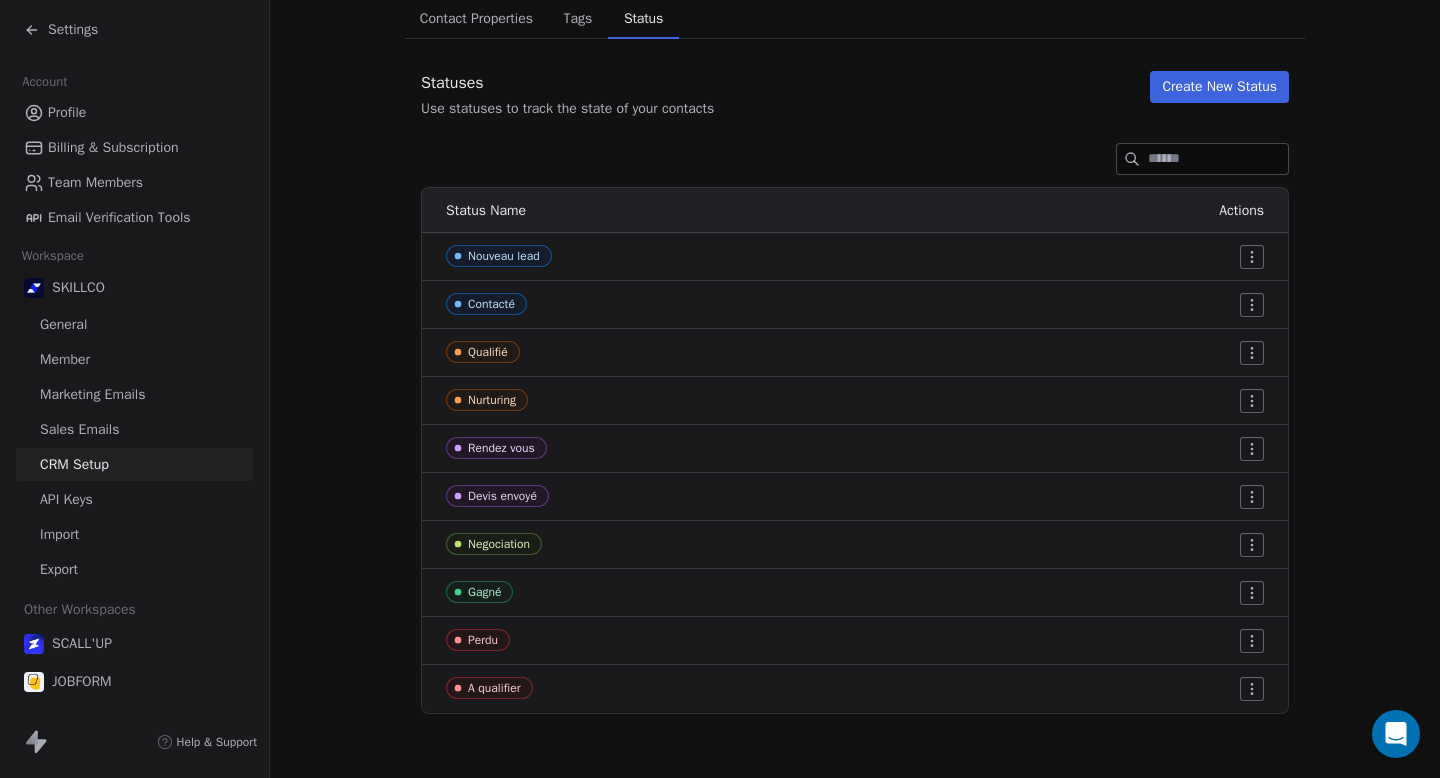 click on "Settings" at bounding box center [61, 30] 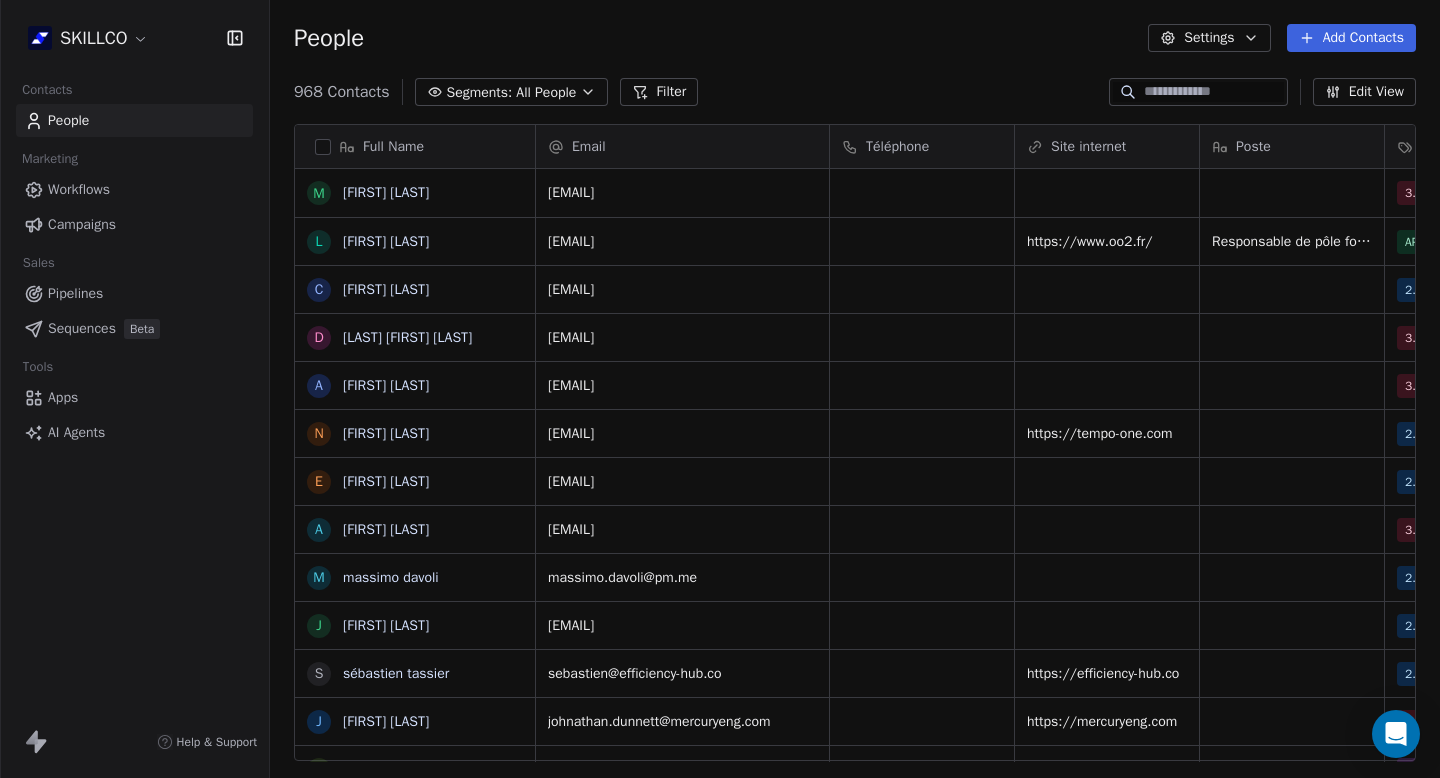 scroll, scrollTop: 1, scrollLeft: 1, axis: both 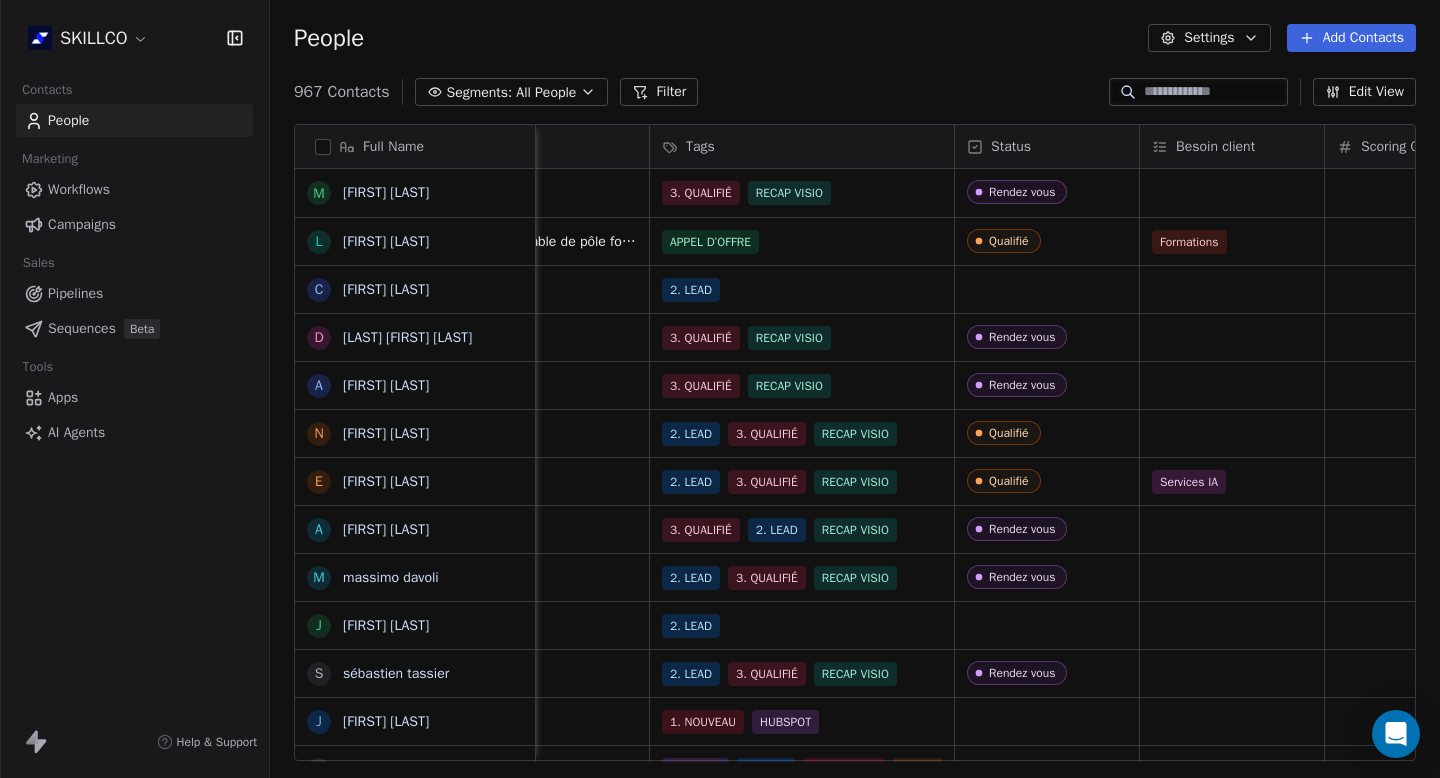 click on "Status" at bounding box center [1047, 146] 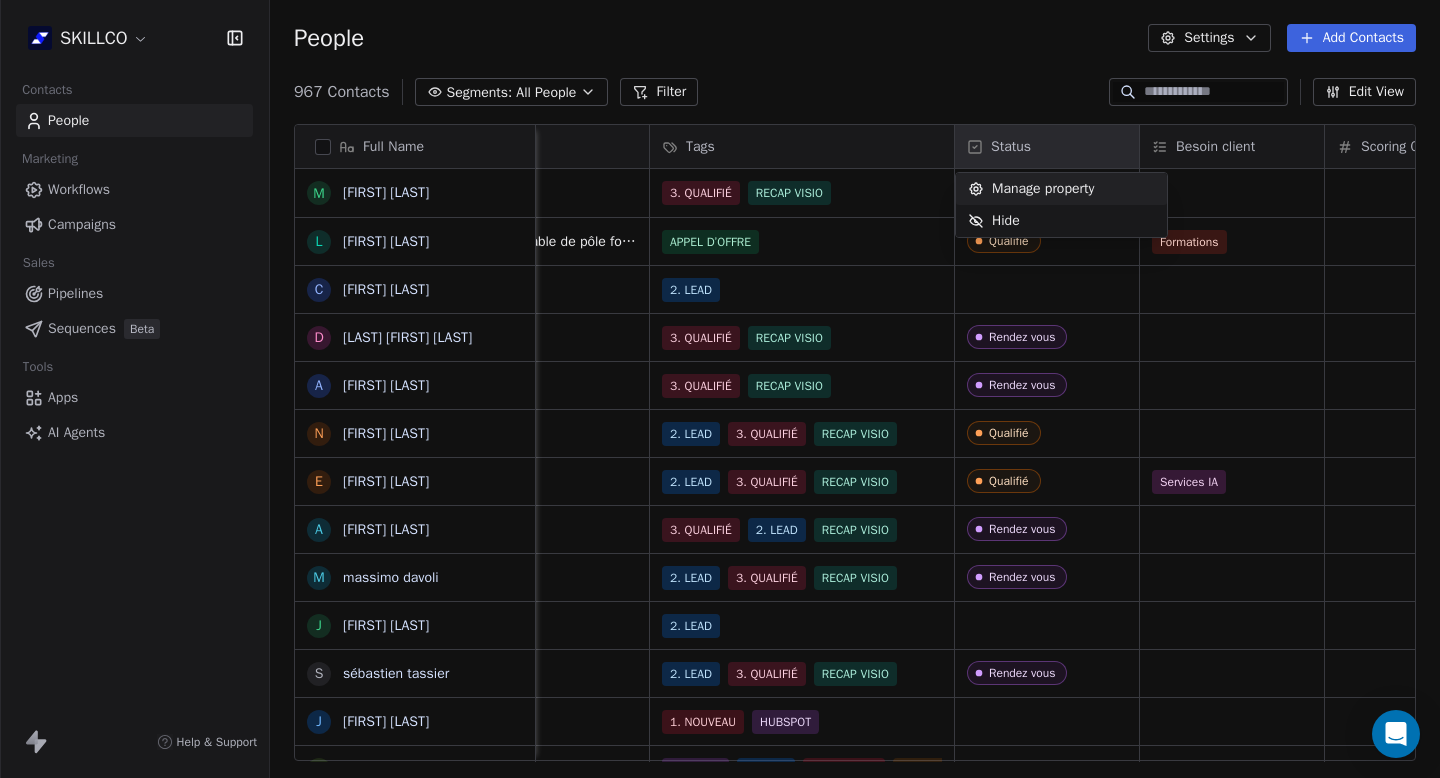 click on "SKILLCO Contacts People Marketing Workflows Campaigns Sales Pipelines Sequences Beta Tools Apps AI Agents Help & Support People Settings  Add Contacts 967 Contacts Segments: All People Filter  Edit View Tag Add to Sequence Export Full Name M Megane Souffir L Léa JACKEL C Caren Freed D DAOUD Farah Arreyeh A Ayoub Khouder N Nicolas LE MORVAN E Emmanuel Balpe A Ainhoa Bermeo m massimo davoli J Judith Haggard s sébastien tassier J Johnathan Dunett N Nixon Helory 2 2900cdl.helene@gmail.com o oumaima.tafhi@usmba.ac.ma D Daniela Coleman C Cédric Brandon J Joaquim Da Costa n ndibumusungayibenedicte@gmail.com p pyros_man@hotmail.com B Bournais Pierre n narcissecomlanbismark@gmail.com c chrishamuli2015@gmail.com s shangiricha@gmail.com G Gilbert Tinouade T Tinouade Gilbert k k.larbaoui@univ-chlef.dz f f.natacha@yahoo.fr a axelomamingo@gmail.com D Dhruva Dhruva A Abdelali Allouch b boukakarogersimplice@gmail.com n nadiebaj@gmail.com Email Téléphone Site internet Poste Tags Status Besoin client Scoring 0/10 Notes" at bounding box center (720, 389) 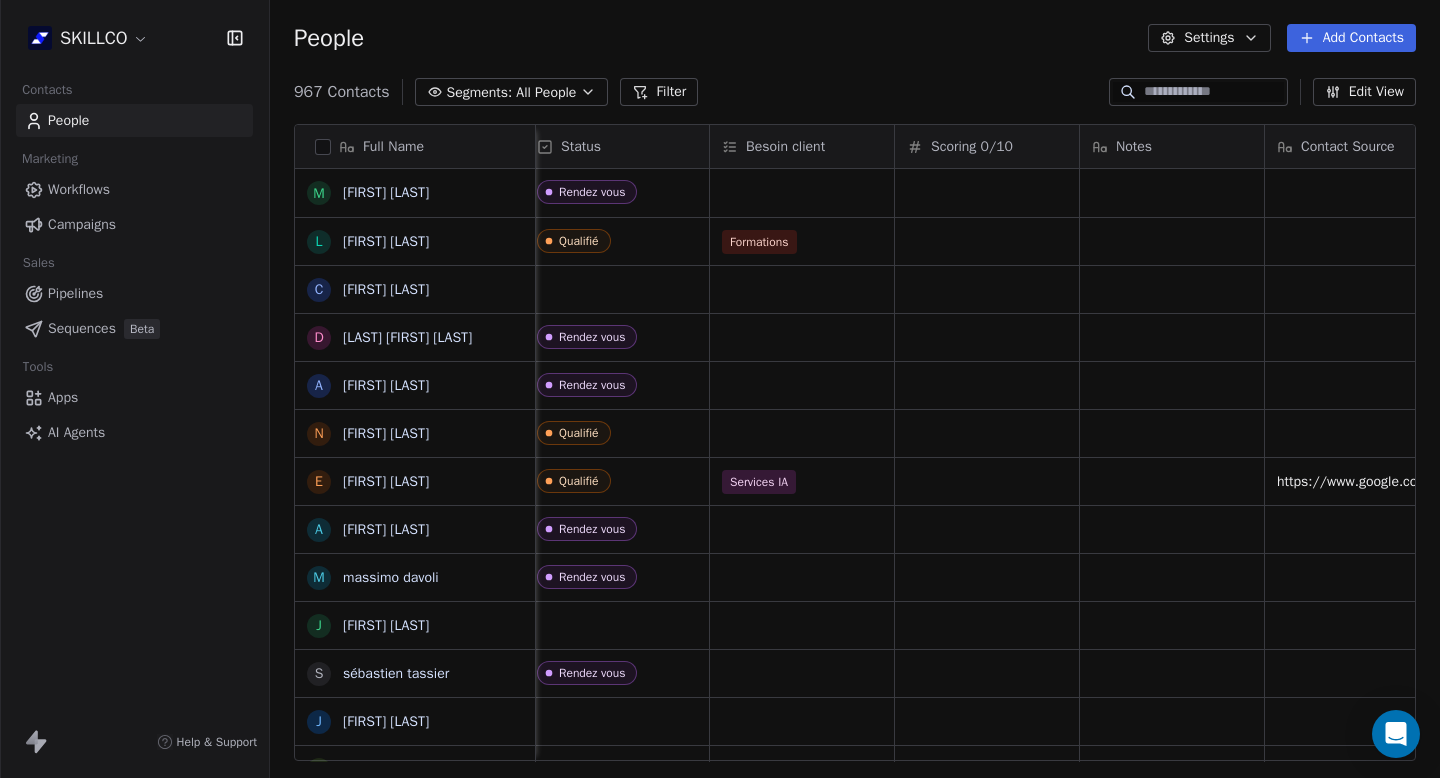 scroll, scrollTop: 0, scrollLeft: 1192, axis: horizontal 